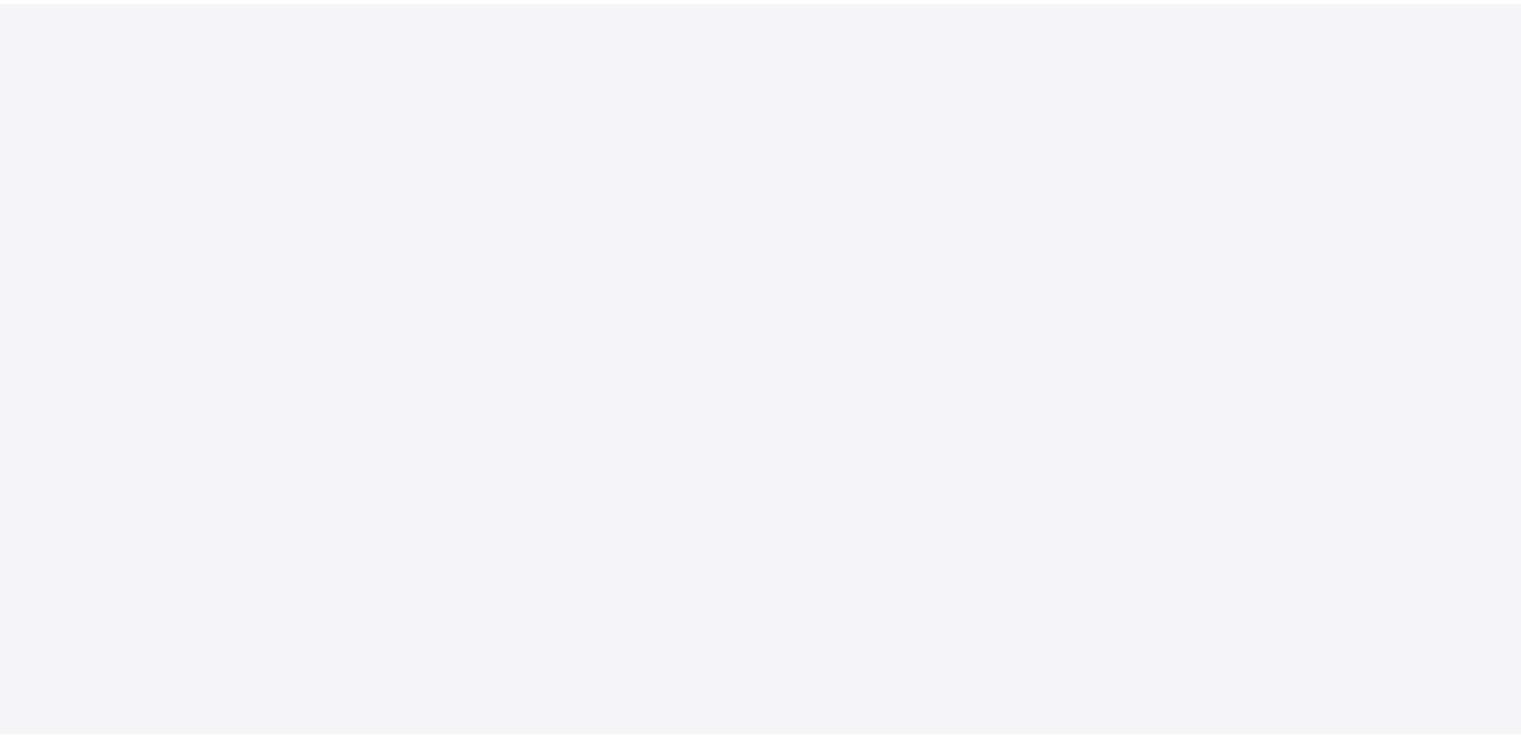 scroll, scrollTop: 0, scrollLeft: 0, axis: both 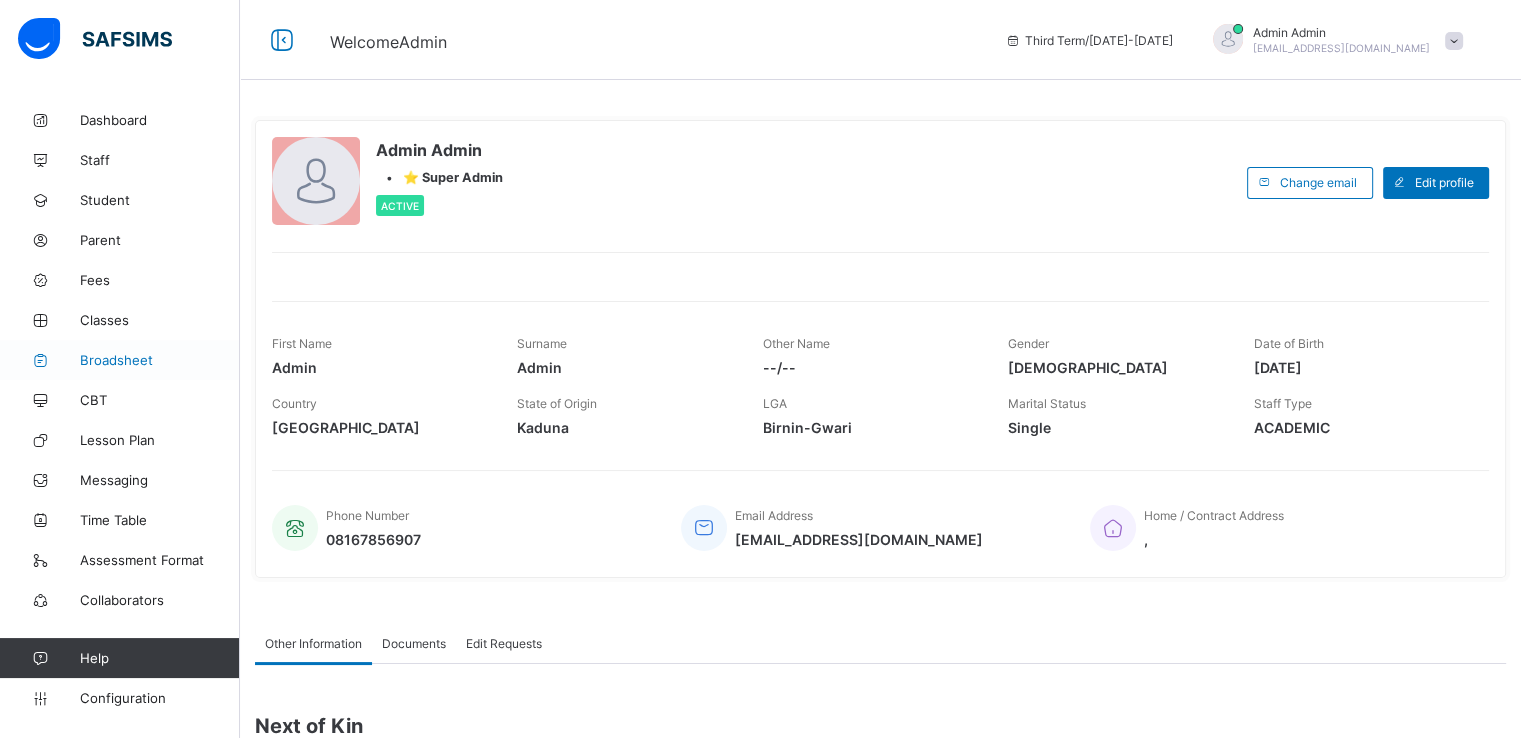 click on "Broadsheet" at bounding box center (160, 360) 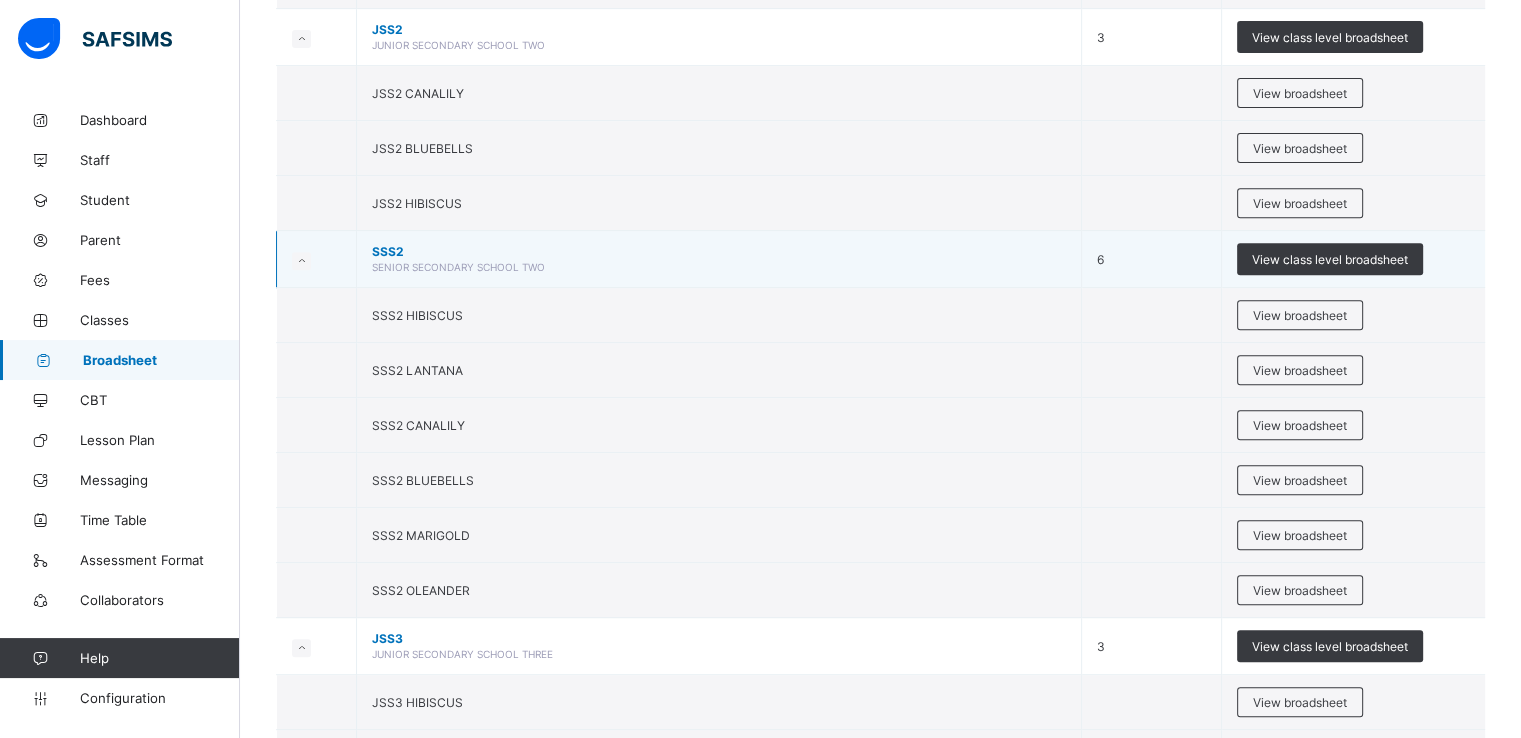 scroll, scrollTop: 780, scrollLeft: 0, axis: vertical 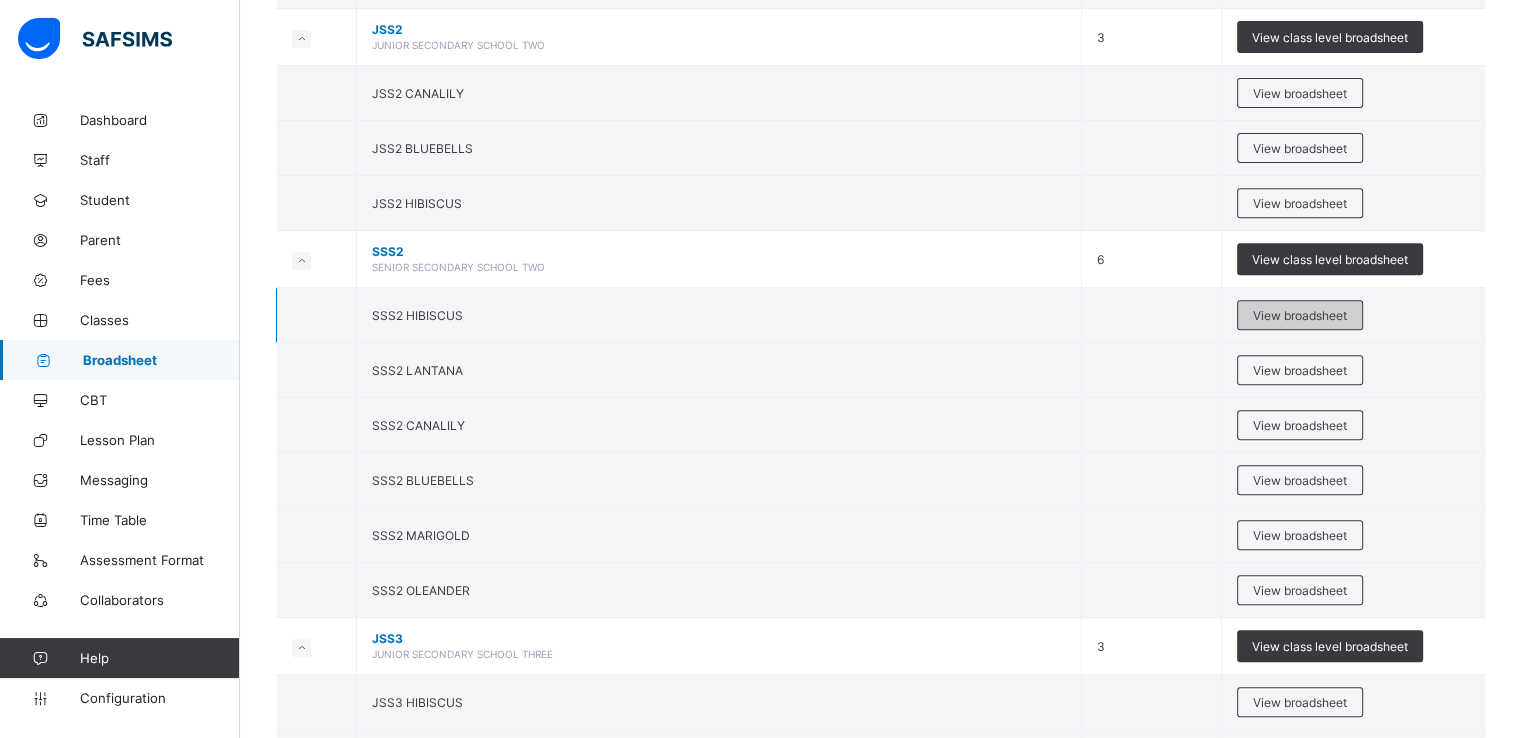 click on "View broadsheet" at bounding box center [1300, 315] 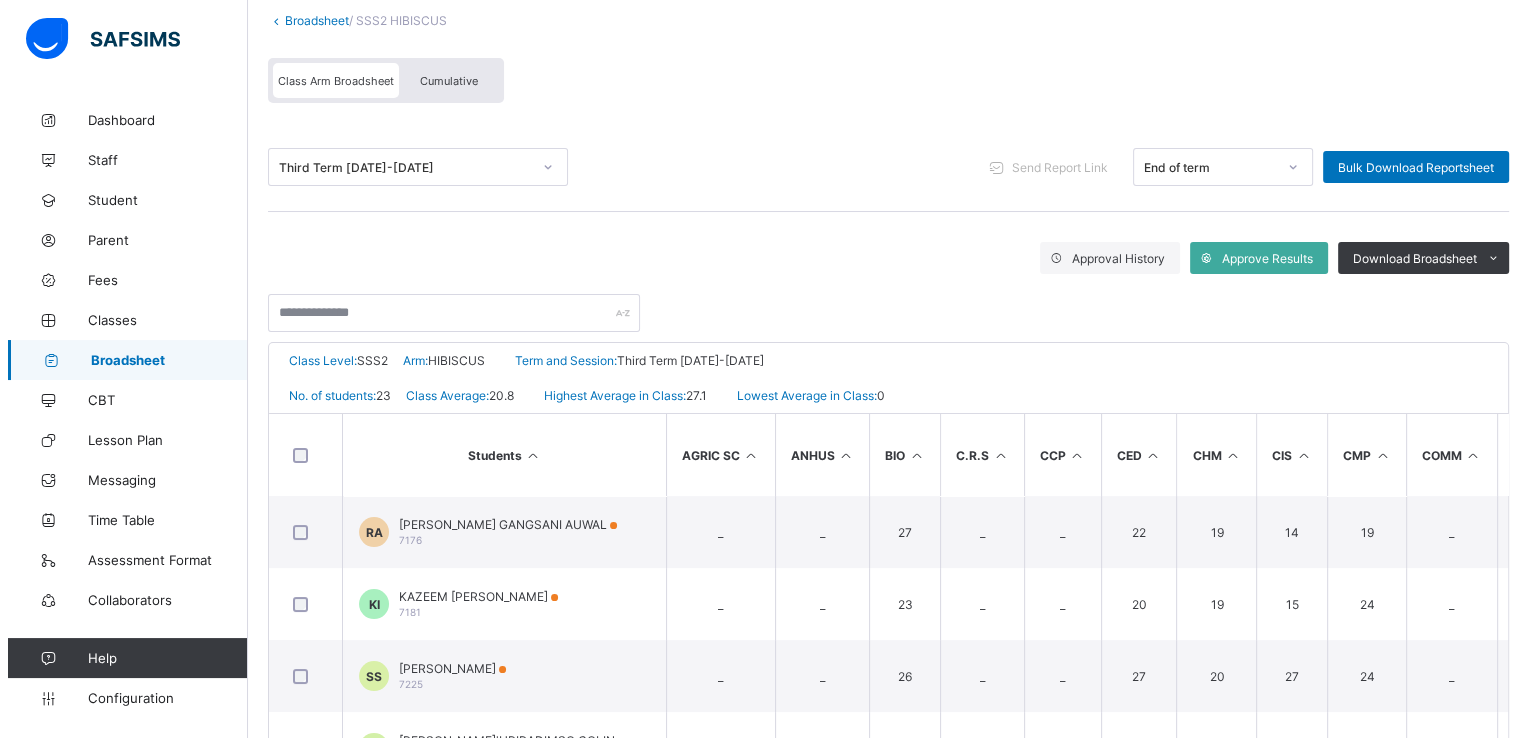 scroll, scrollTop: 128, scrollLeft: 0, axis: vertical 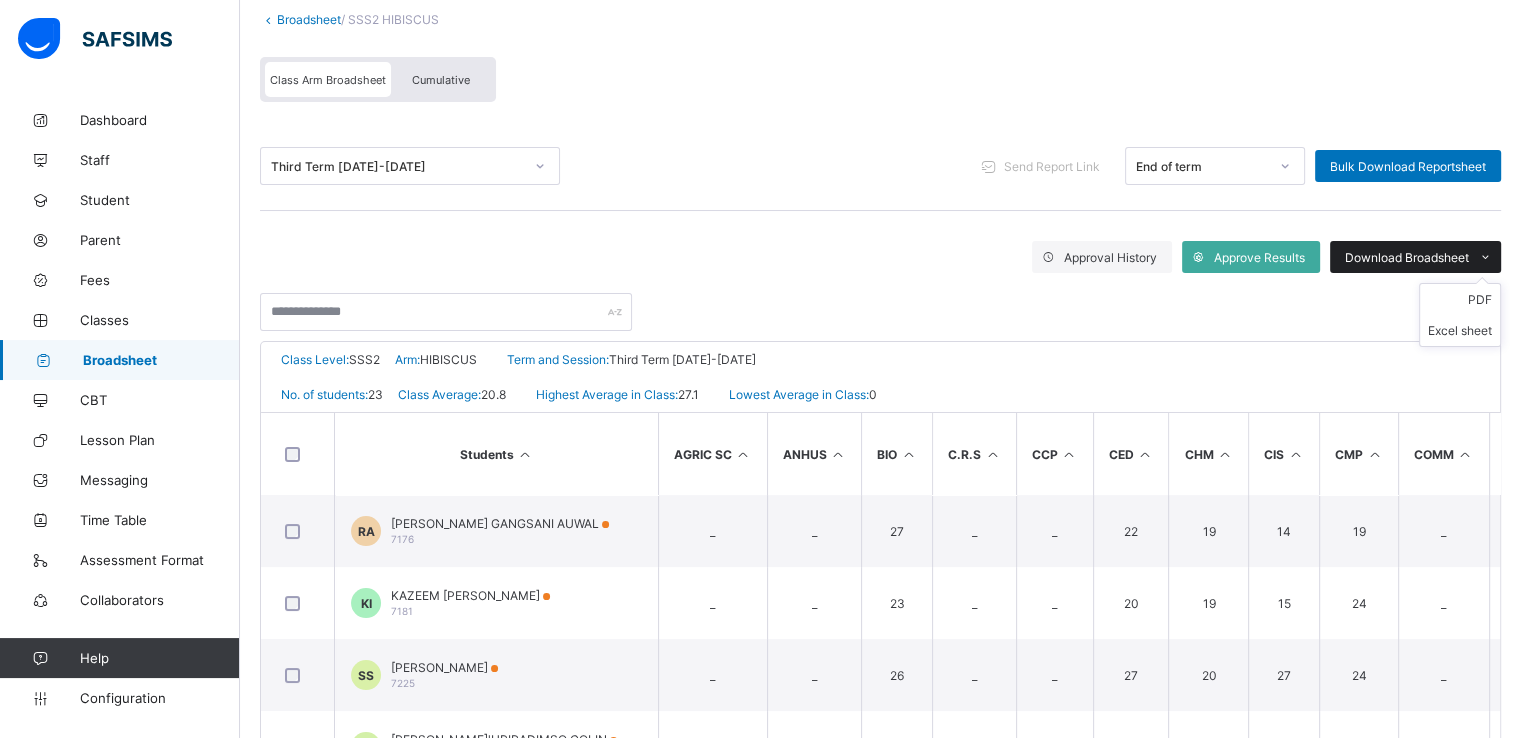 click at bounding box center [1485, 257] 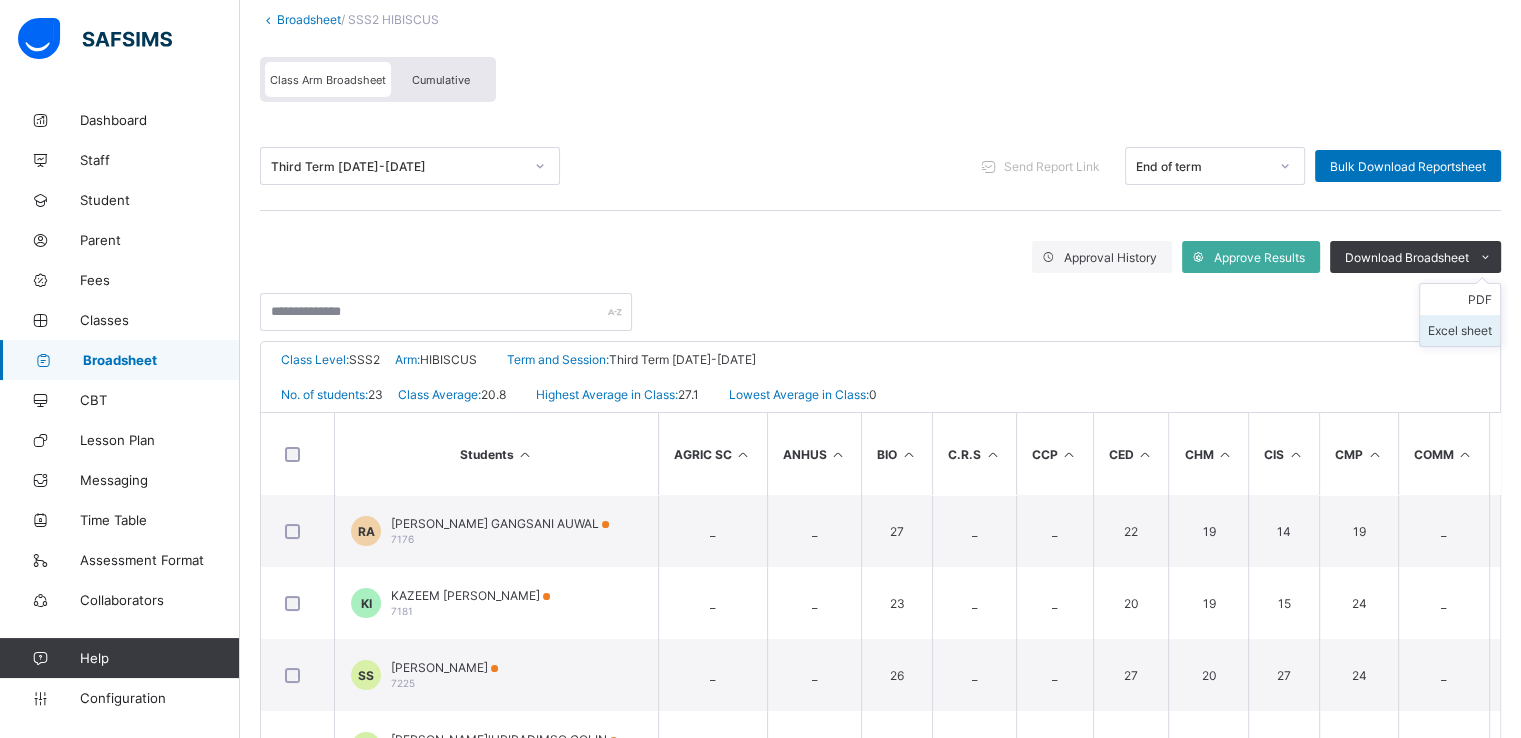 click on "Excel sheet" at bounding box center (1460, 330) 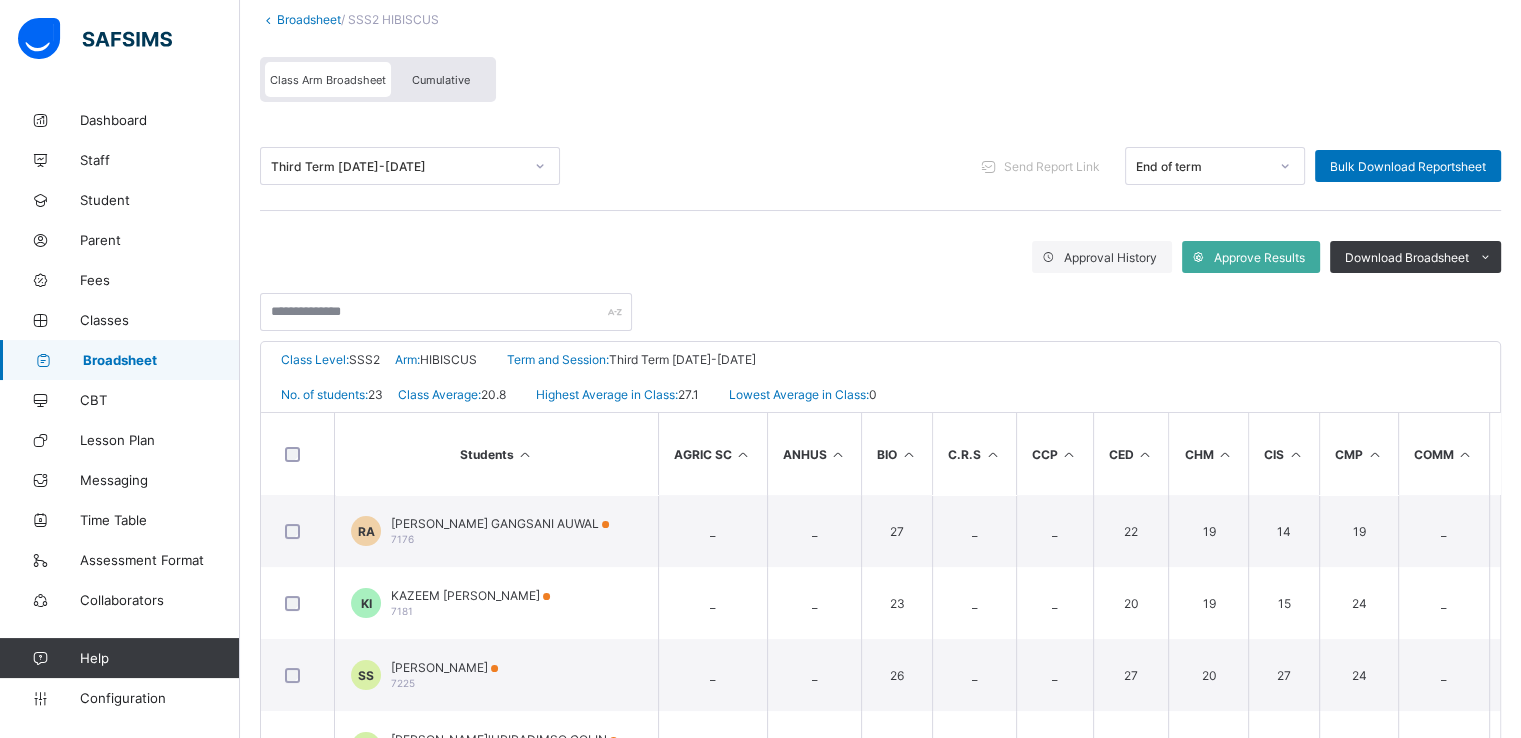 click on "ALL" at bounding box center (781, 1147) 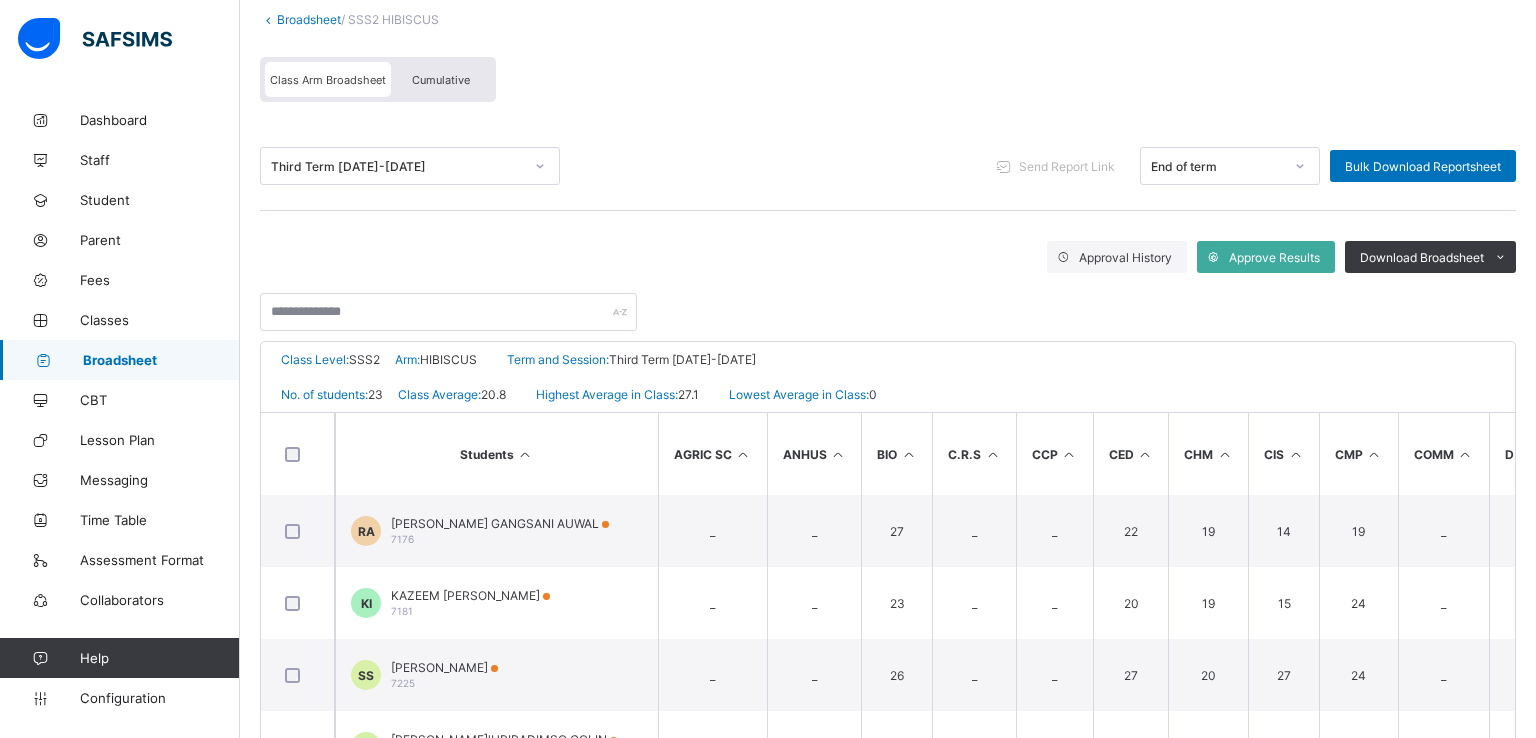 click on "Download" at bounding box center (1093, 1147) 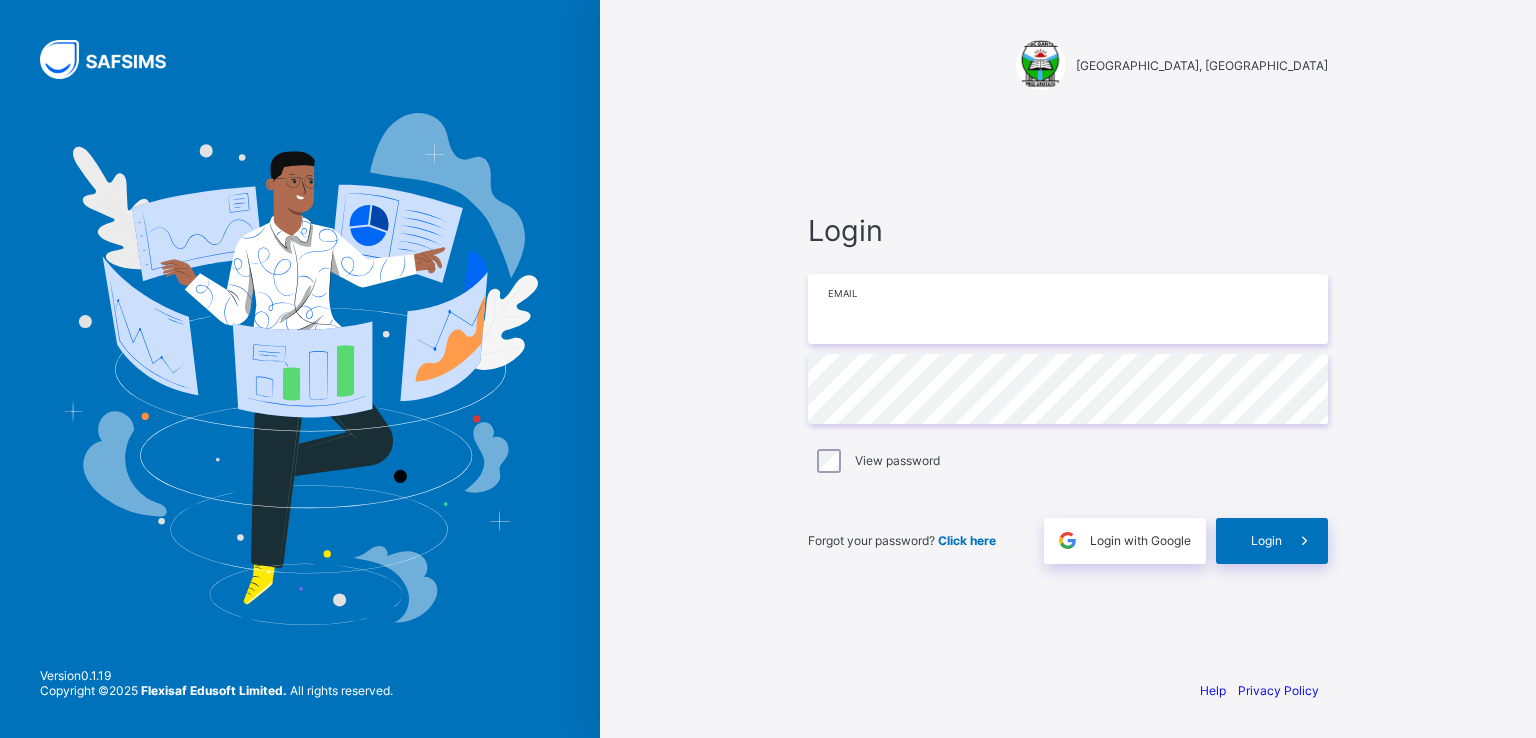 type on "**********" 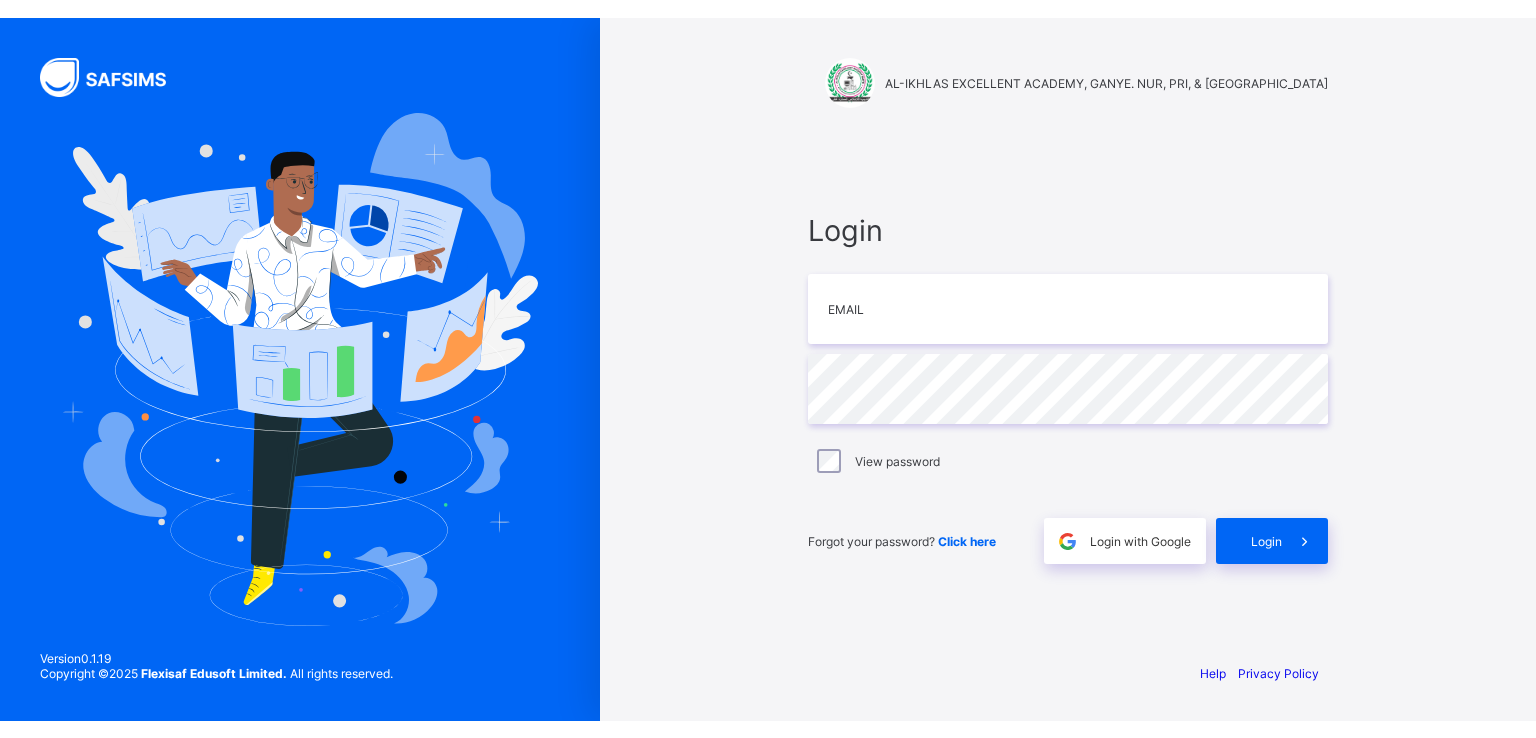 scroll, scrollTop: 0, scrollLeft: 0, axis: both 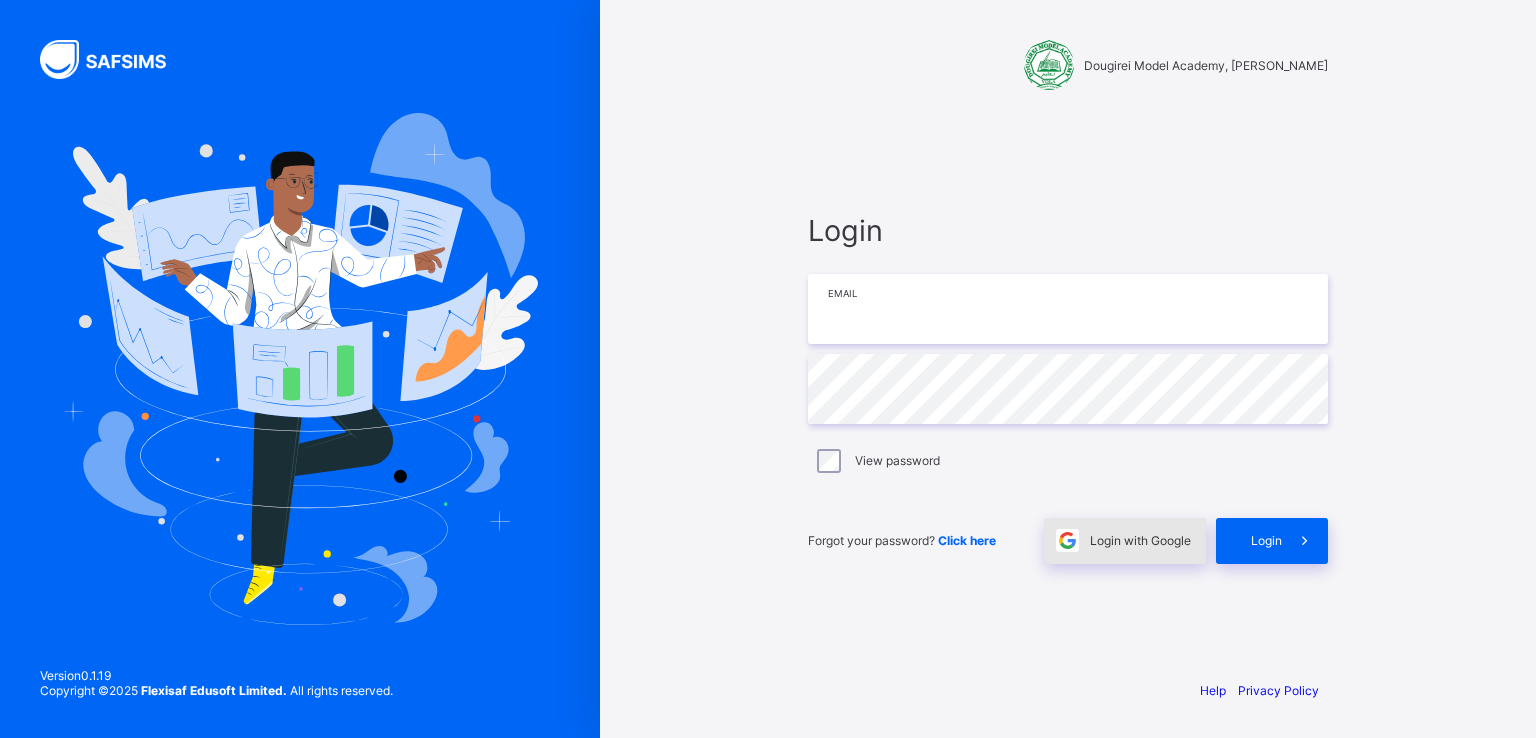 type on "**********" 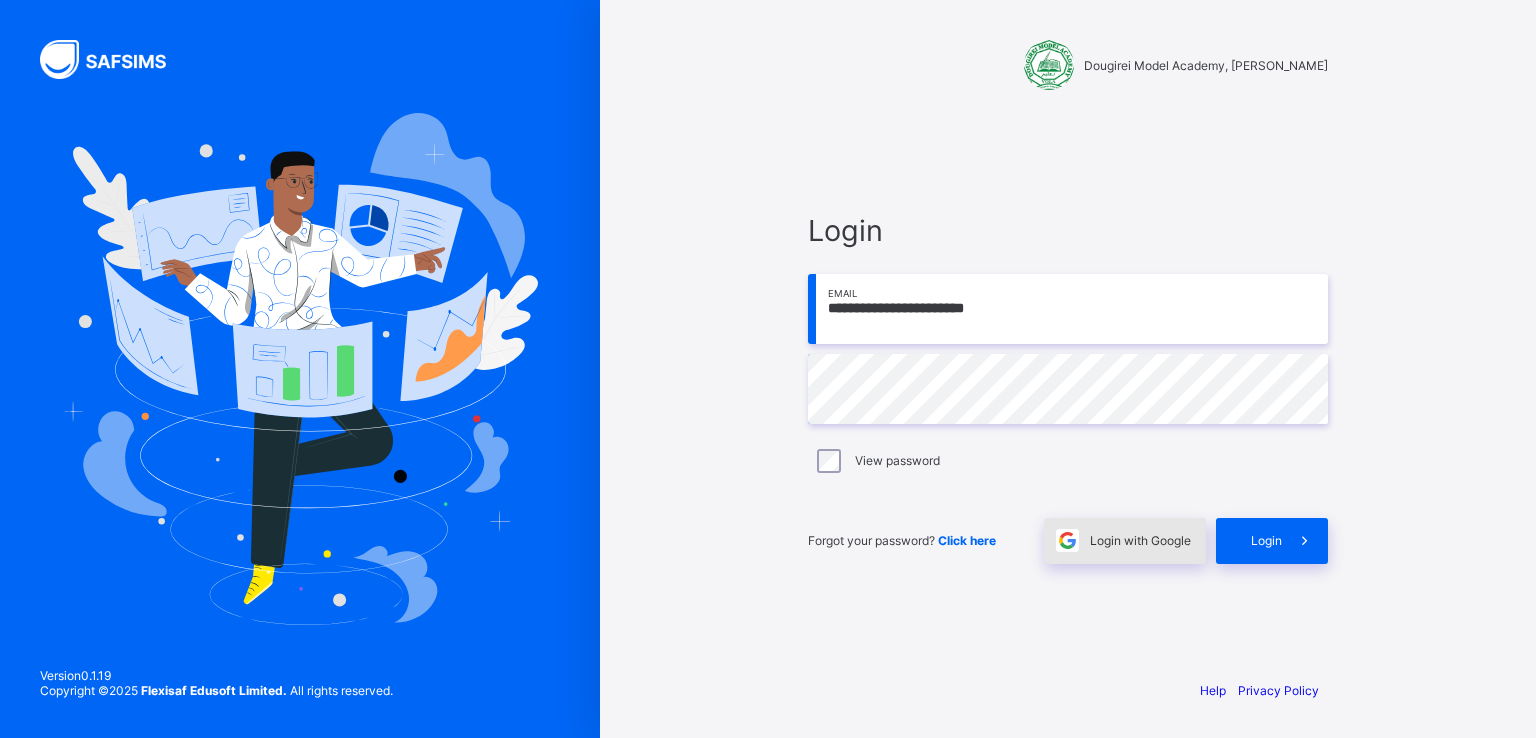 click on "Login with Google" at bounding box center [1140, 540] 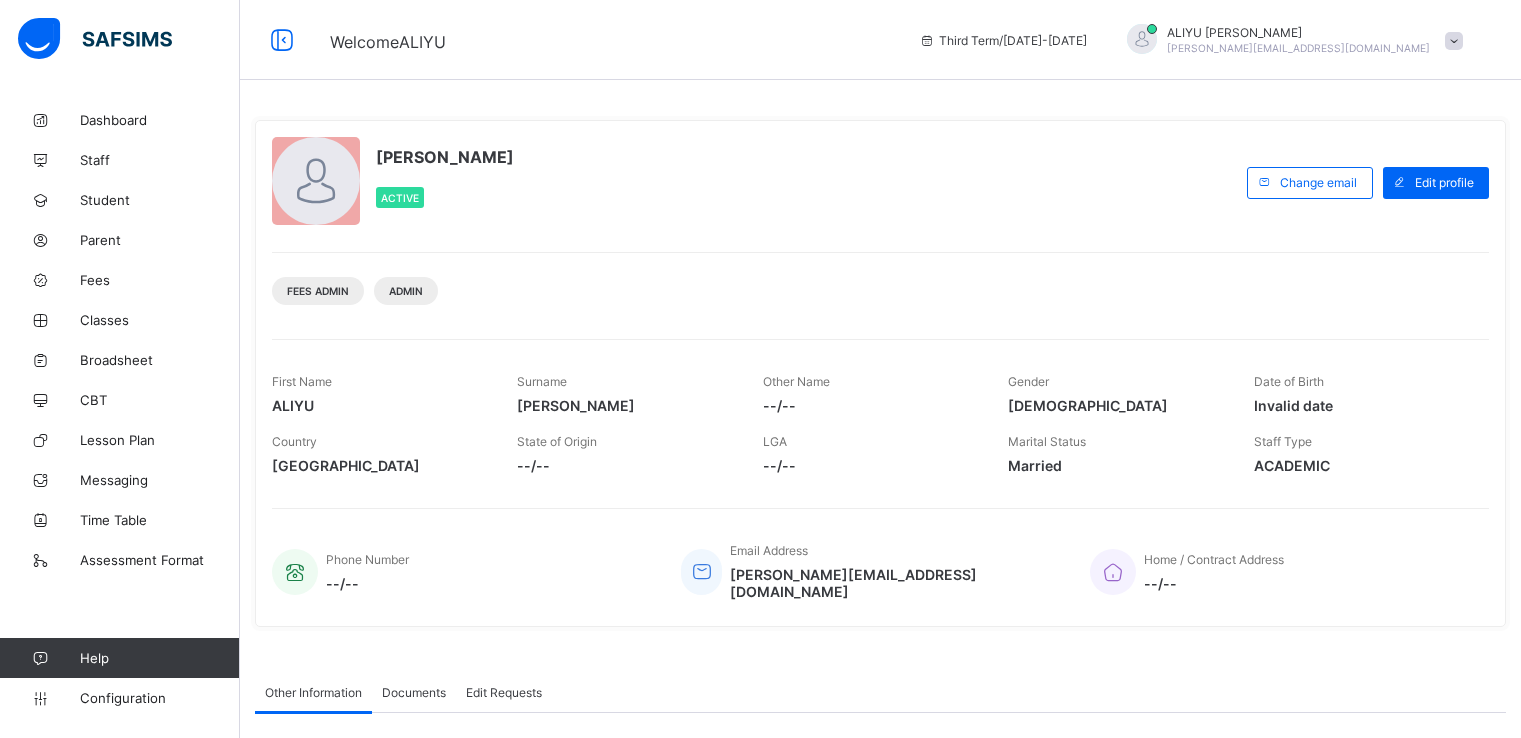 scroll, scrollTop: 0, scrollLeft: 0, axis: both 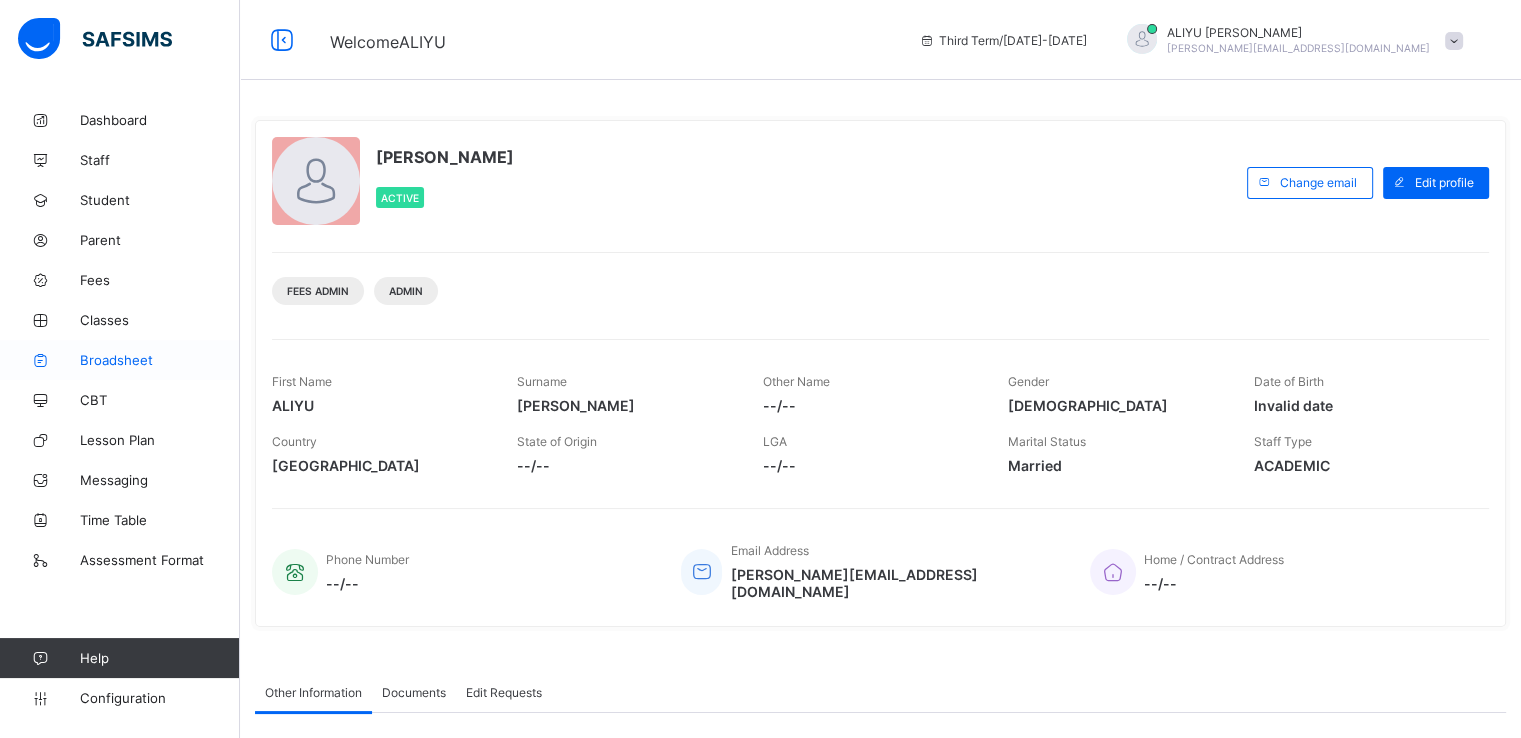 click on "Broadsheet" at bounding box center (160, 360) 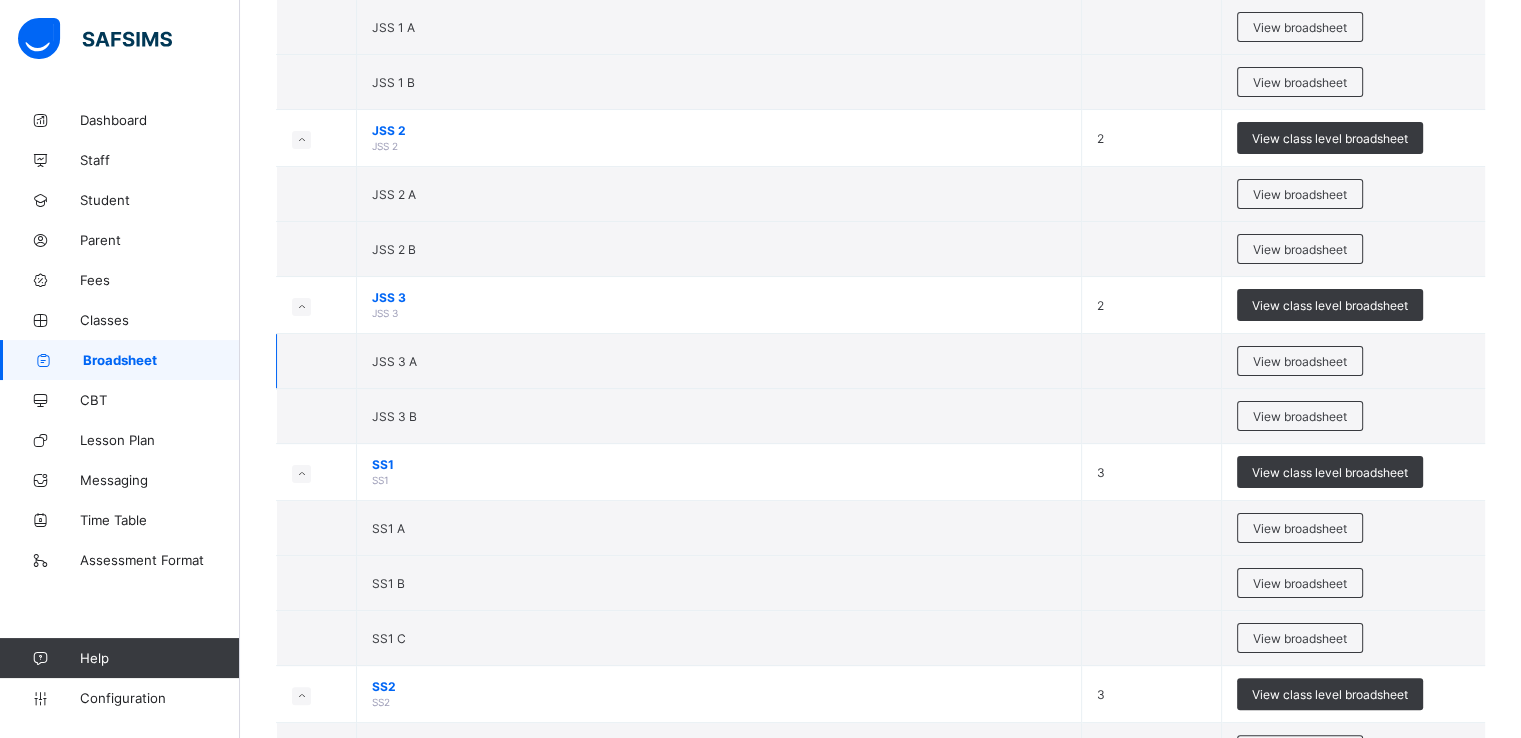 scroll, scrollTop: 156, scrollLeft: 0, axis: vertical 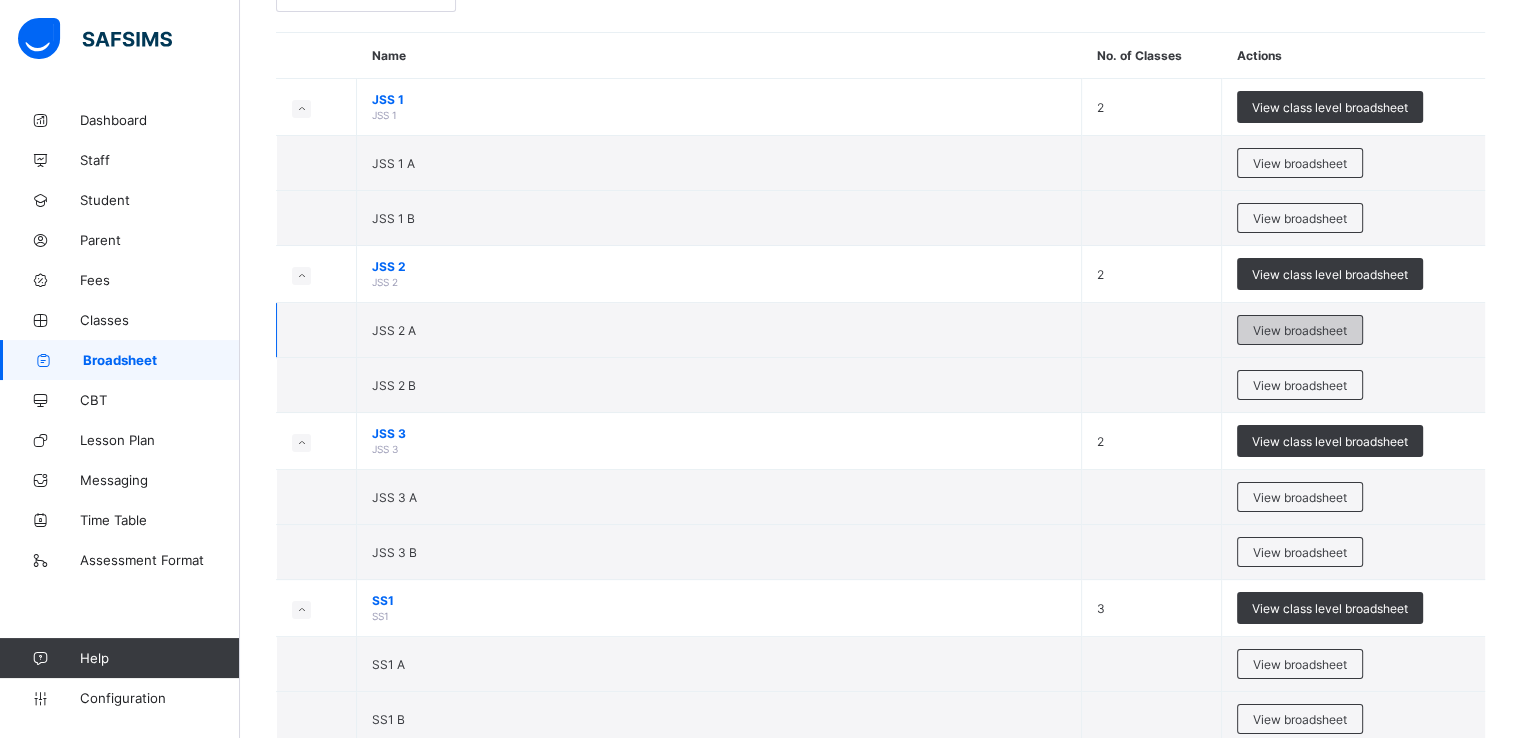 click on "View broadsheet" at bounding box center (1300, 330) 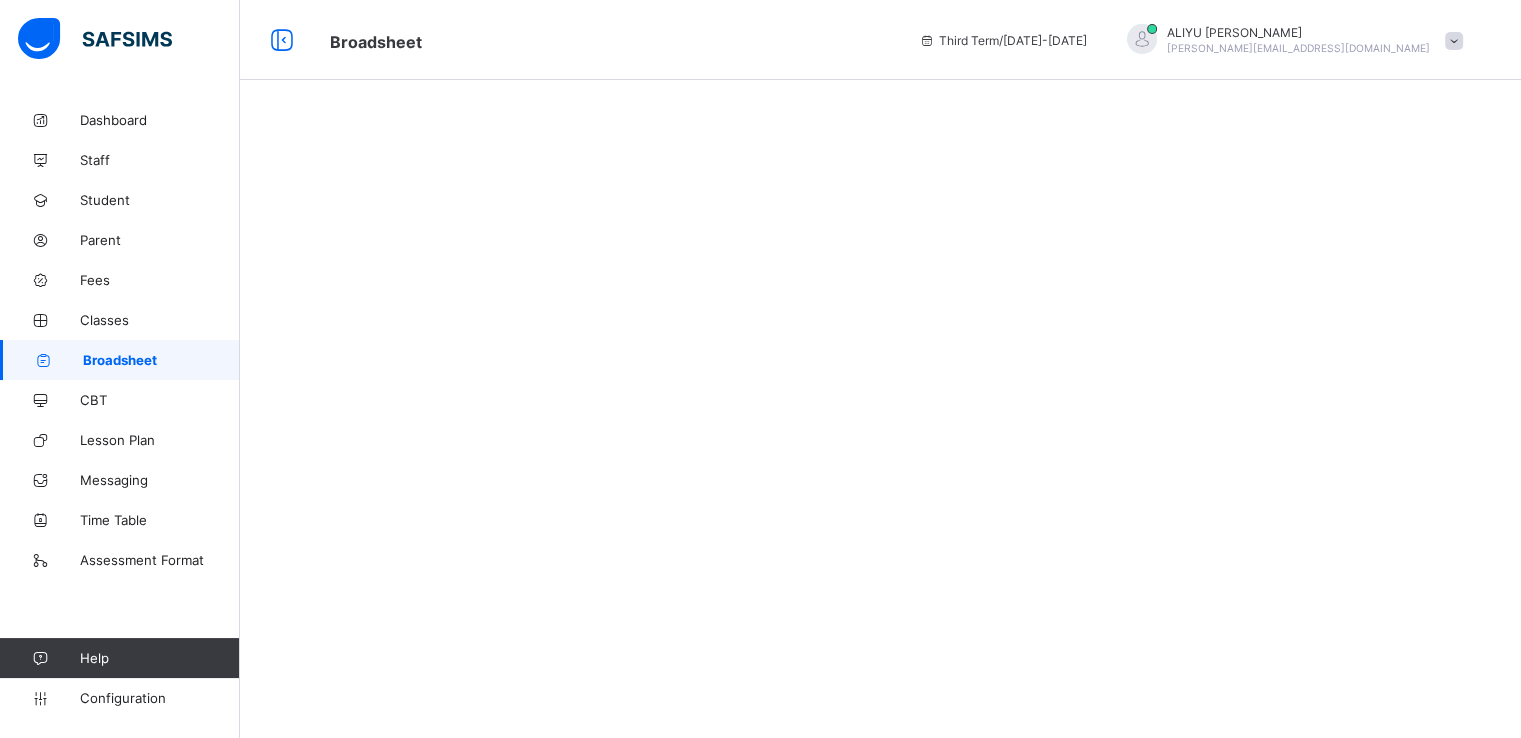 scroll, scrollTop: 0, scrollLeft: 0, axis: both 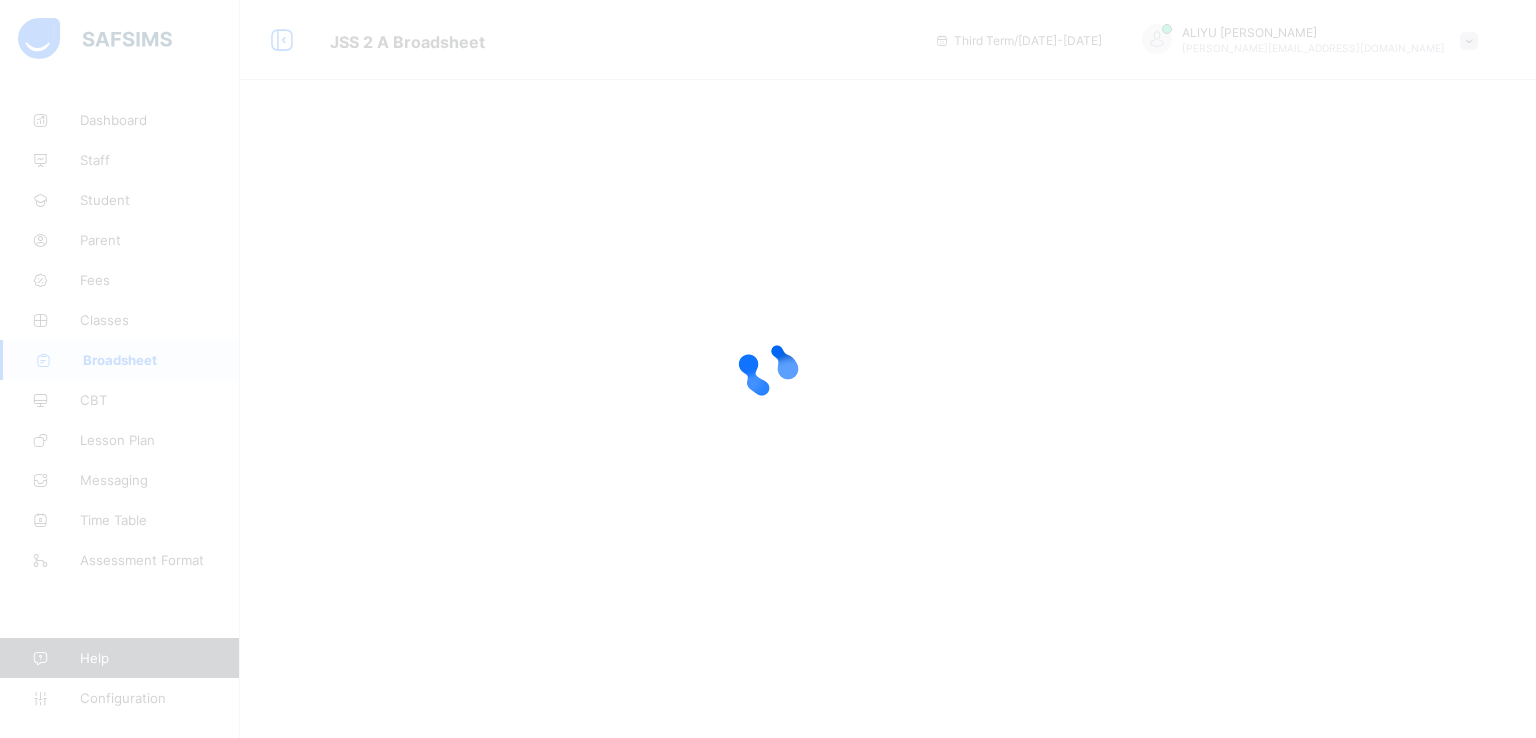 click at bounding box center (768, 369) 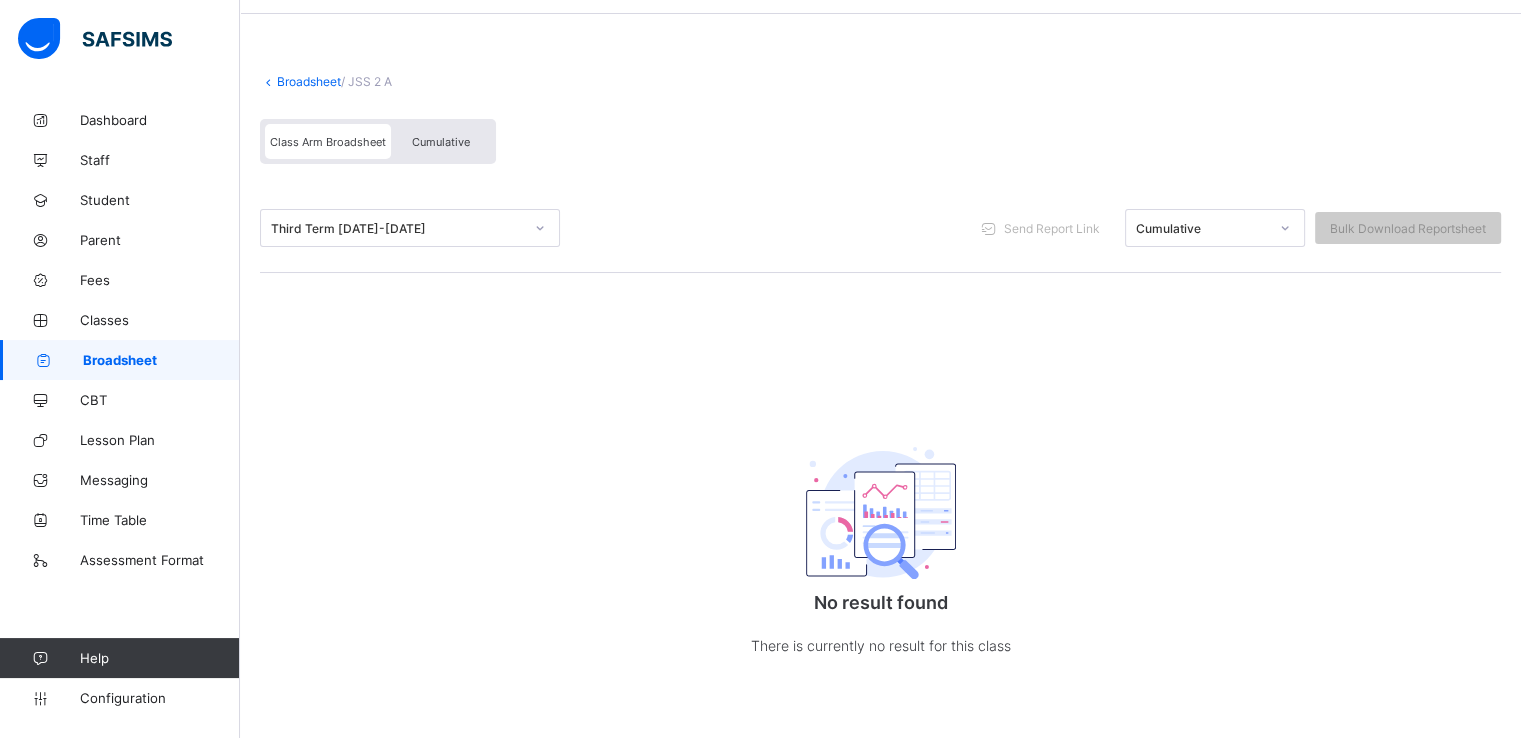 scroll, scrollTop: 0, scrollLeft: 0, axis: both 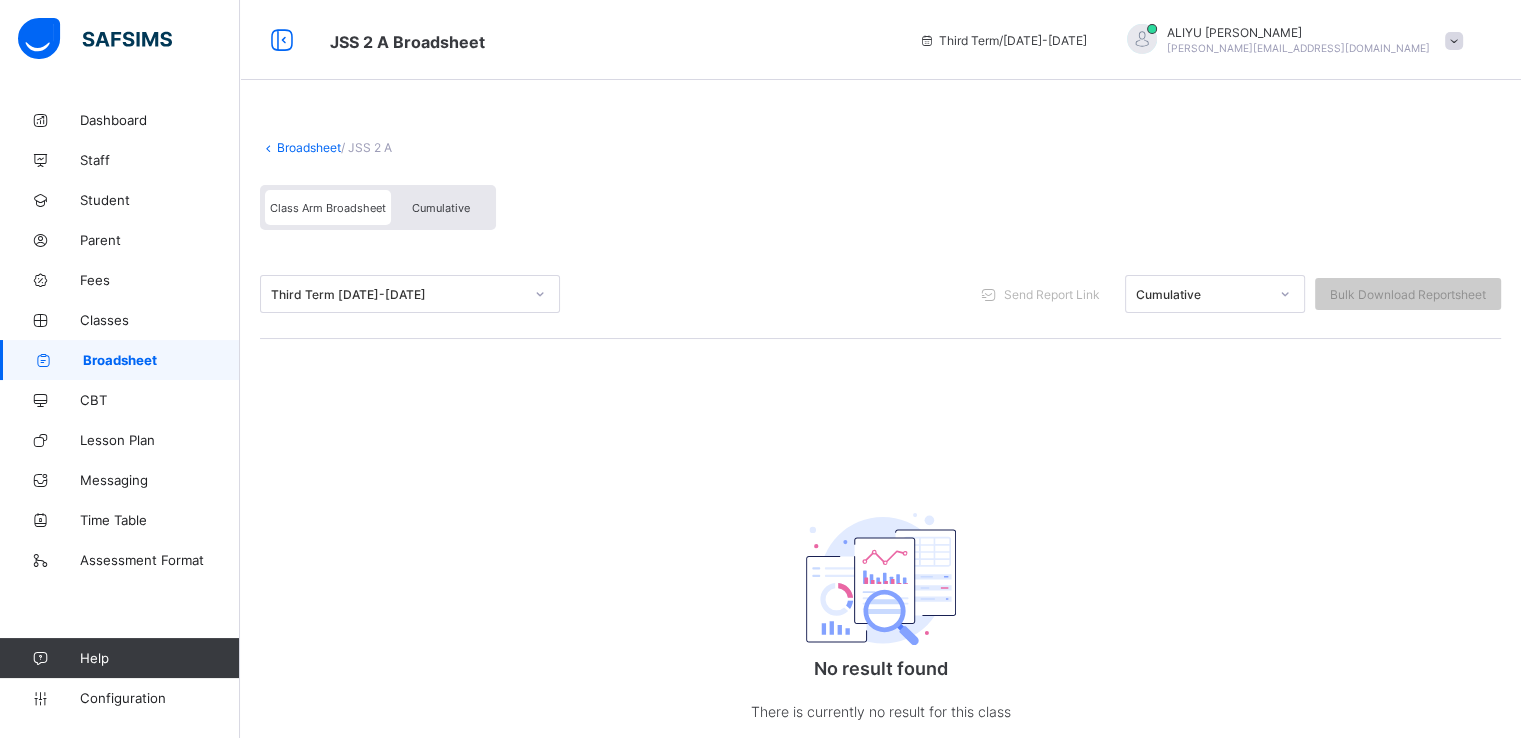click on "Broadsheet" at bounding box center (309, 147) 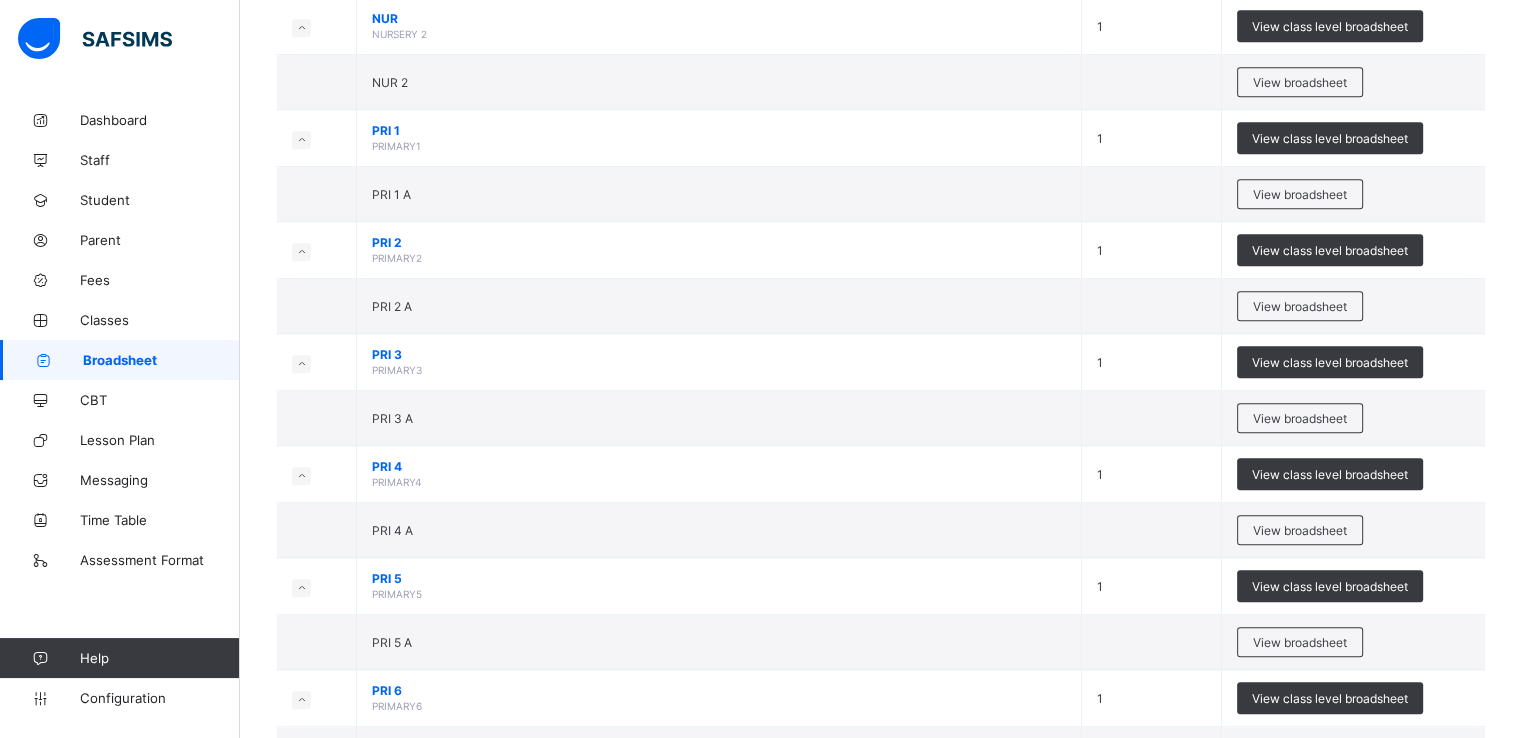 scroll, scrollTop: 1603, scrollLeft: 0, axis: vertical 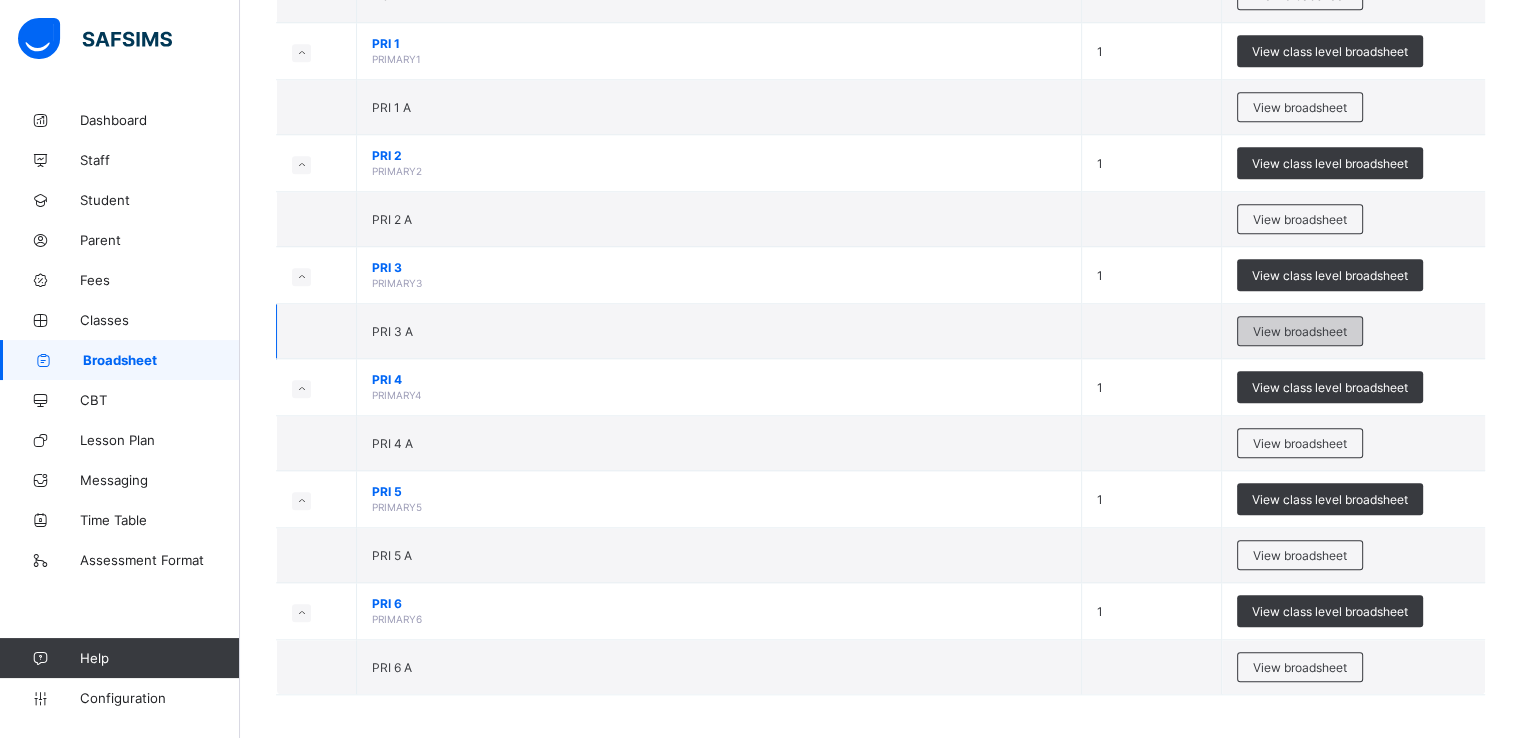 click on "View broadsheet" at bounding box center [1300, 331] 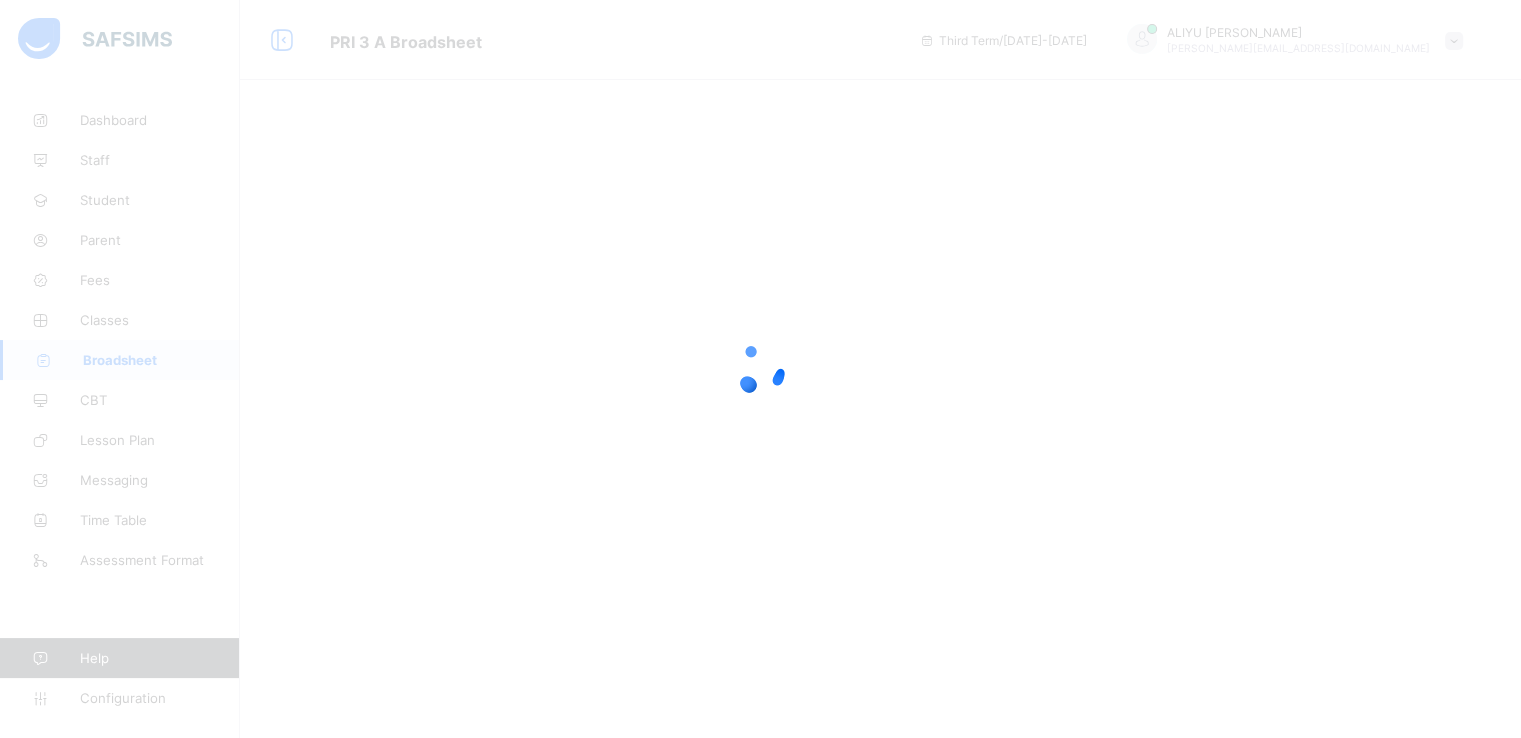 scroll, scrollTop: 0, scrollLeft: 0, axis: both 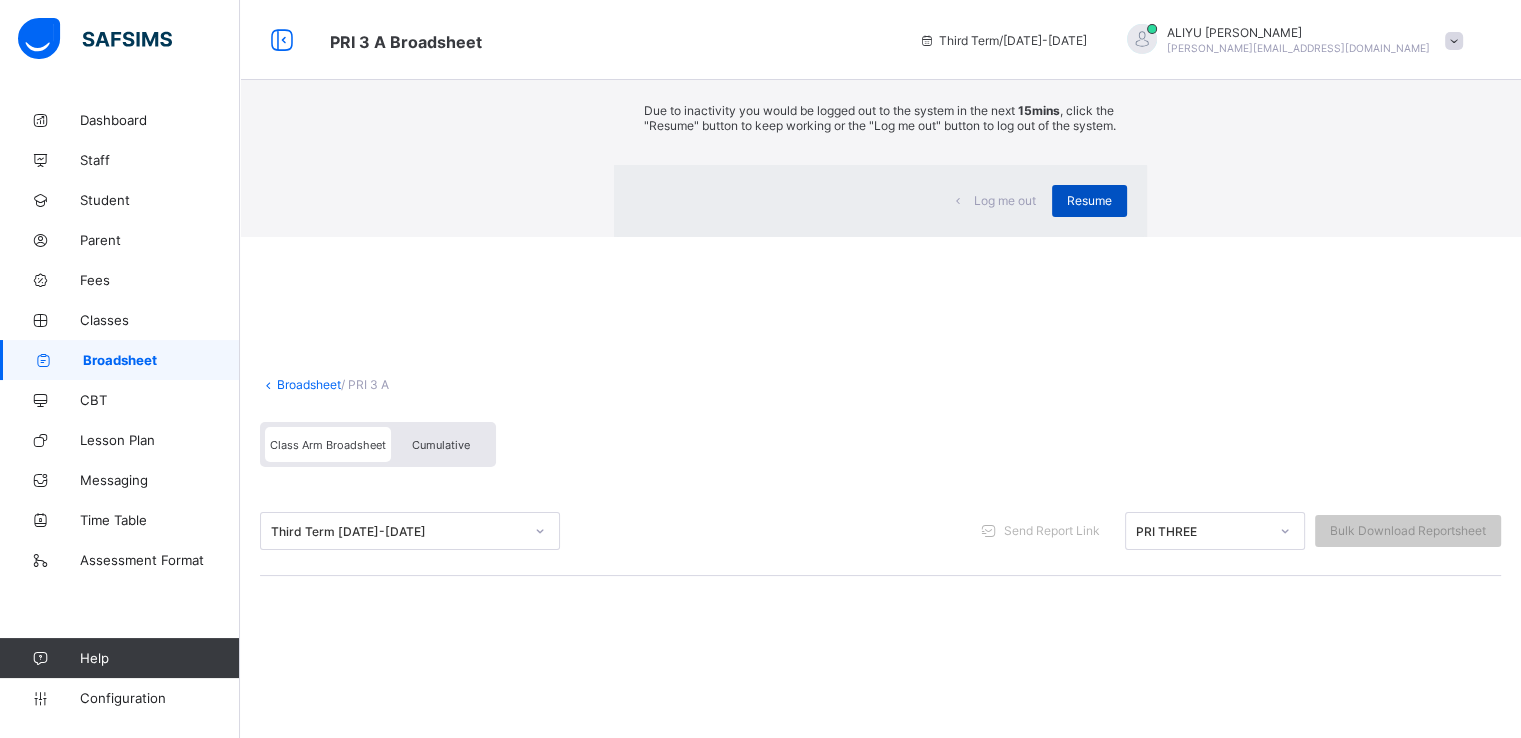 click on "Resume" at bounding box center (1089, 200) 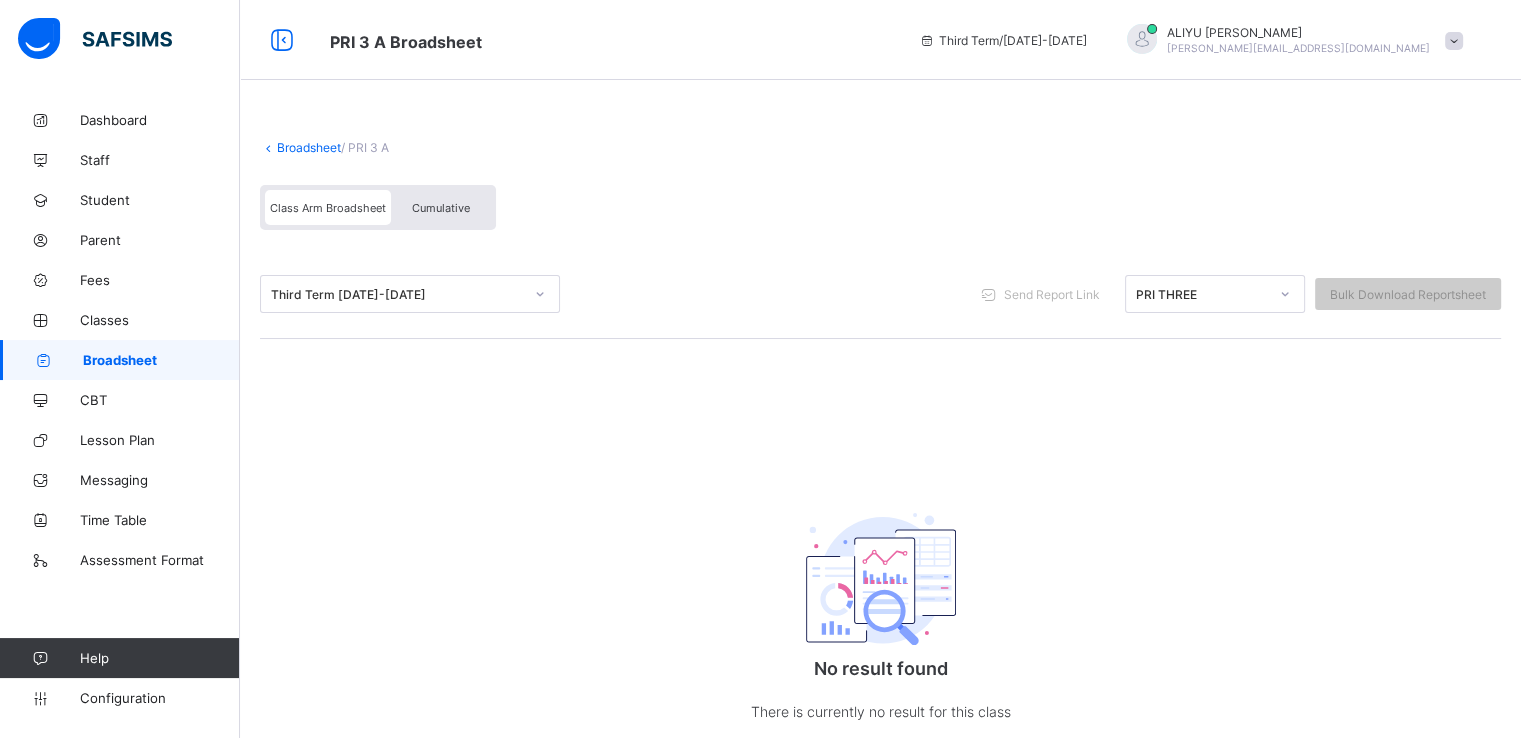 click at bounding box center [1454, 41] 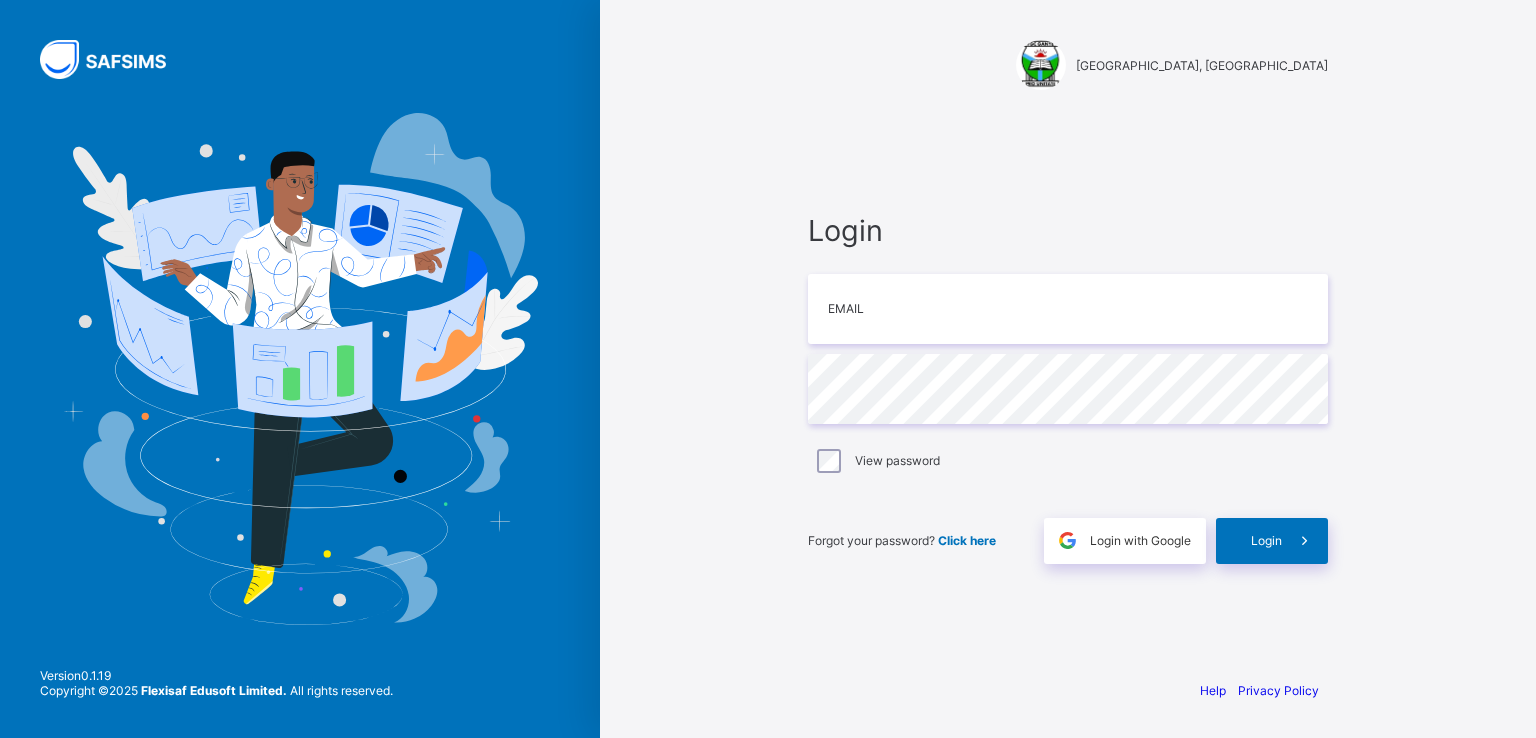 scroll, scrollTop: 0, scrollLeft: 0, axis: both 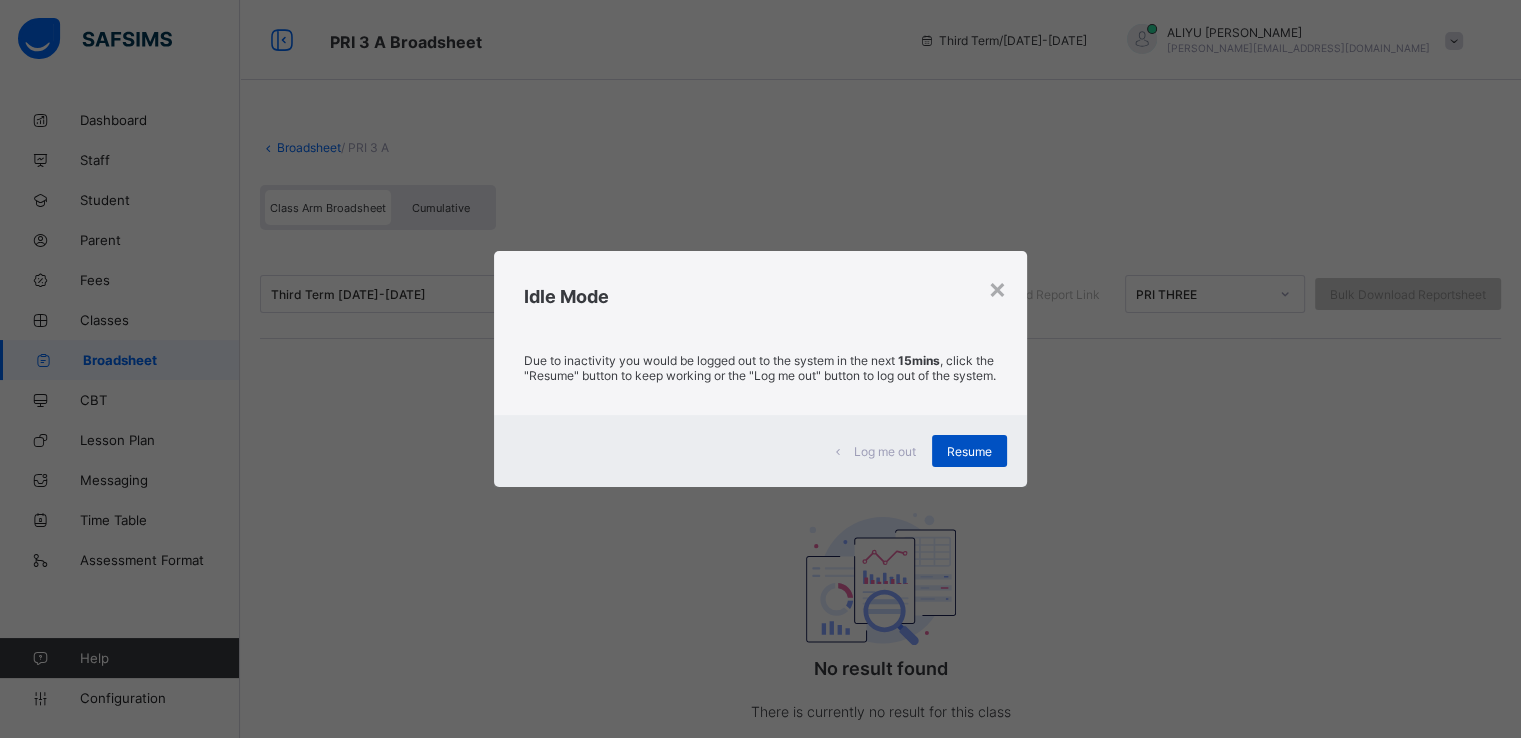 click on "Resume" at bounding box center [969, 451] 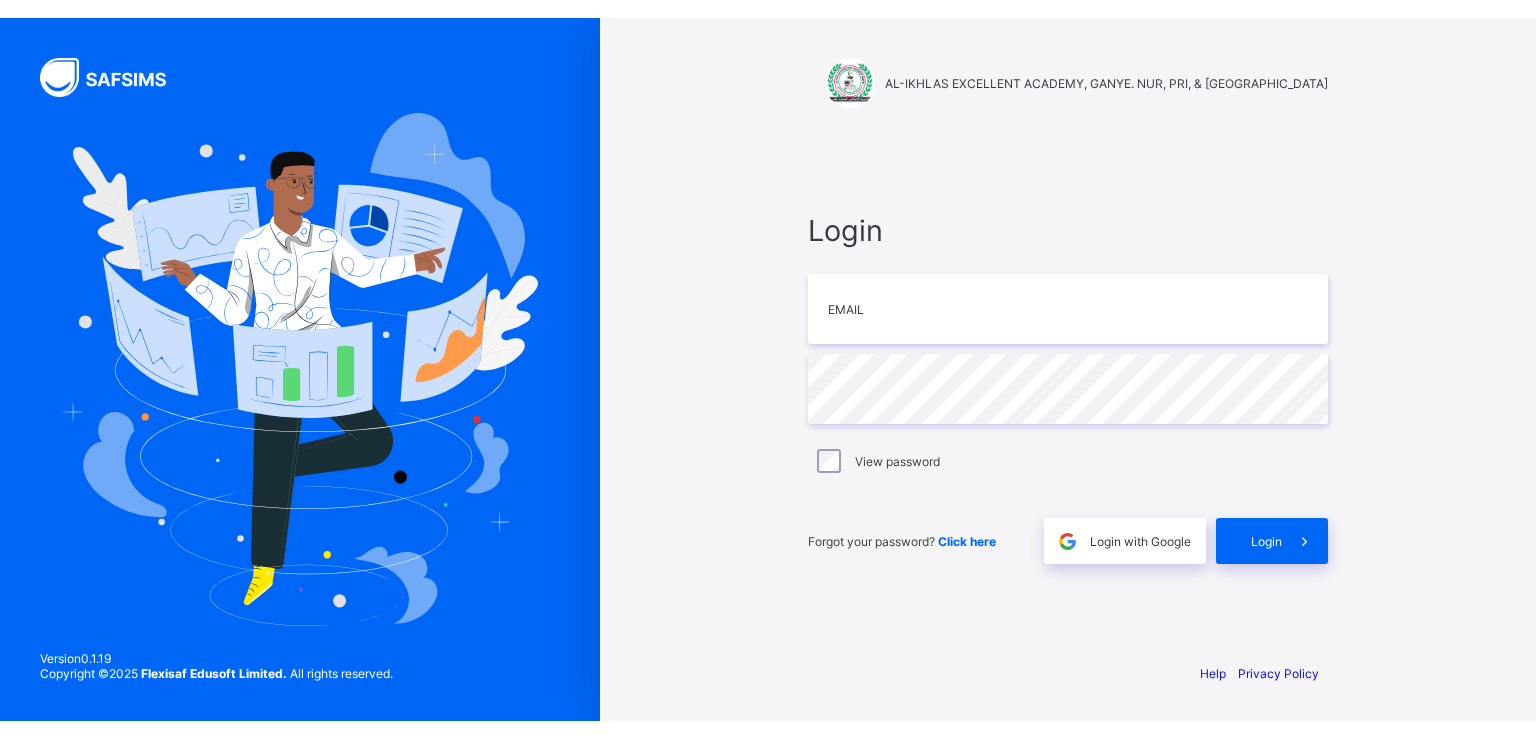 scroll, scrollTop: 0, scrollLeft: 0, axis: both 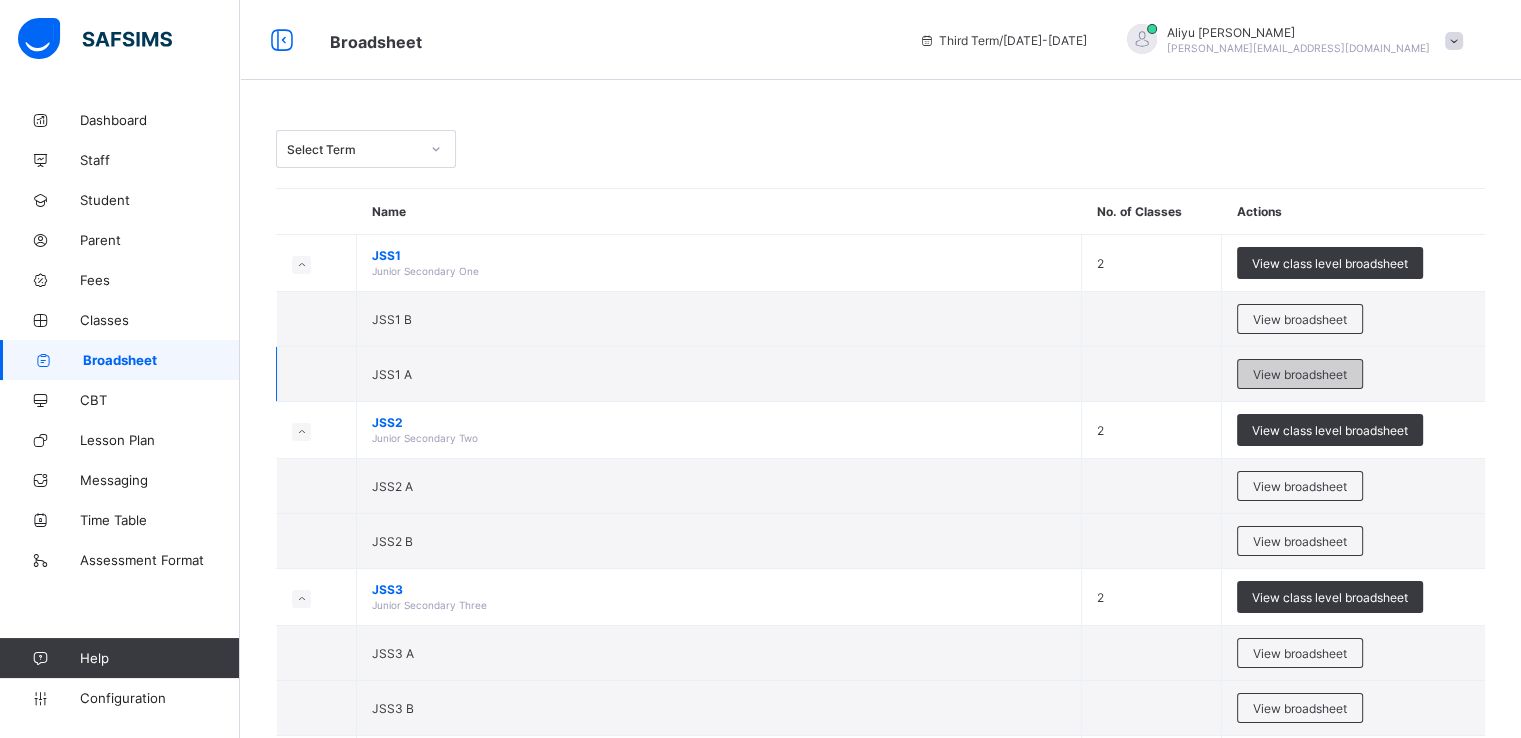 click on "View broadsheet" at bounding box center (1300, 374) 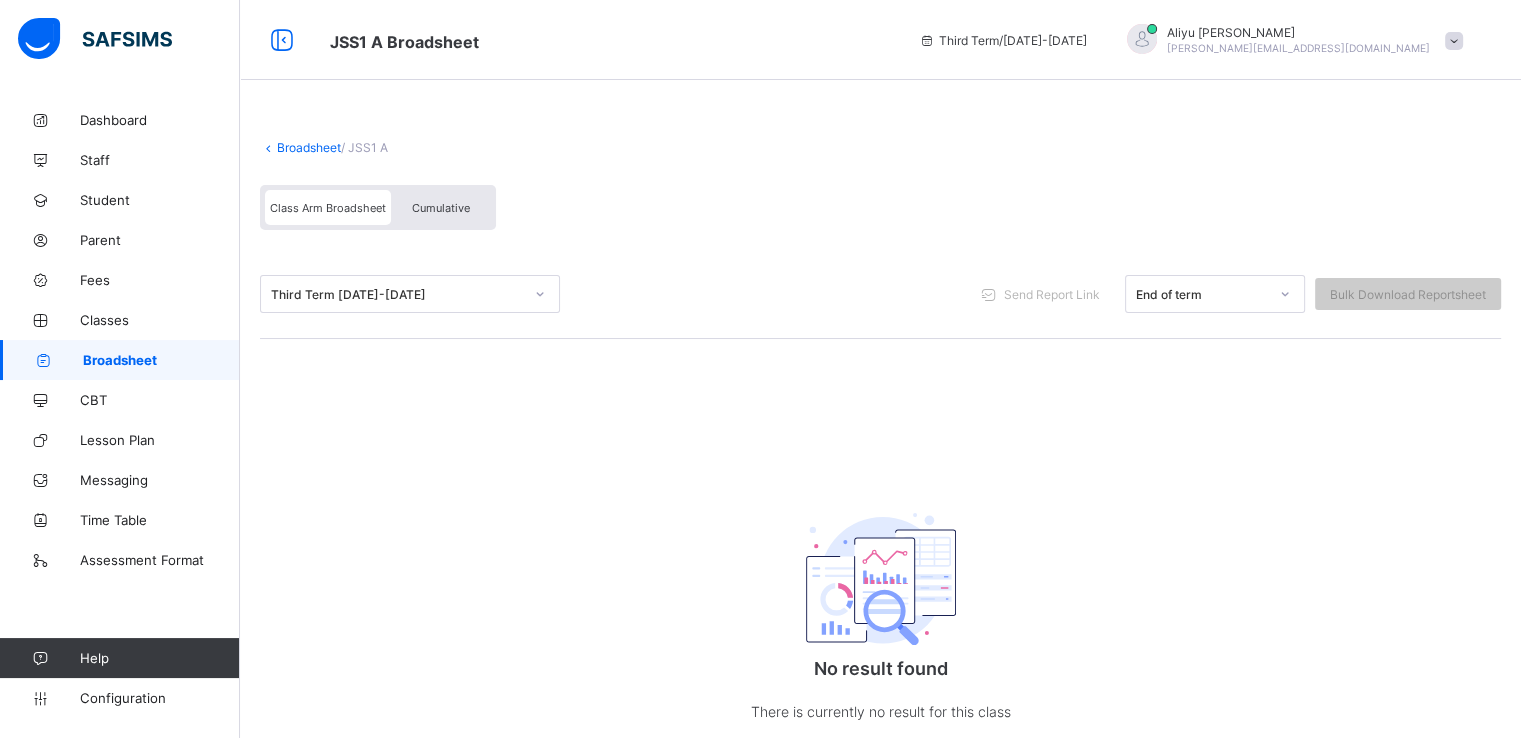 click on "Broadsheet" at bounding box center (309, 147) 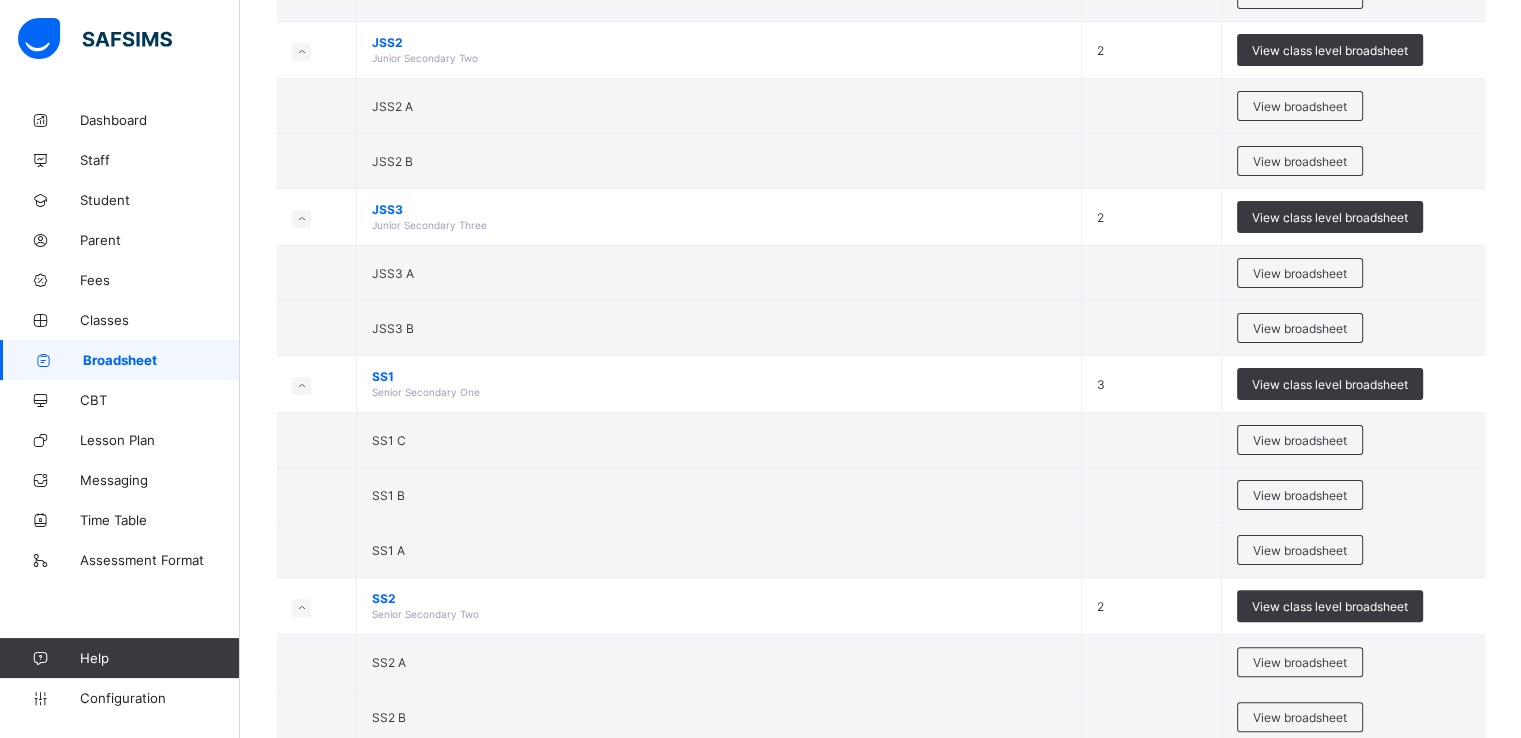 scroll, scrollTop: 382, scrollLeft: 0, axis: vertical 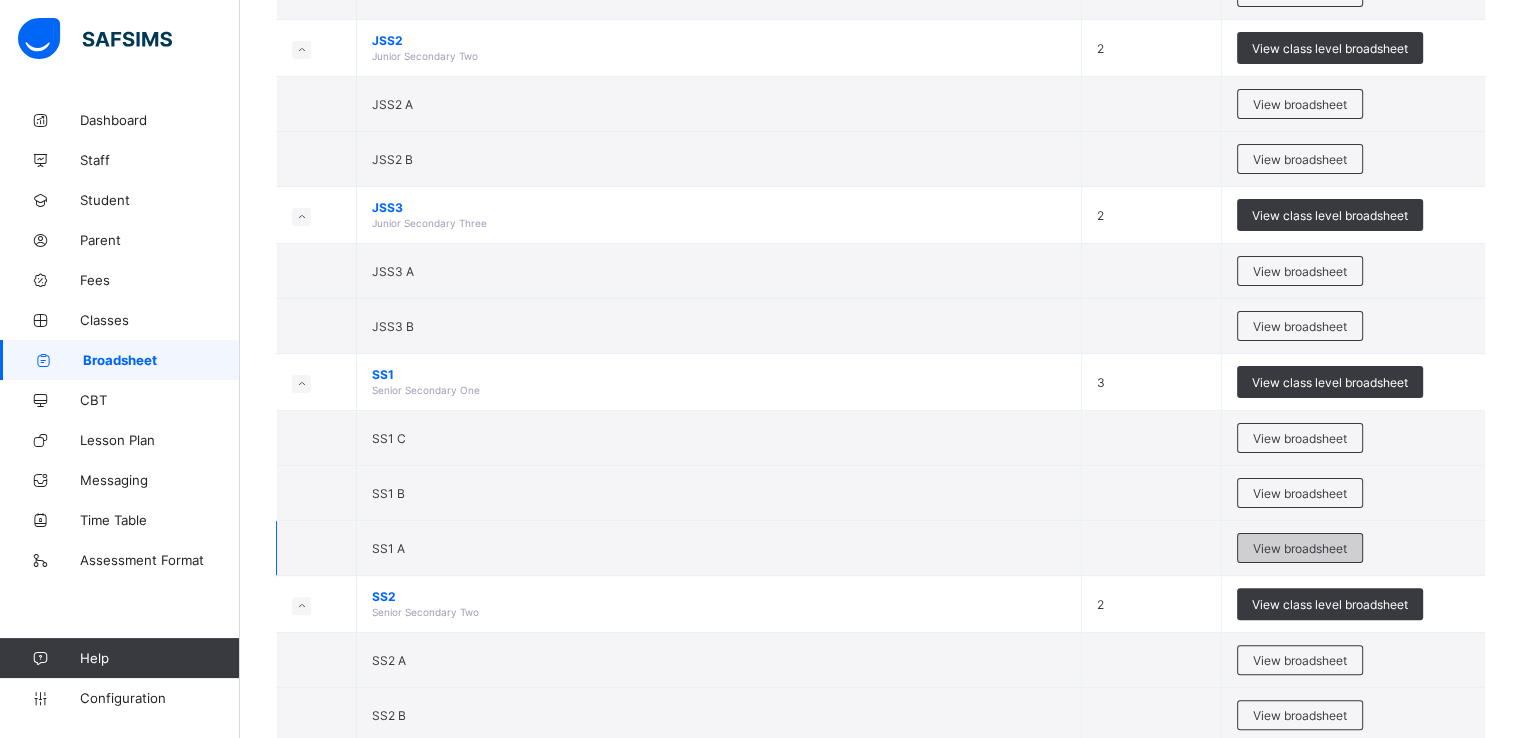 click on "View broadsheet" at bounding box center [1300, 548] 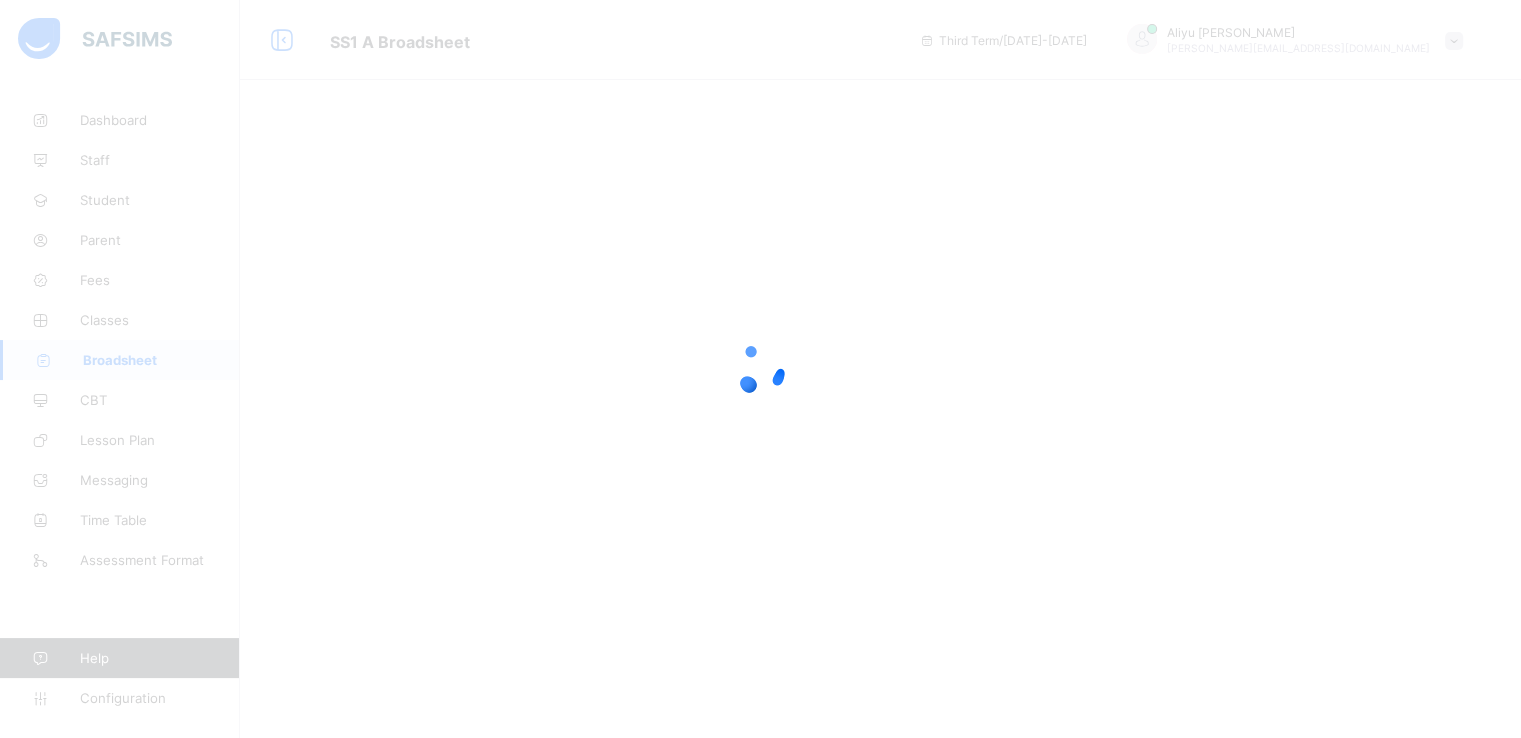 scroll, scrollTop: 0, scrollLeft: 0, axis: both 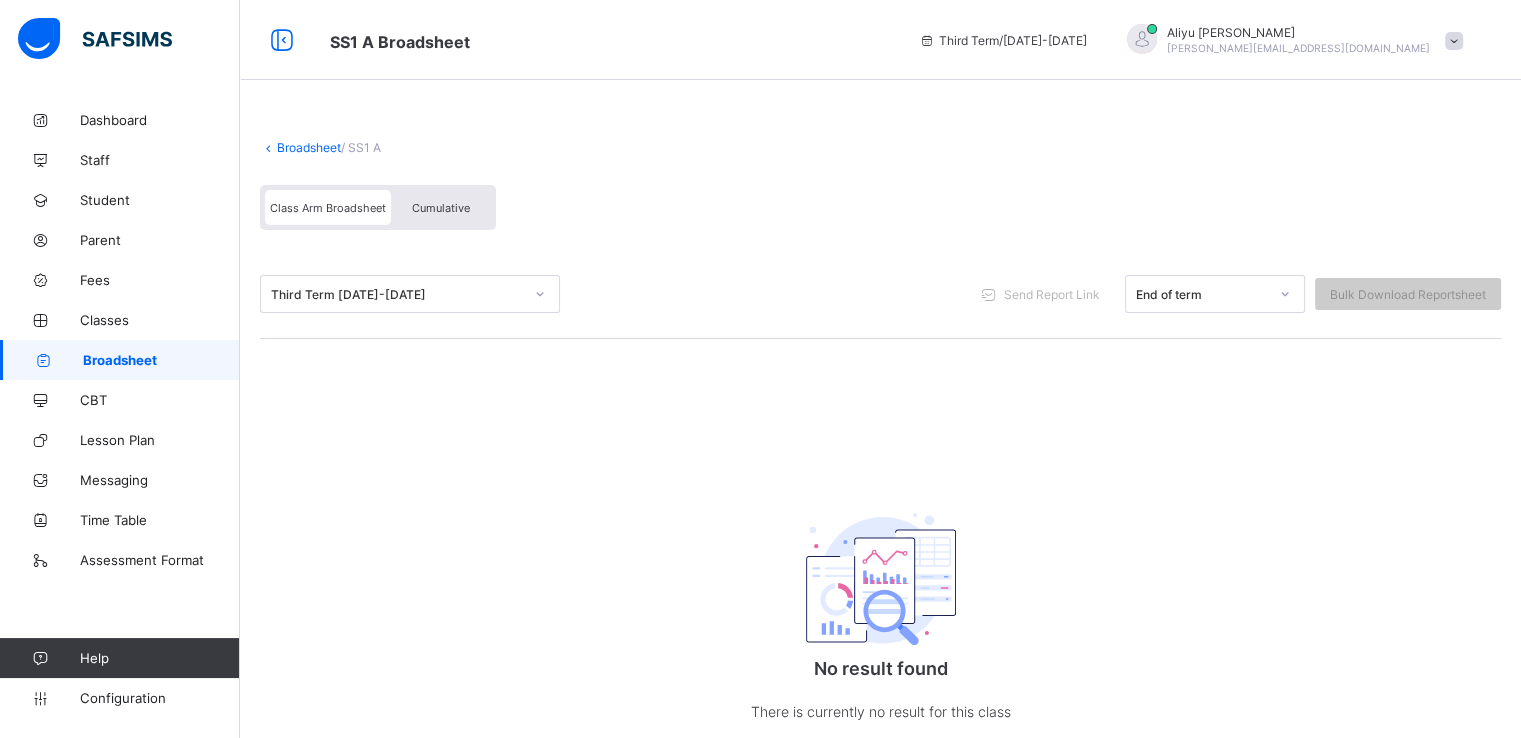 click on "Broadsheet" at bounding box center [309, 147] 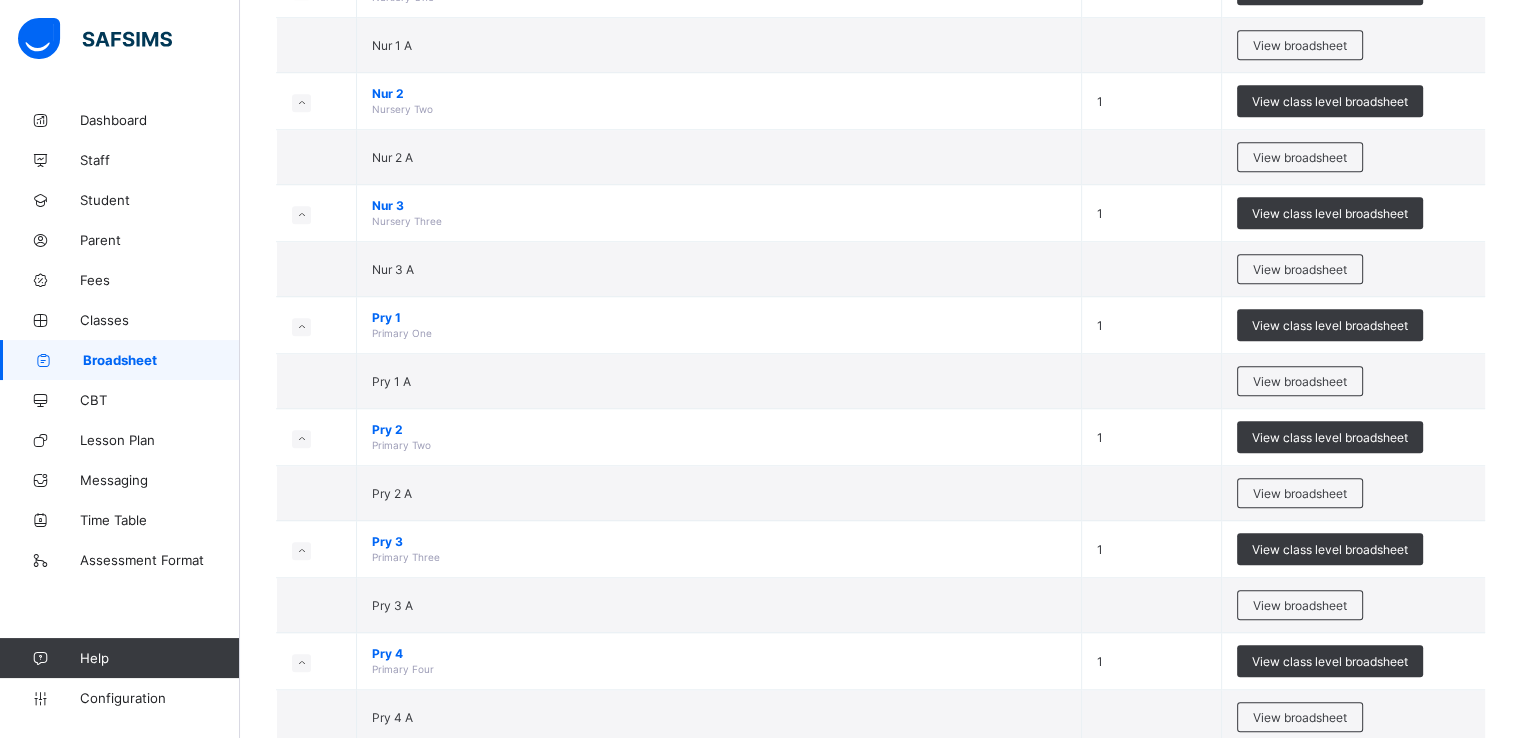 scroll, scrollTop: 1493, scrollLeft: 0, axis: vertical 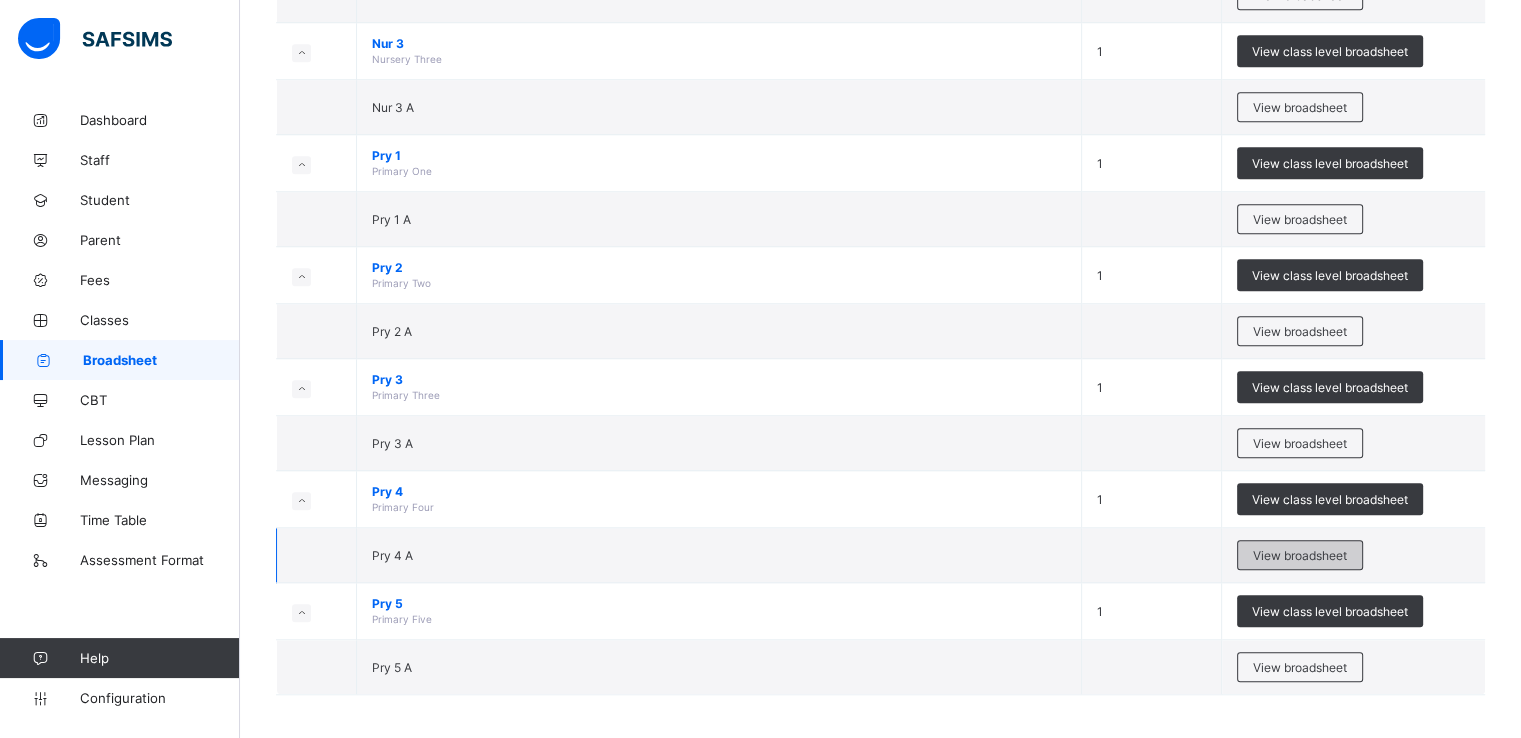 click on "View broadsheet" at bounding box center [1300, 555] 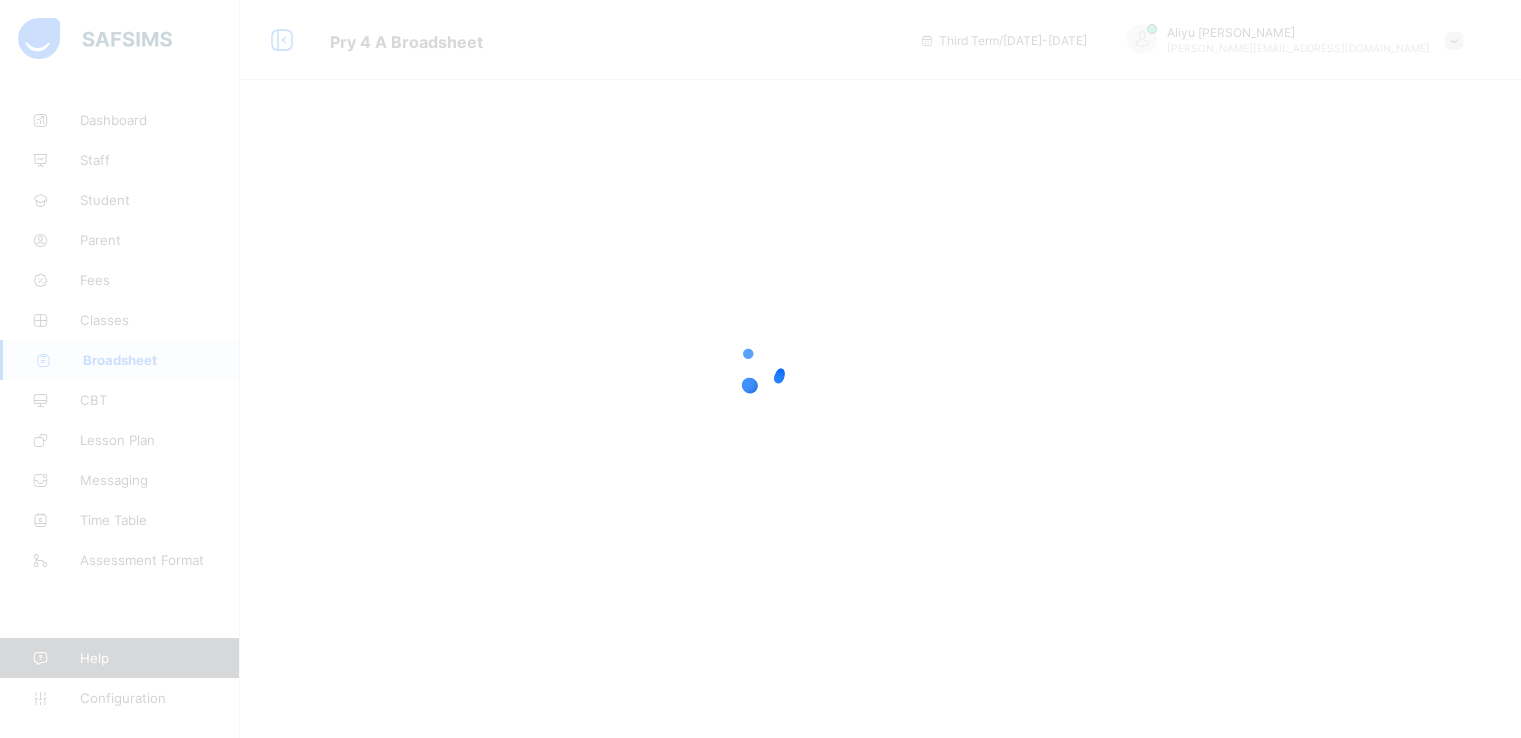 scroll, scrollTop: 0, scrollLeft: 0, axis: both 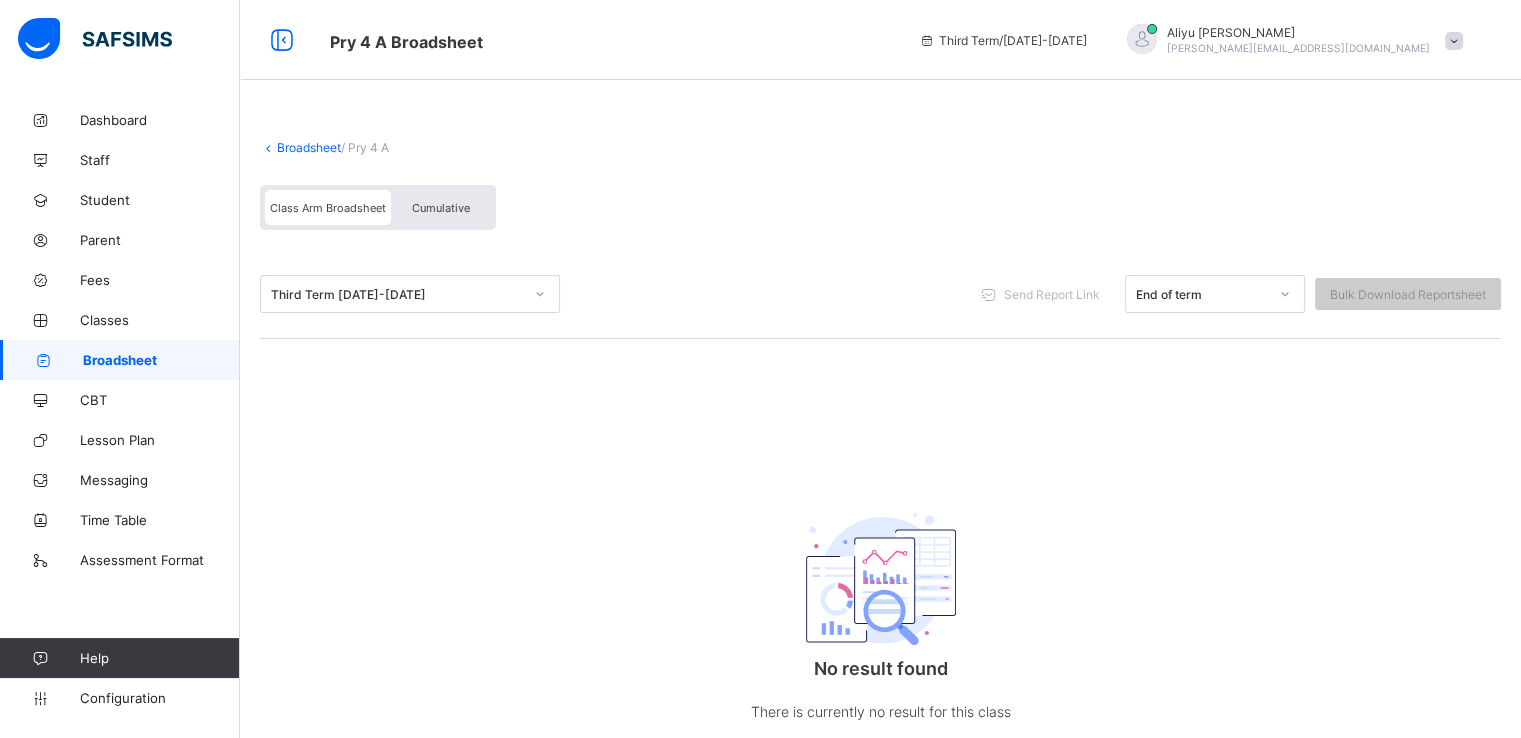 click on "Broadsheet" at bounding box center [309, 147] 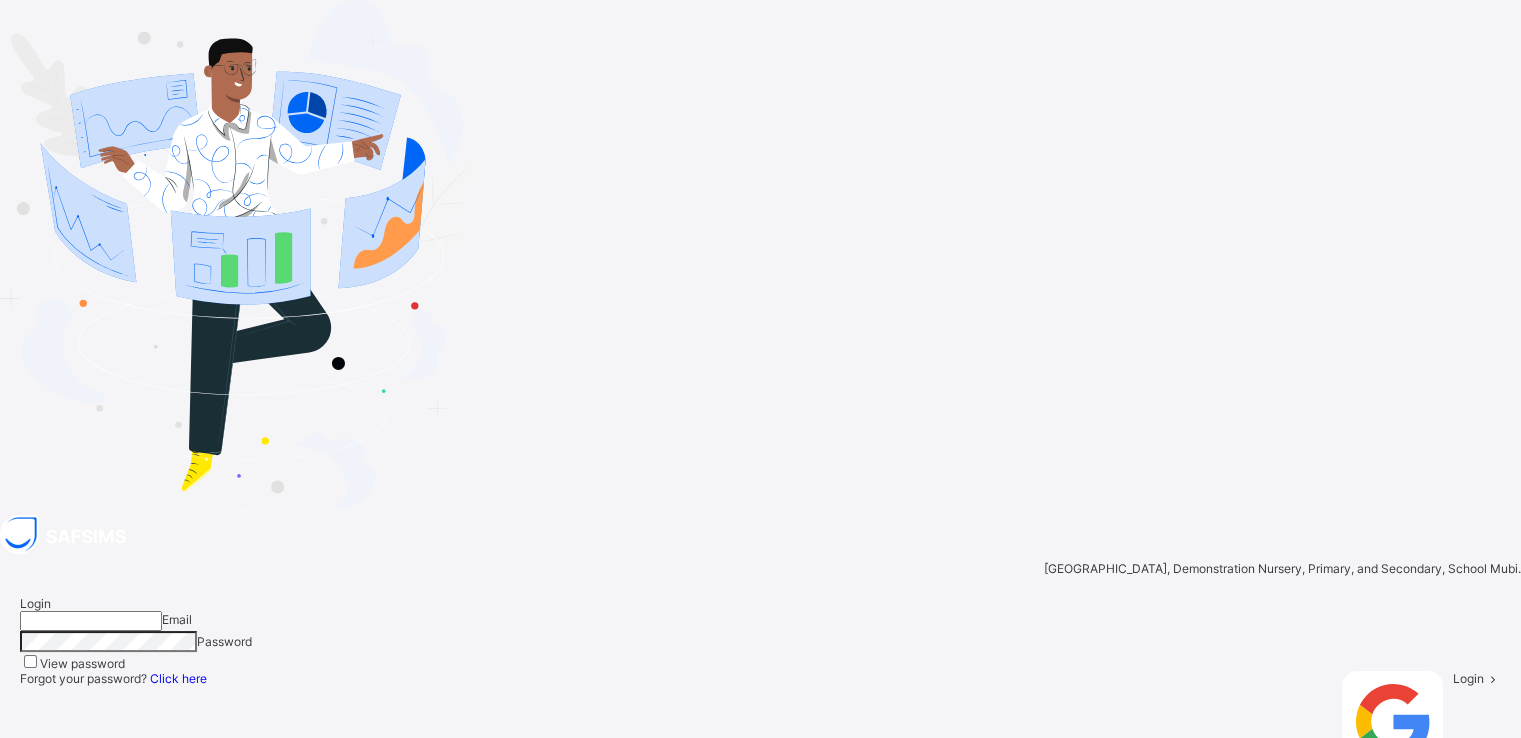 type on "**********" 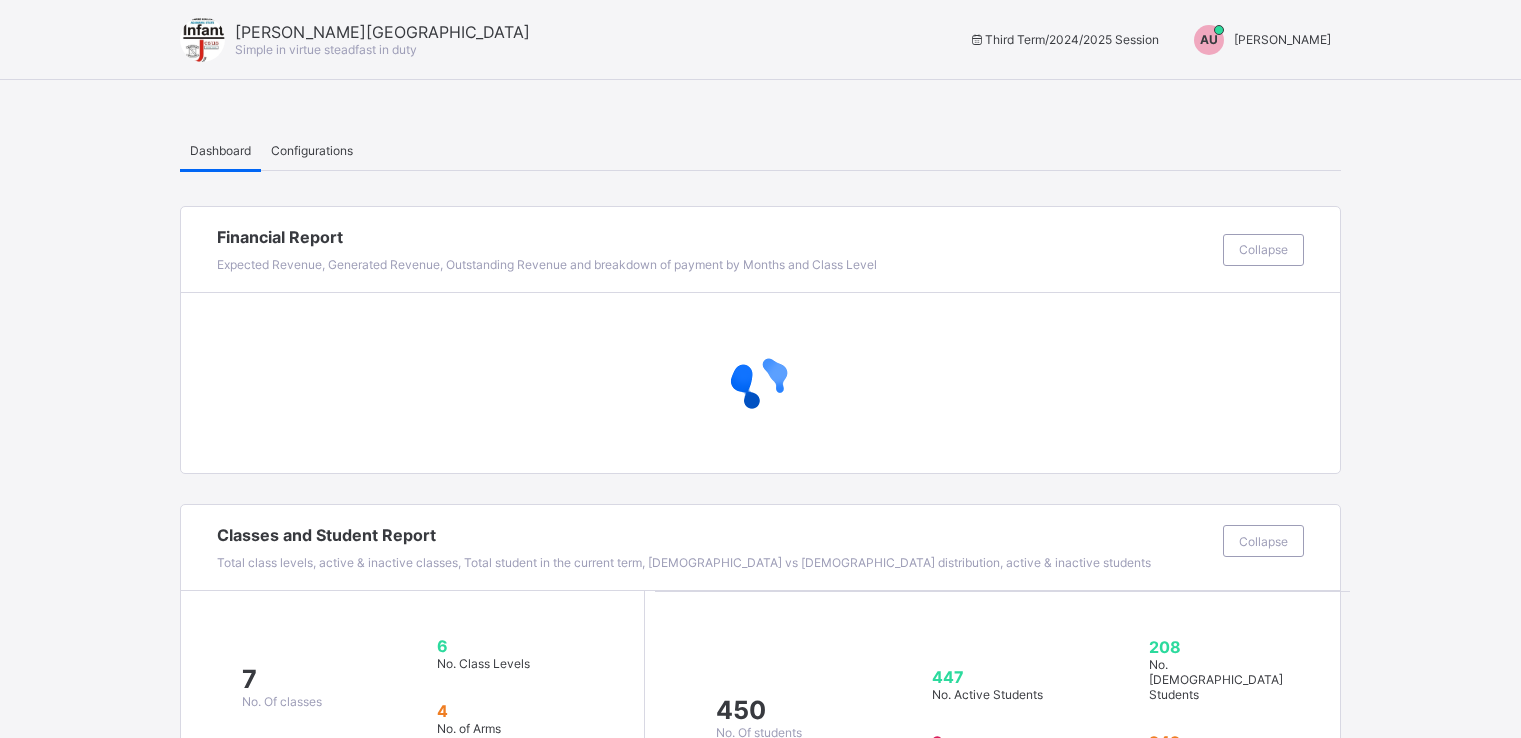 scroll, scrollTop: 0, scrollLeft: 0, axis: both 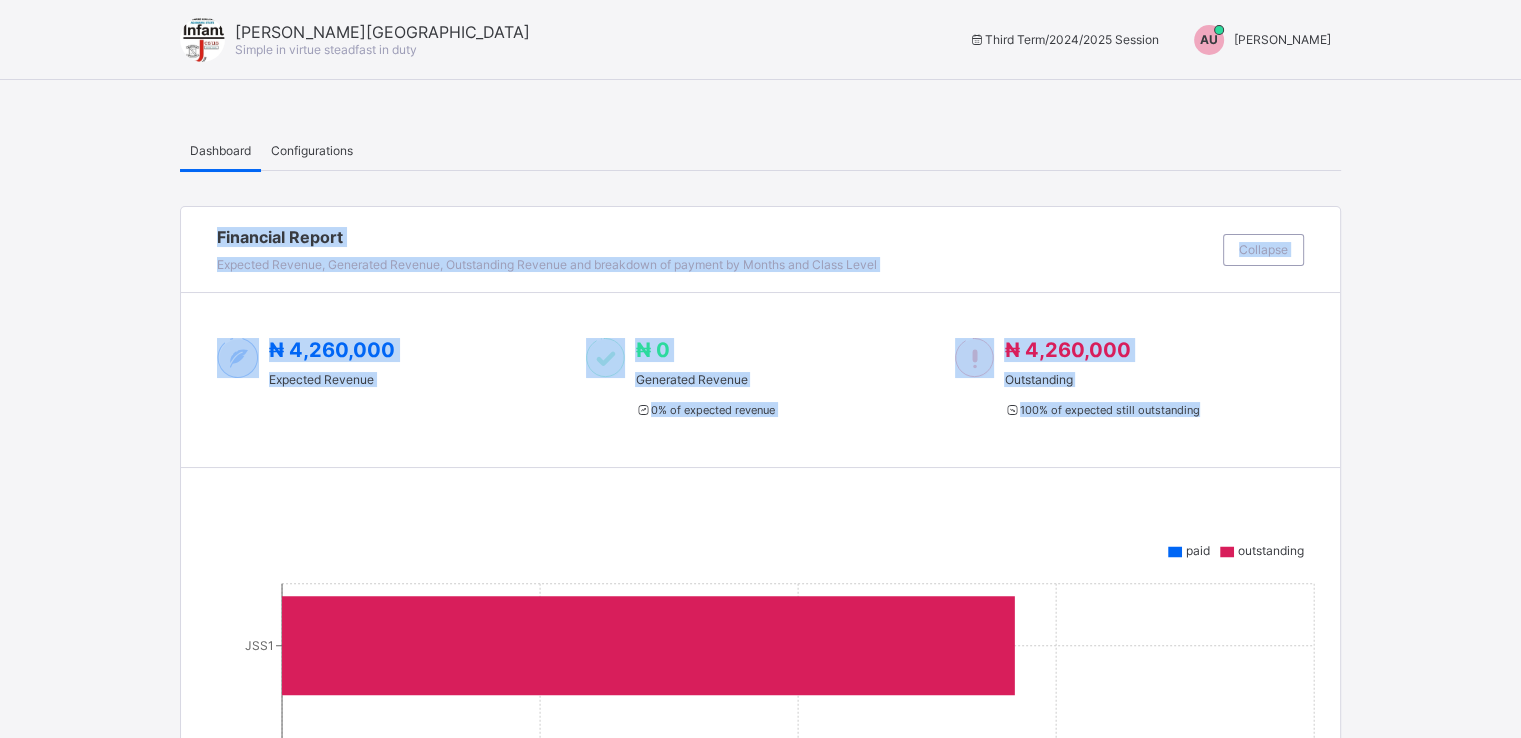 drag, startPoint x: 788, startPoint y: 510, endPoint x: 1112, endPoint y: 170, distance: 469.65518 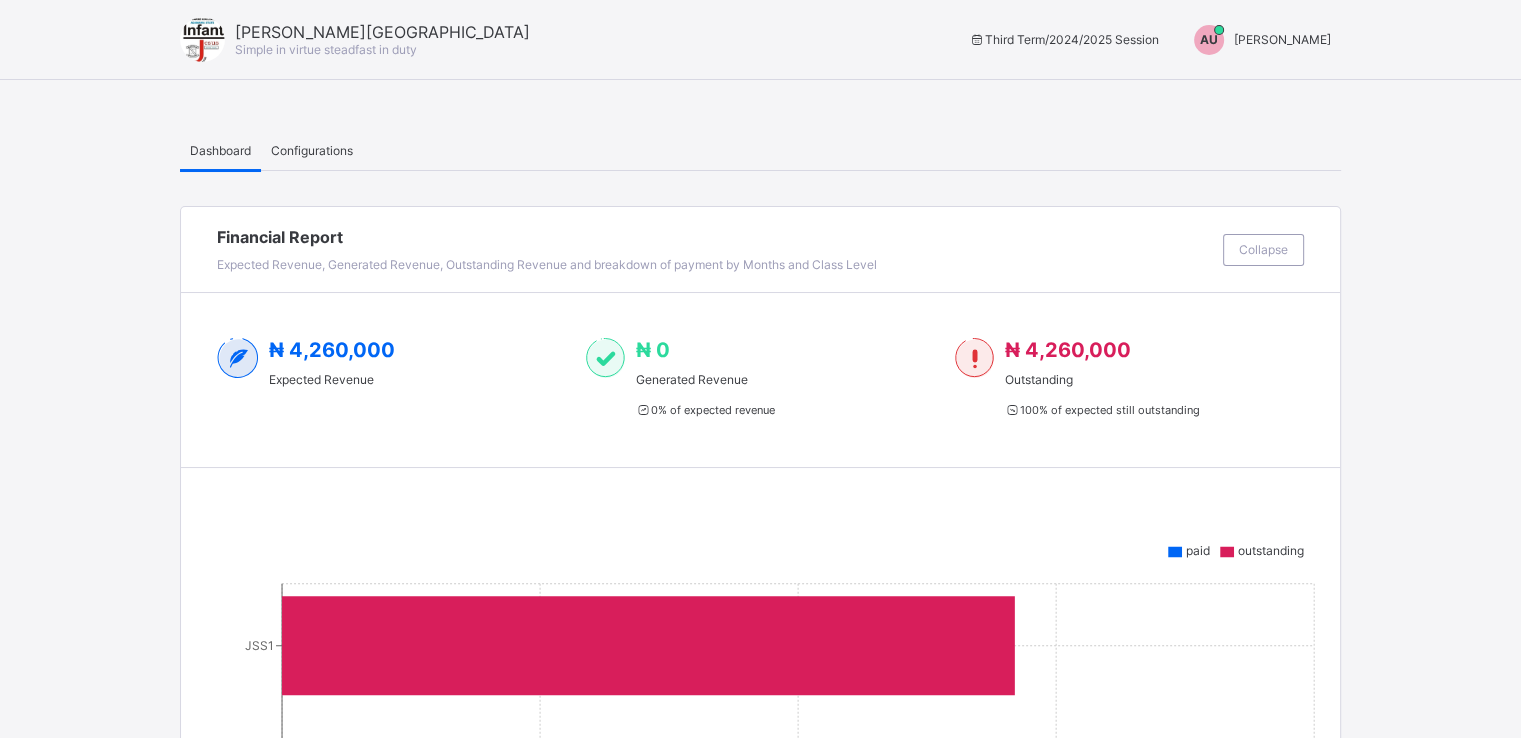 click on "Aliyu Umar" at bounding box center (1282, 39) 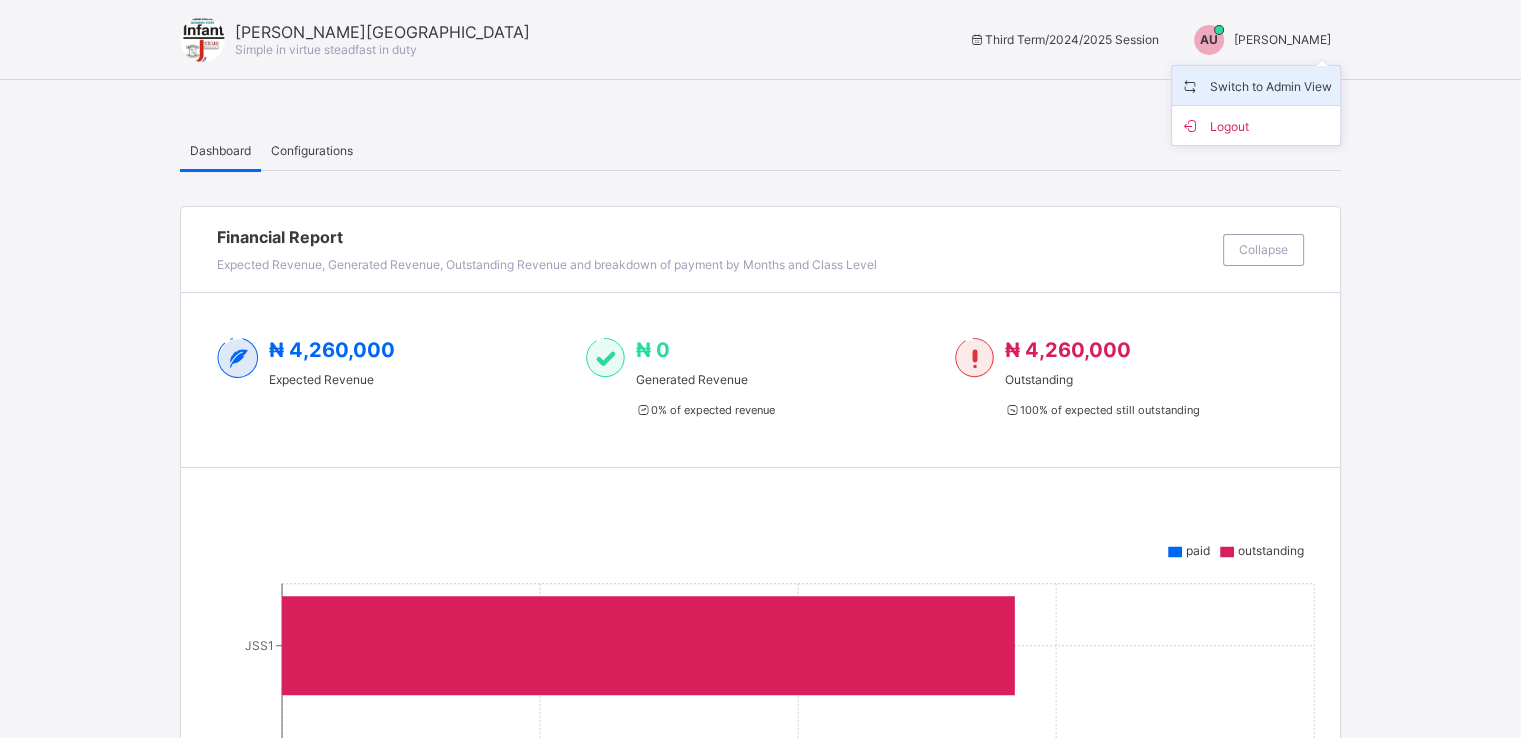 click on "Switch to Admin View" at bounding box center [1256, 85] 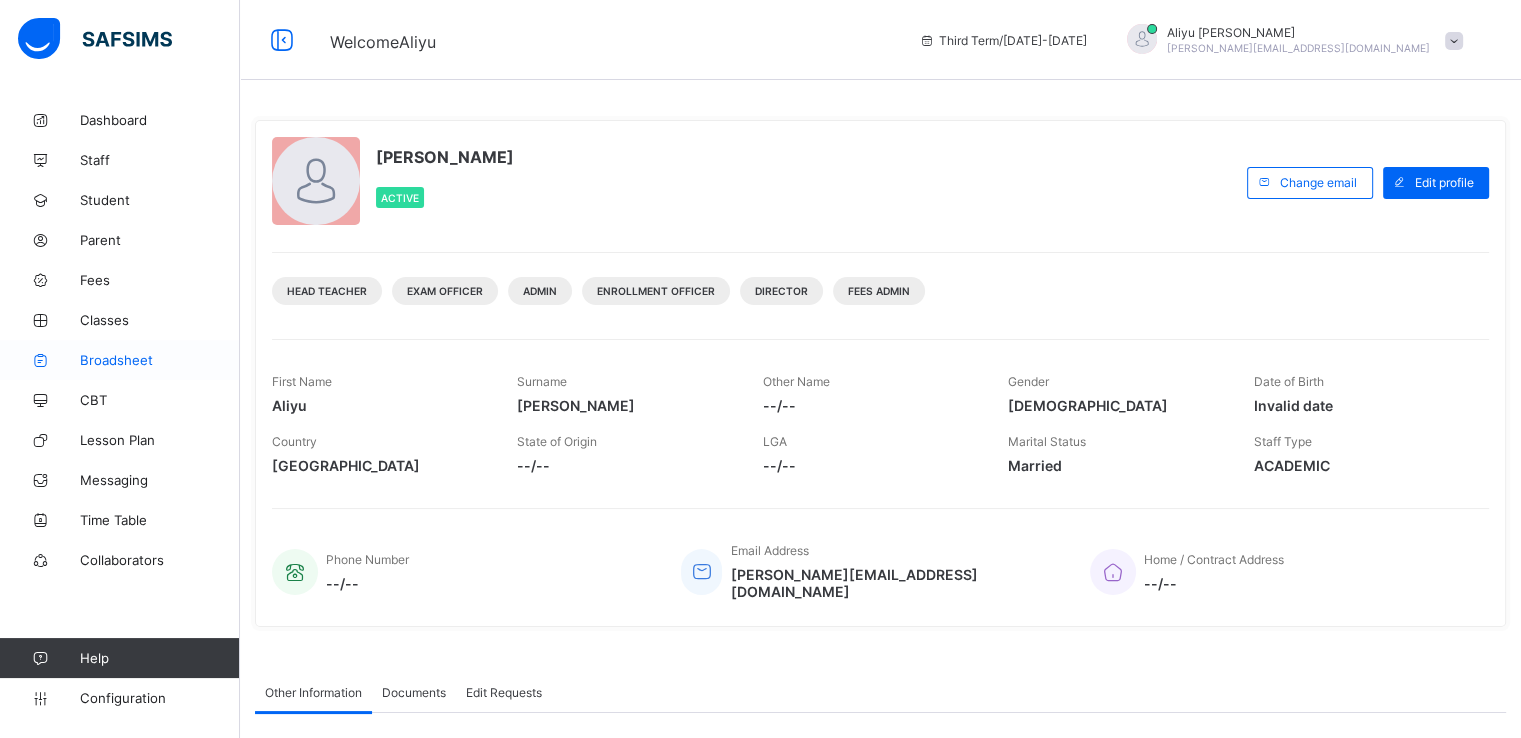 click on "Broadsheet" at bounding box center (160, 360) 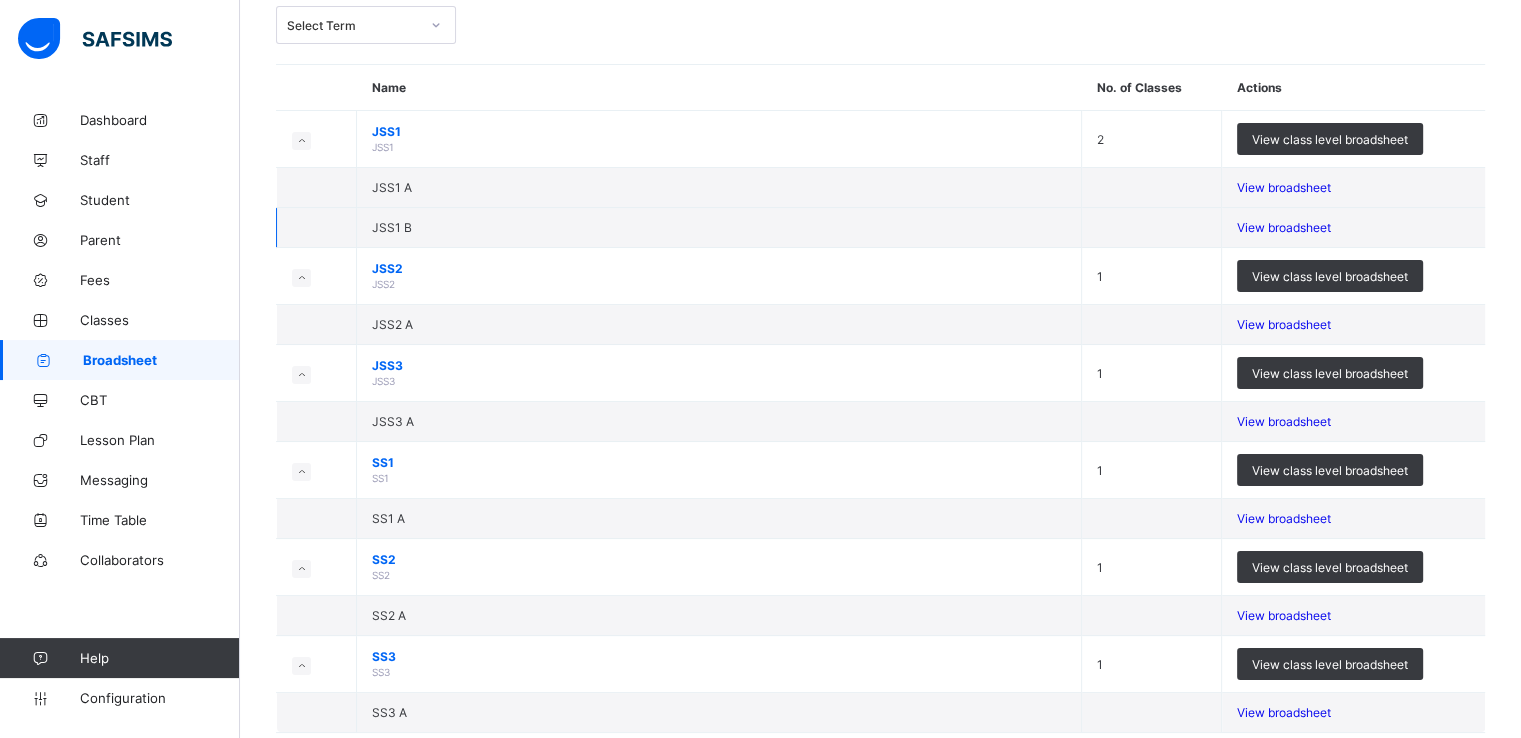 scroll, scrollTop: 126, scrollLeft: 0, axis: vertical 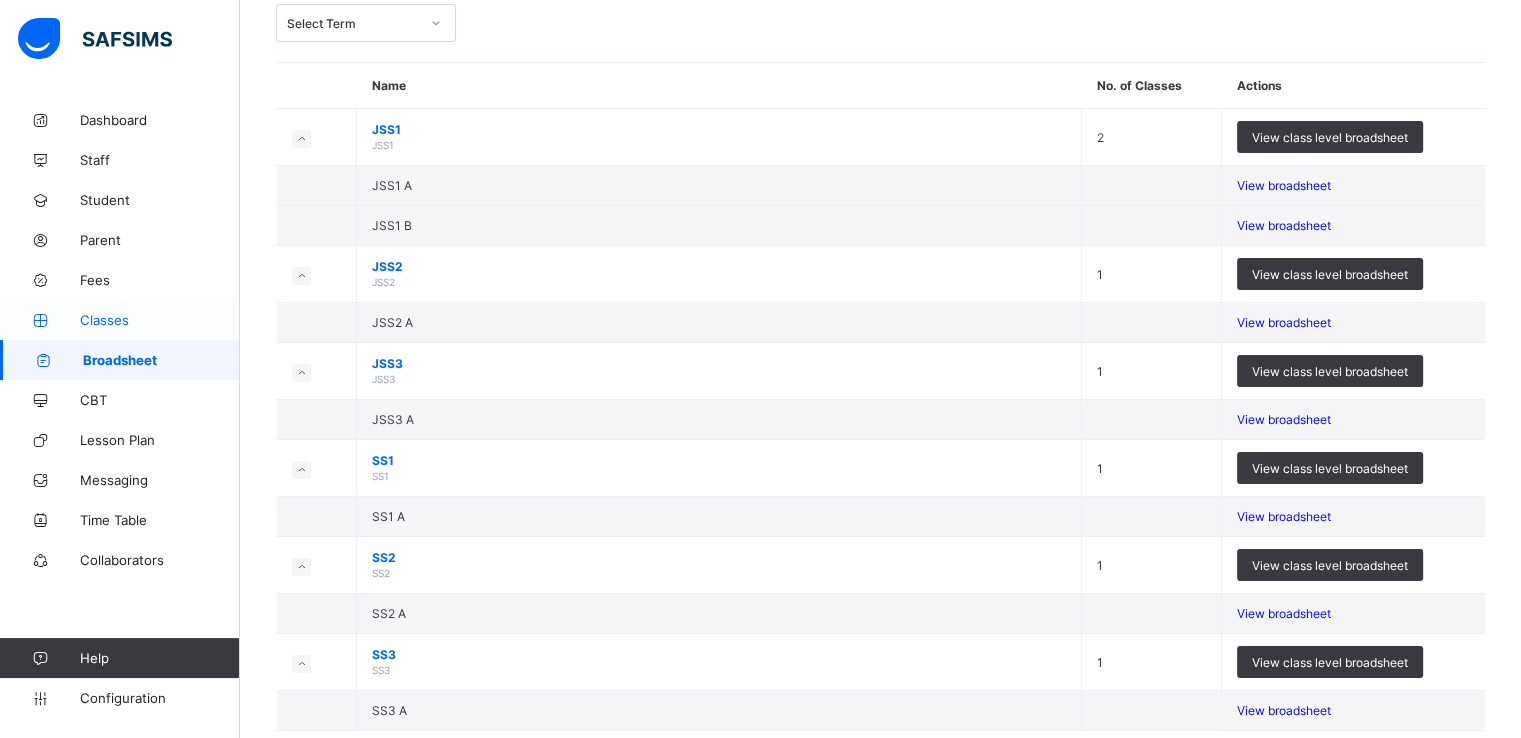 click on "Classes" at bounding box center [120, 320] 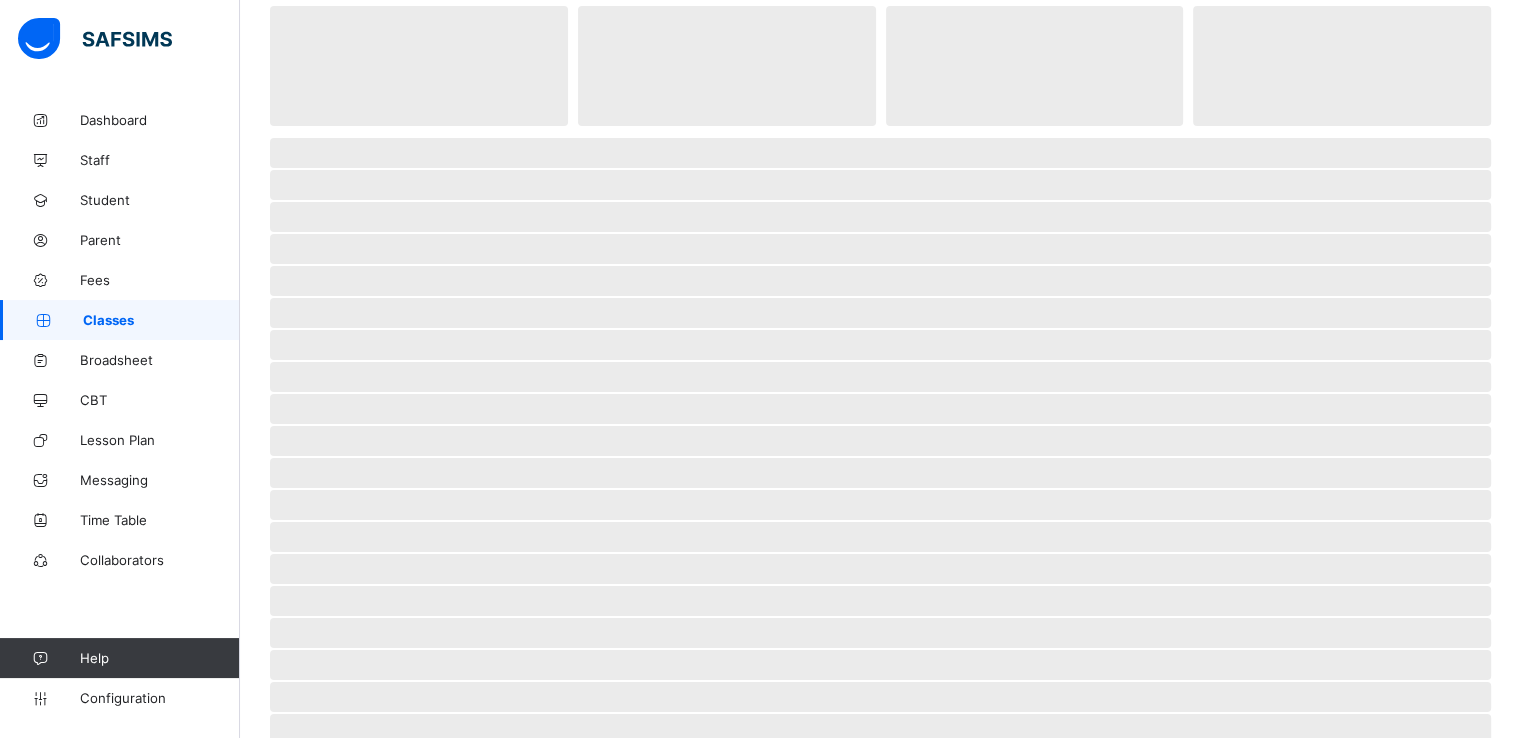 scroll, scrollTop: 0, scrollLeft: 0, axis: both 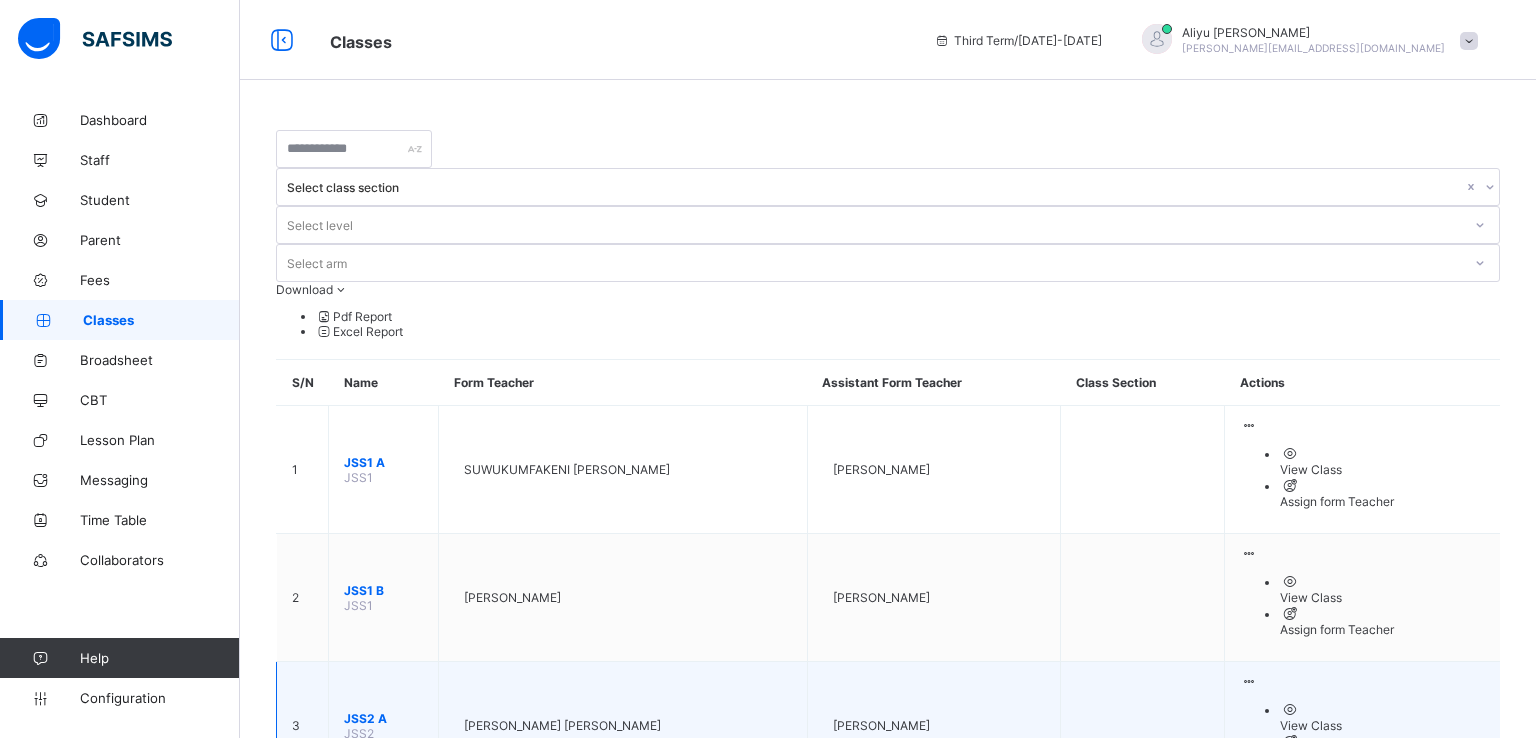 click on "JSS2   A" at bounding box center (383, 718) 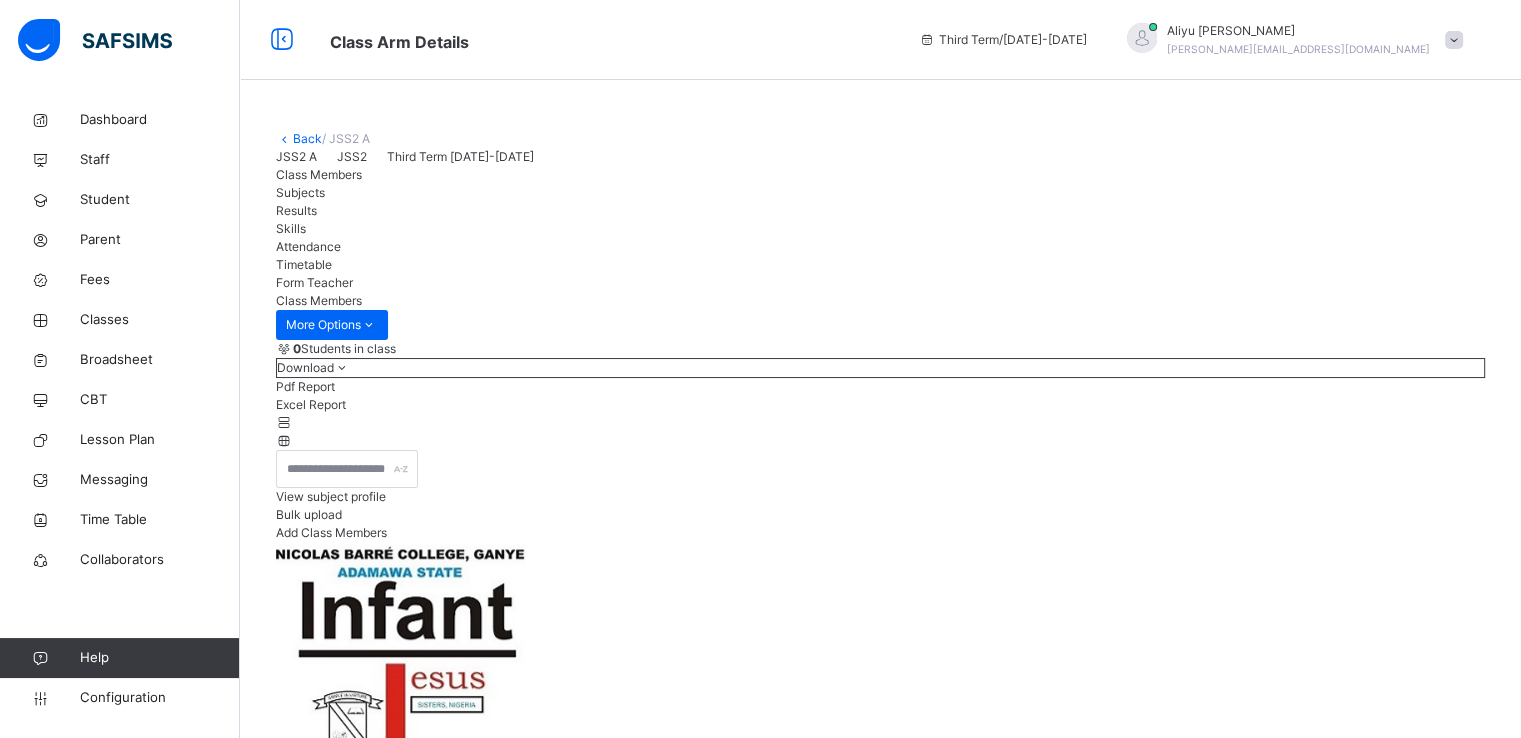 click on "Subjects" at bounding box center (880, 193) 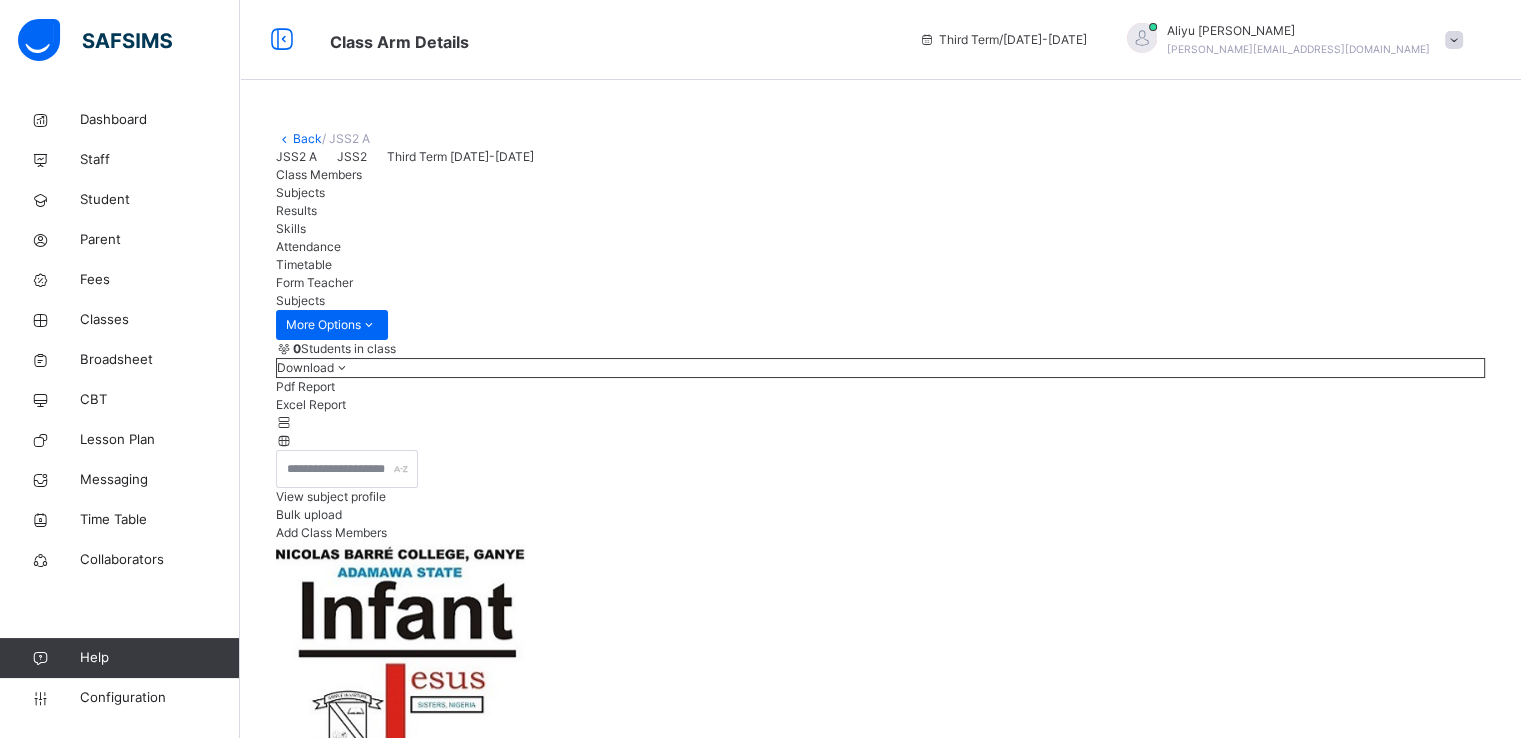 click on "Results" at bounding box center (296, 210) 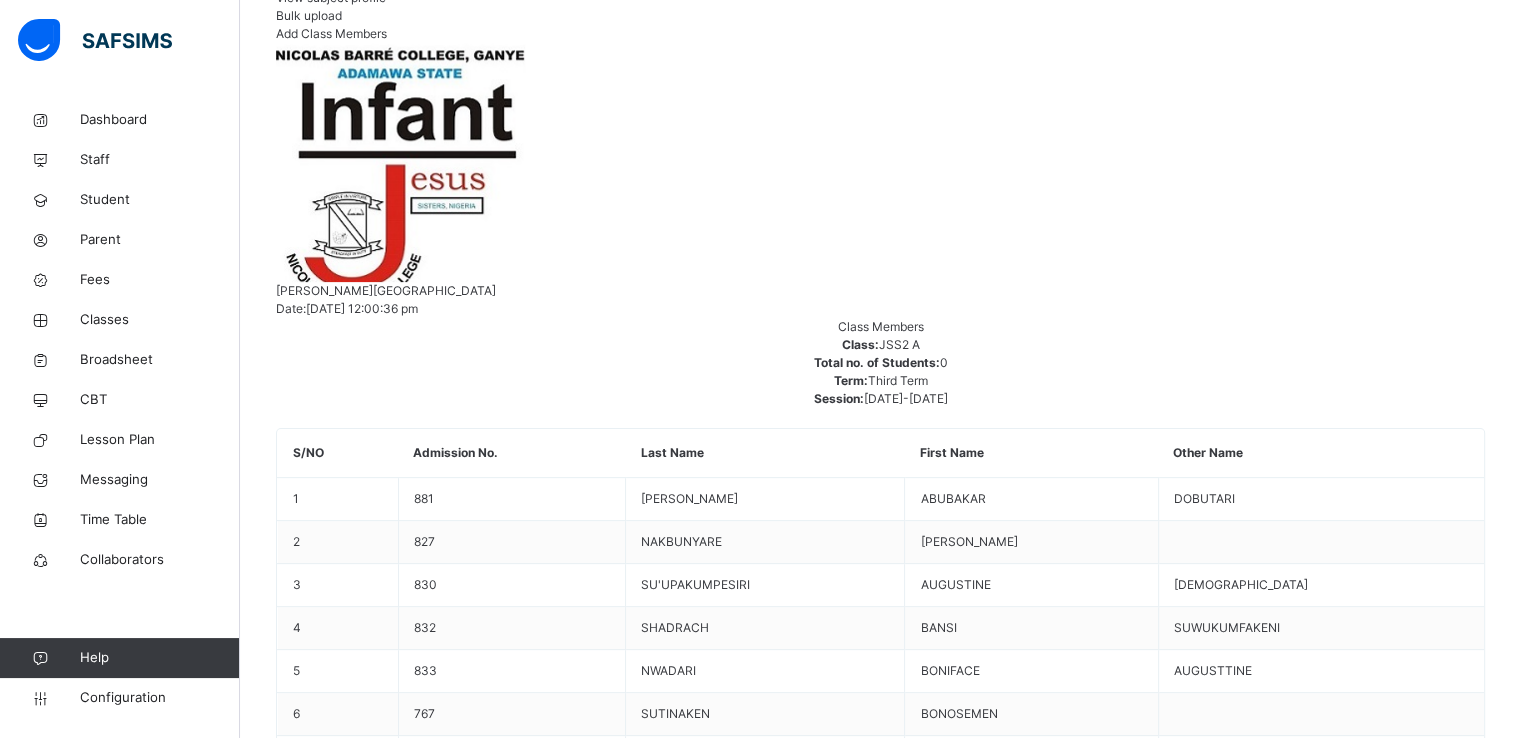 scroll, scrollTop: 580, scrollLeft: 0, axis: vertical 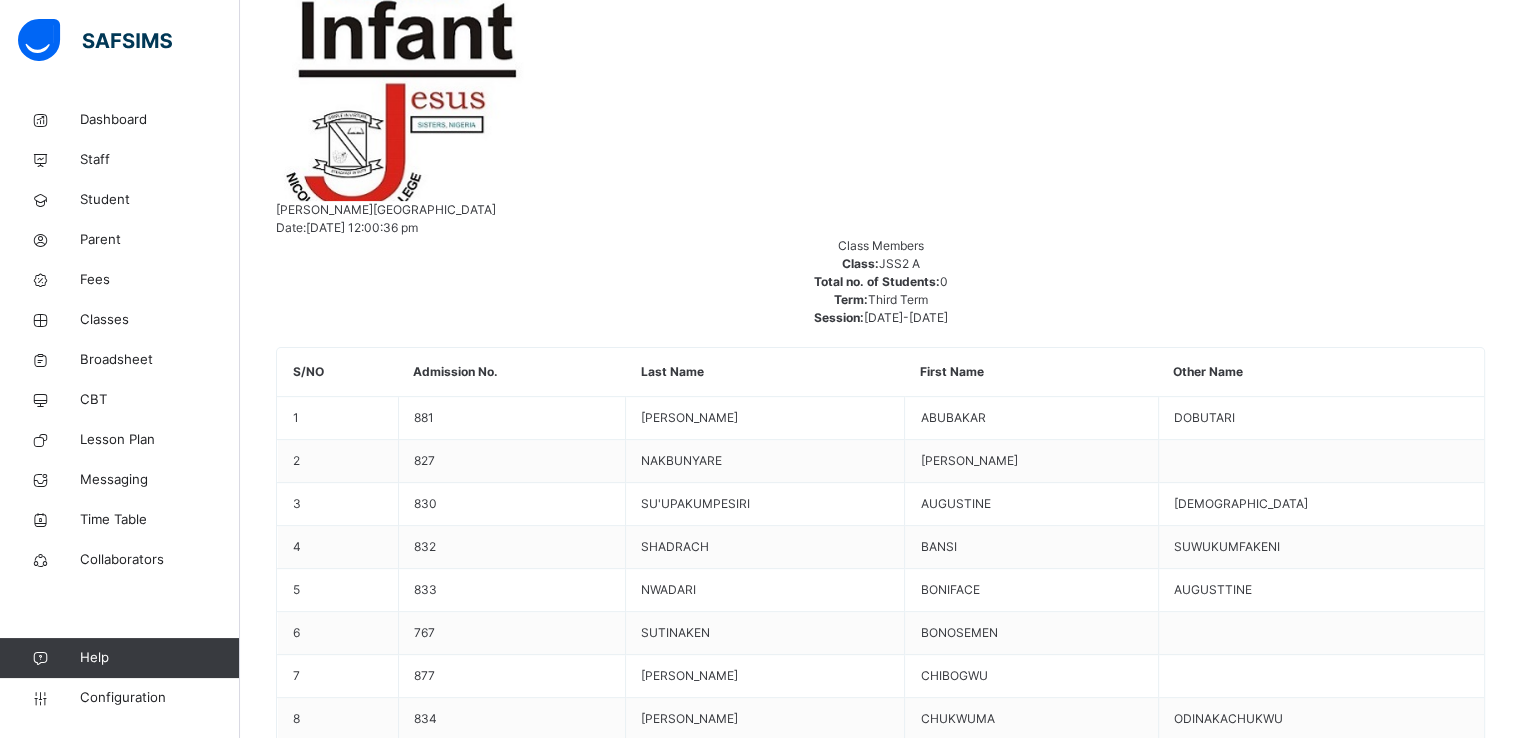 click on "ABUBAKAR DOBUTARI MANSUR" at bounding box center (880, 8890) 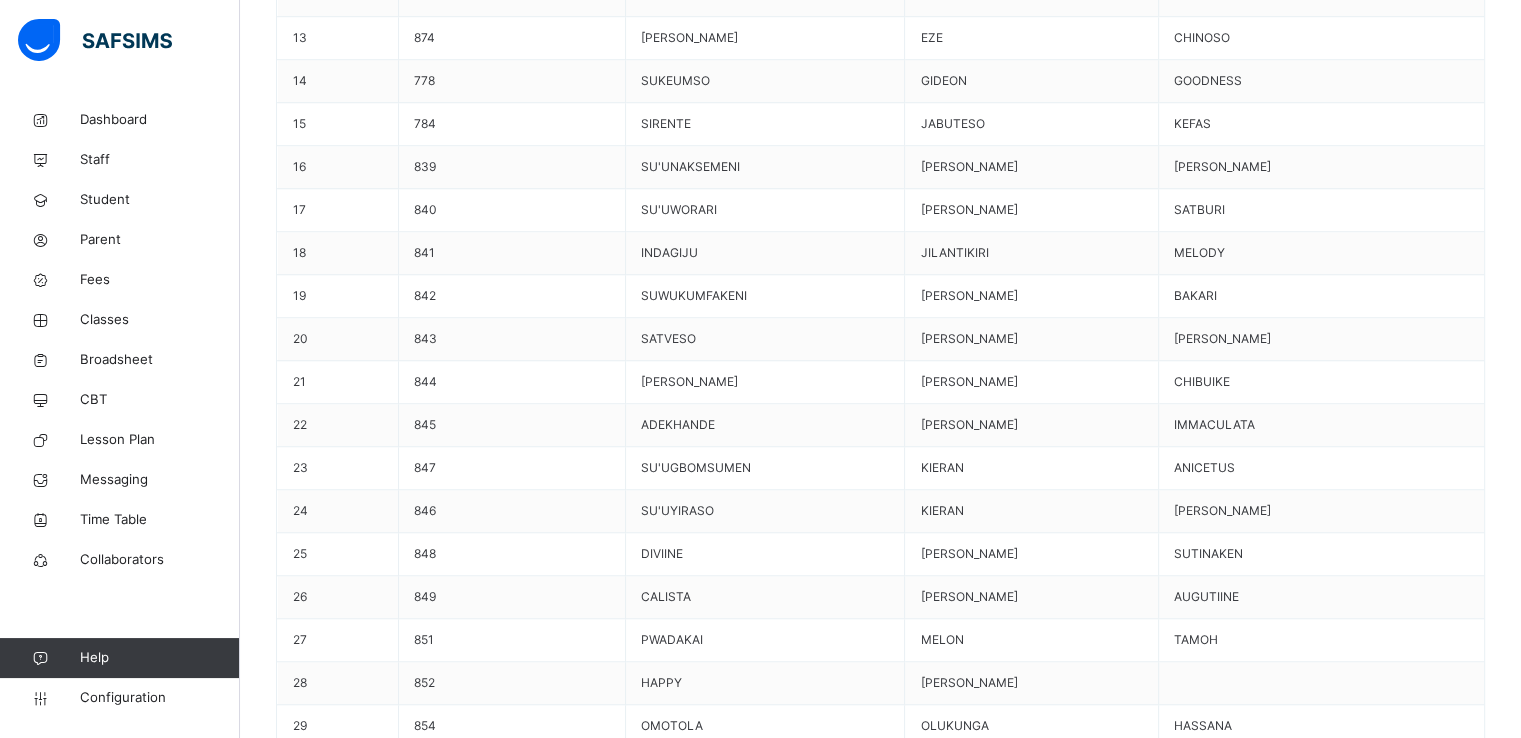 scroll, scrollTop: 1471, scrollLeft: 0, axis: vertical 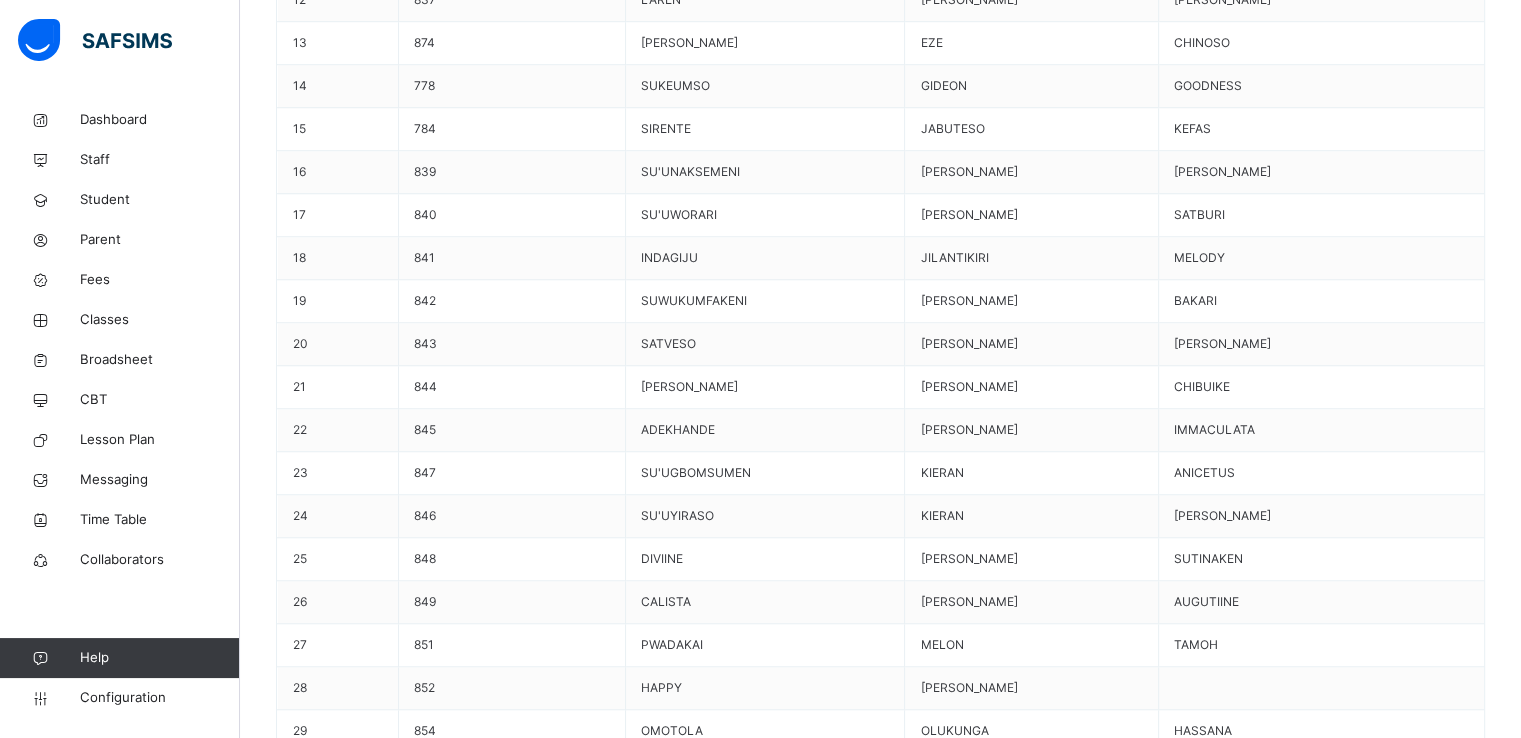 click on "Generate" at bounding box center [322, 11729] 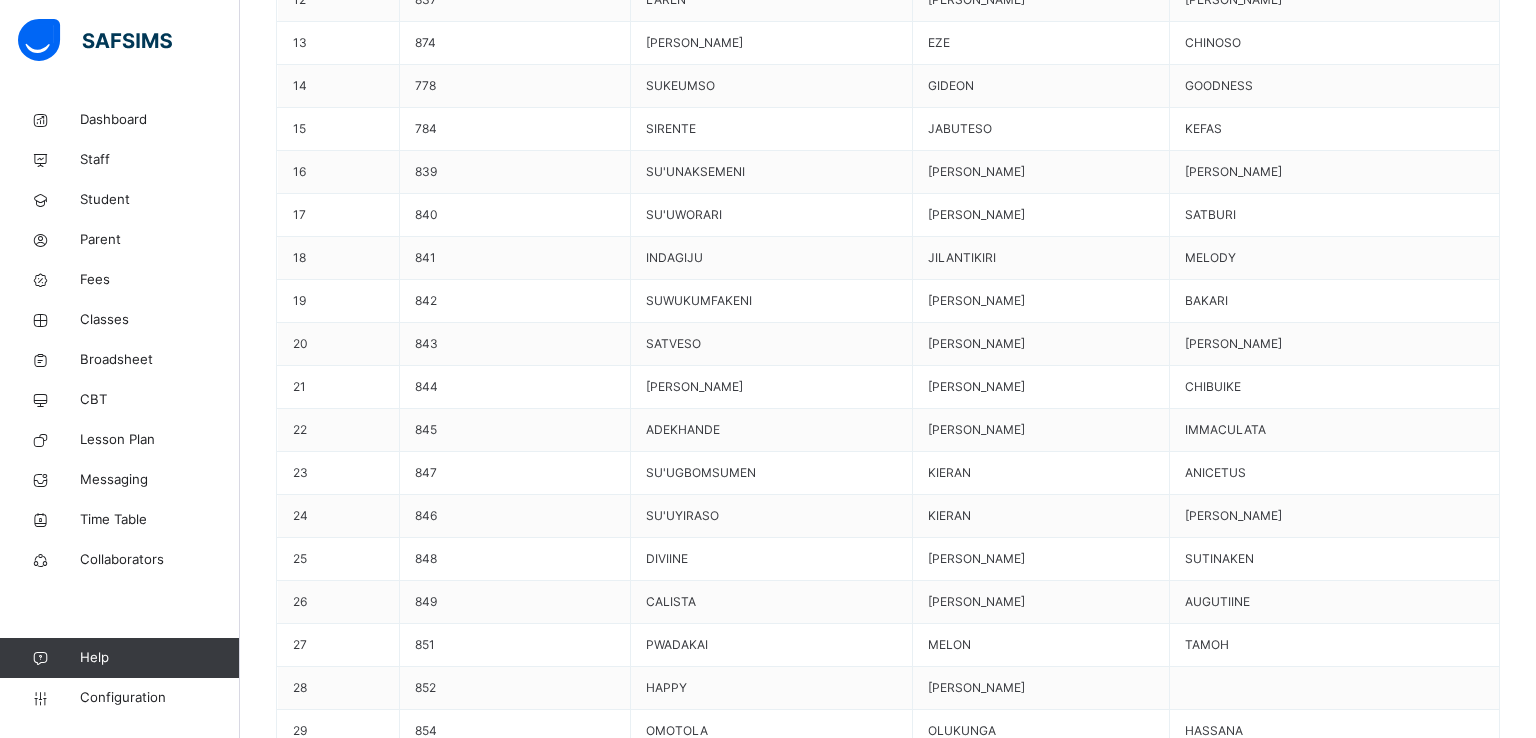 click on "Use this comment" at bounding box center [344, 12206] 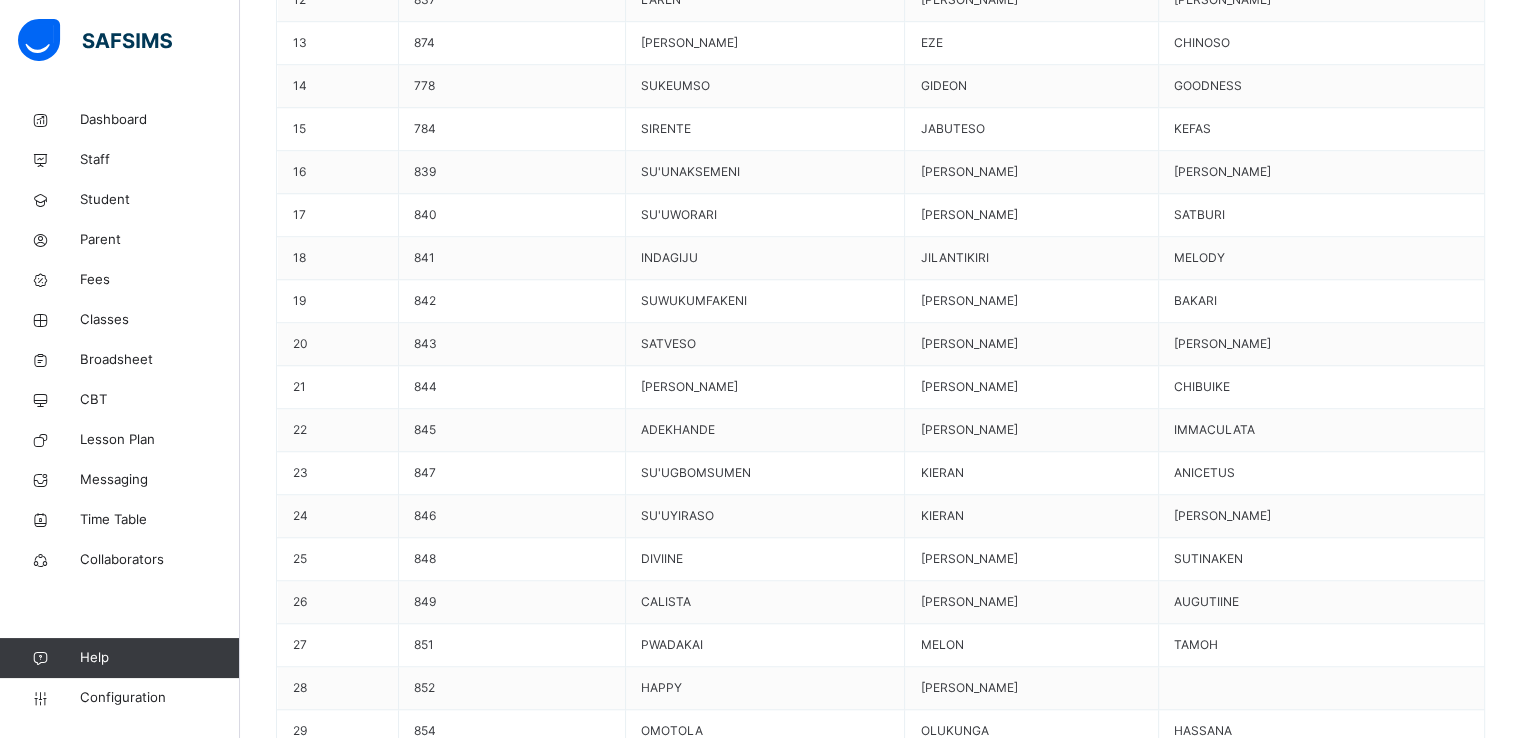 scroll, scrollTop: 0, scrollLeft: 0, axis: both 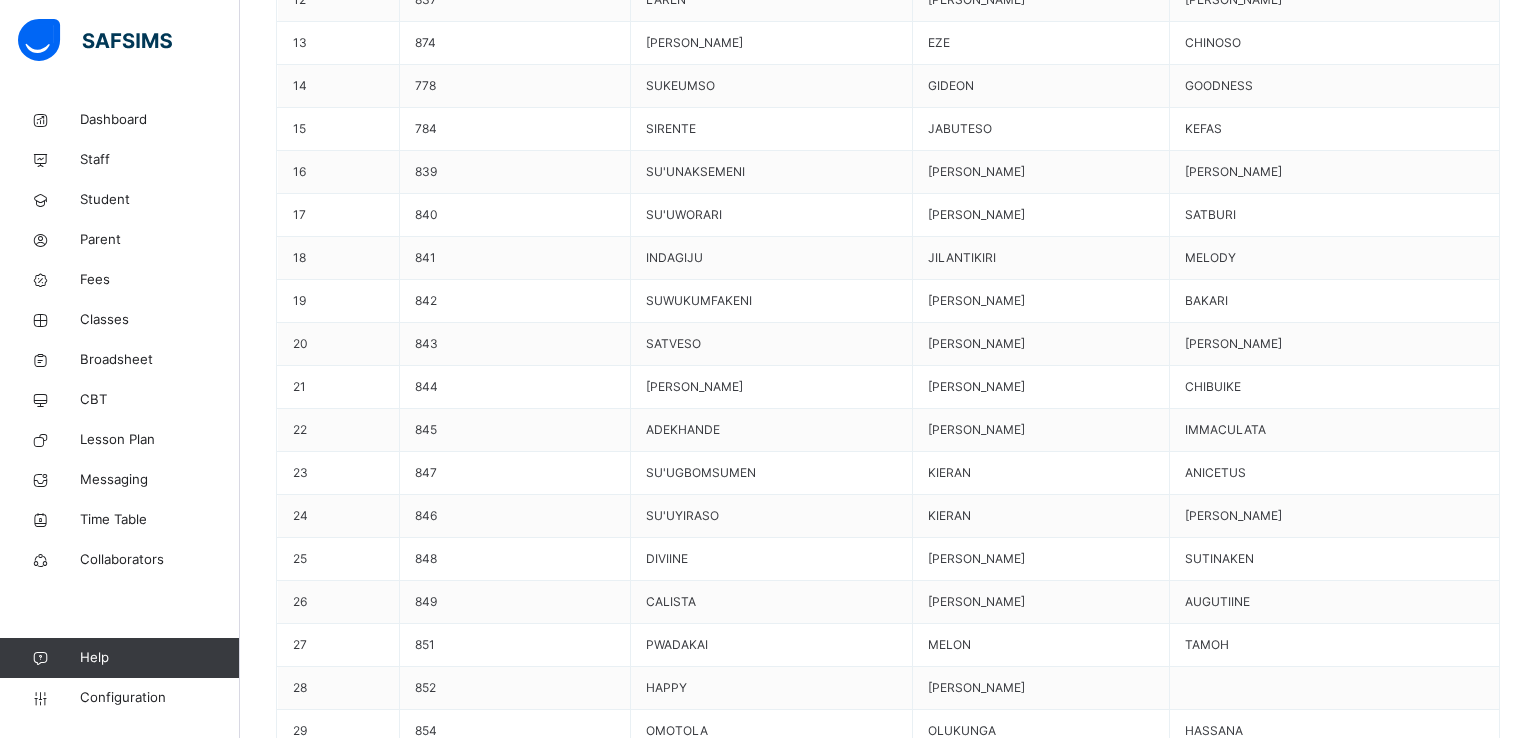 click on "Use this comment" at bounding box center (344, 12320) 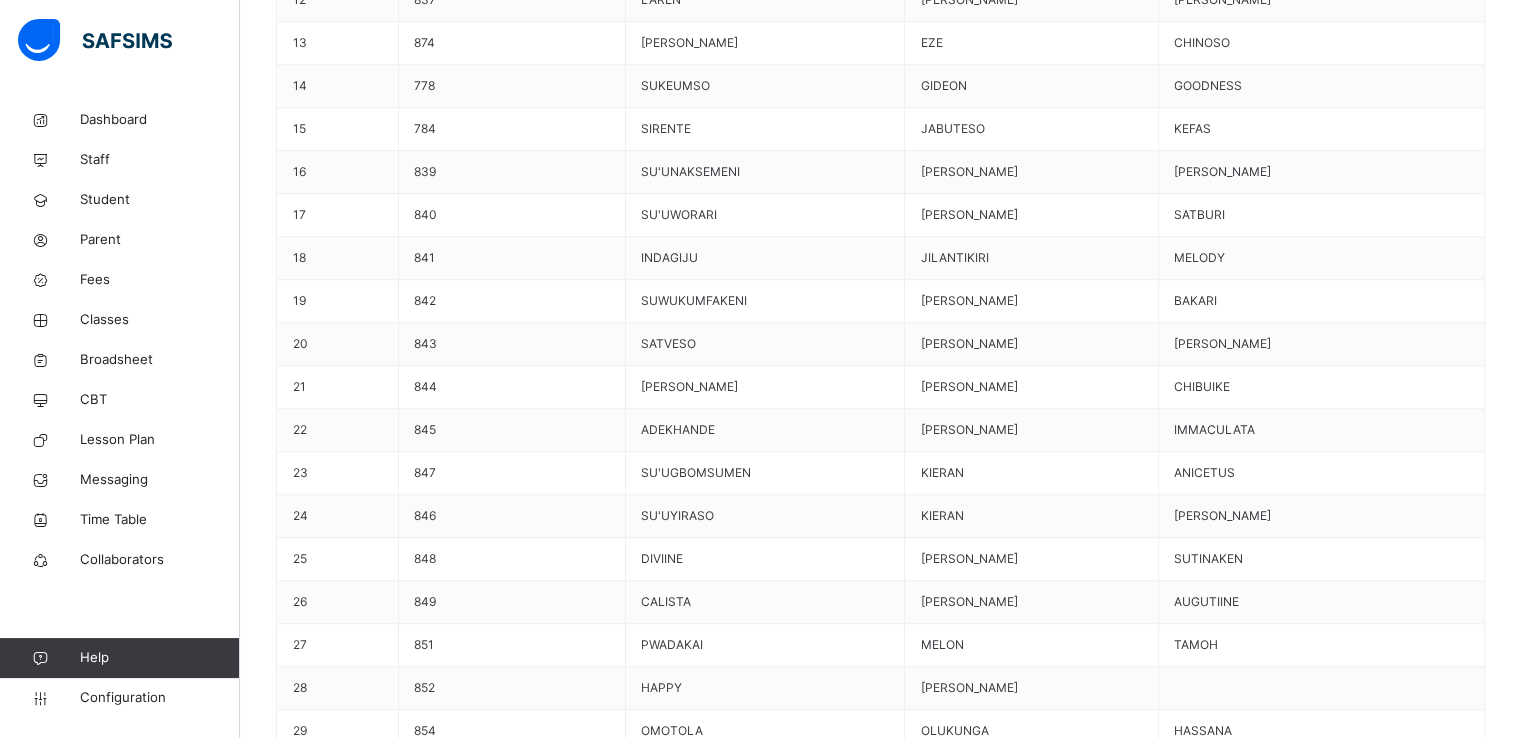 scroll, scrollTop: 33, scrollLeft: 0, axis: vertical 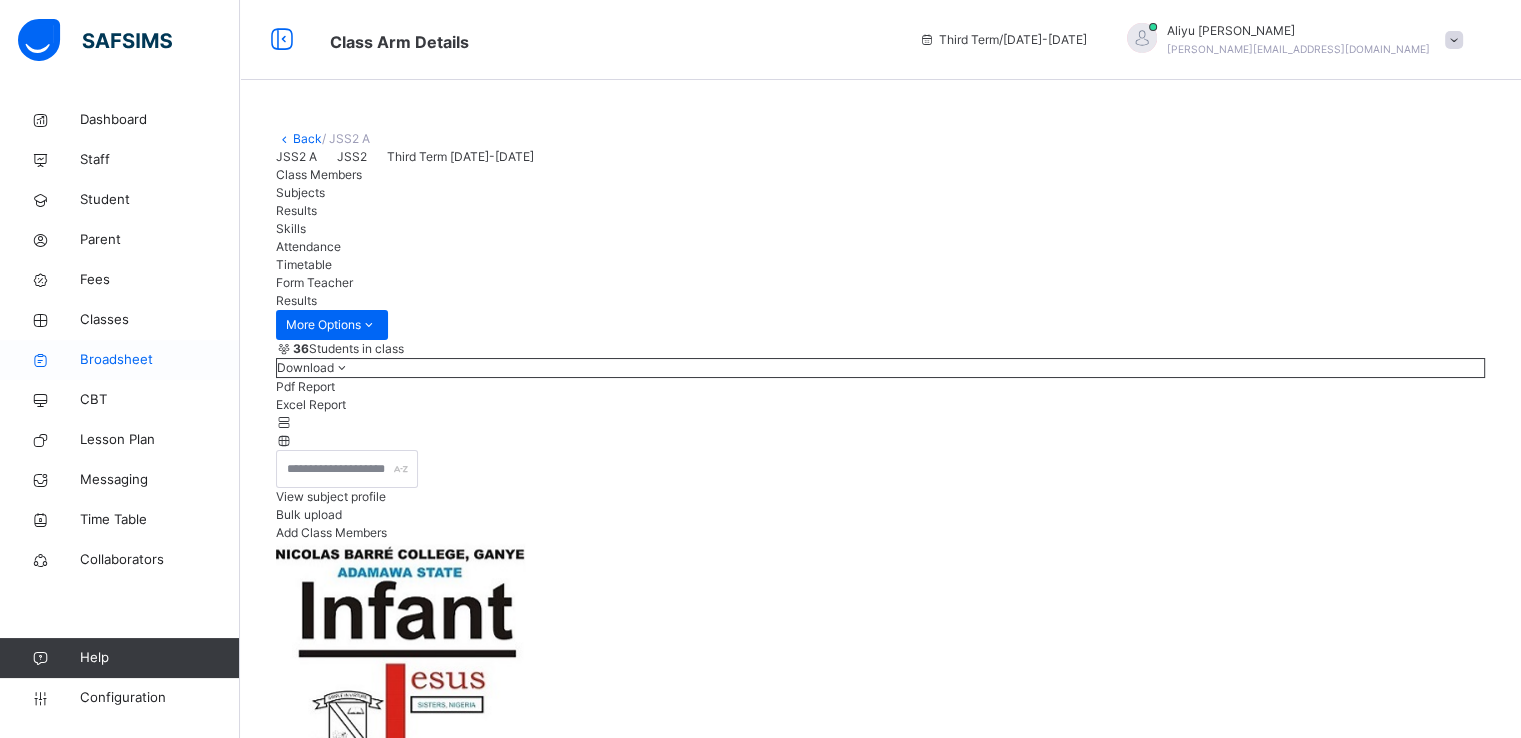 click on "Broadsheet" at bounding box center (160, 360) 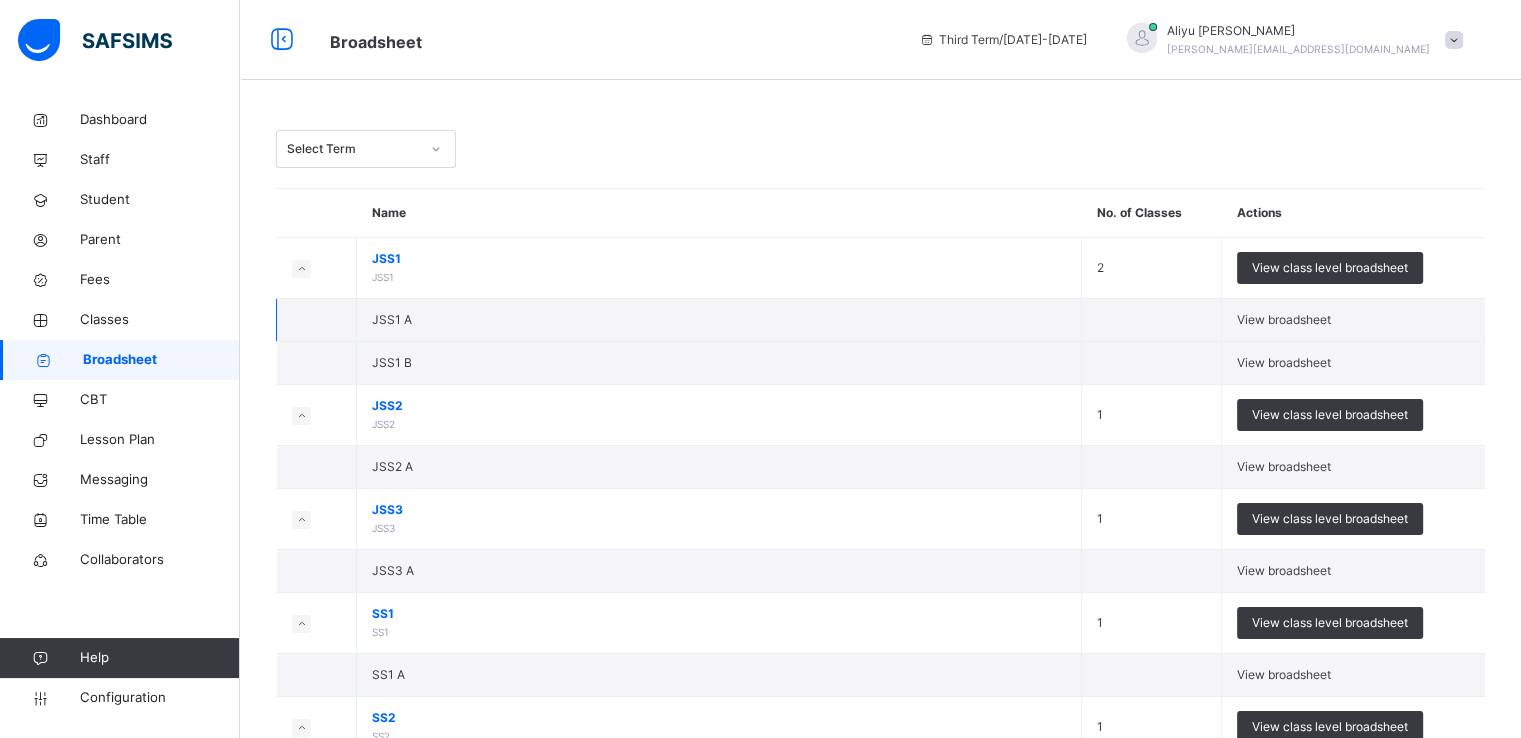 click on "View broadsheet" at bounding box center [1284, 319] 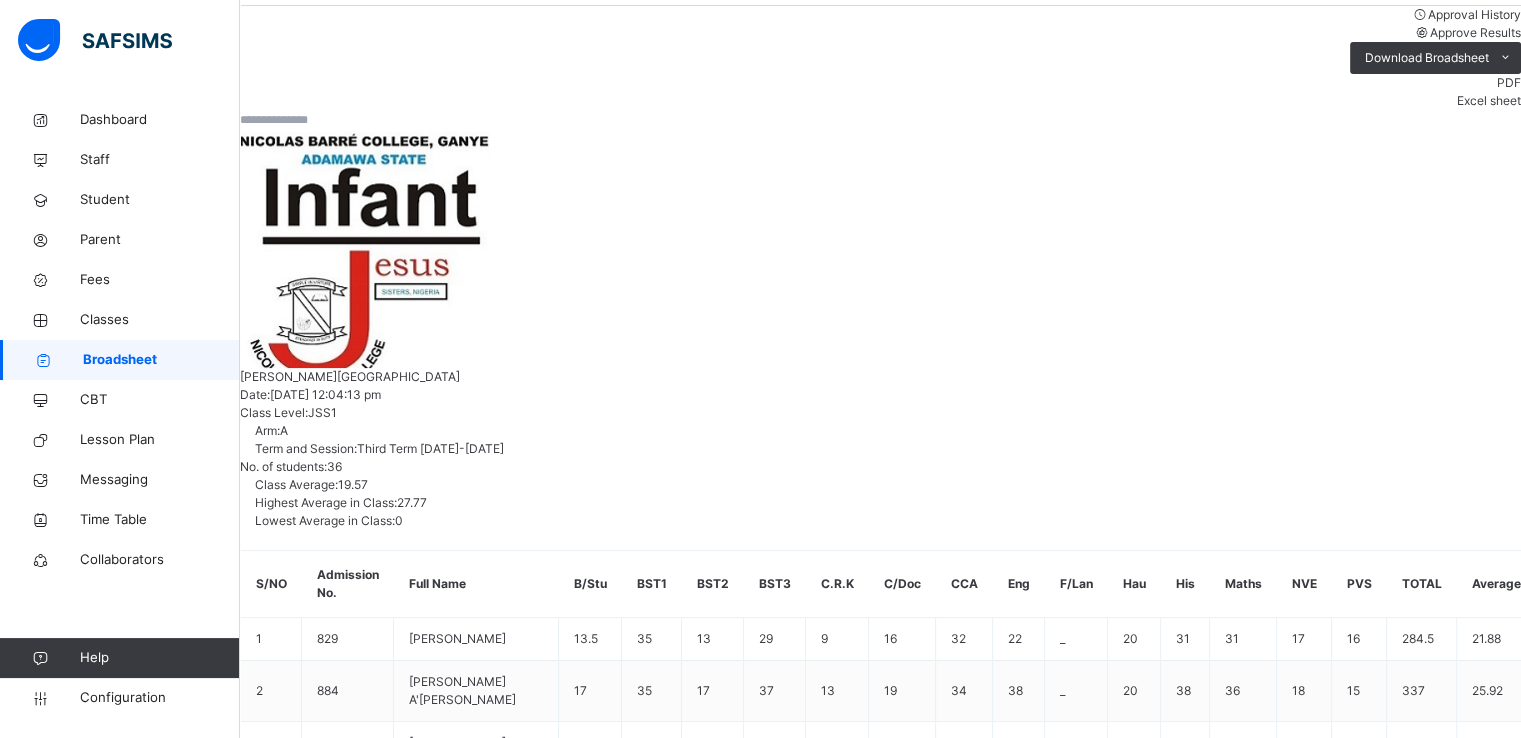 scroll, scrollTop: 355, scrollLeft: 0, axis: vertical 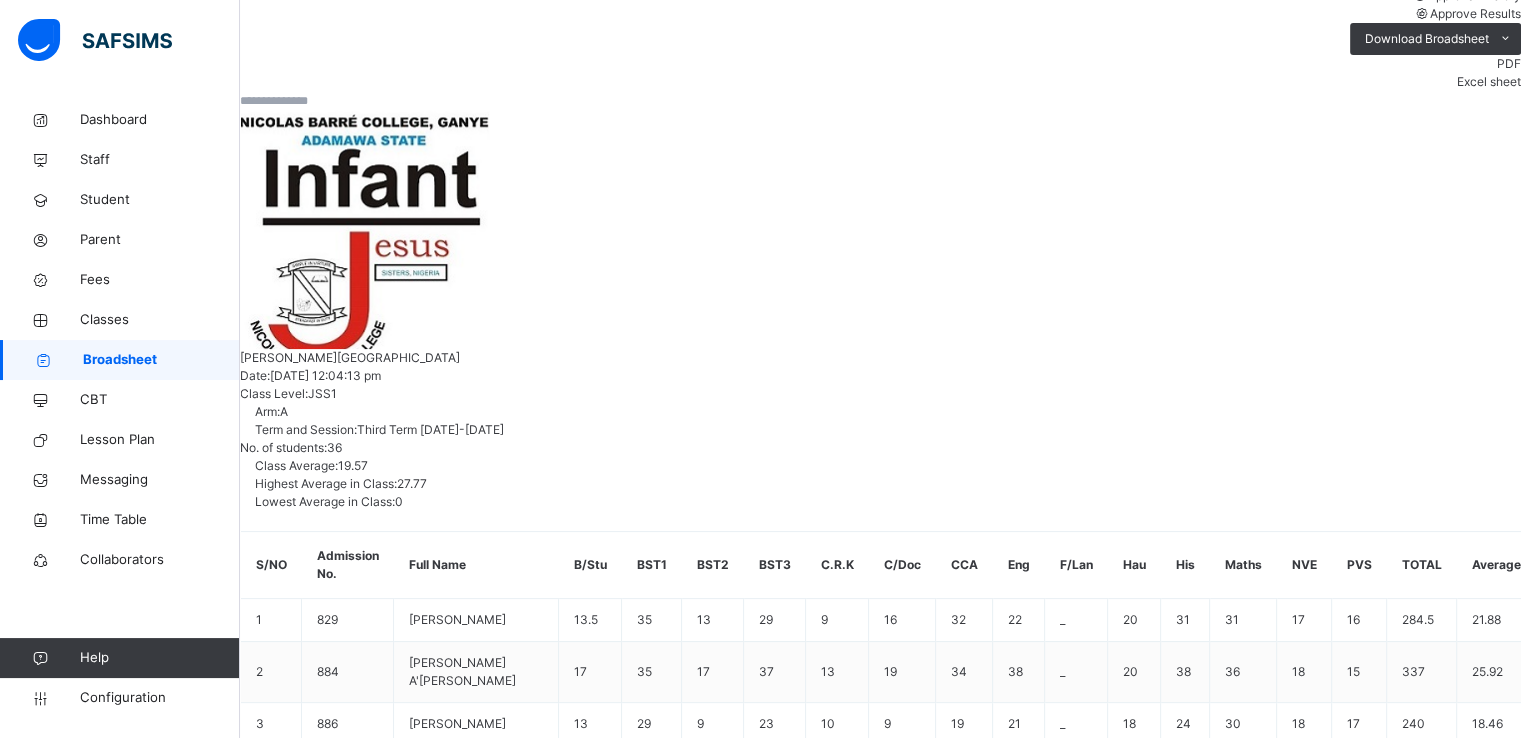 click on "GABS EMMANUEL EMMANUELLA" at bounding box center [350, 1367] 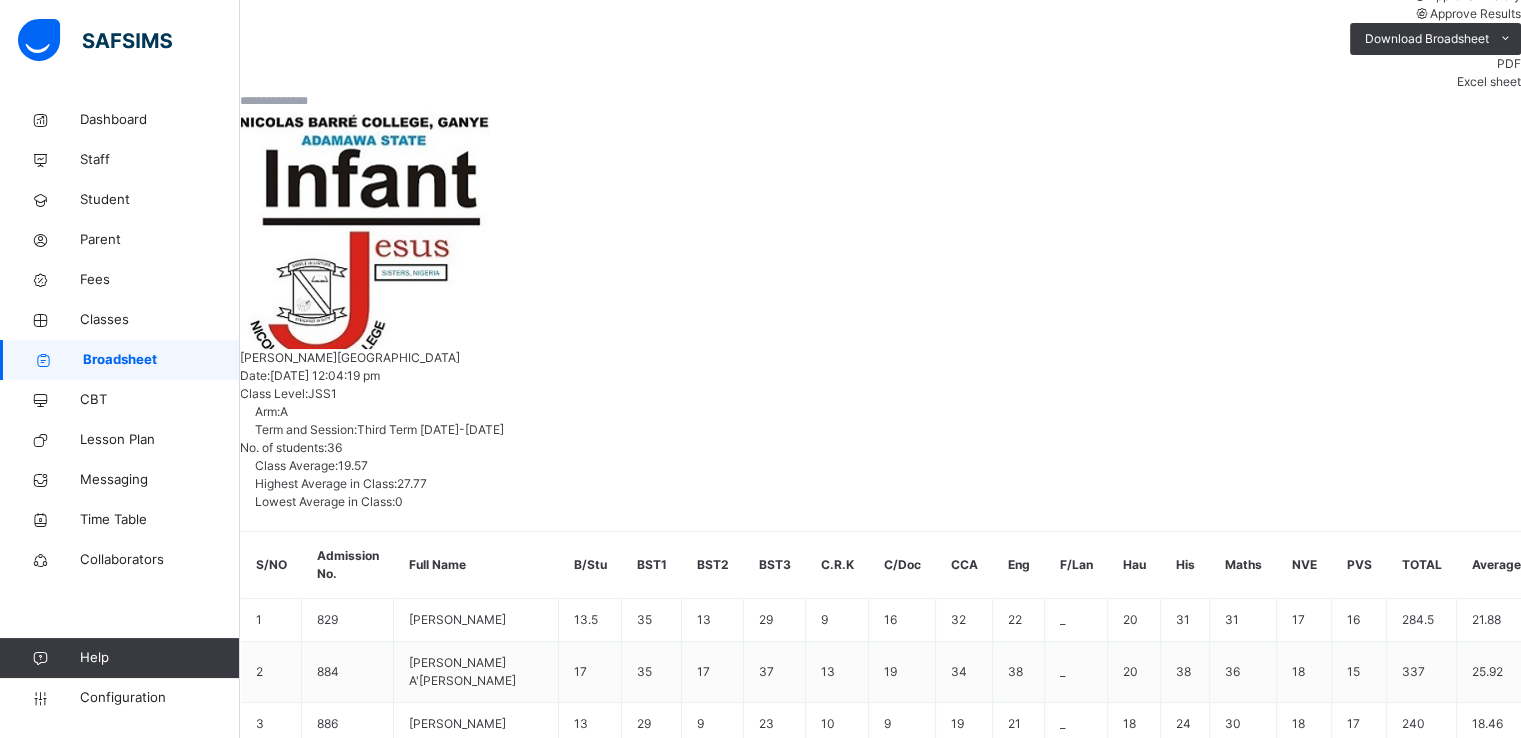 click on "View Reportsheet" at bounding box center (1471, 2475) 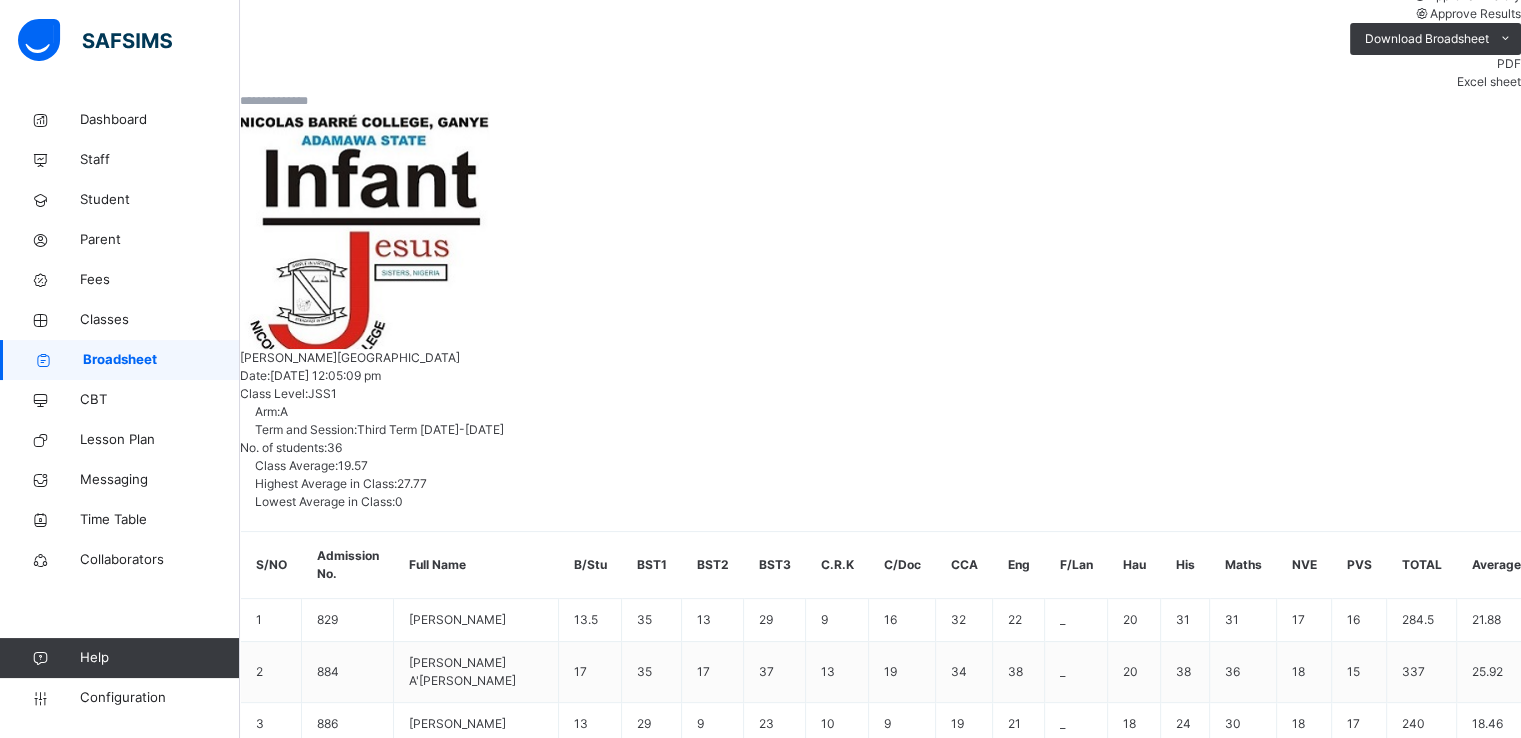 scroll, scrollTop: 0, scrollLeft: 12, axis: horizontal 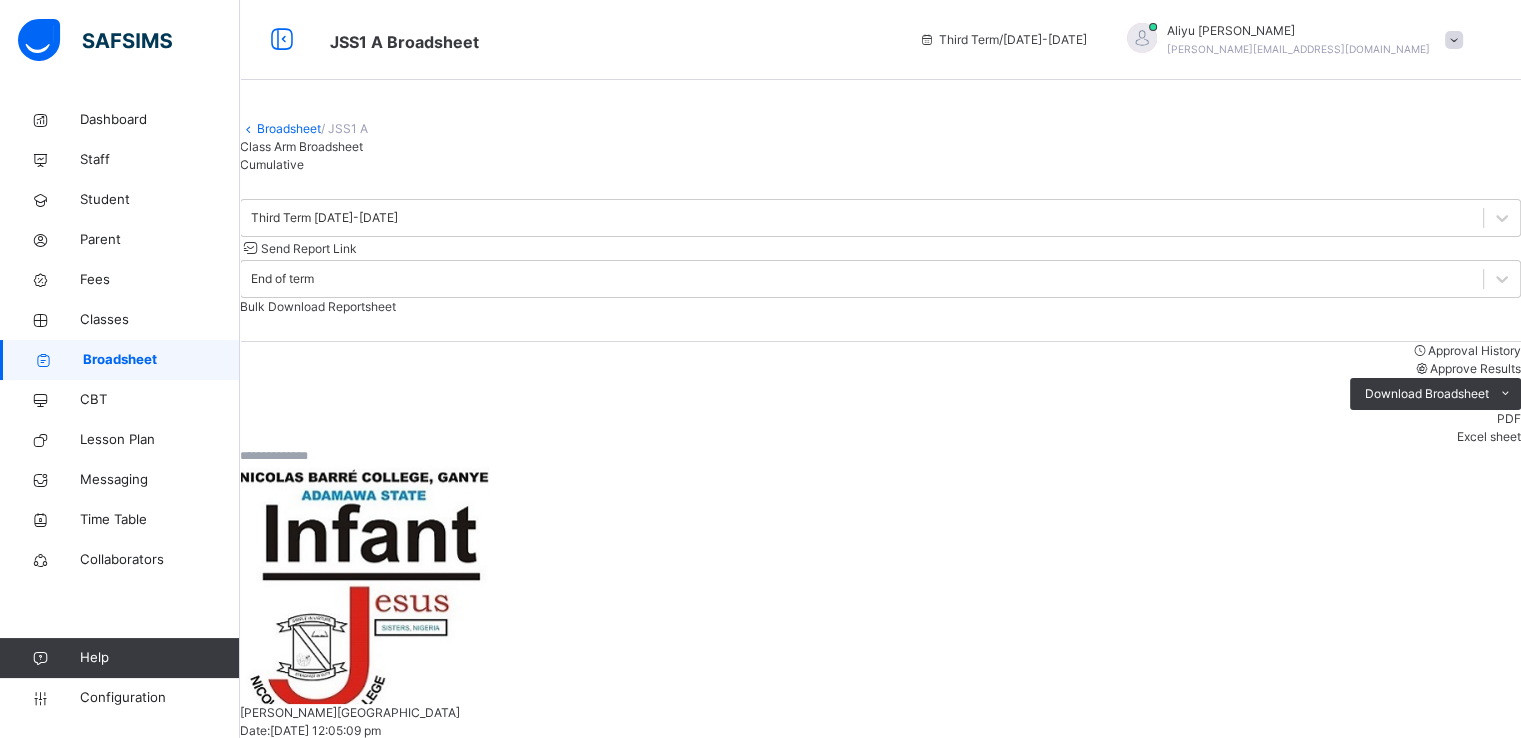click on "Cumulative" at bounding box center (272, 164) 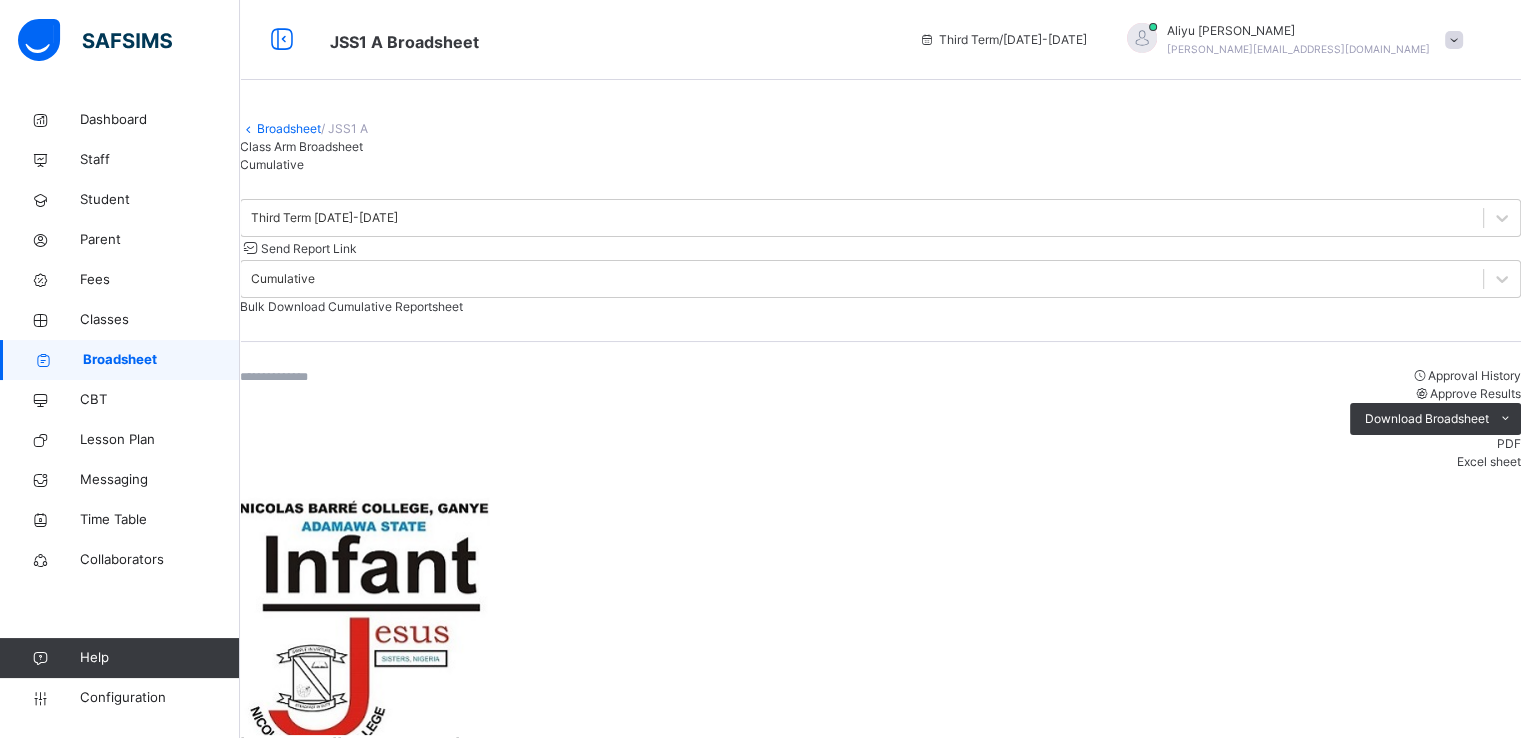 scroll, scrollTop: 336, scrollLeft: 0, axis: vertical 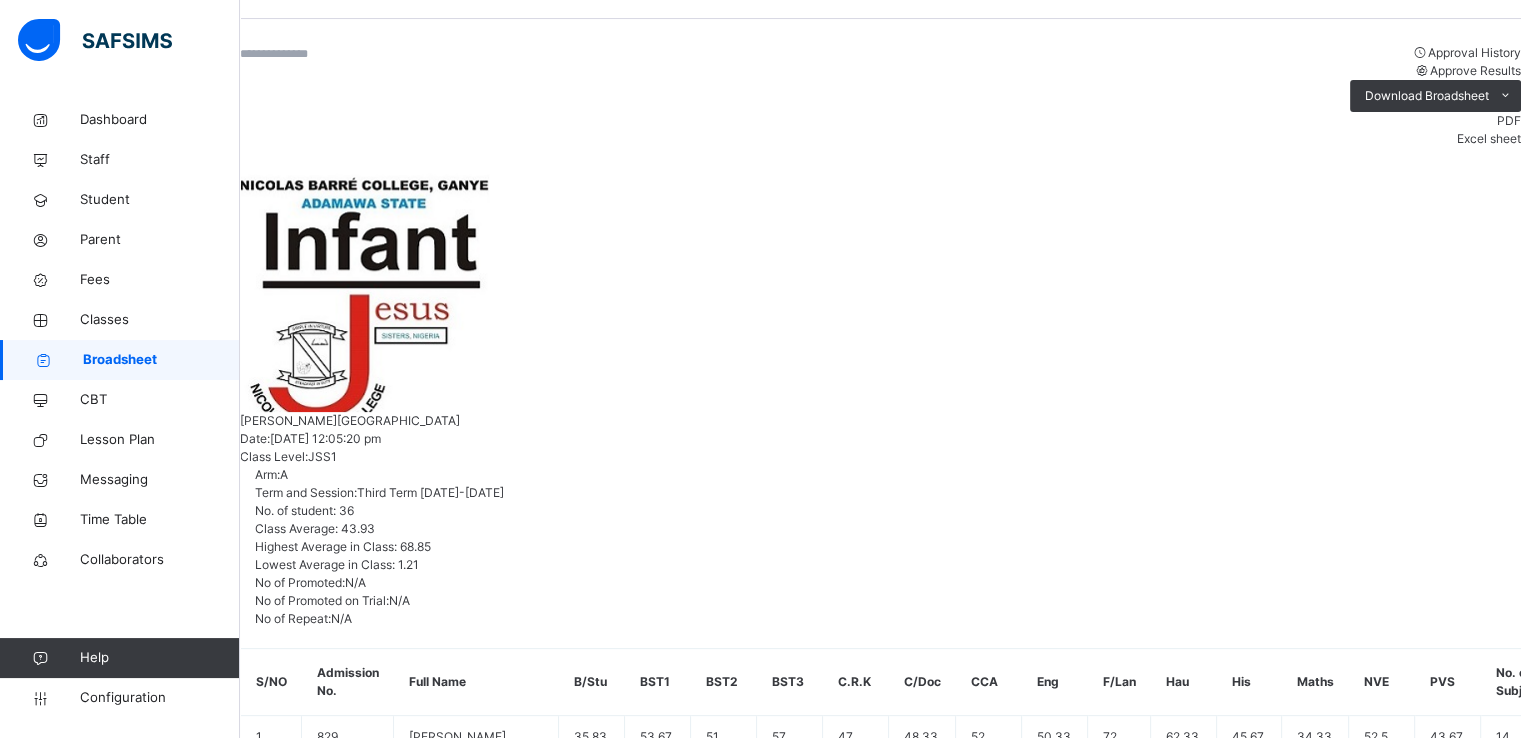 click on "NAKUMSEMENI RAPHAEL A'ARON" at bounding box center [389, 2802] 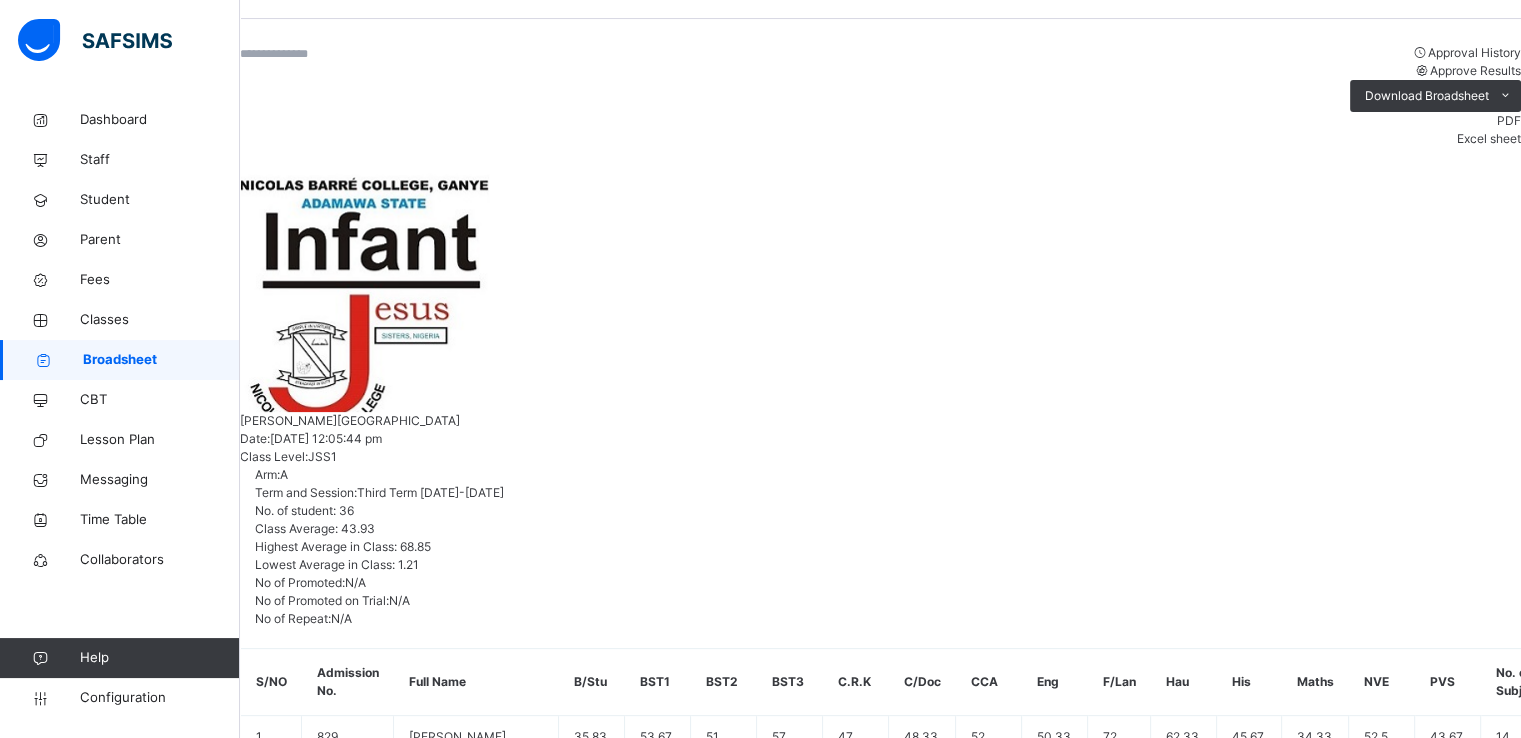 scroll, scrollTop: 0, scrollLeft: 0, axis: both 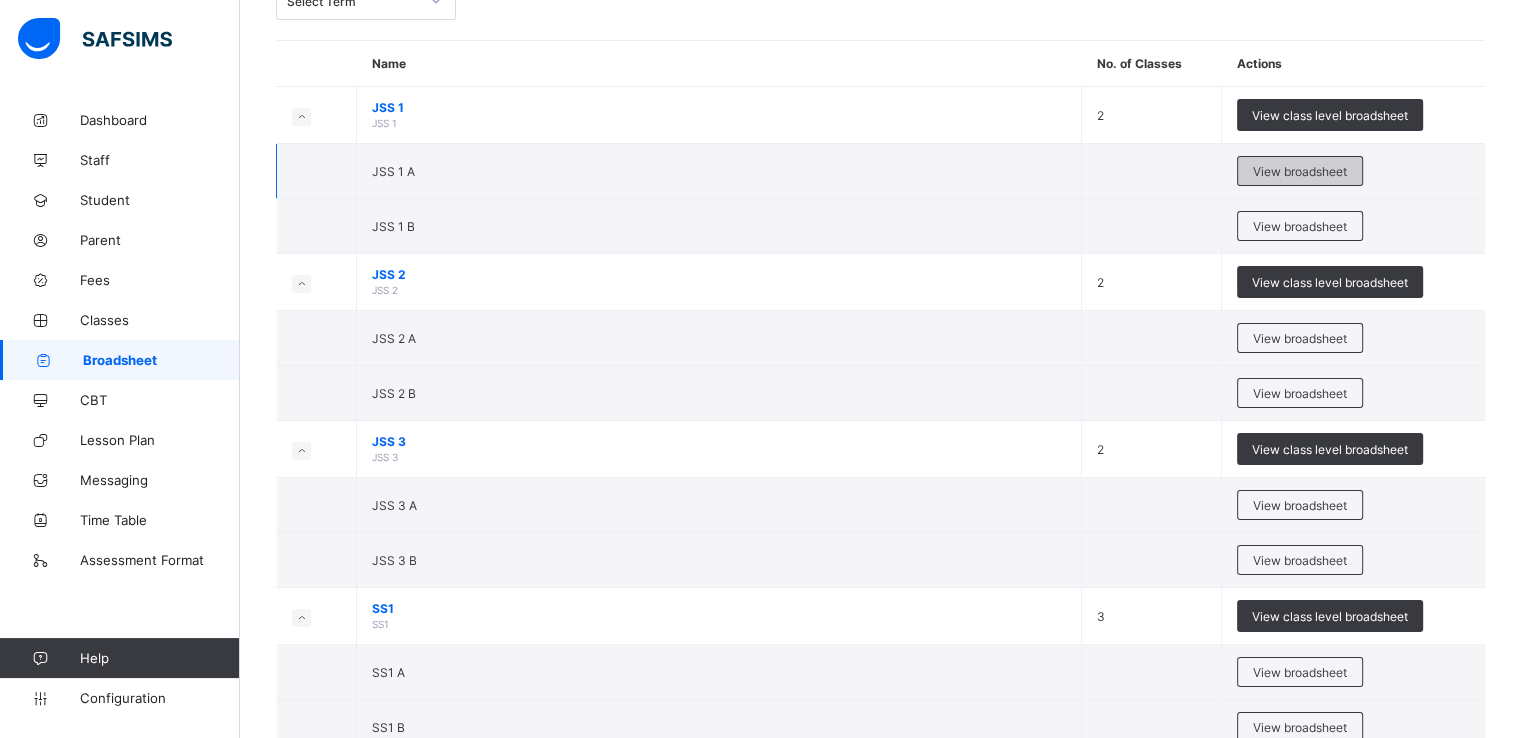 click on "View broadsheet" at bounding box center [1300, 171] 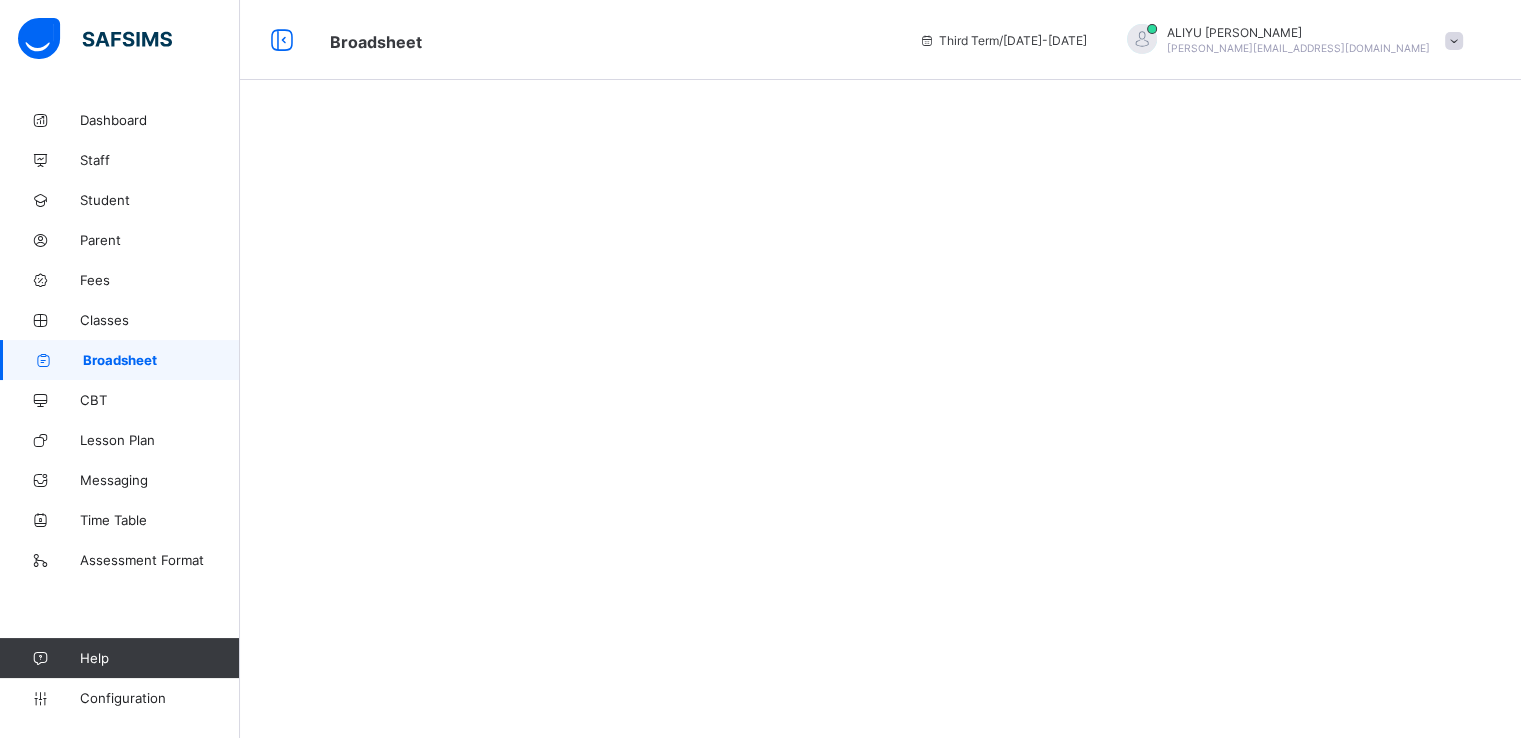 scroll, scrollTop: 0, scrollLeft: 0, axis: both 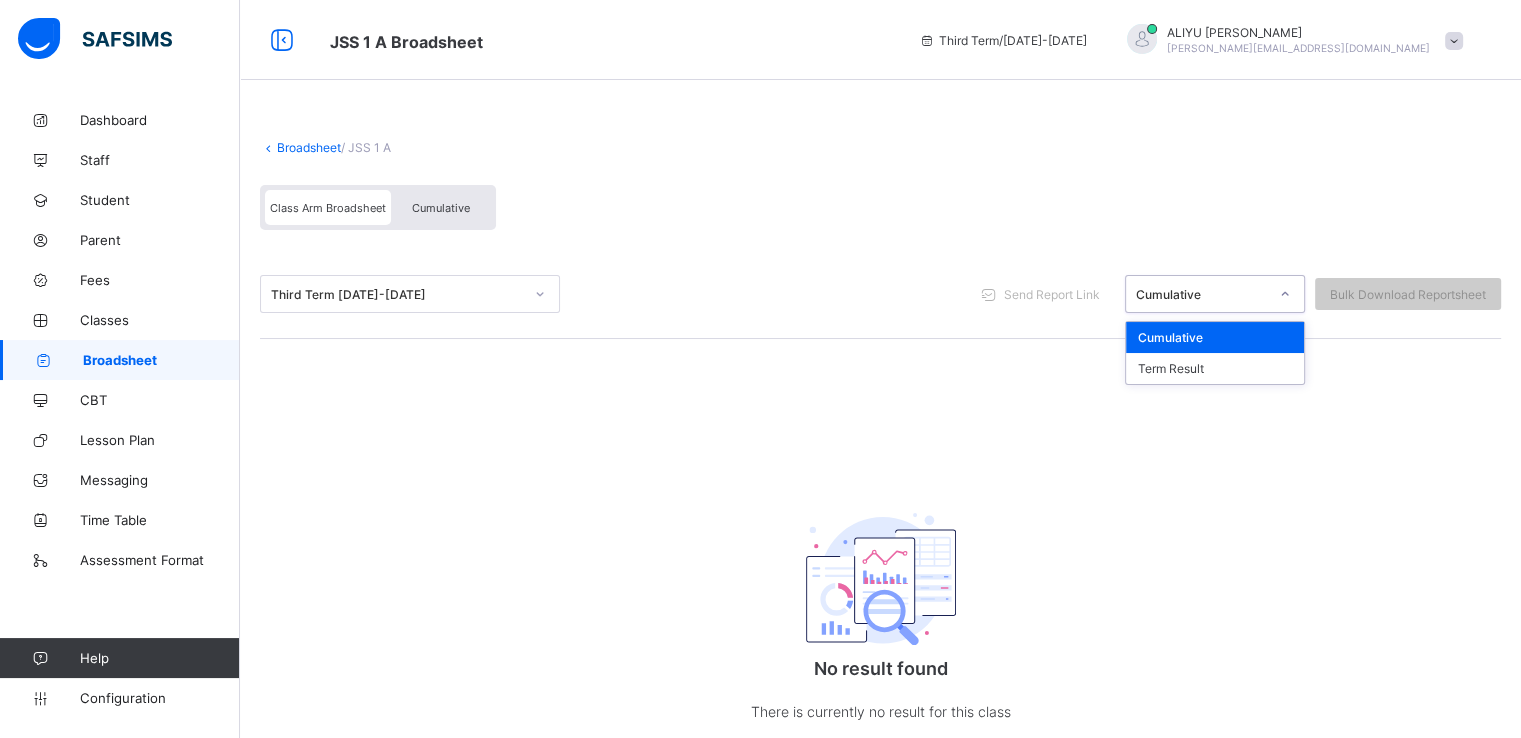 click on "Cumulative" at bounding box center (1202, 294) 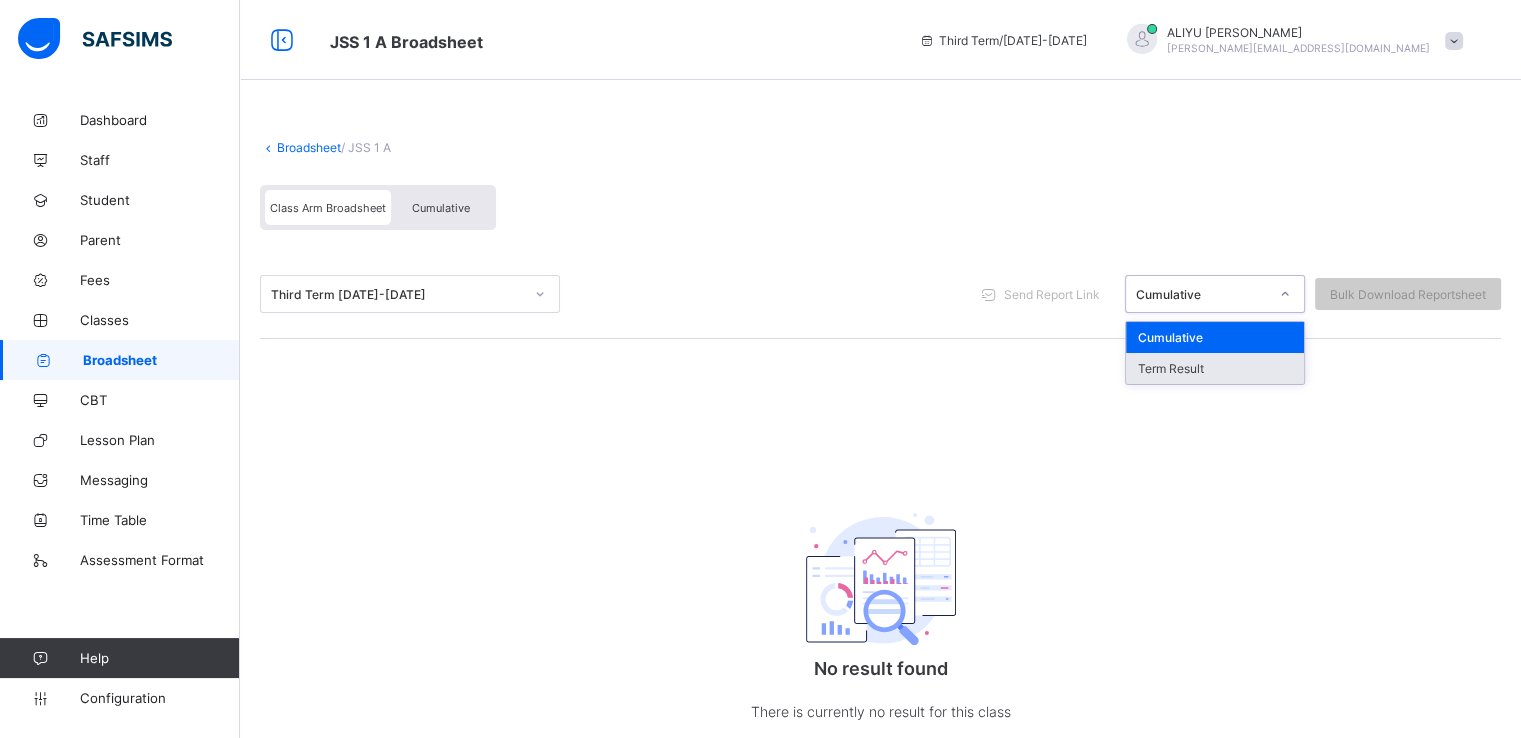 click on "Term Result" at bounding box center (1215, 368) 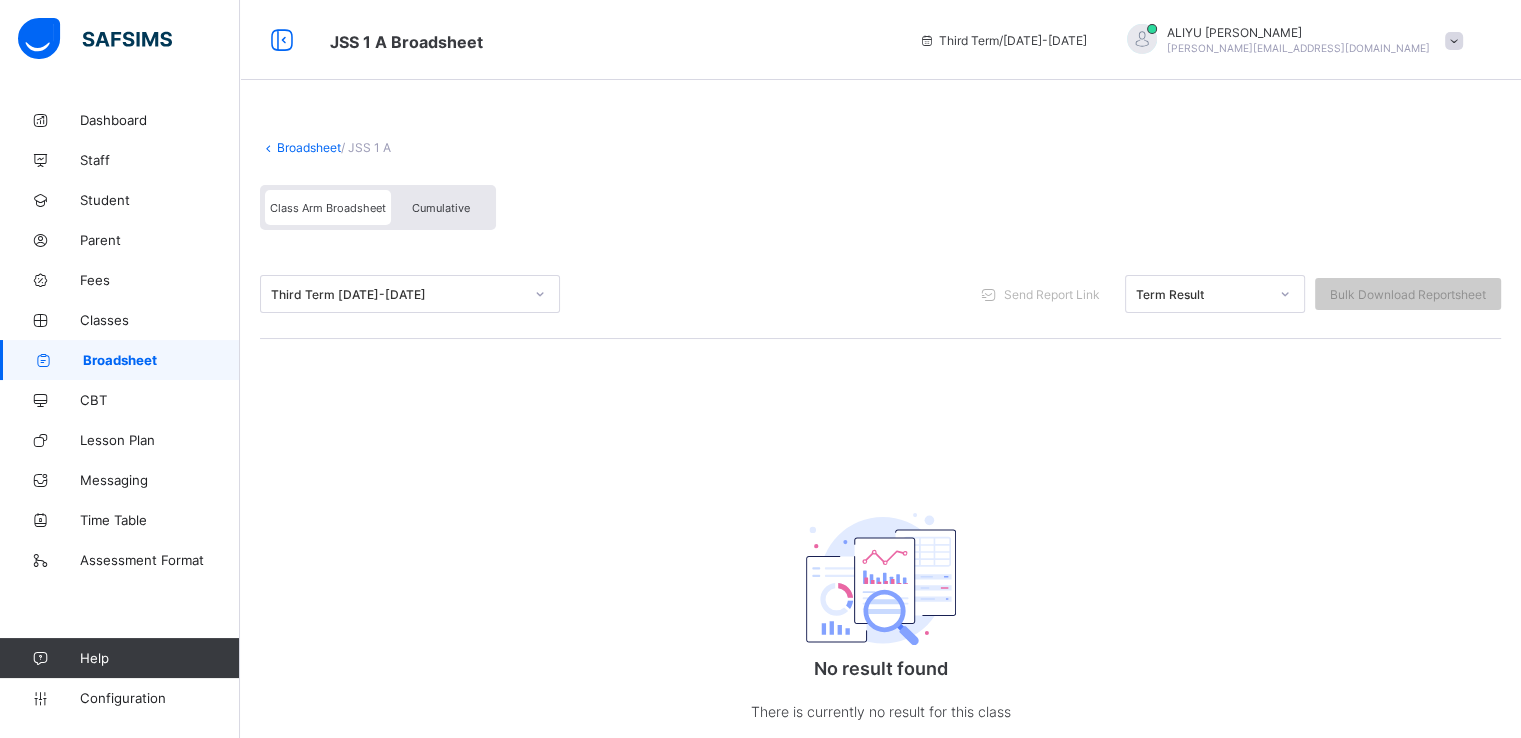 click on "Cumulative" at bounding box center [441, 207] 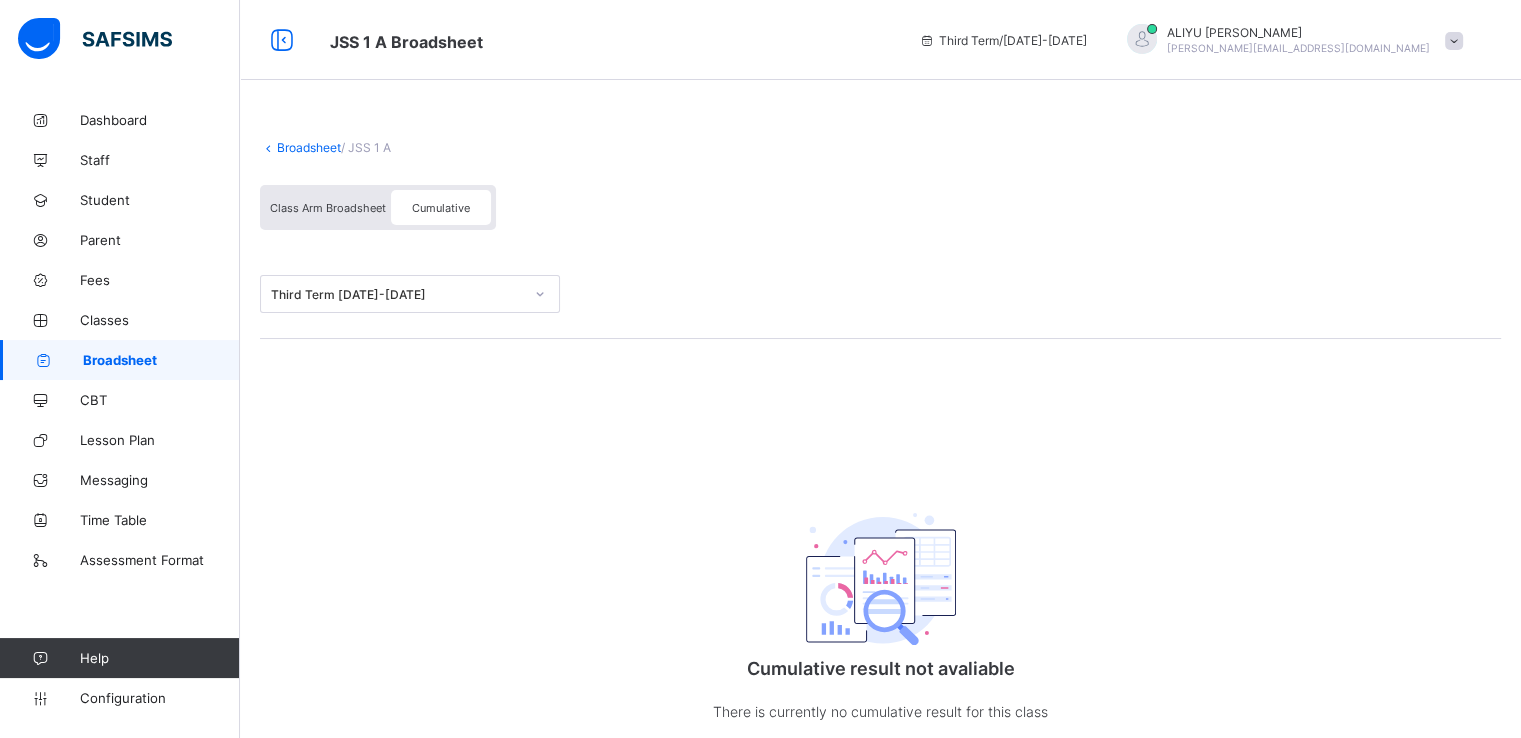 scroll, scrollTop: 68, scrollLeft: 0, axis: vertical 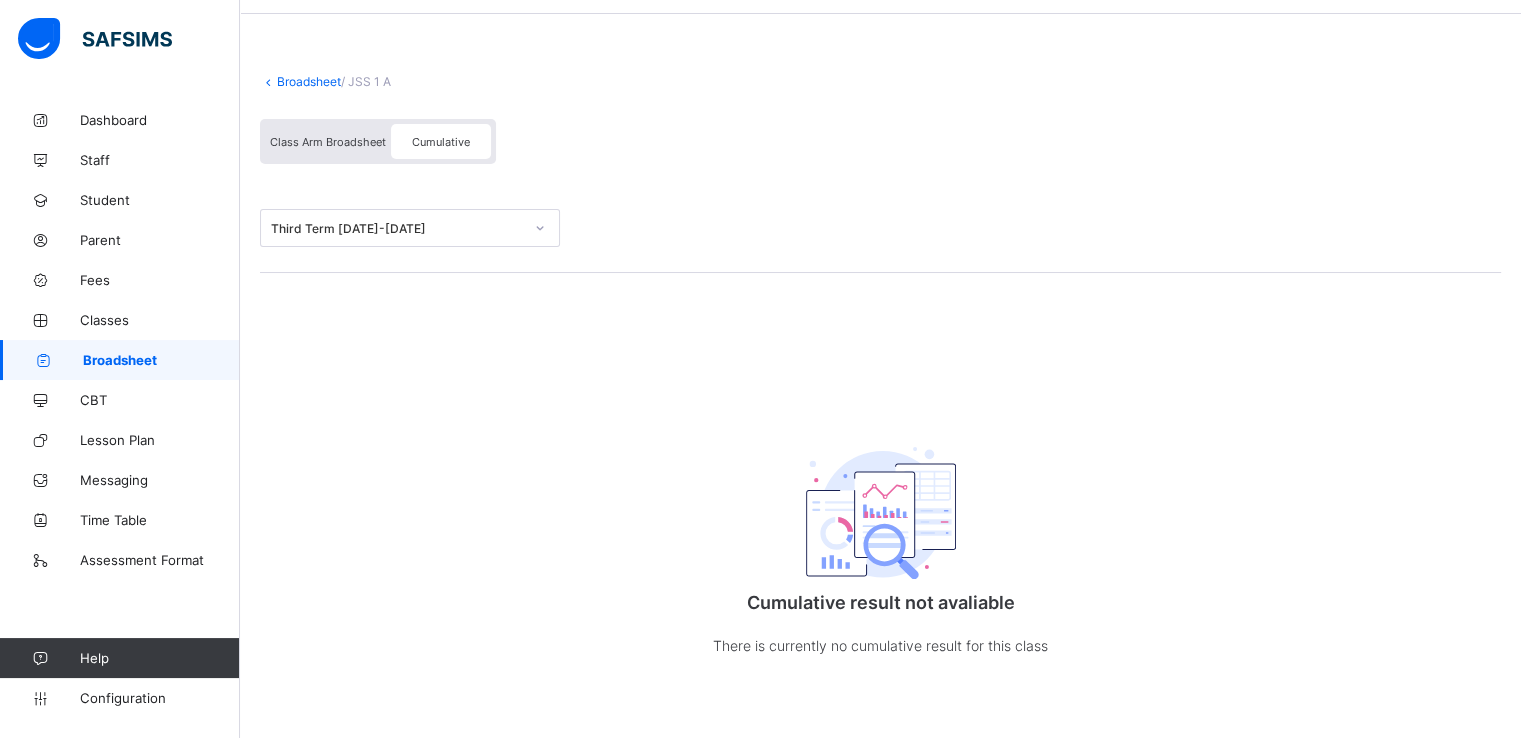 click on "Class Arm Broadsheet" at bounding box center (328, 142) 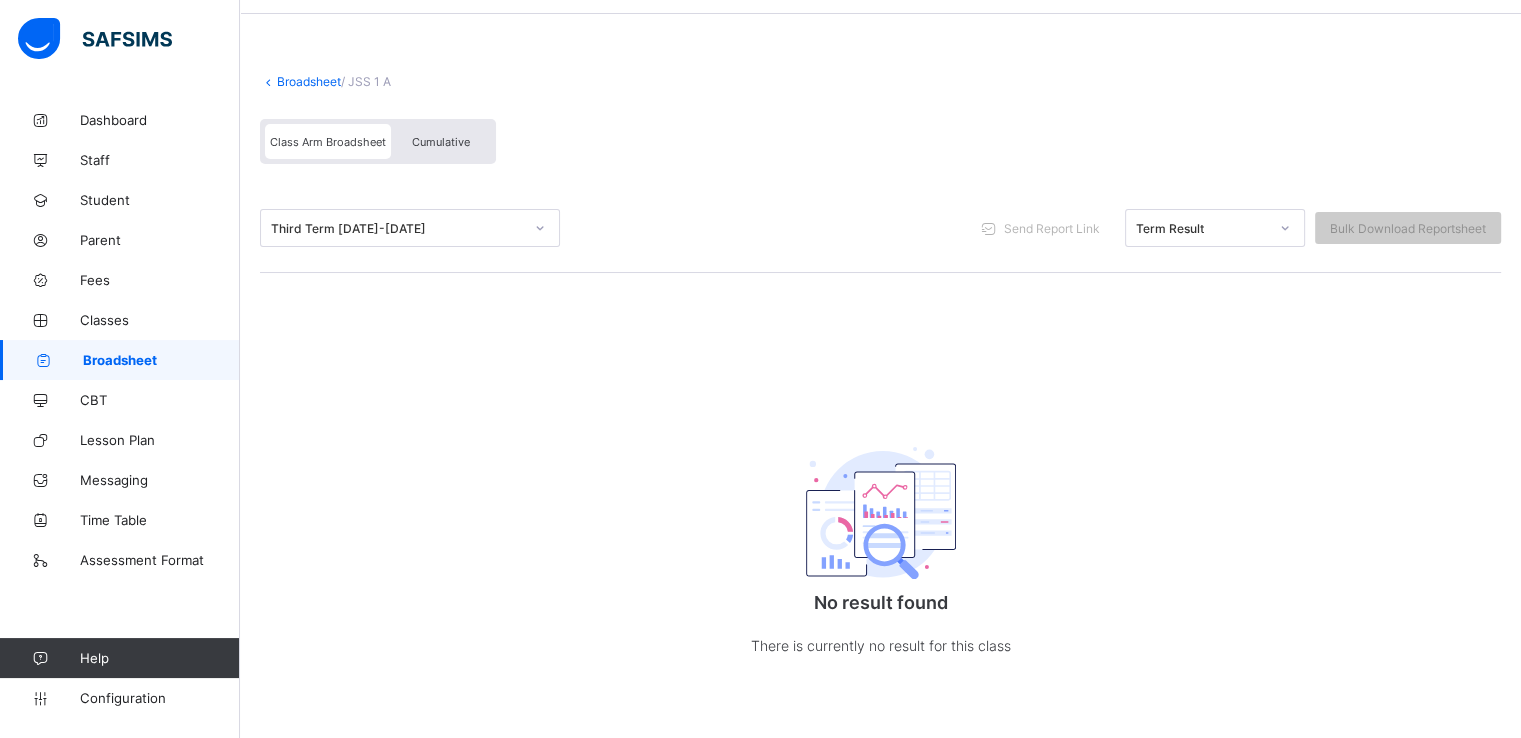 click on "Broadsheet" at bounding box center [120, 360] 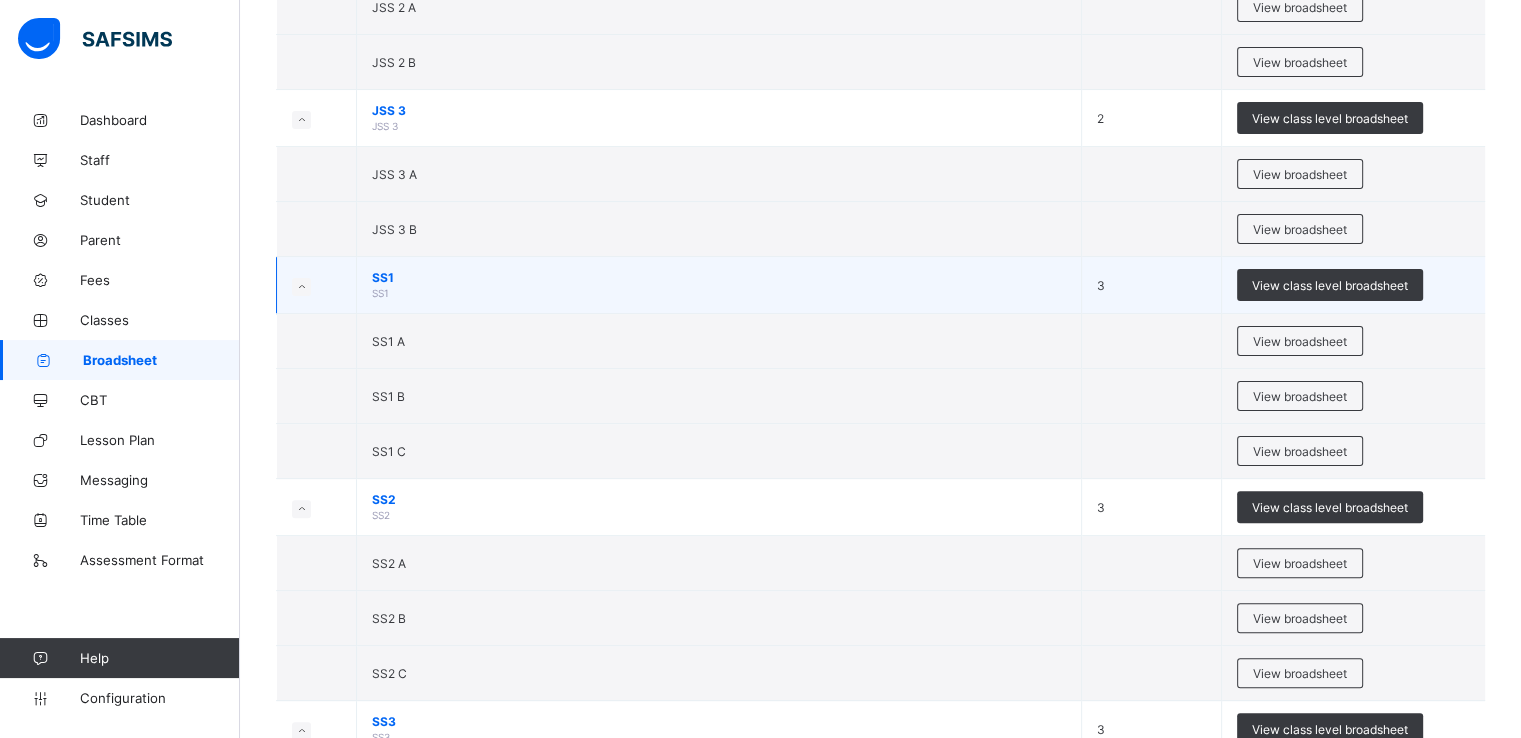 scroll, scrollTop: 480, scrollLeft: 0, axis: vertical 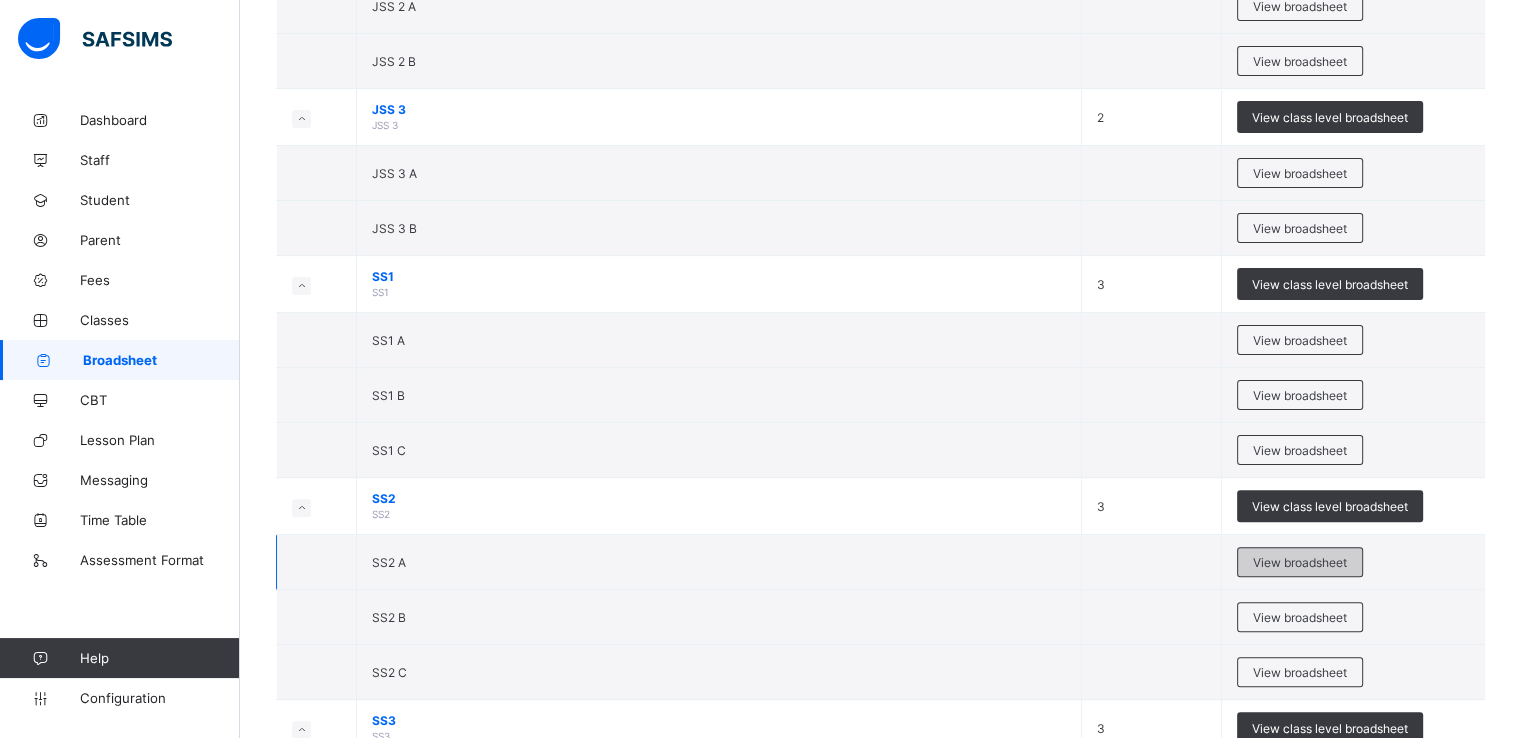 click on "View broadsheet" at bounding box center (1300, 562) 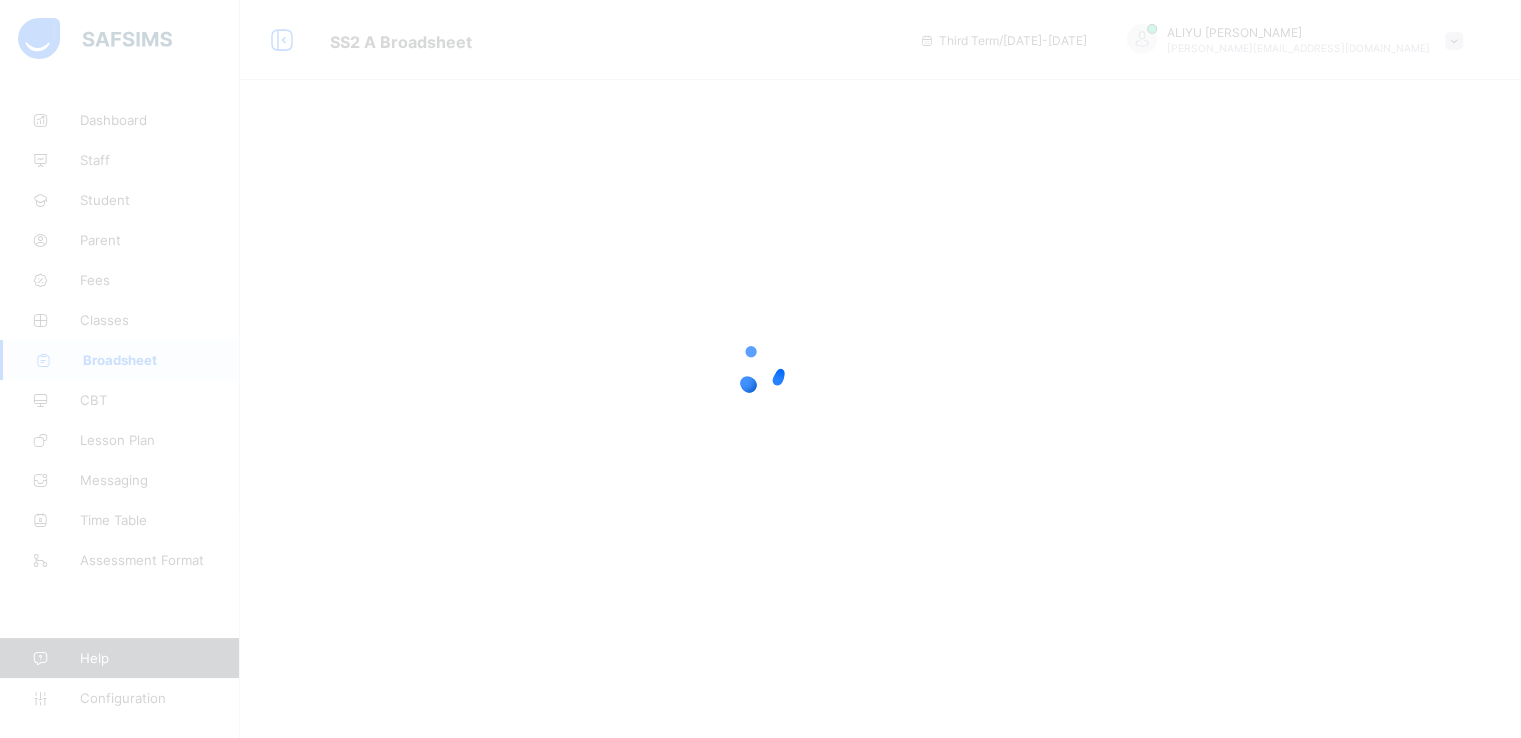 scroll, scrollTop: 0, scrollLeft: 0, axis: both 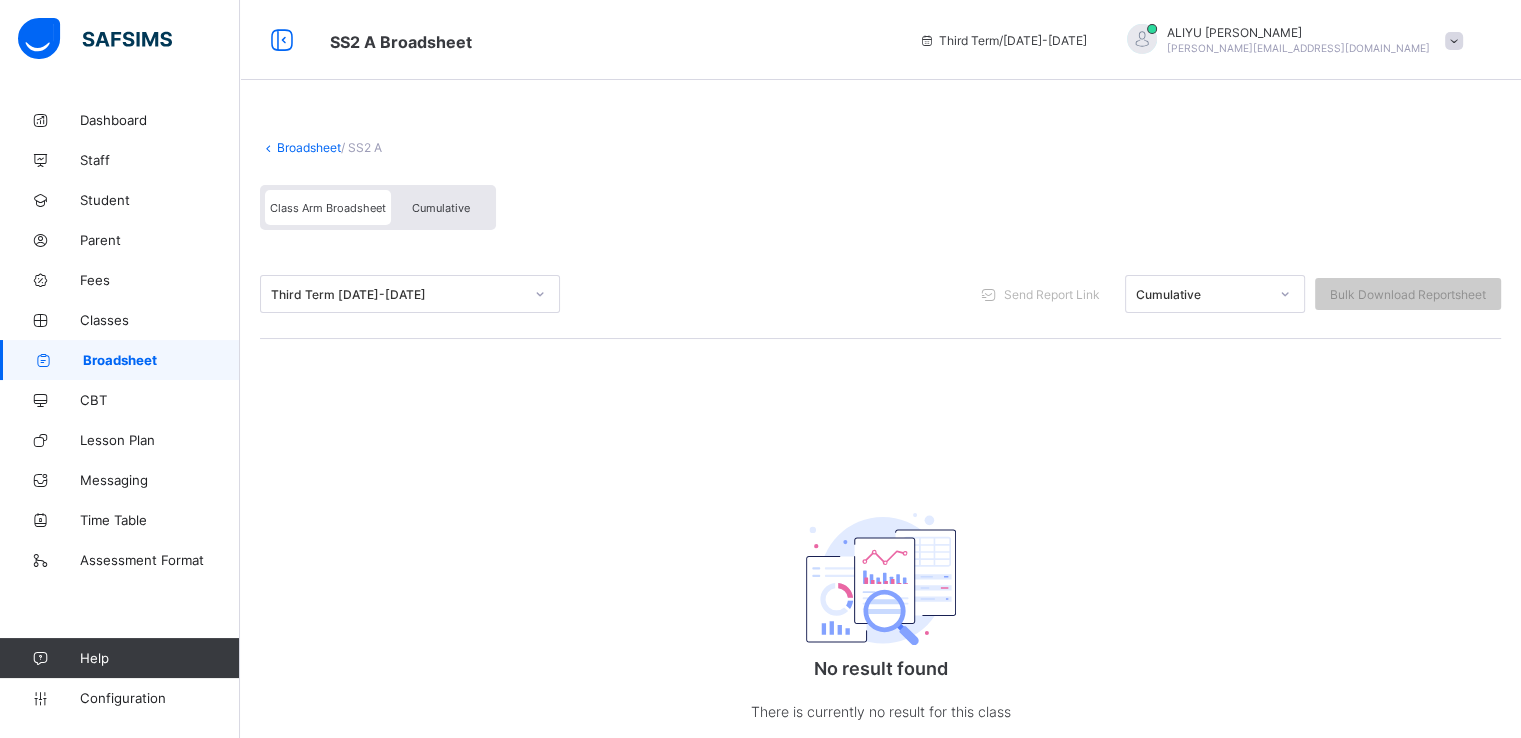 click on "Cumulative" at bounding box center (441, 207) 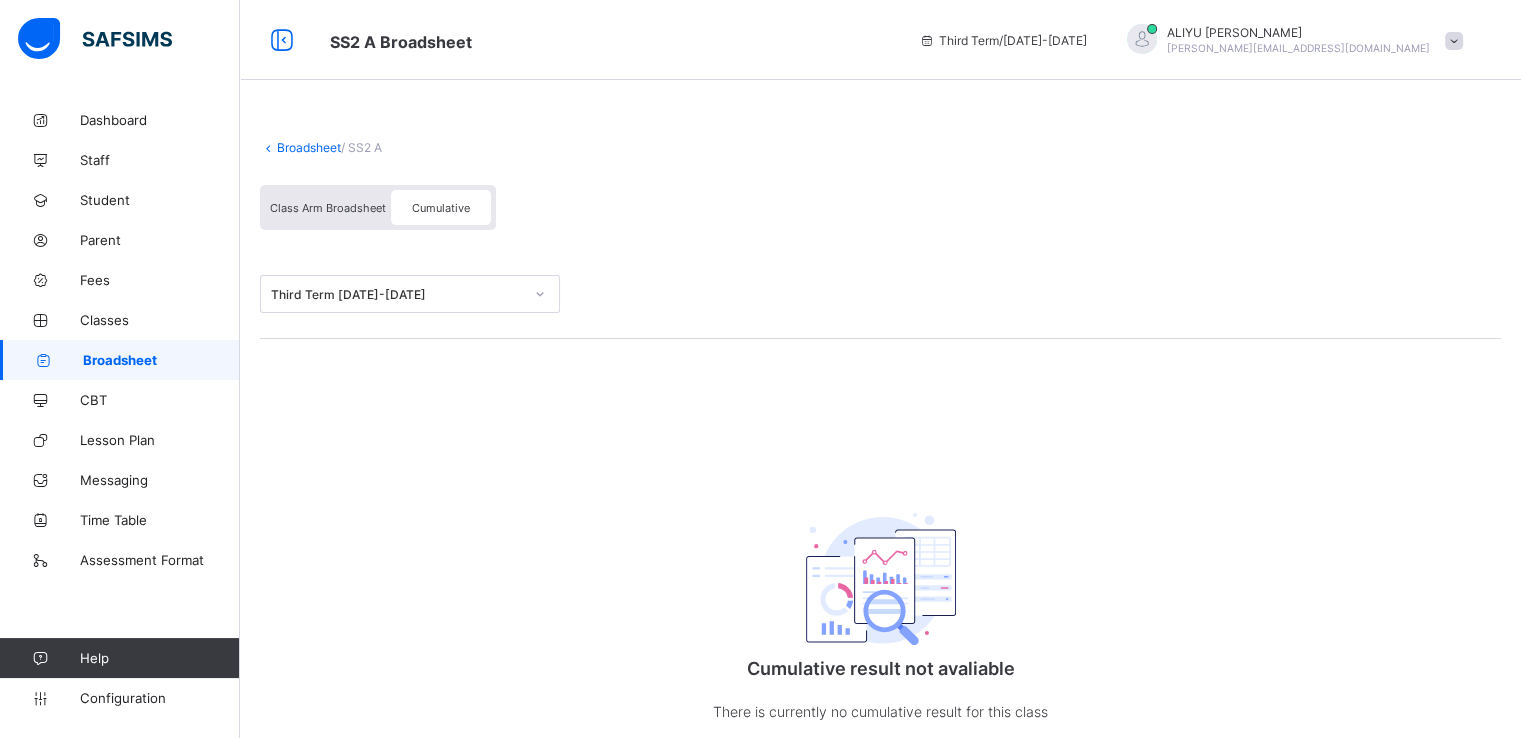 click on "Class Arm Broadsheet" at bounding box center (328, 207) 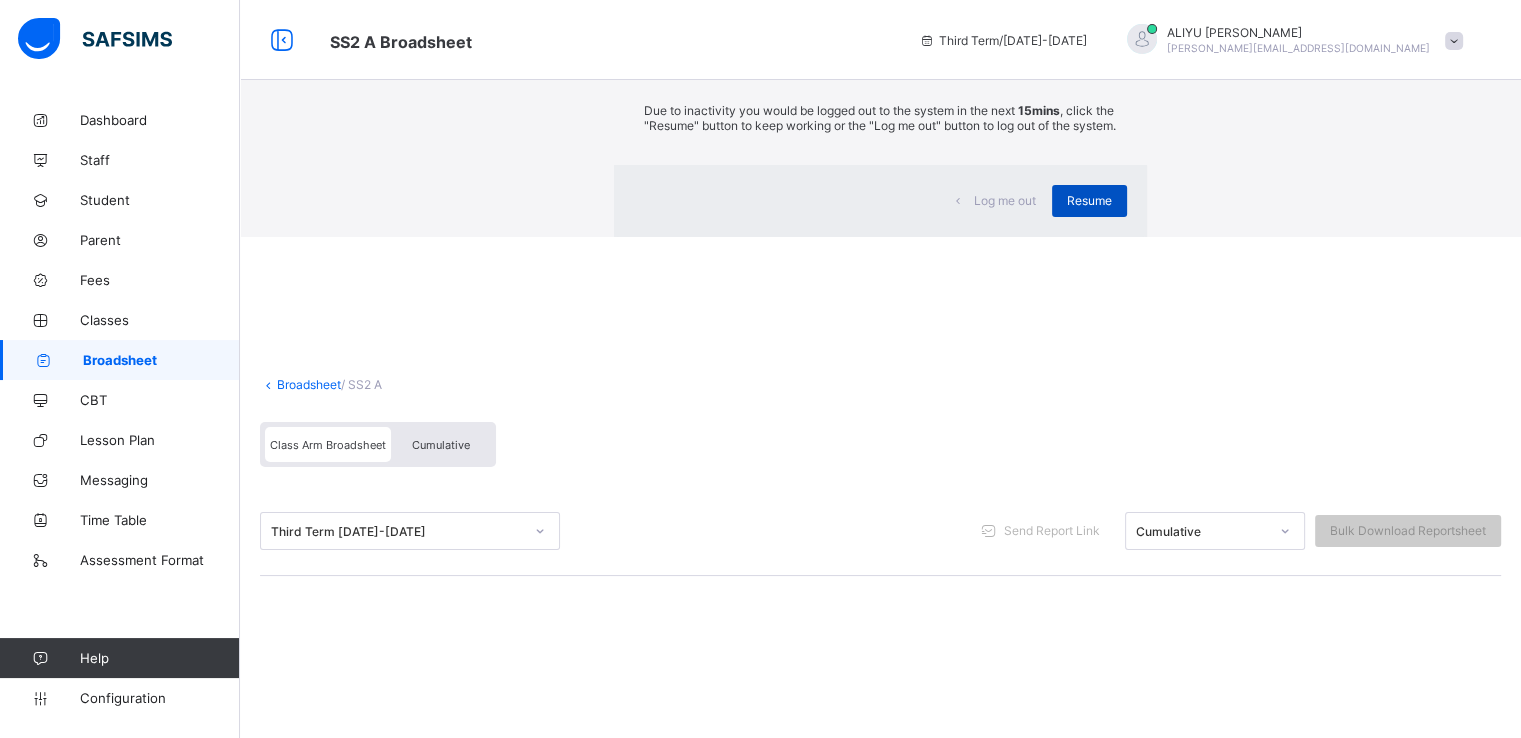 click on "Resume" at bounding box center (1089, 201) 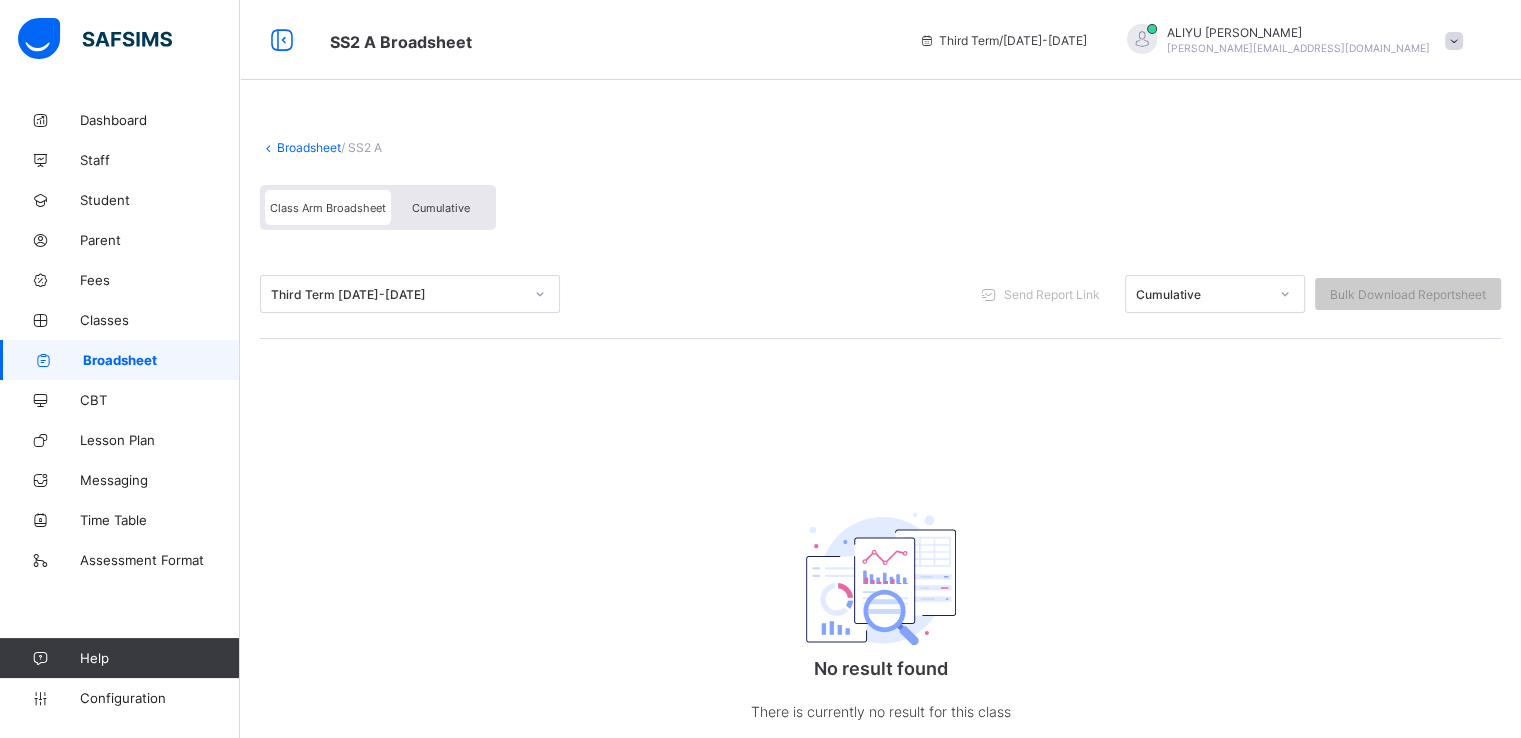 click on "Broadsheet" at bounding box center (120, 360) 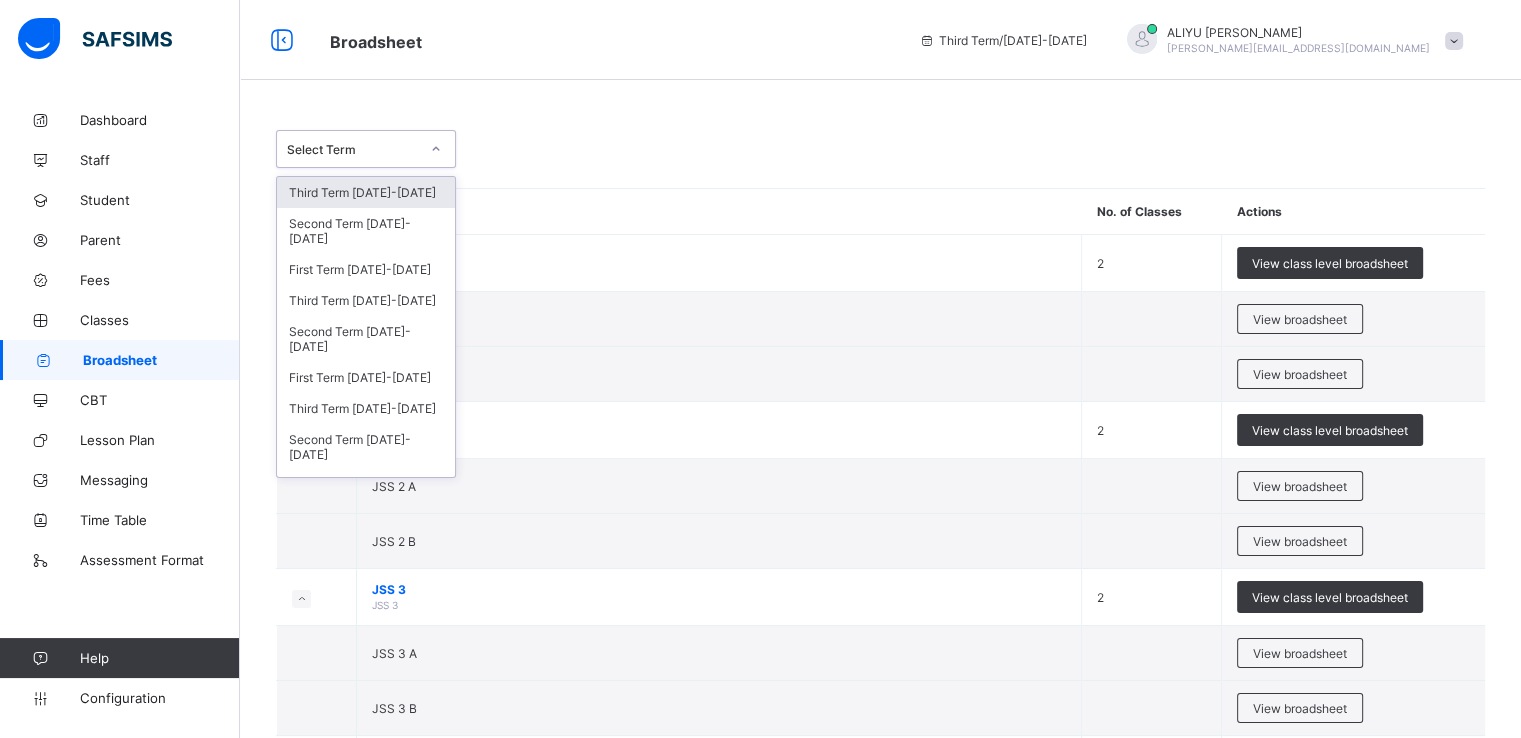 click on "Select Term" at bounding box center (347, 149) 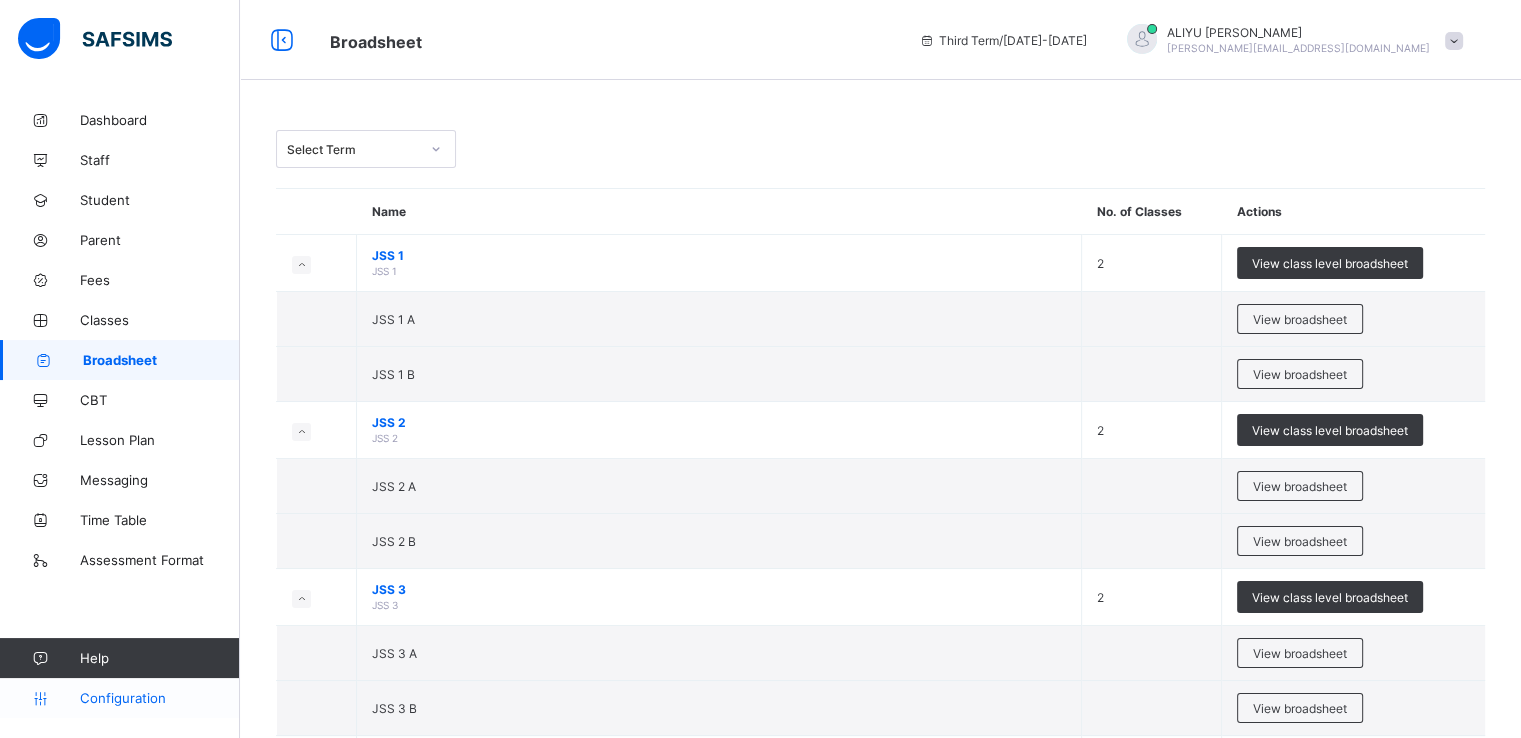click on "Configuration" at bounding box center (159, 698) 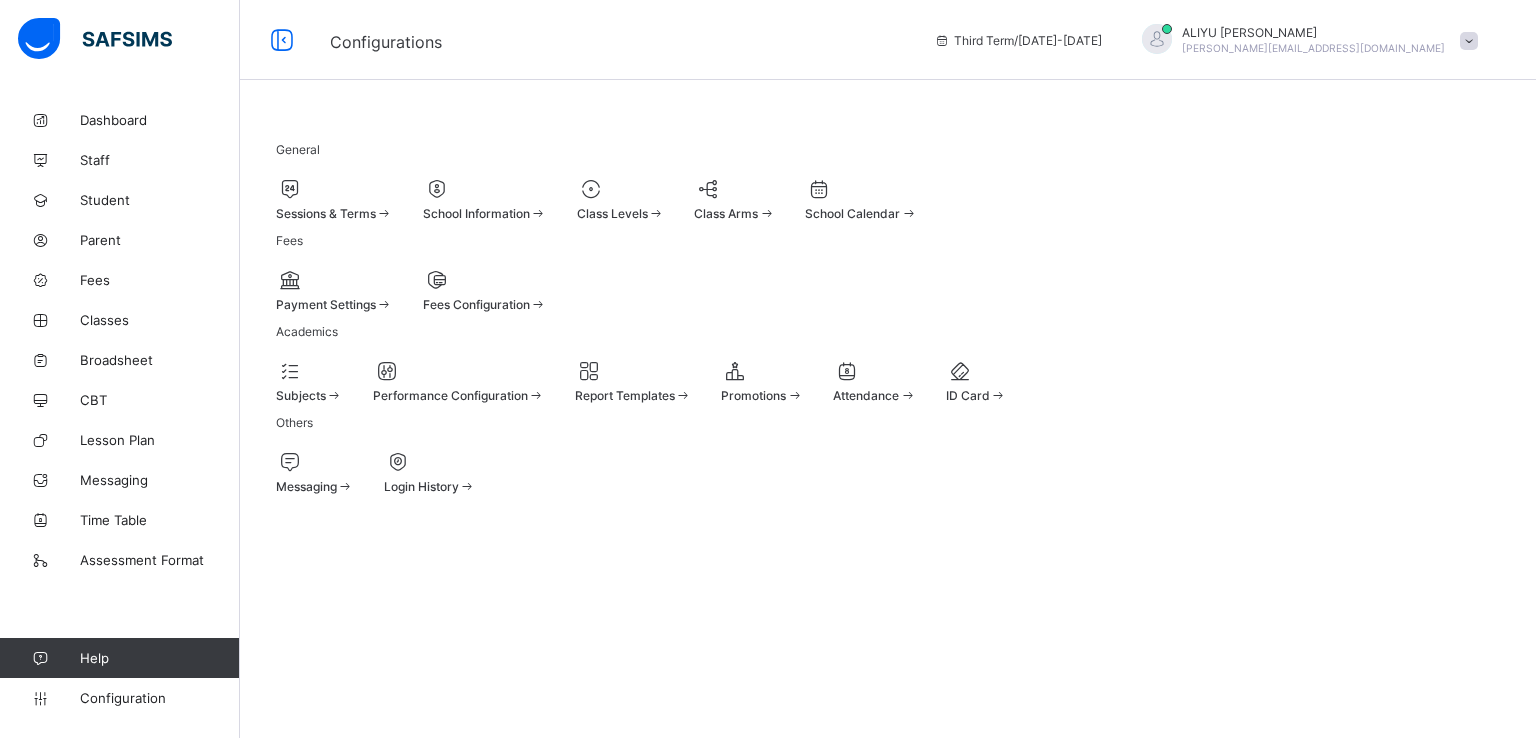 click on "Report Templates" at bounding box center [625, 395] 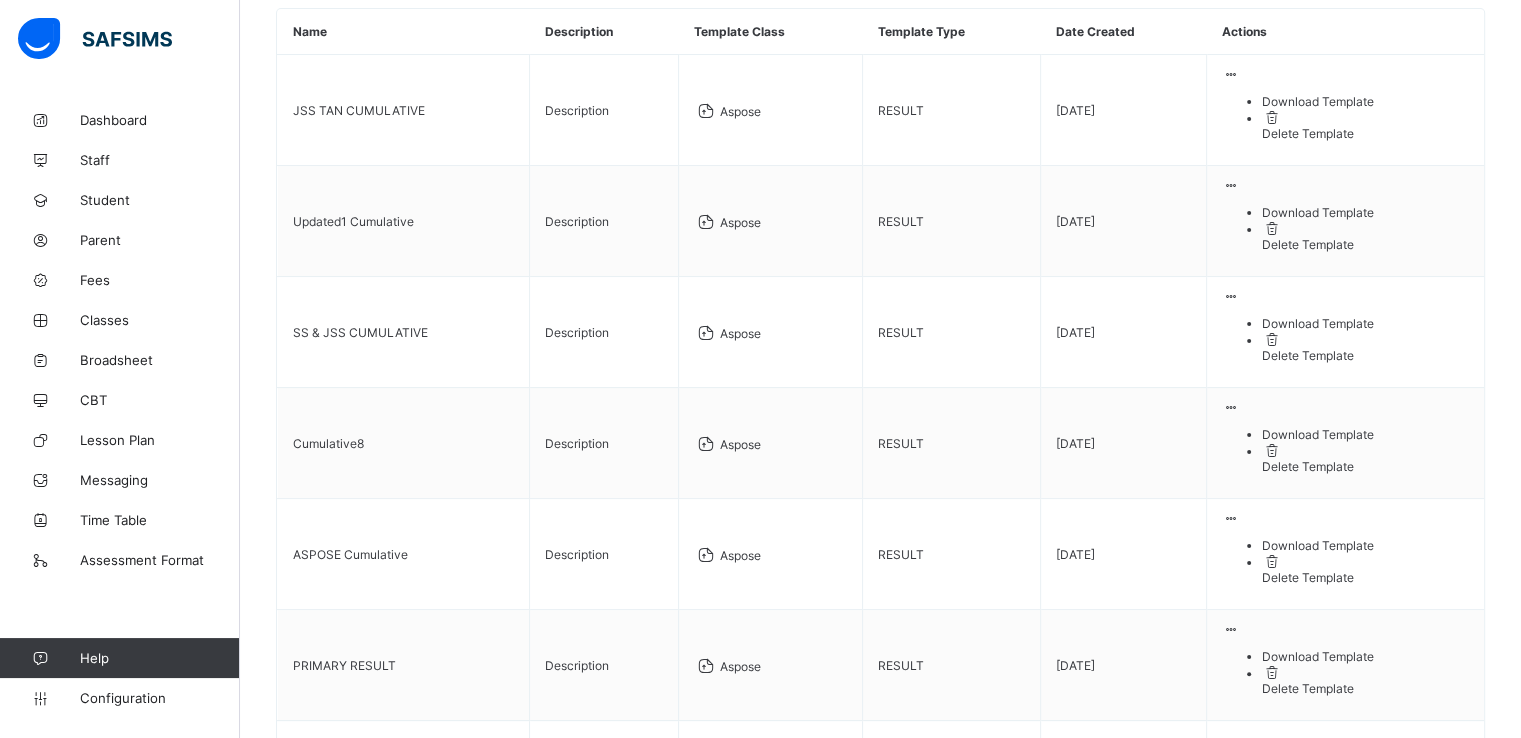 scroll, scrollTop: 0, scrollLeft: 0, axis: both 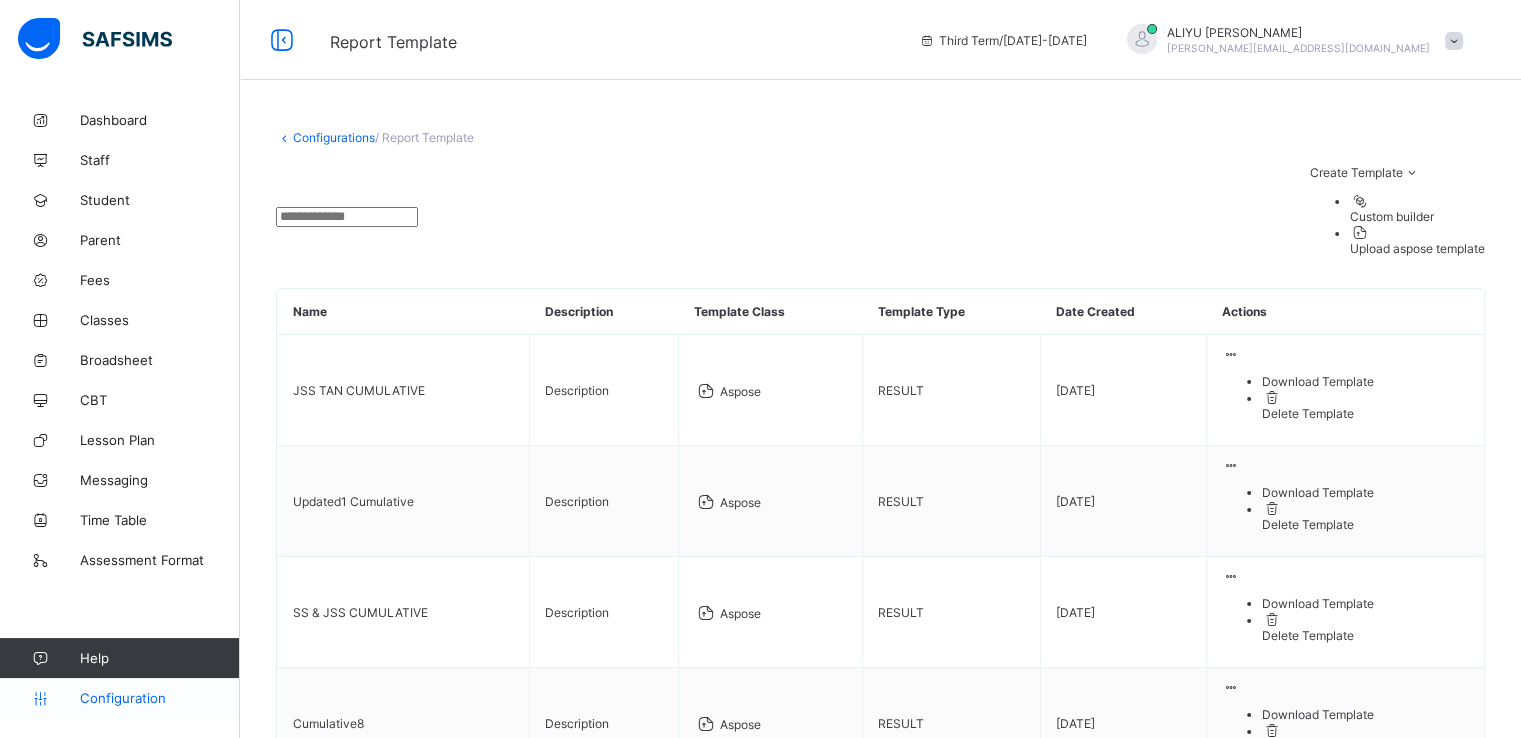 click on "Configuration" at bounding box center (159, 698) 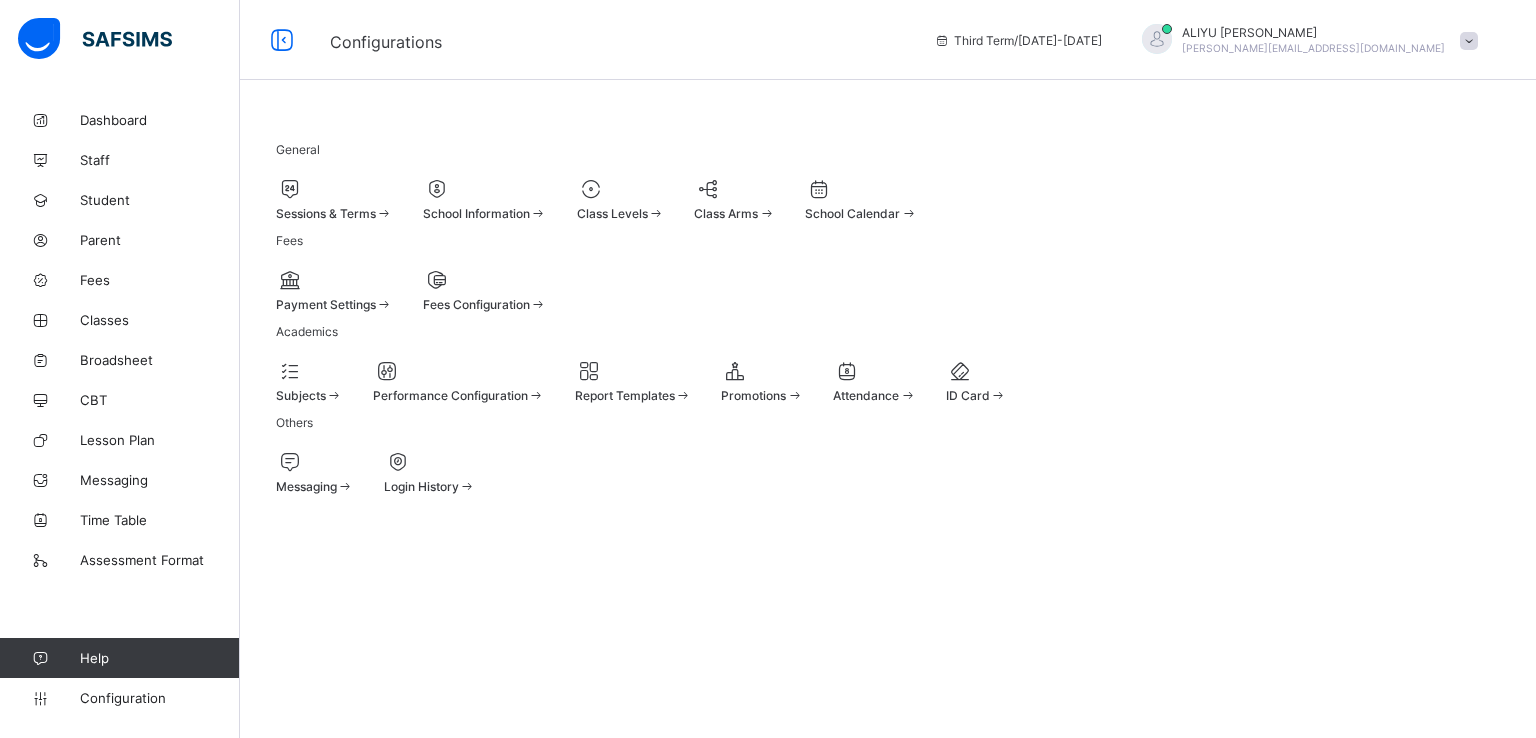 click on "Class Levels" at bounding box center (612, 213) 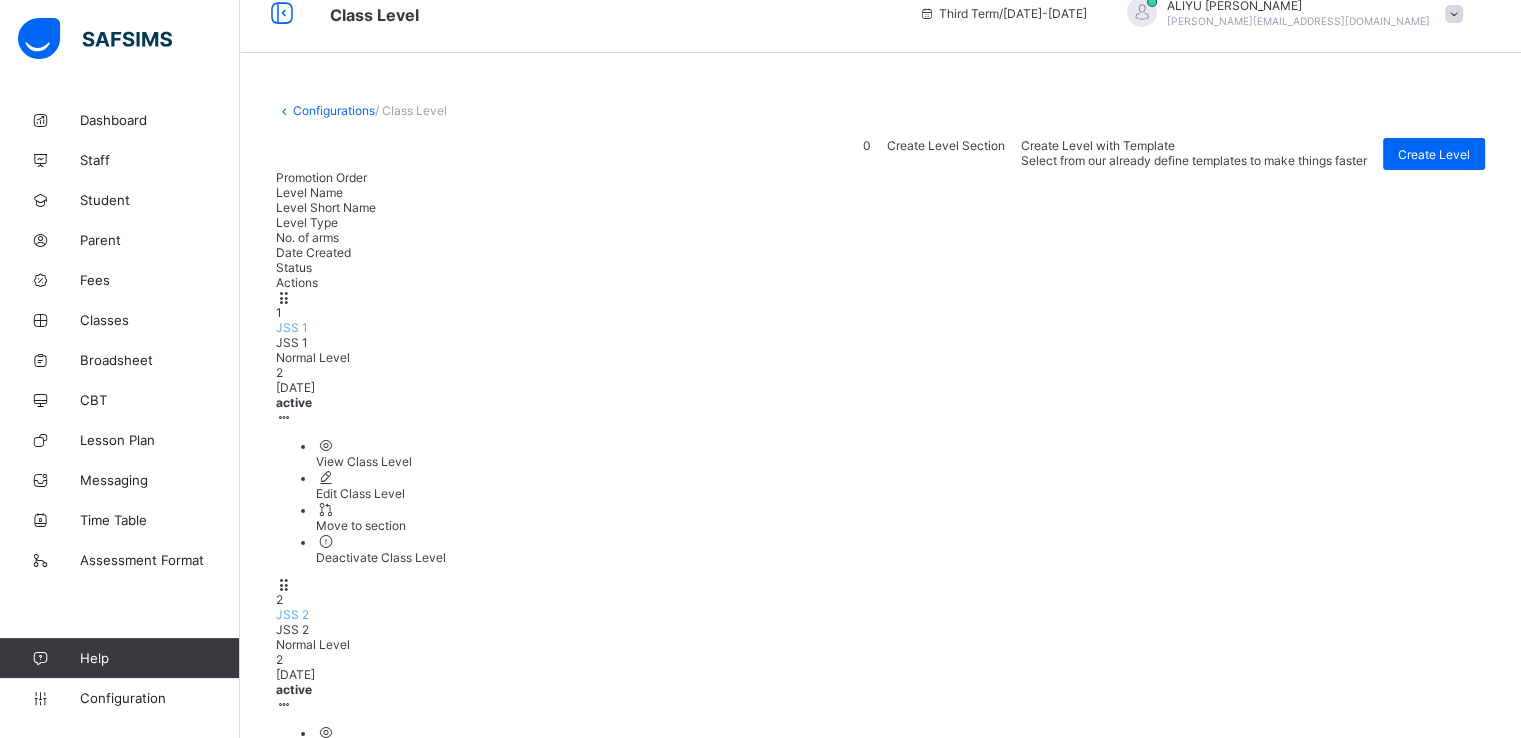 scroll, scrollTop: 31, scrollLeft: 0, axis: vertical 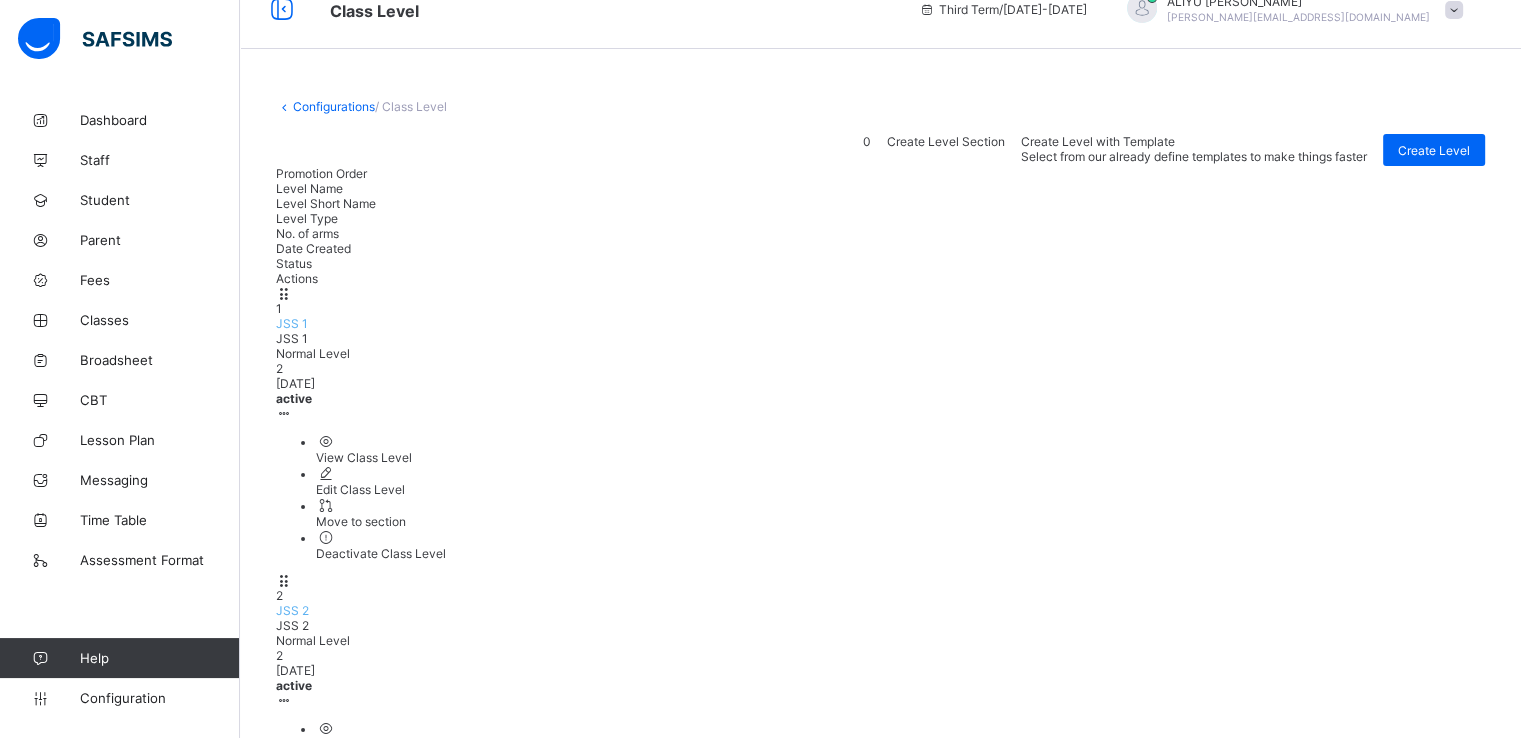 click on "View Class Level" at bounding box center [900, 457] 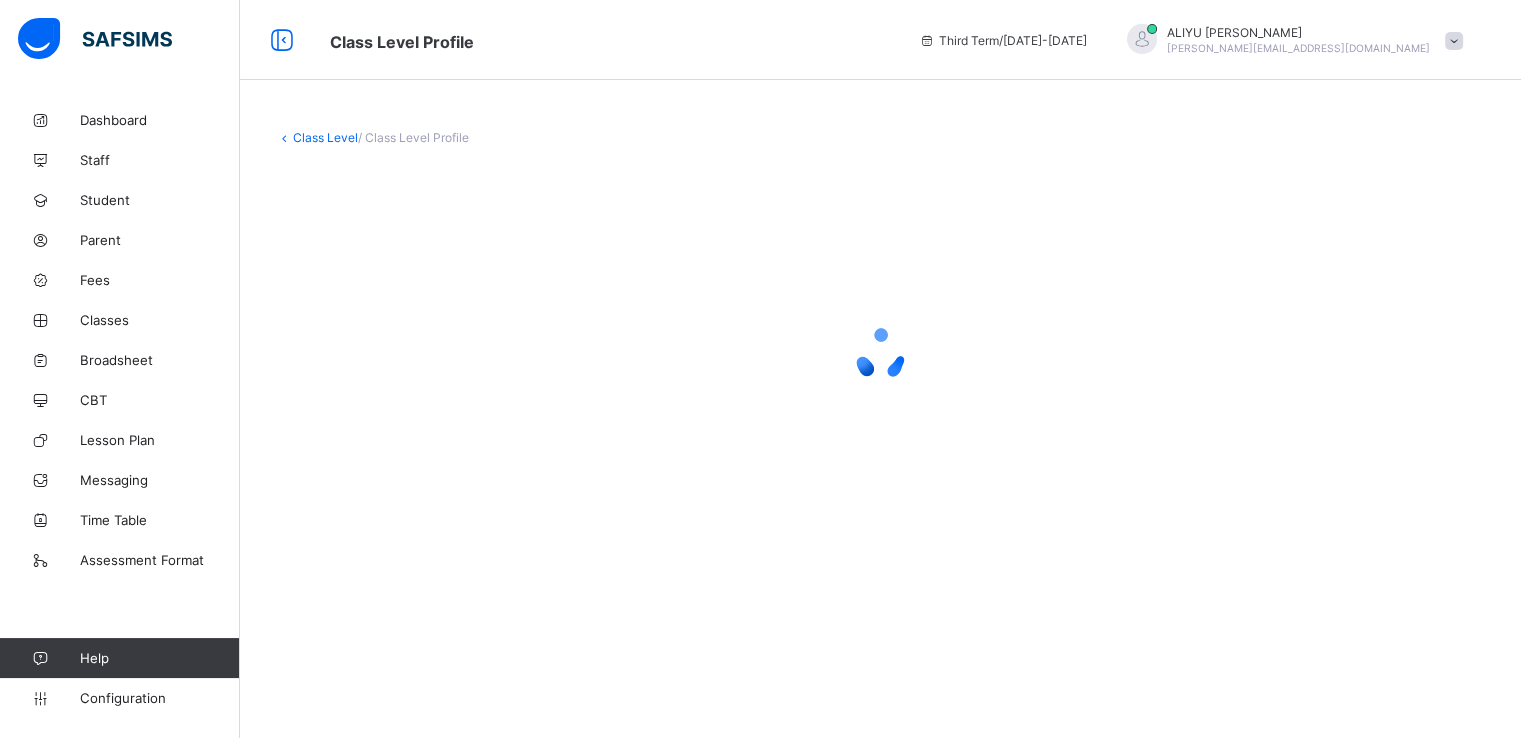 scroll, scrollTop: 0, scrollLeft: 0, axis: both 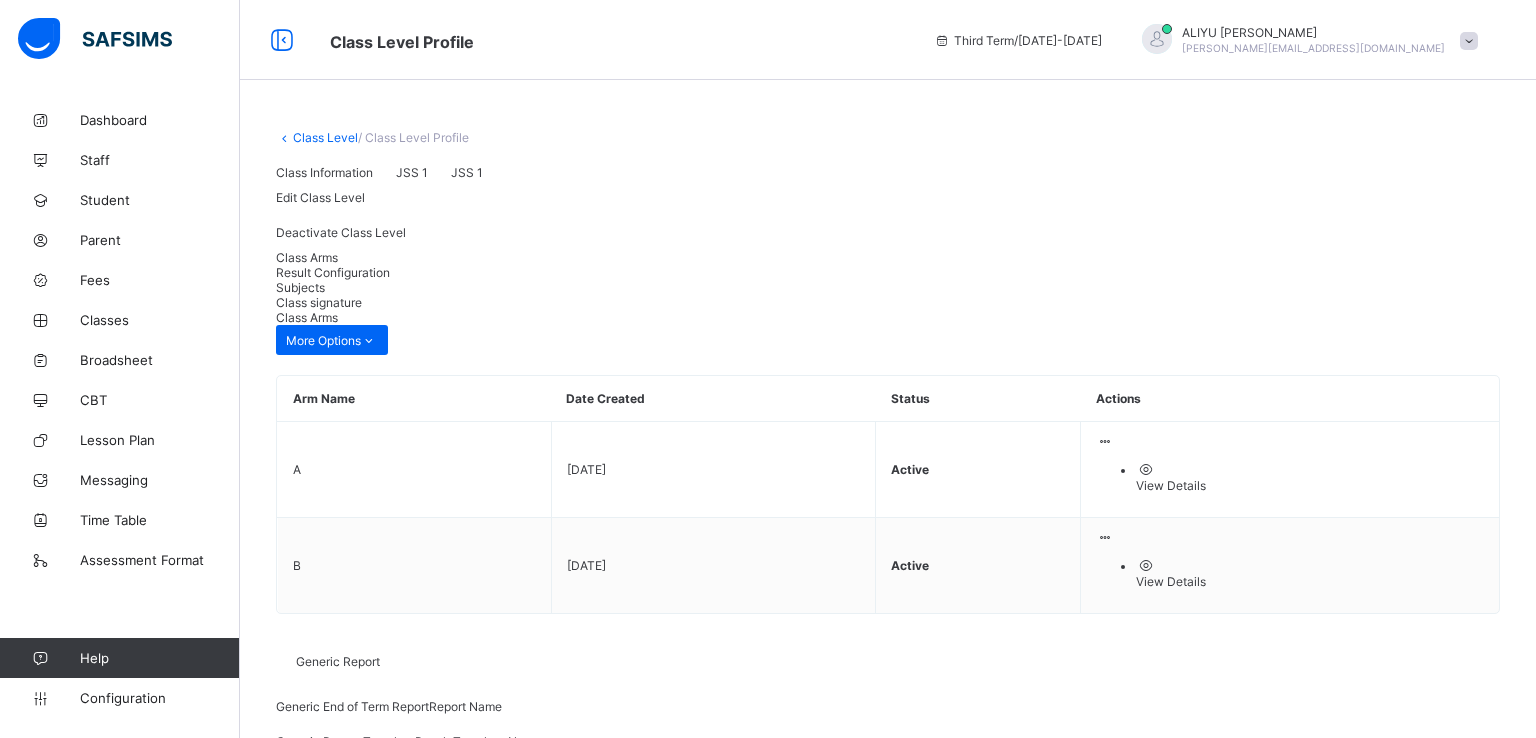 click on "Result Configuration" at bounding box center (333, 272) 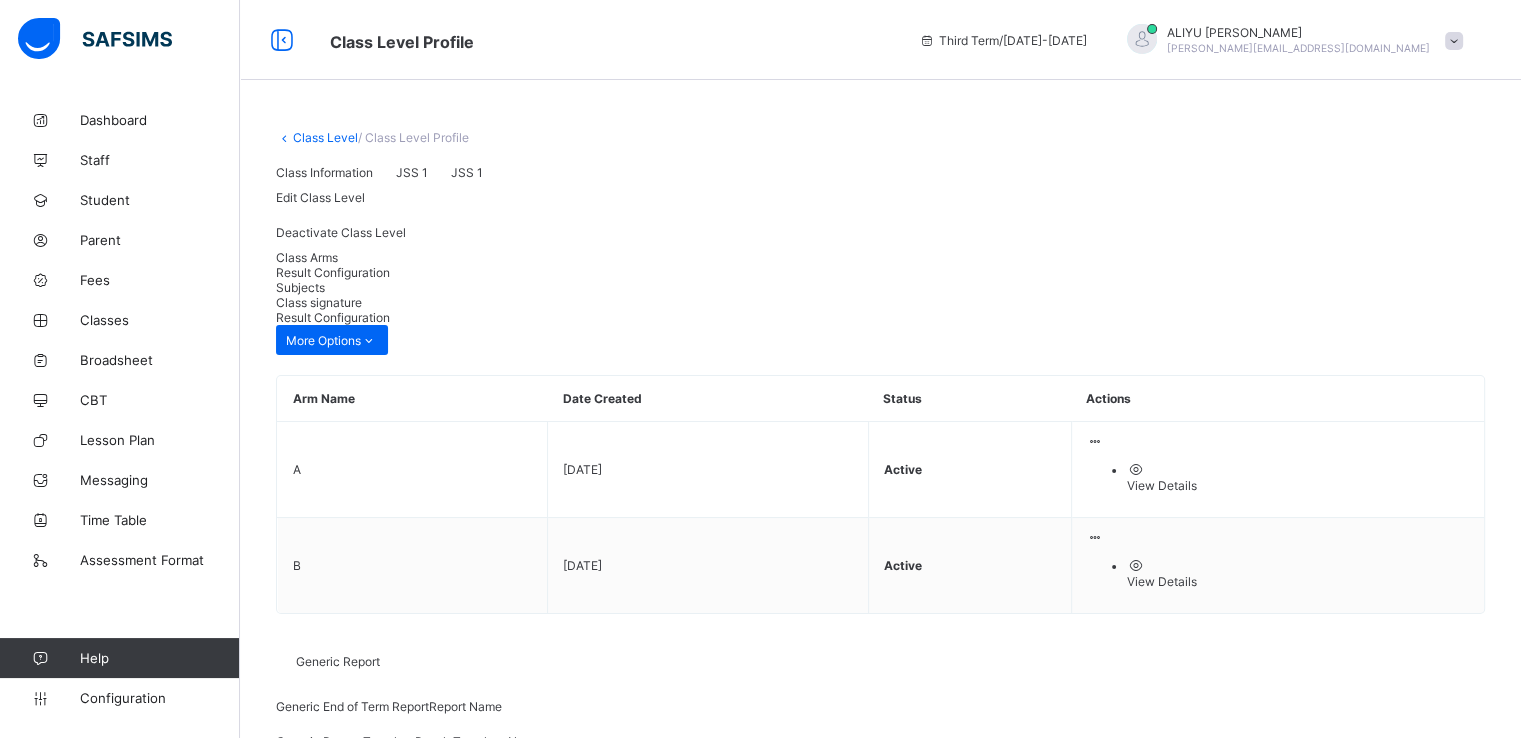 scroll, scrollTop: 259, scrollLeft: 0, axis: vertical 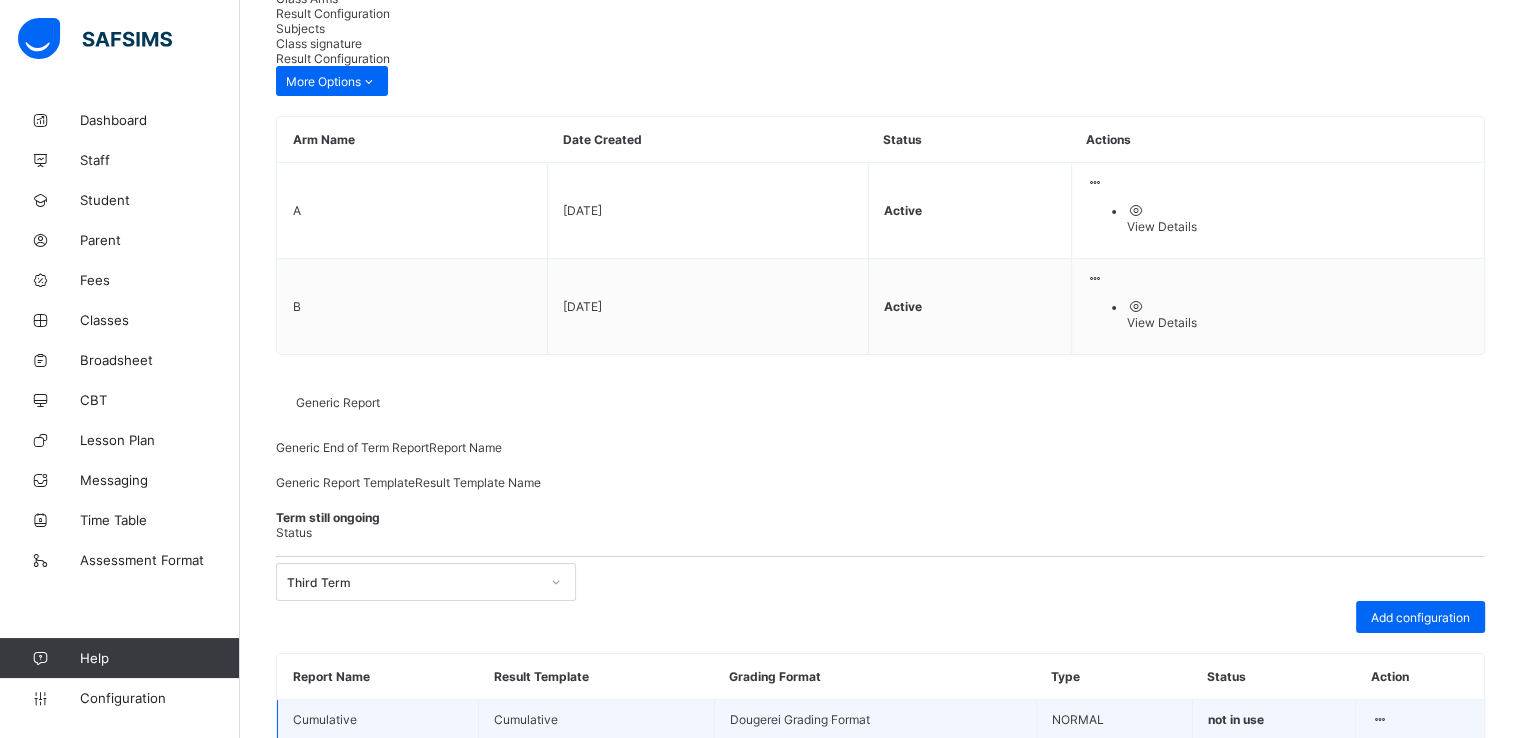 click at bounding box center [1379, 719] 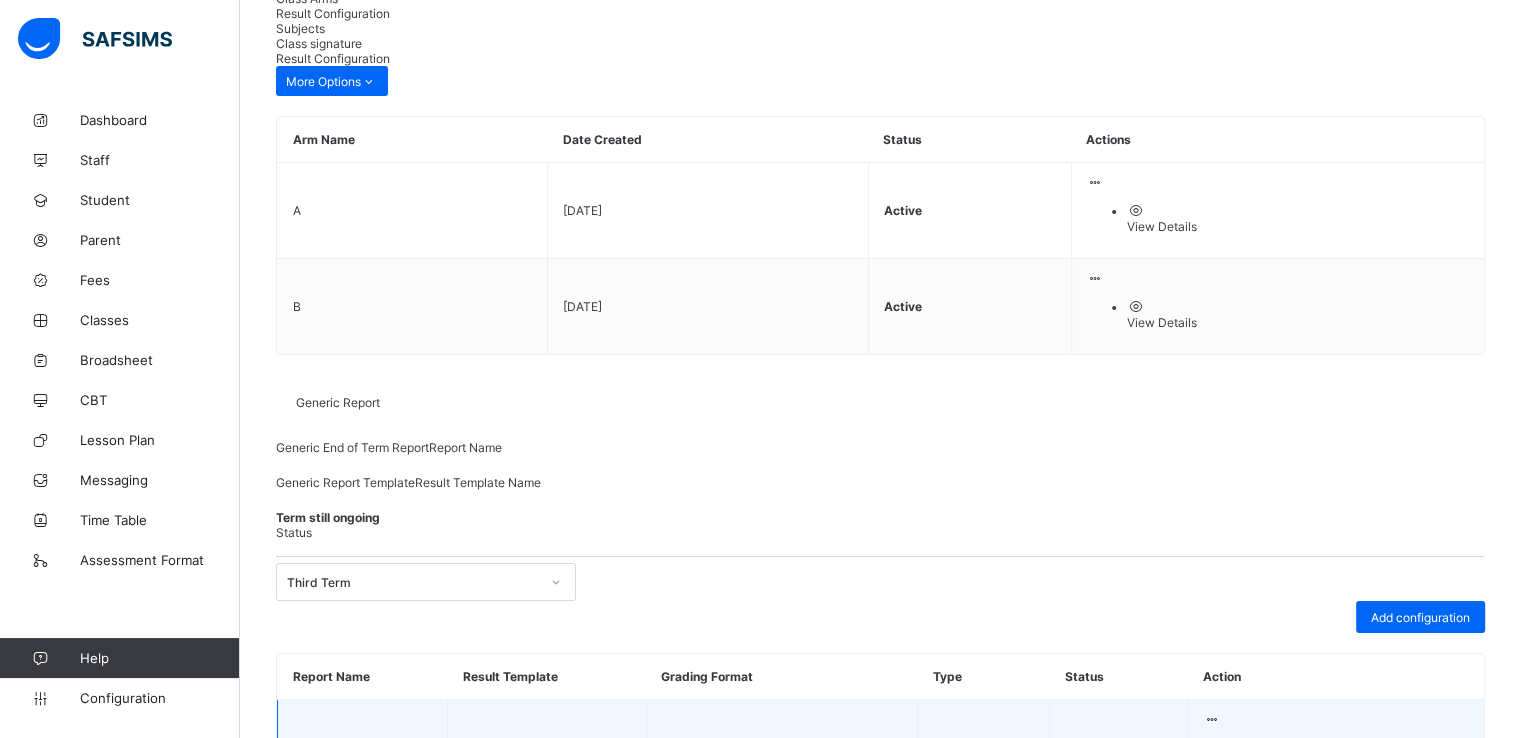 click on "Edit Configuration" at bounding box center [1356, 763] 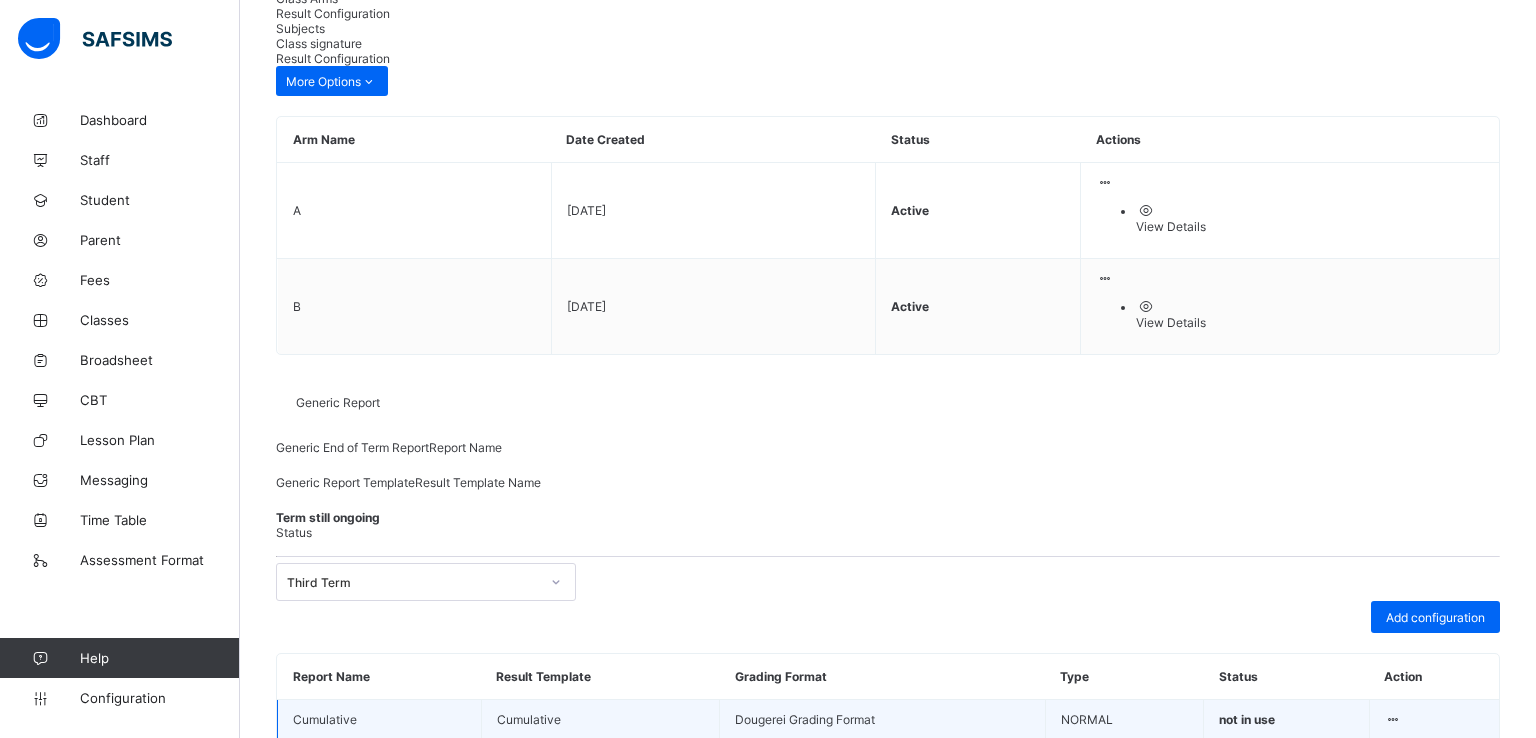 click on "Preview" at bounding box center (1368, 1173) 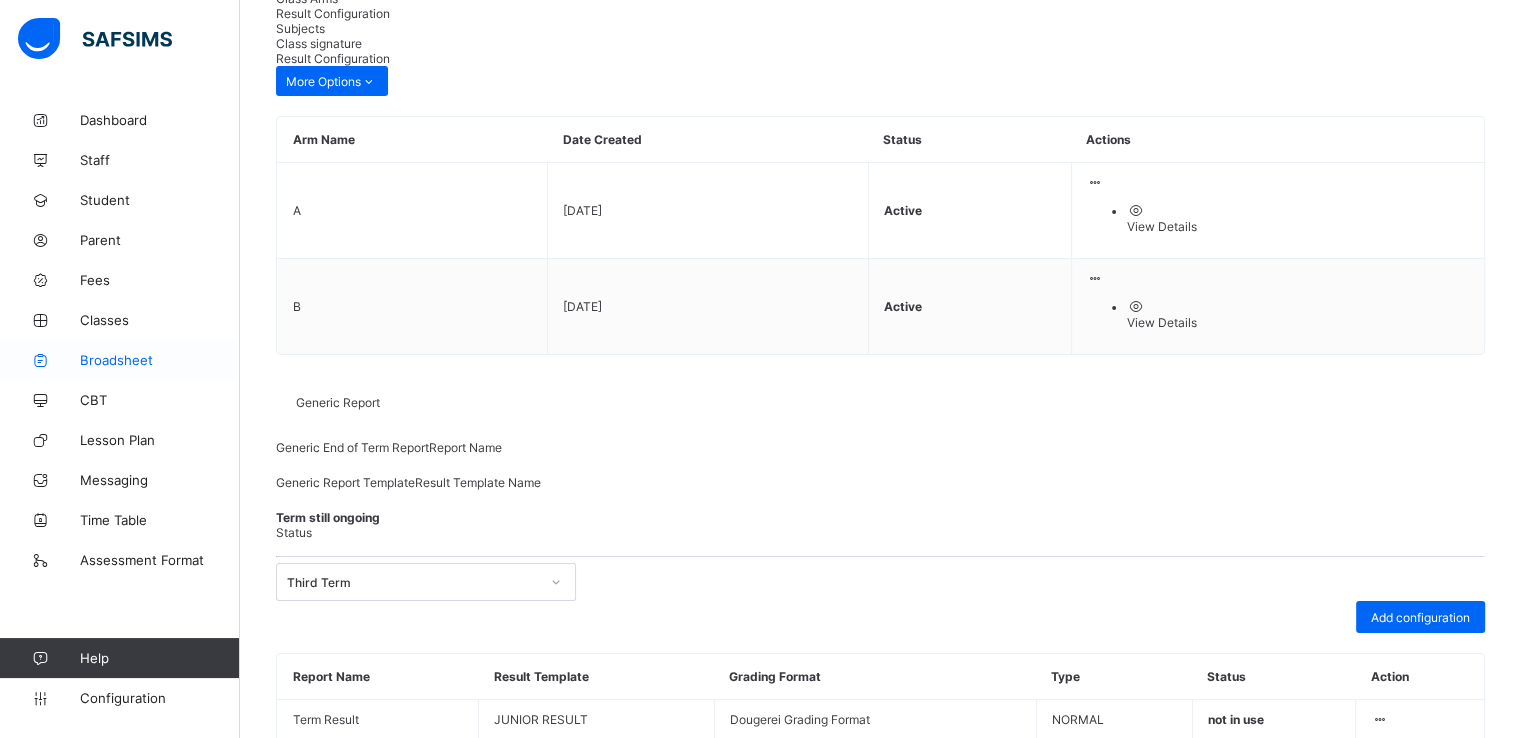 click on "Broadsheet" at bounding box center (120, 360) 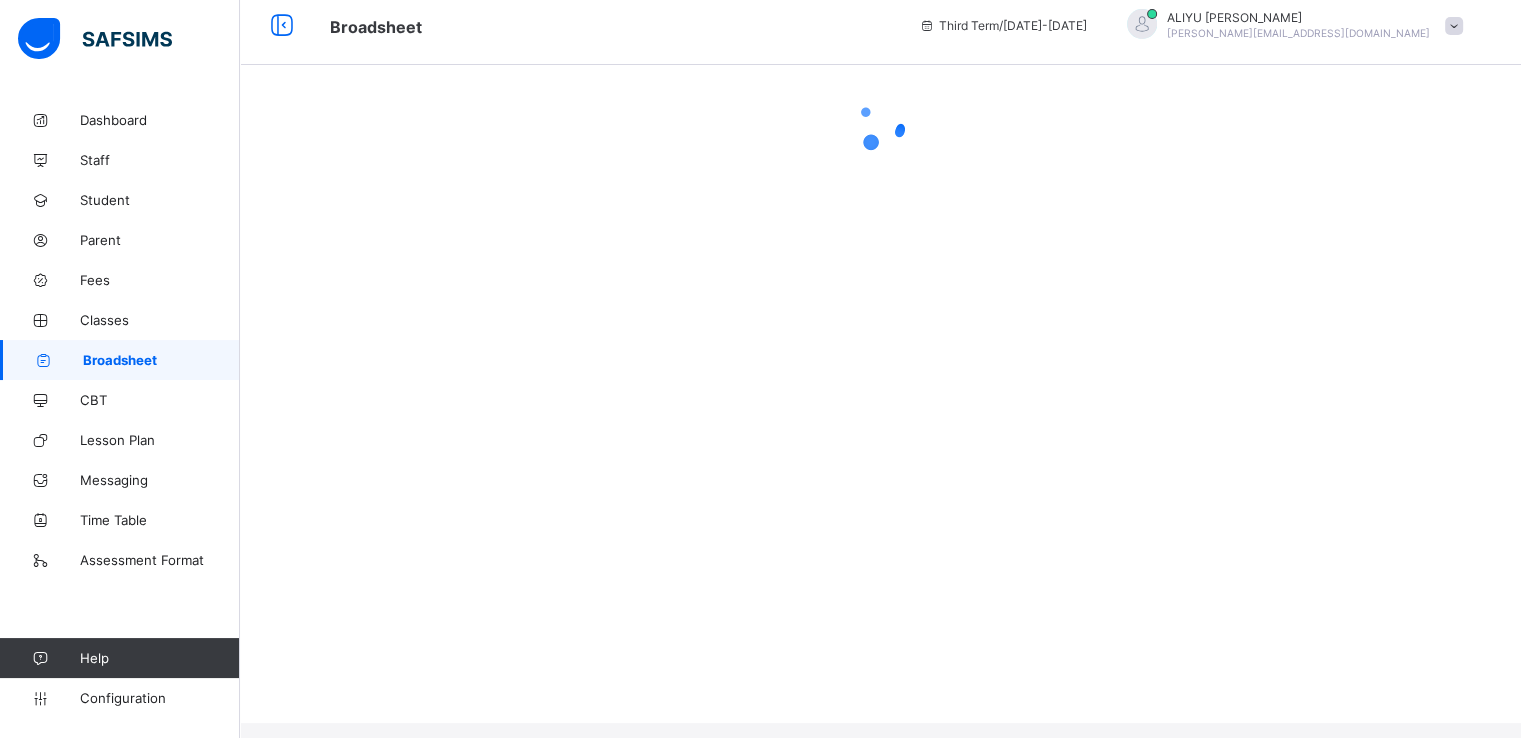 scroll, scrollTop: 0, scrollLeft: 0, axis: both 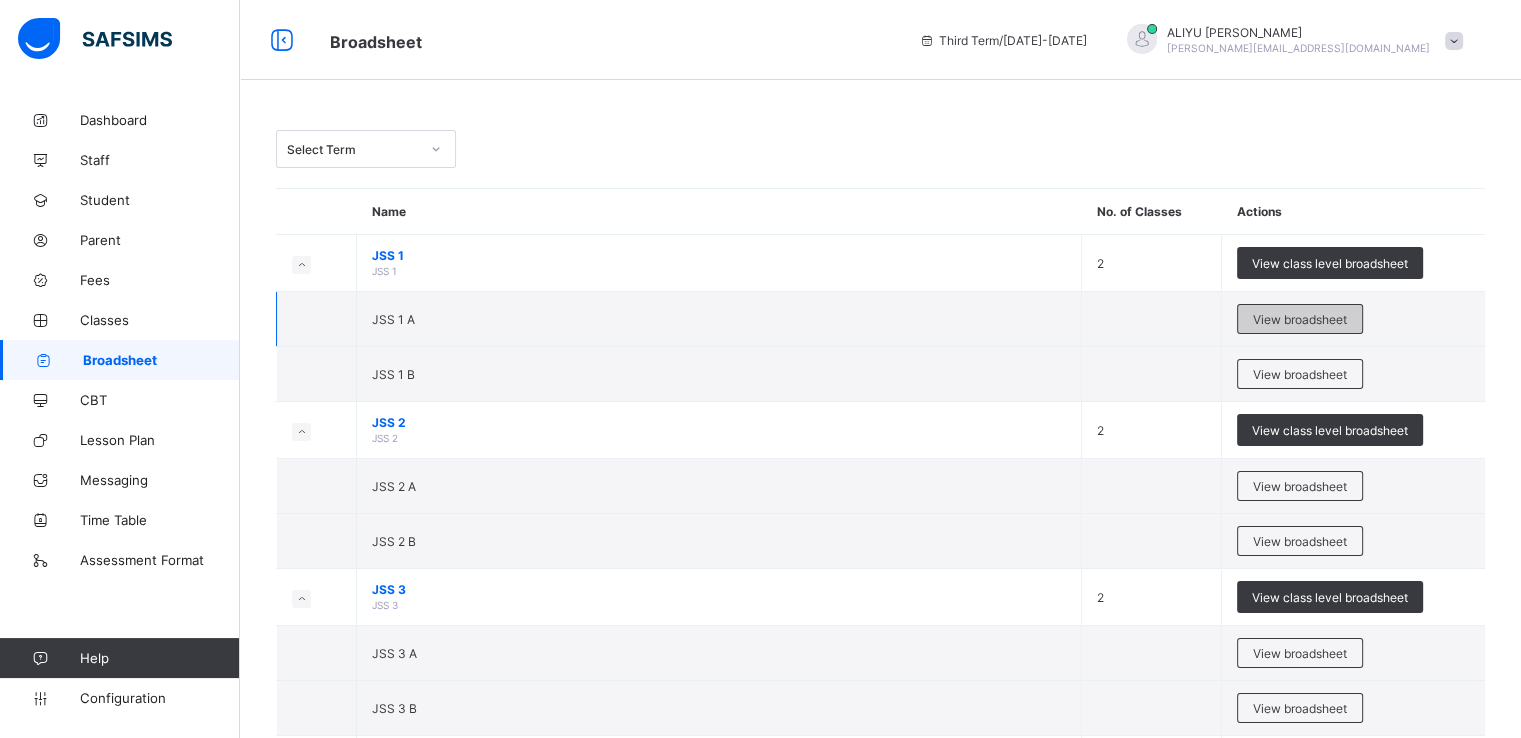 click on "View broadsheet" at bounding box center (1300, 319) 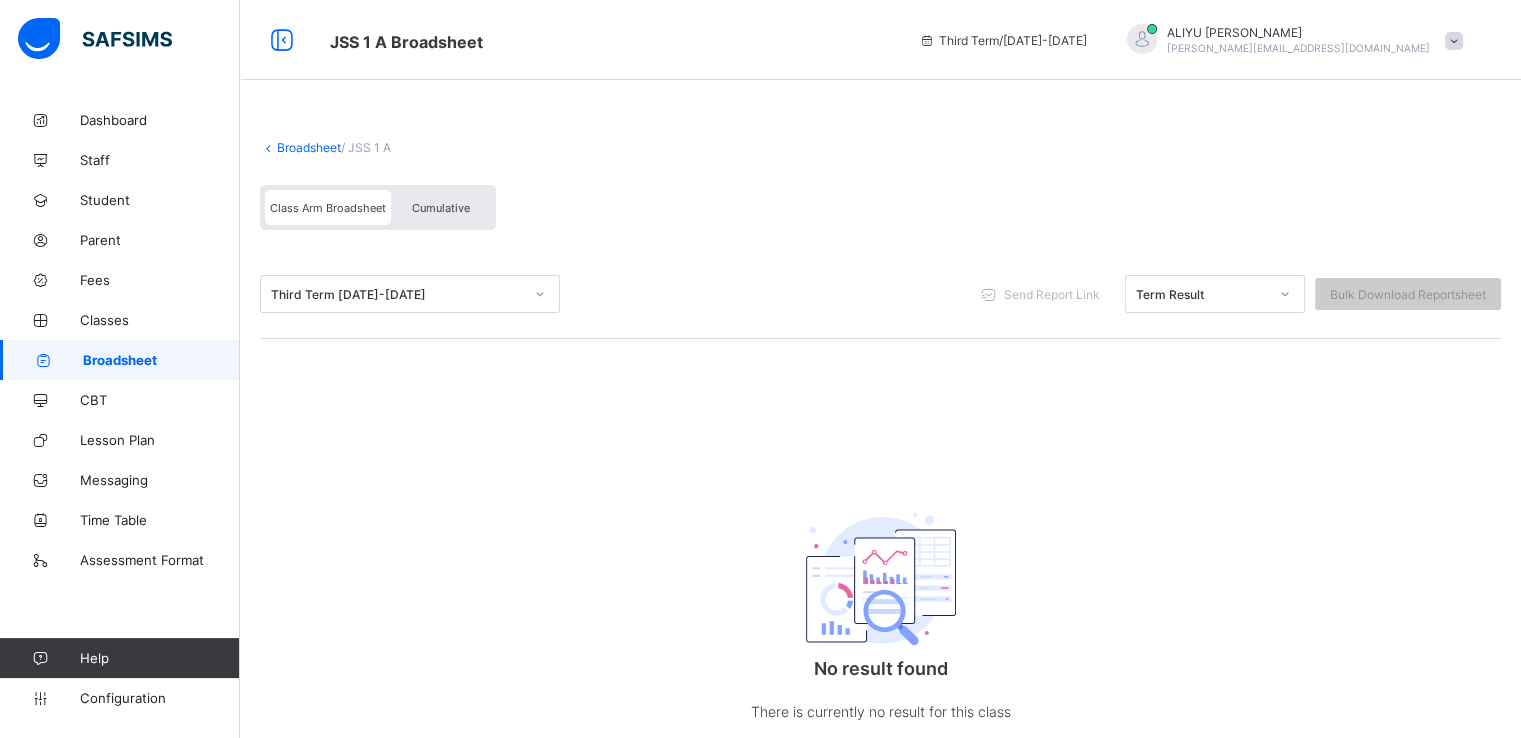click on "Cumulative" at bounding box center [441, 208] 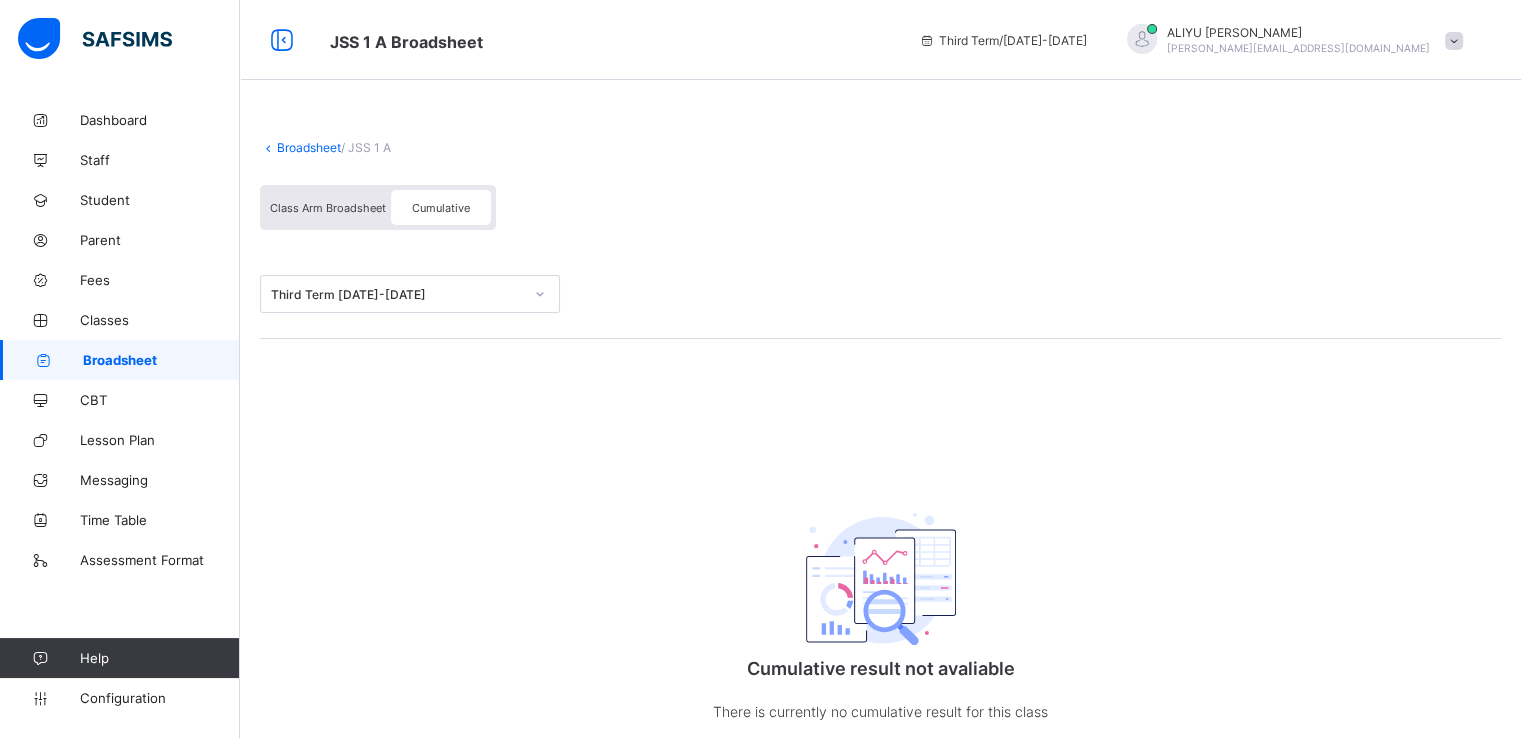 click on "Class Arm Broadsheet" at bounding box center [328, 208] 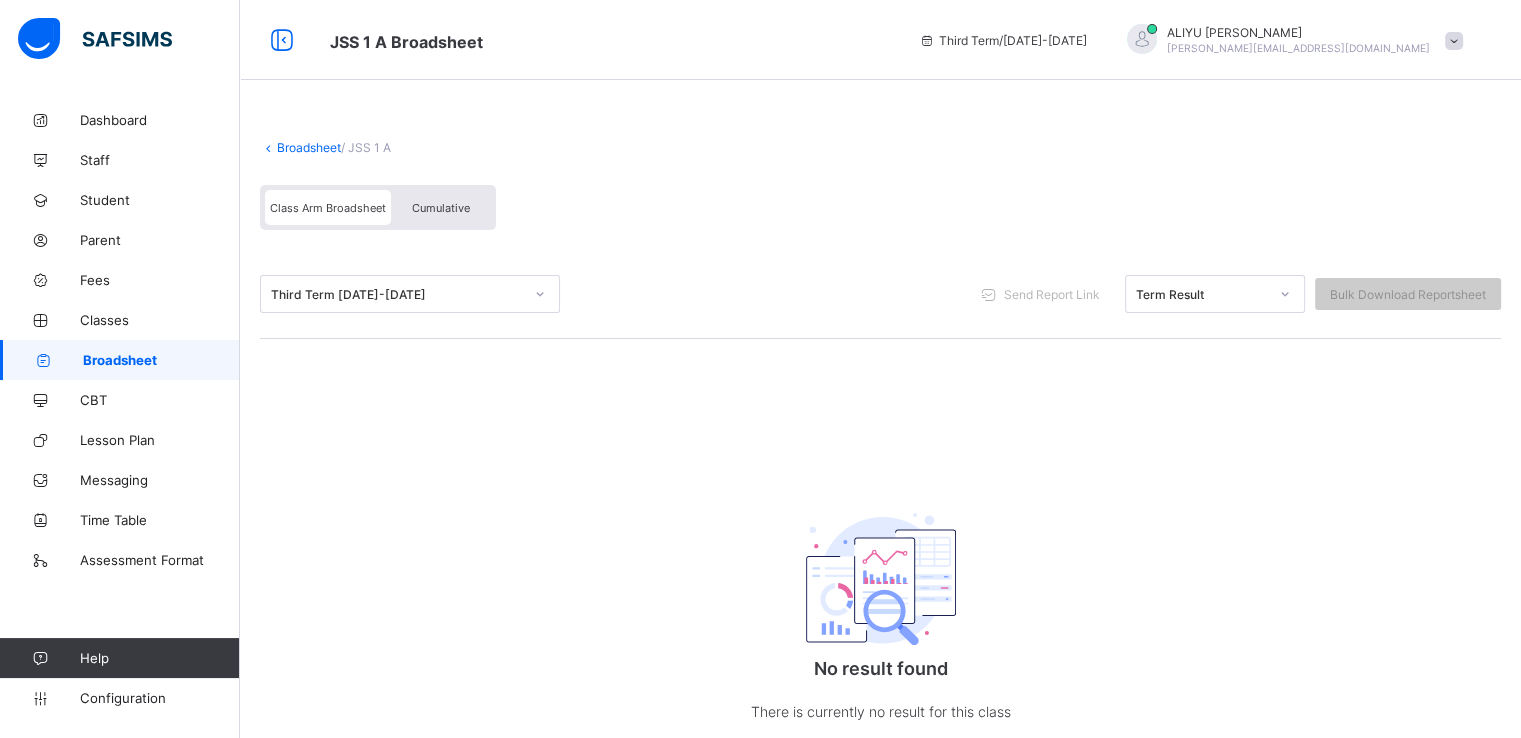 click on "Cumulative" at bounding box center [441, 208] 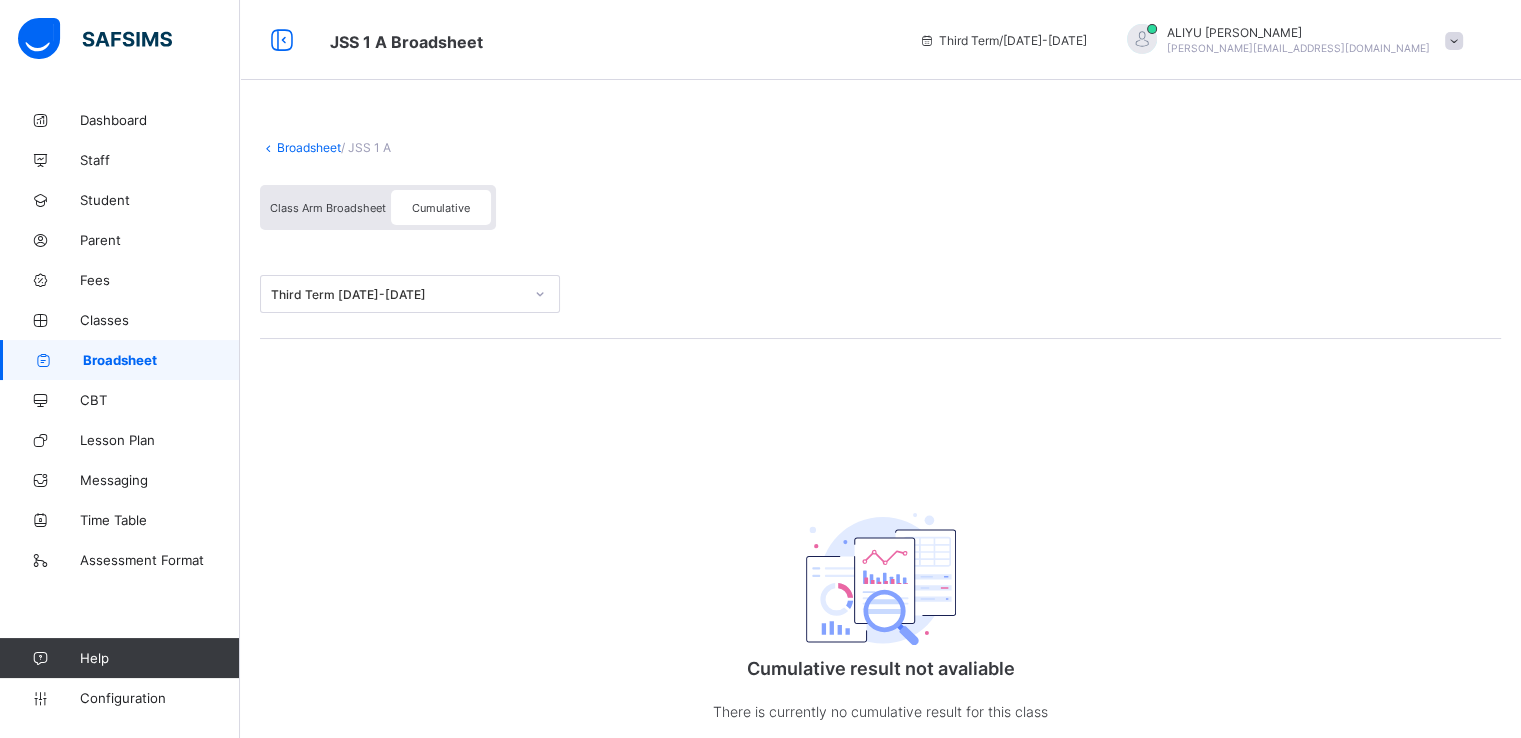 click on "Class Arm Broadsheet" at bounding box center (328, 208) 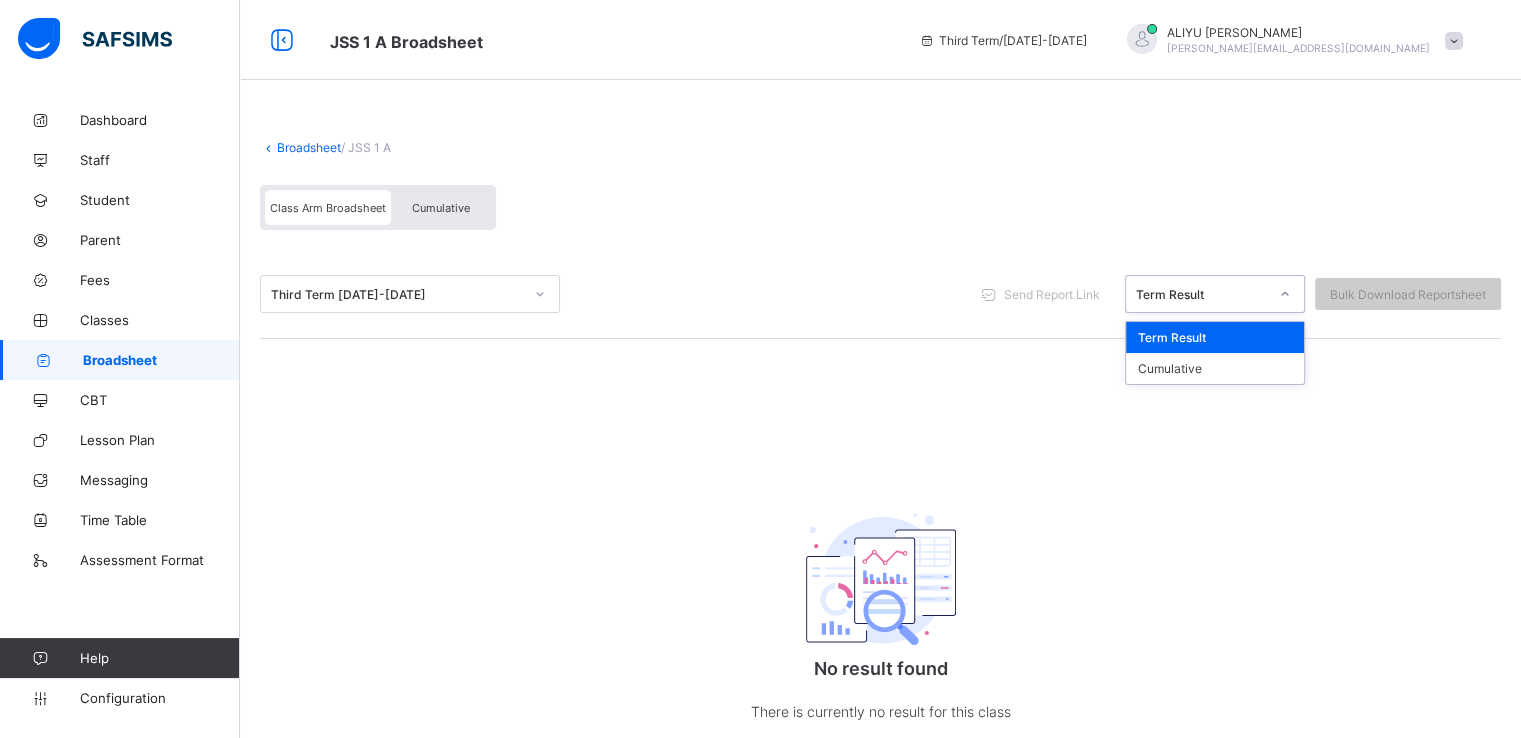 click on "Term Result" at bounding box center [1196, 294] 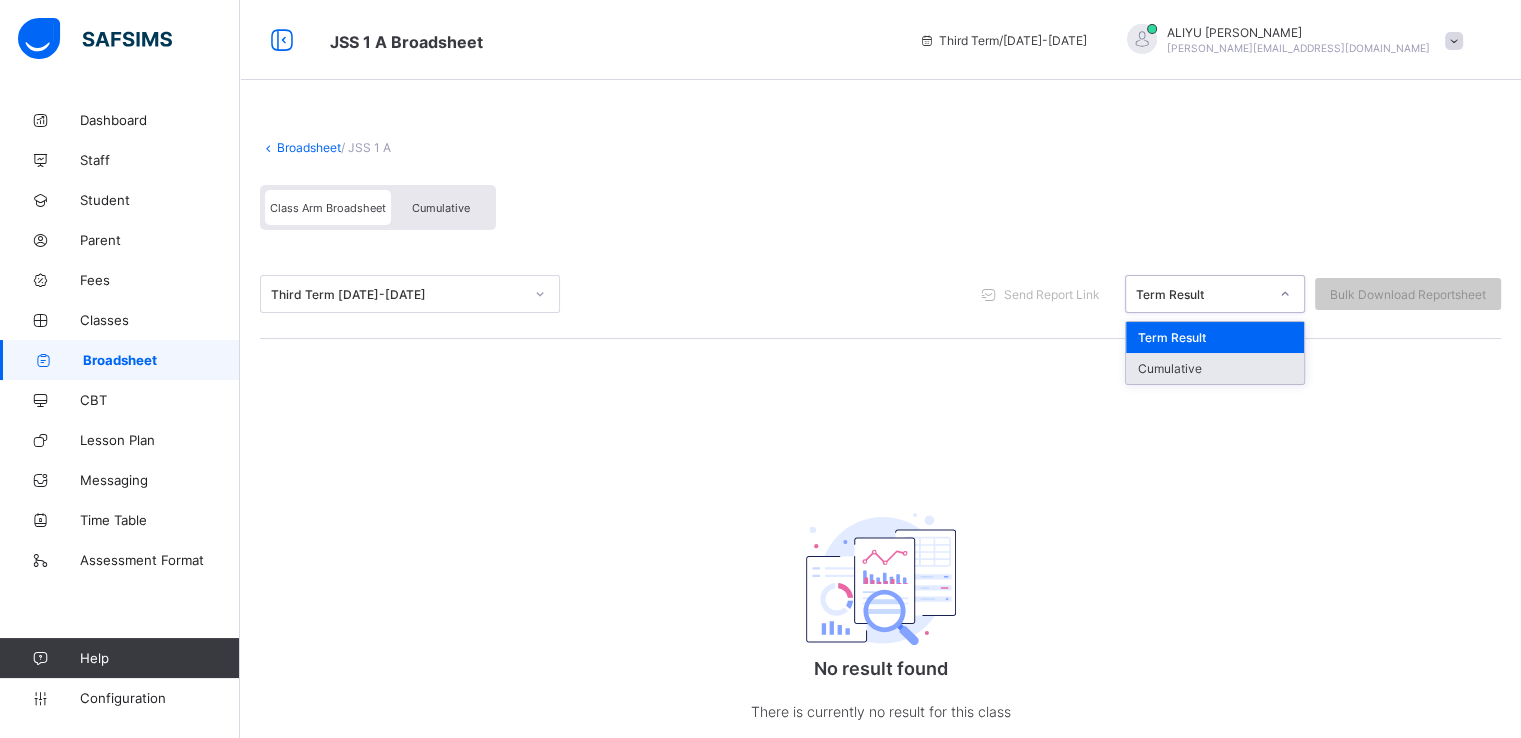 click on "Cumulative" at bounding box center (1215, 368) 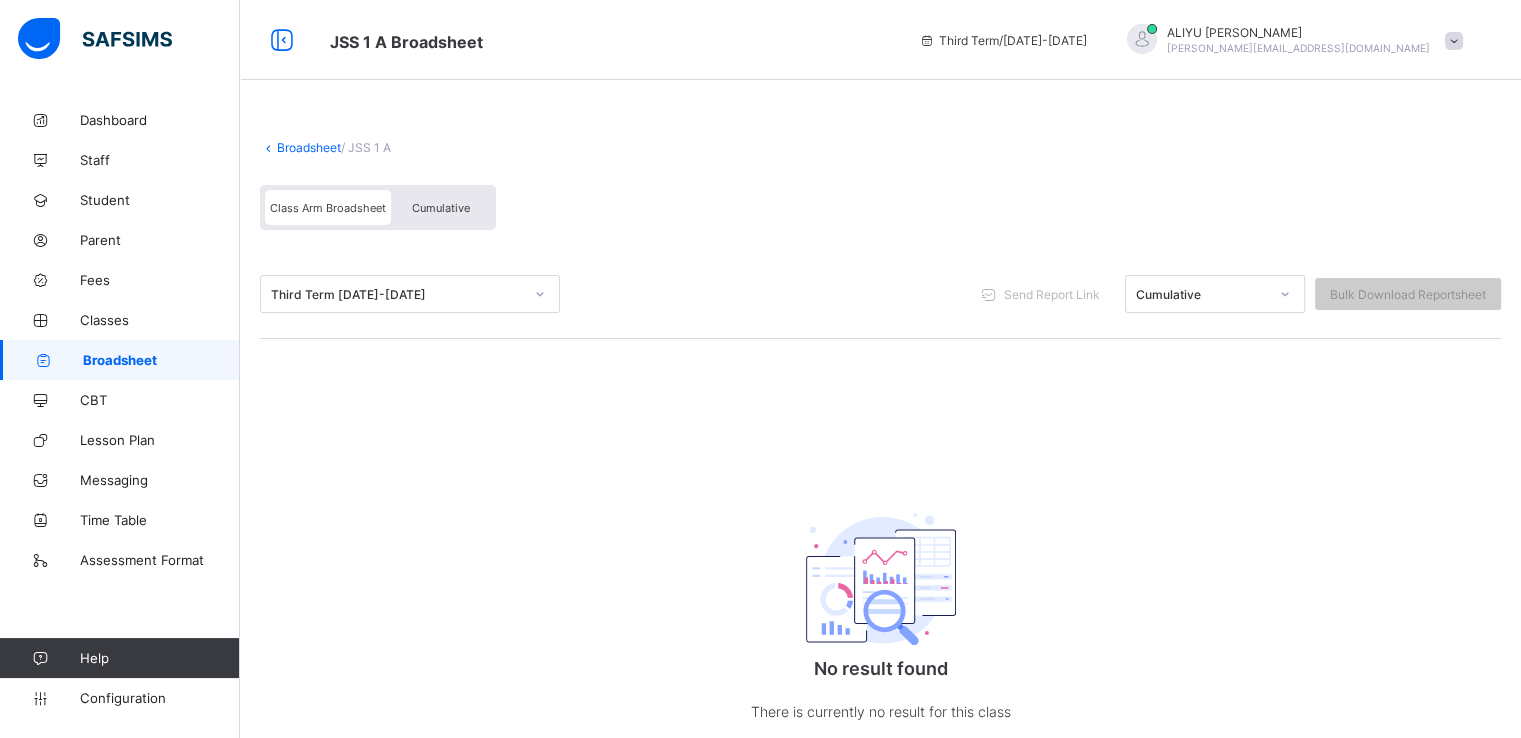 click on "Cumulative" at bounding box center (441, 208) 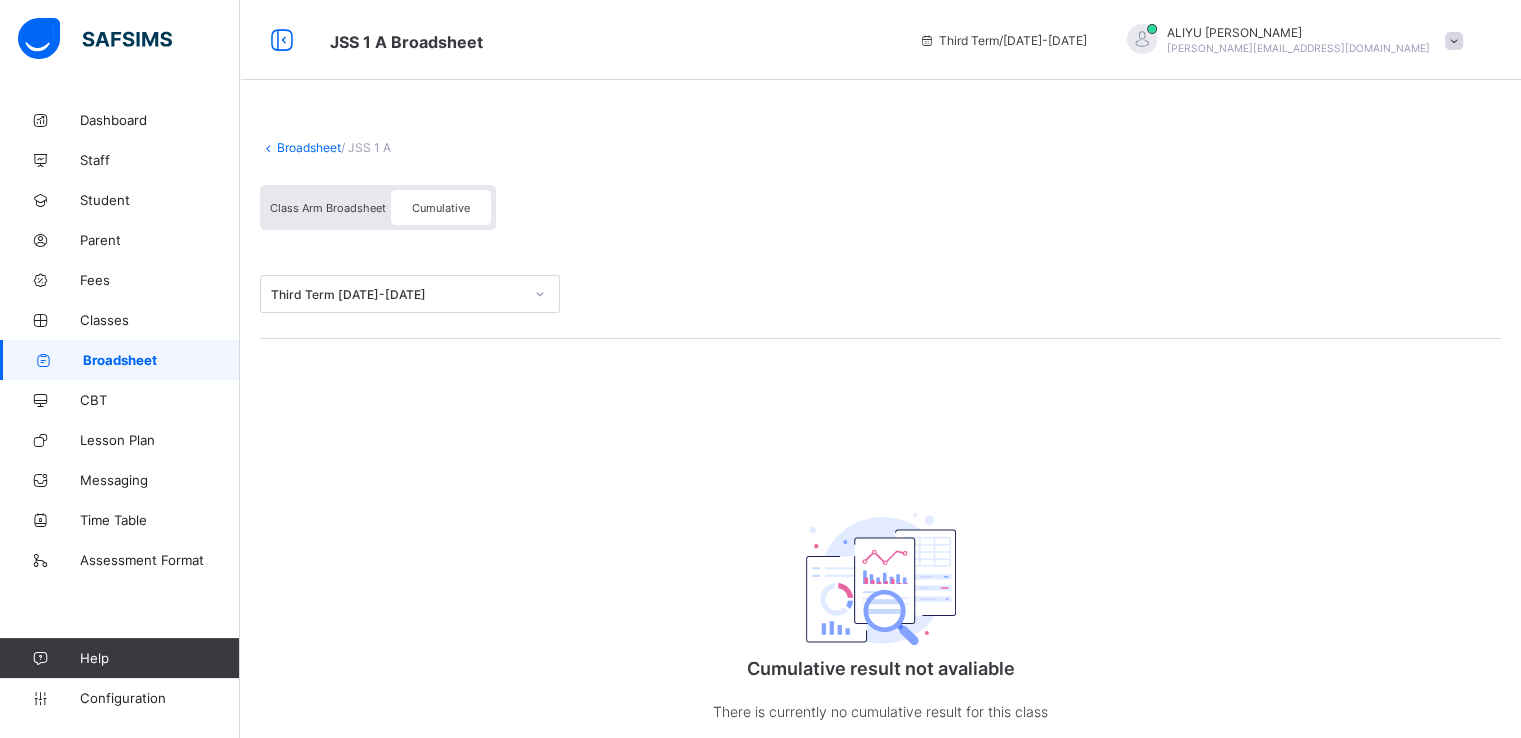 scroll, scrollTop: 68, scrollLeft: 0, axis: vertical 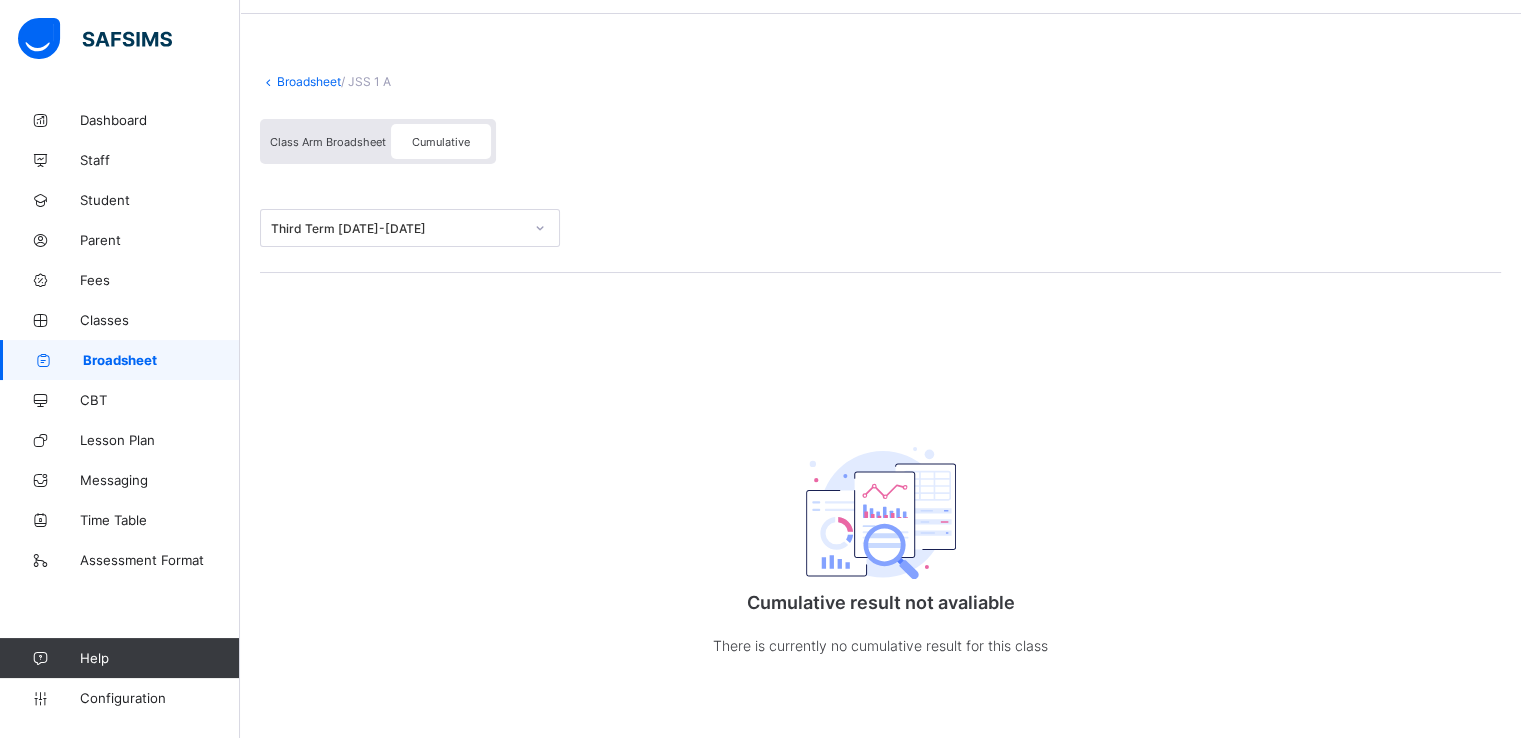 click on "Class Arm Broadsheet" at bounding box center (328, 142) 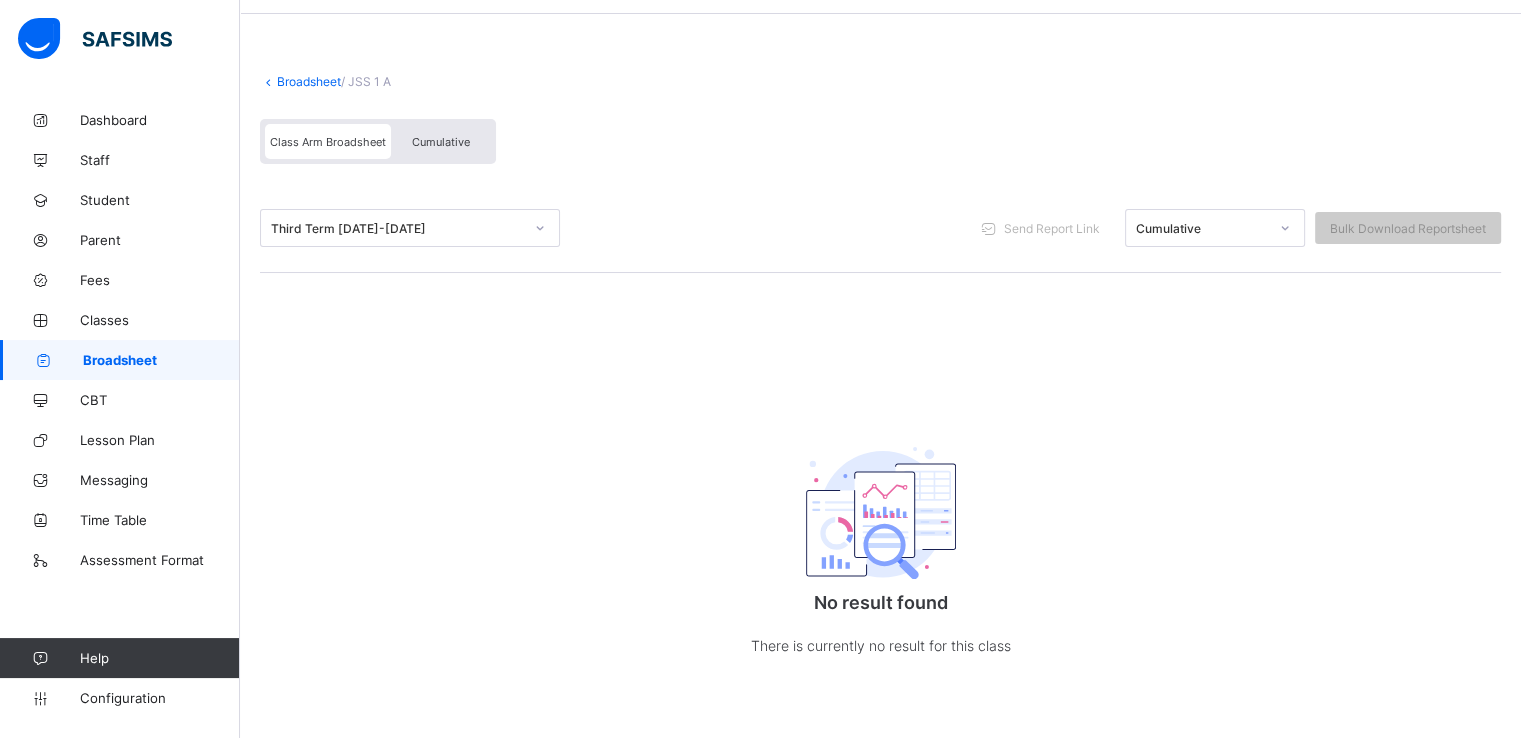 click on "Cumulative" at bounding box center (441, 142) 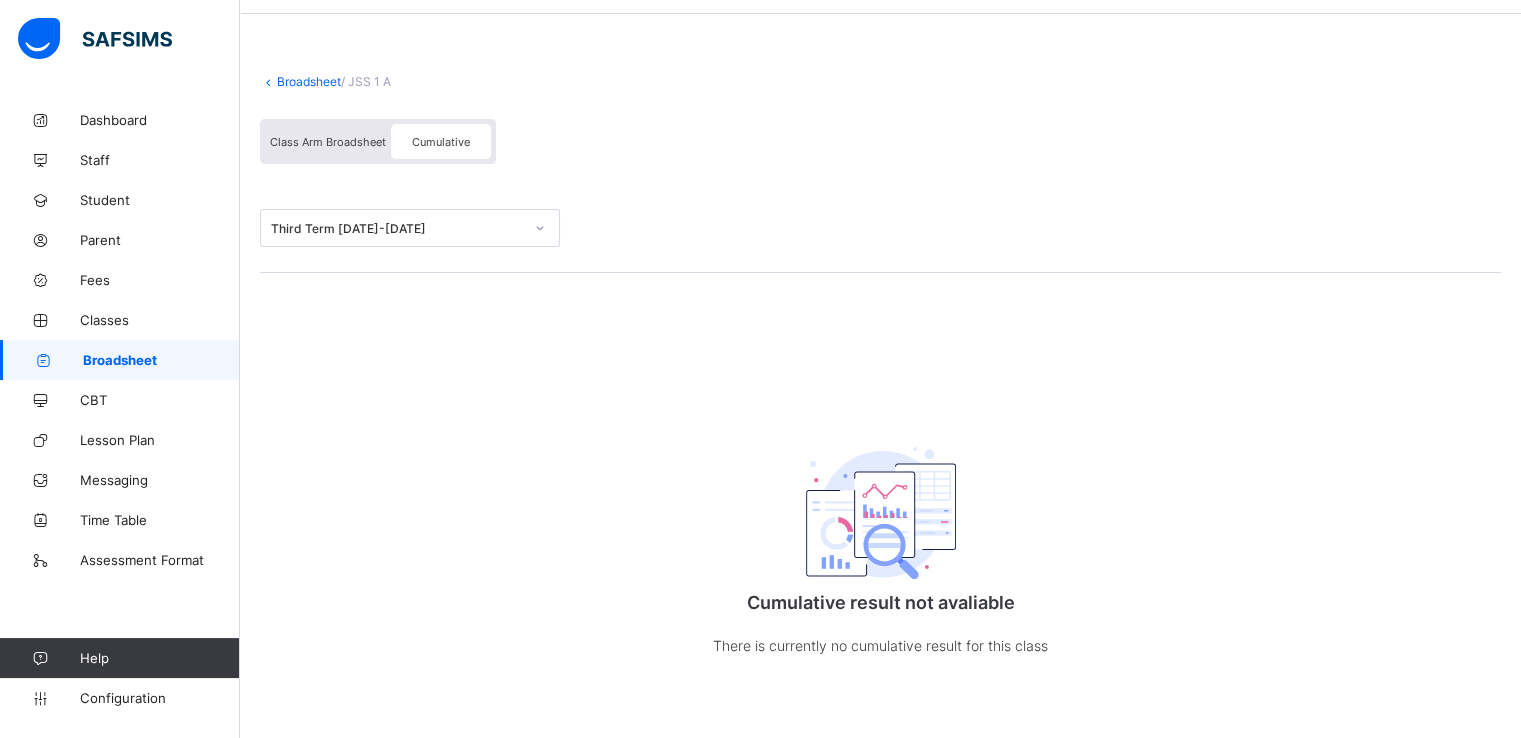 click on "Class Arm Broadsheet" at bounding box center (328, 141) 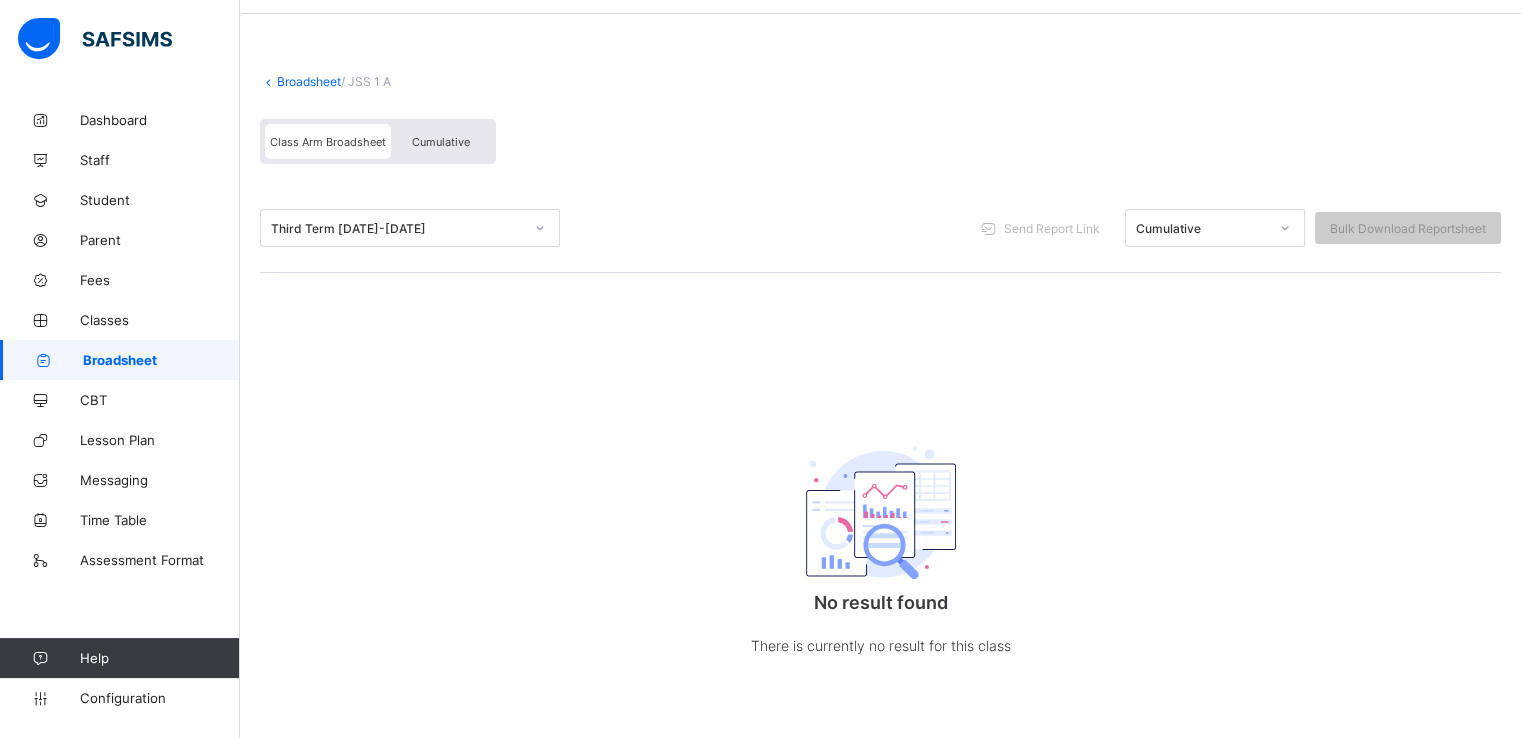 click on "Cumulative" at bounding box center [441, 141] 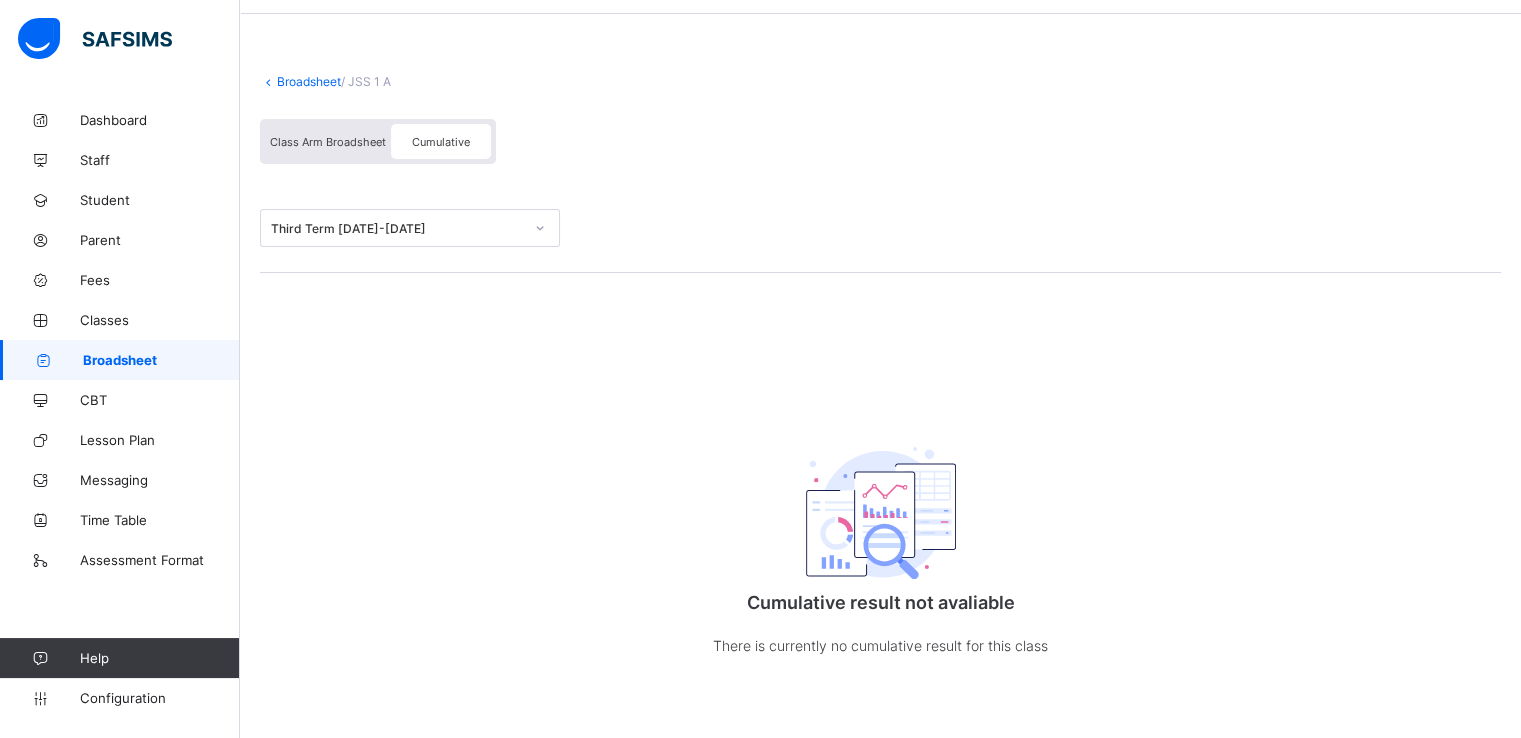 click on "Class Arm Broadsheet" at bounding box center (328, 142) 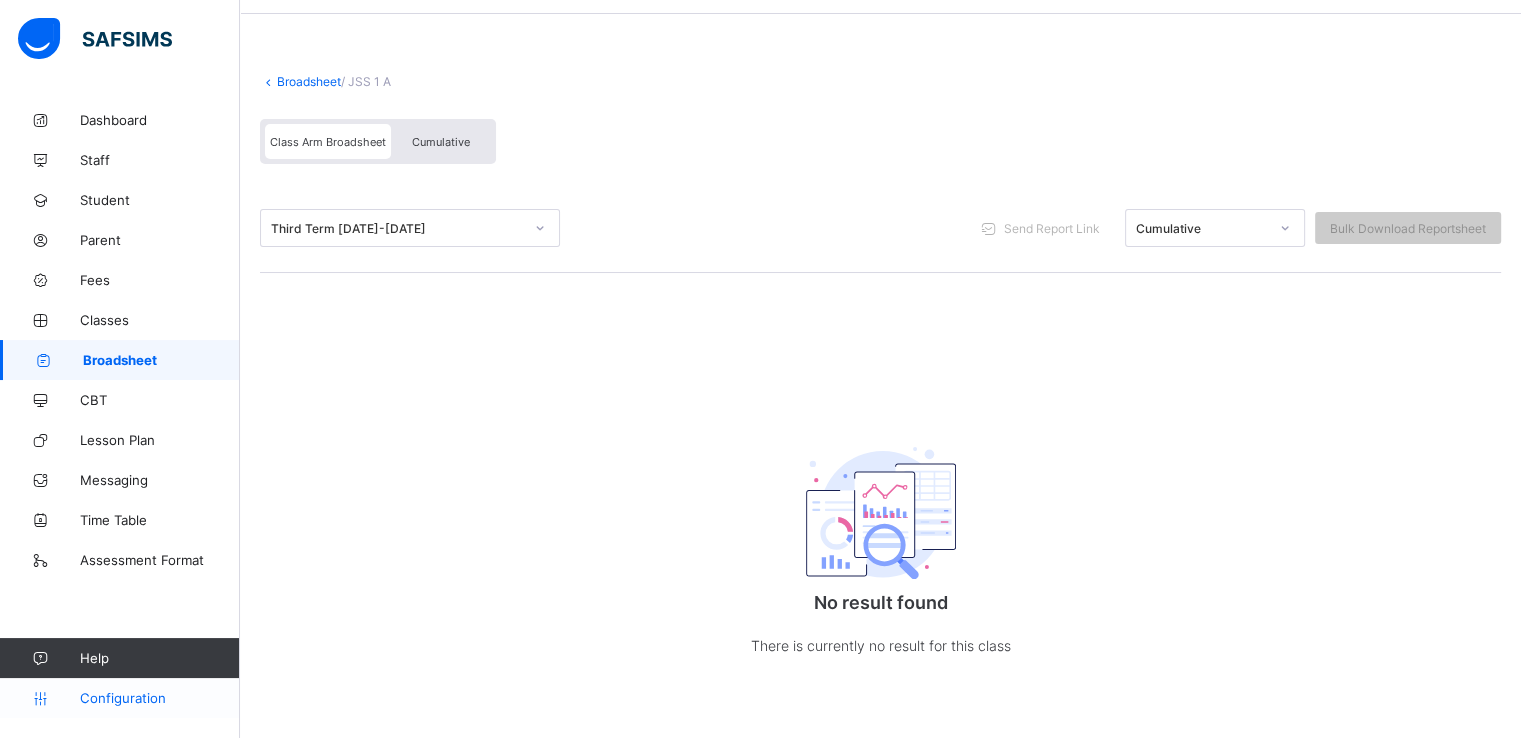click on "Configuration" at bounding box center (159, 698) 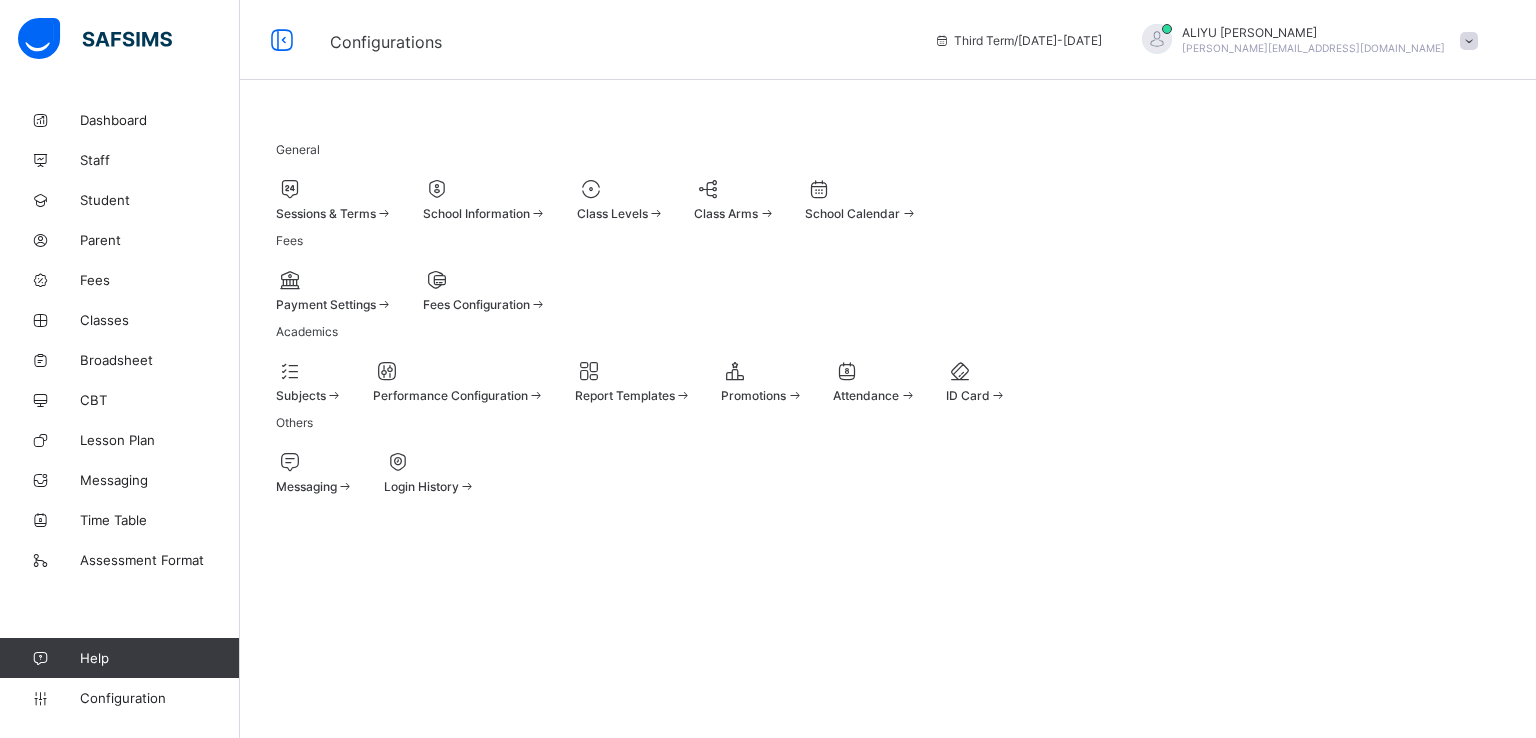 click on "Class Levels" at bounding box center (621, 213) 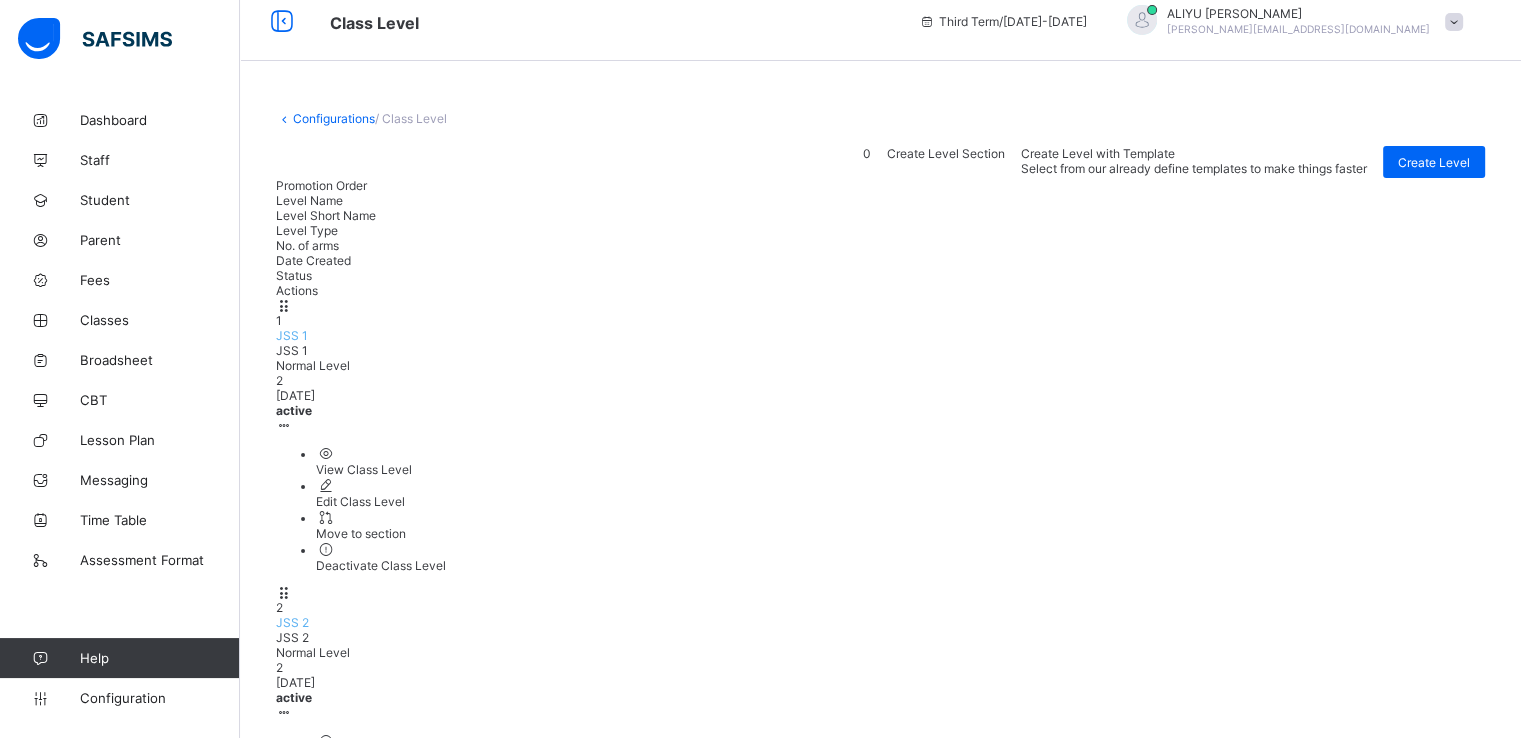 scroll, scrollTop: 20, scrollLeft: 0, axis: vertical 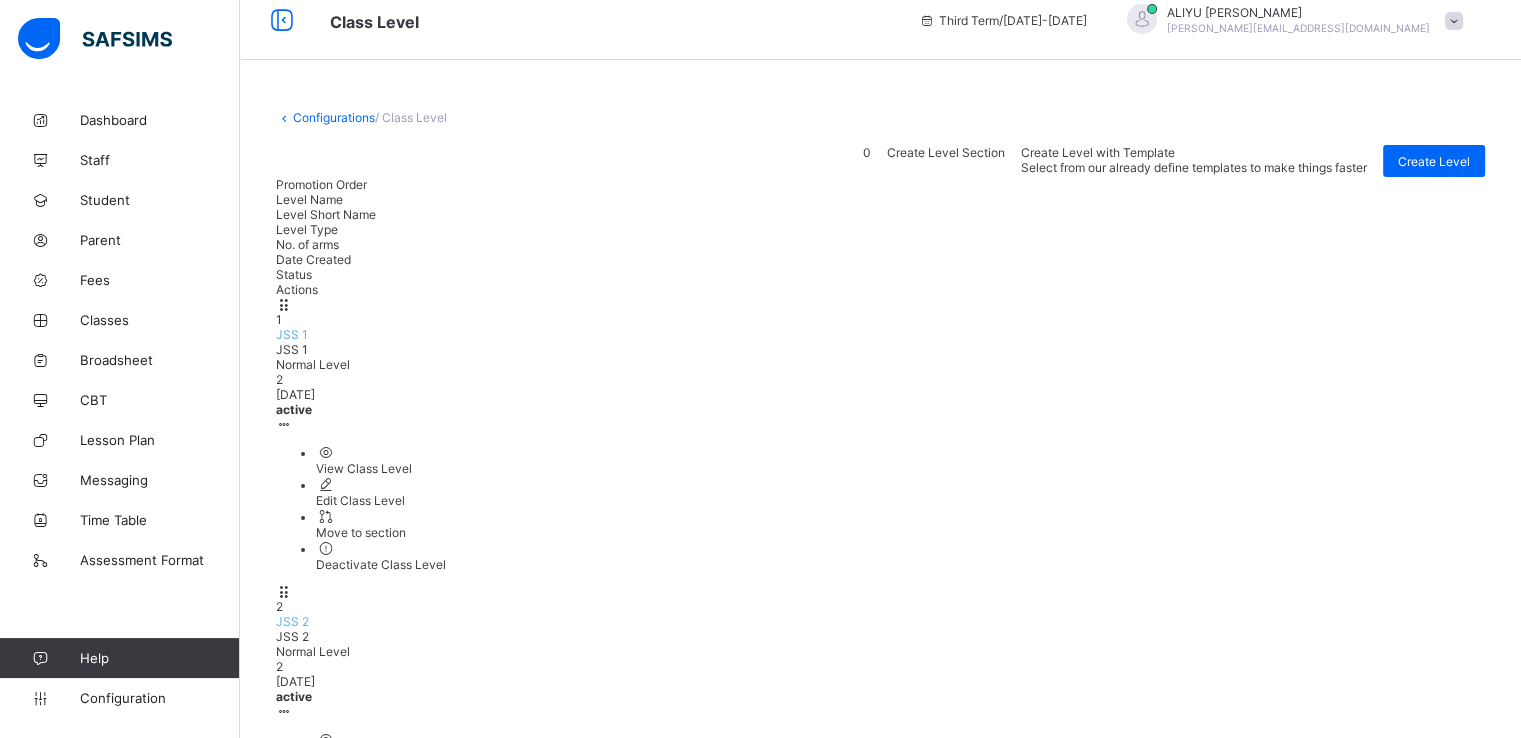 click on "View Class Level" at bounding box center [900, 468] 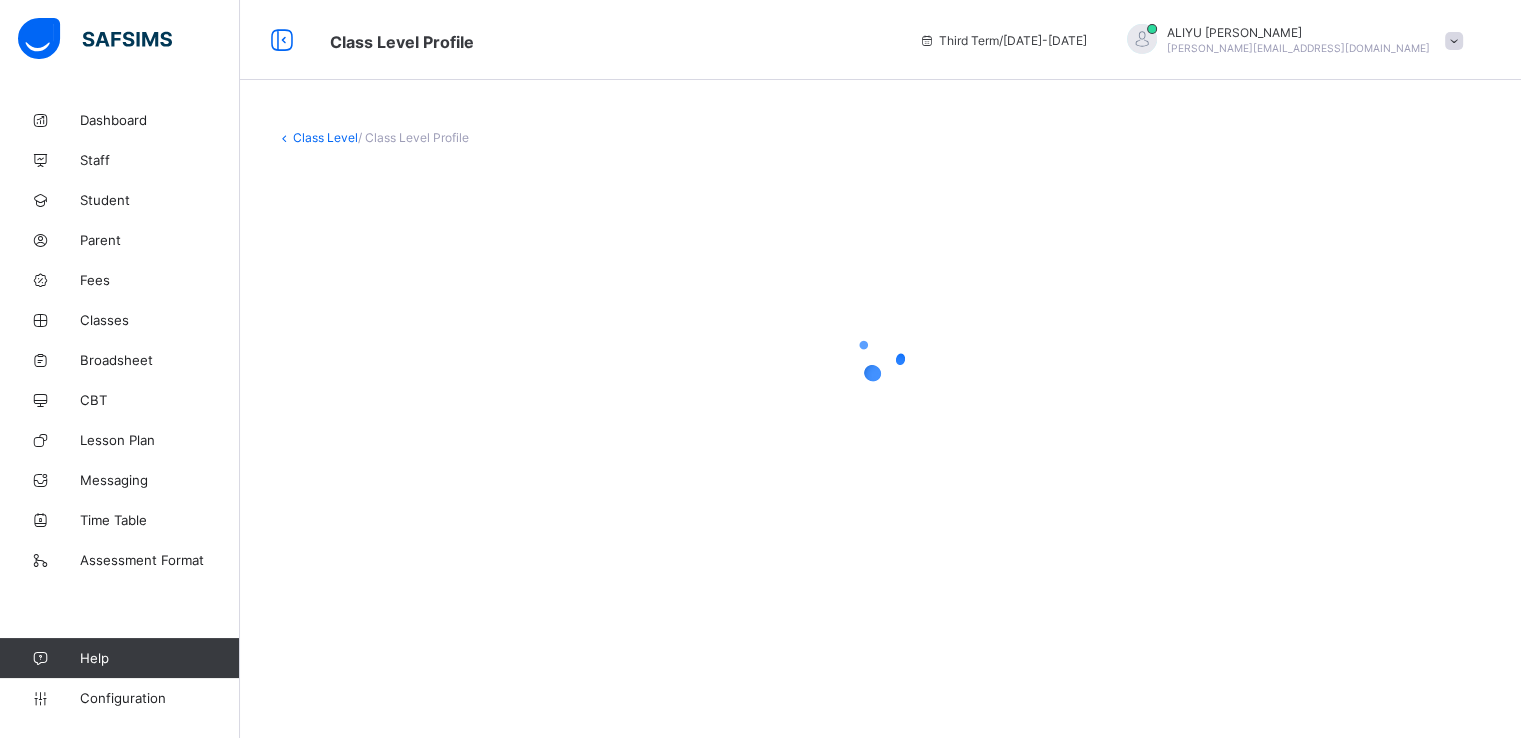 scroll, scrollTop: 0, scrollLeft: 0, axis: both 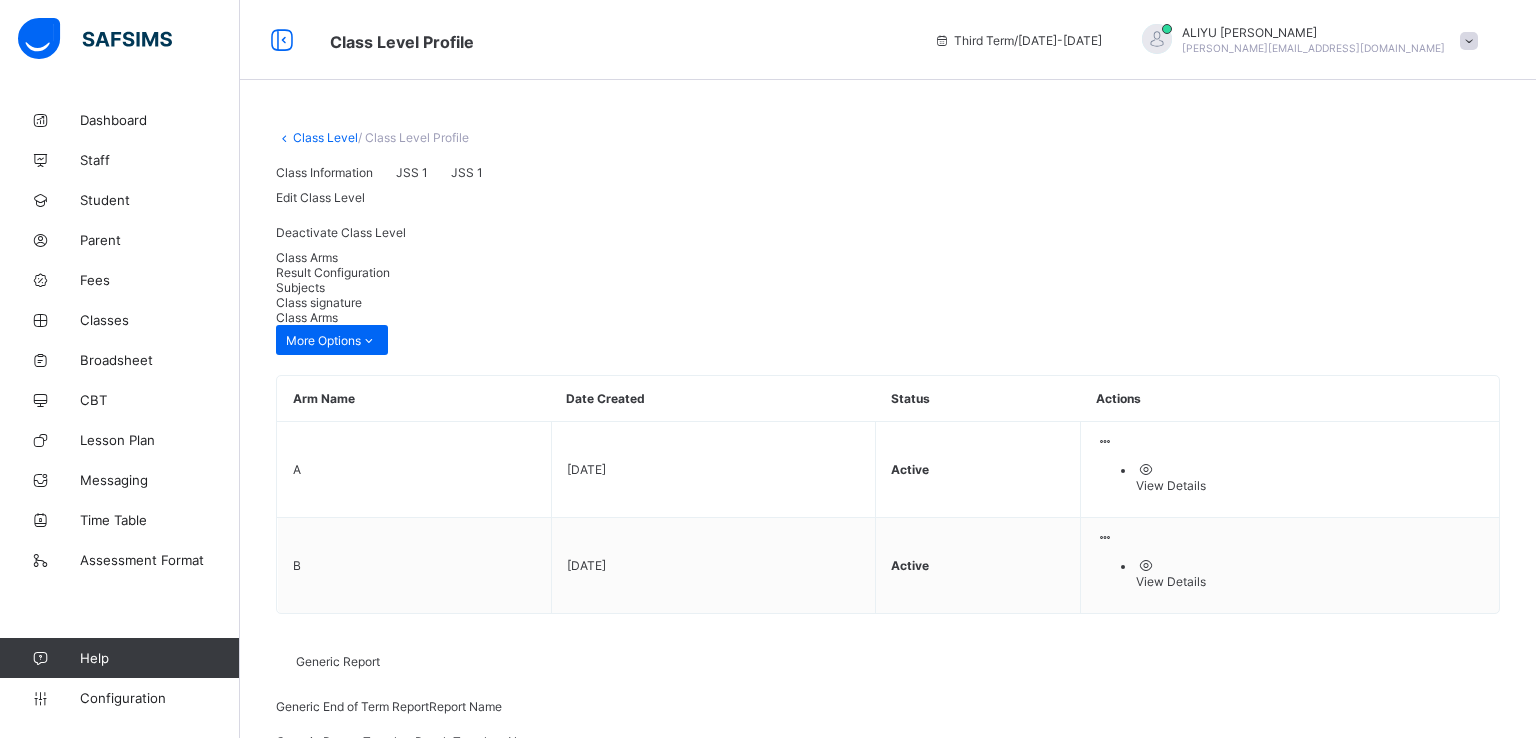 click on "Result Configuration" at bounding box center [333, 272] 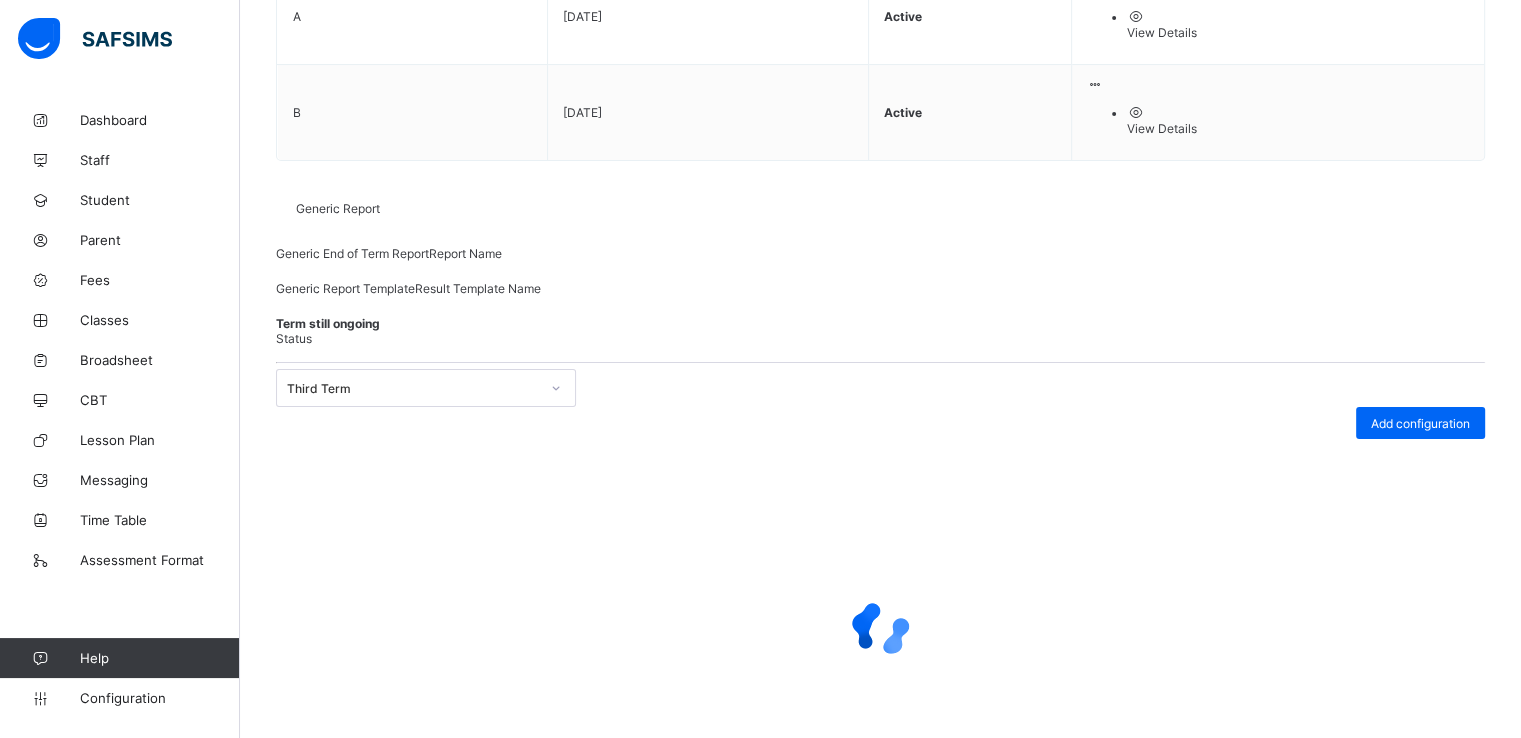 scroll, scrollTop: 259, scrollLeft: 0, axis: vertical 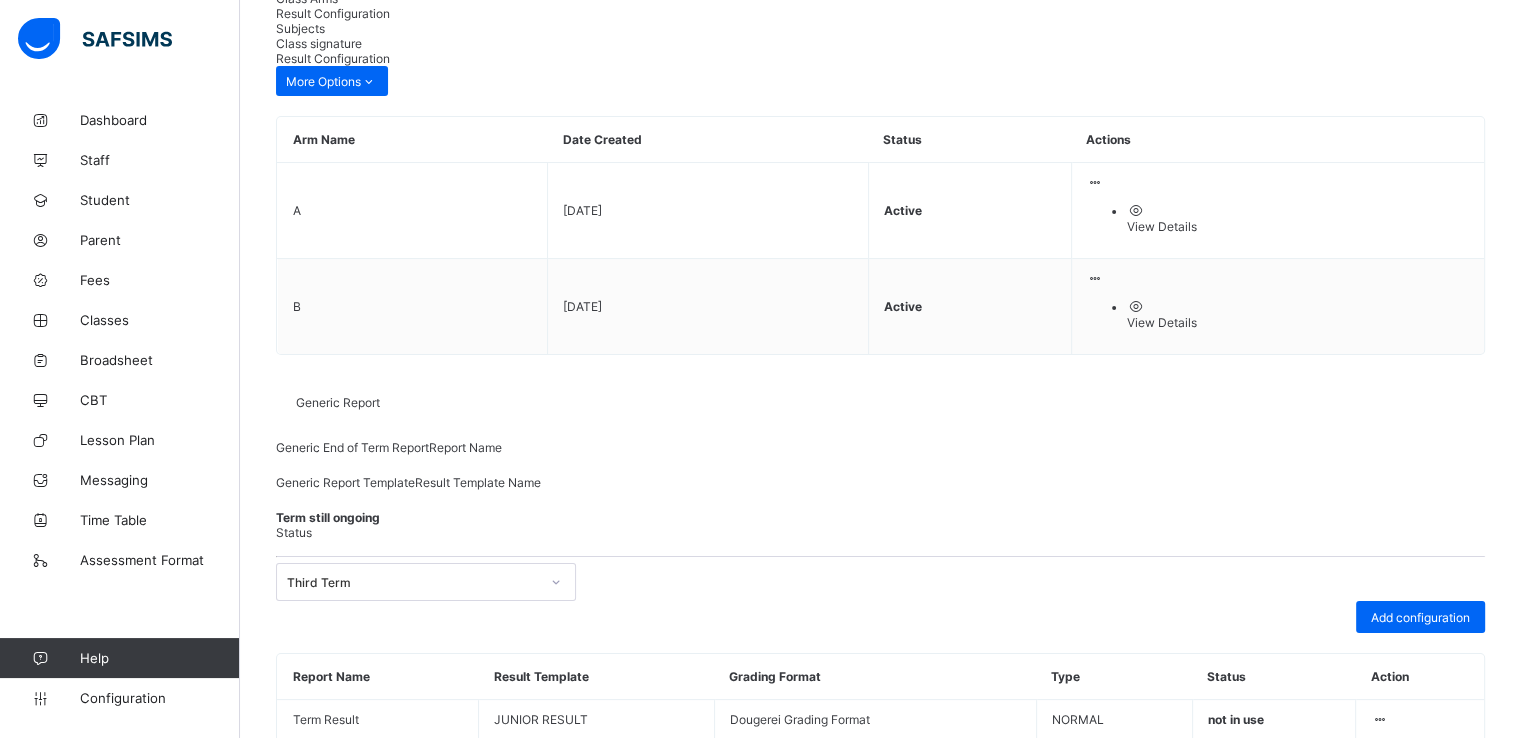 click at bounding box center [1379, 759] 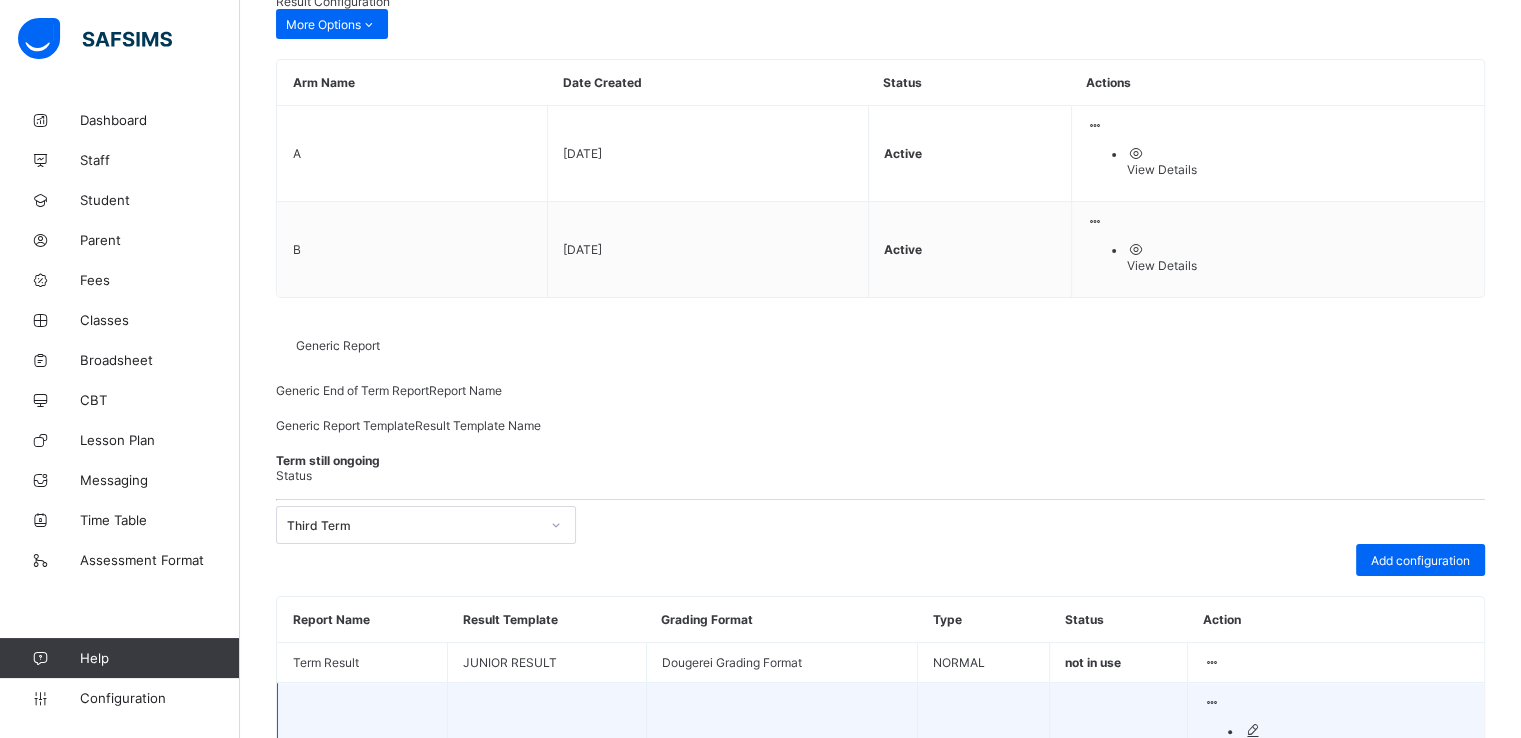click on "Edit Configuration" at bounding box center [1356, 746] 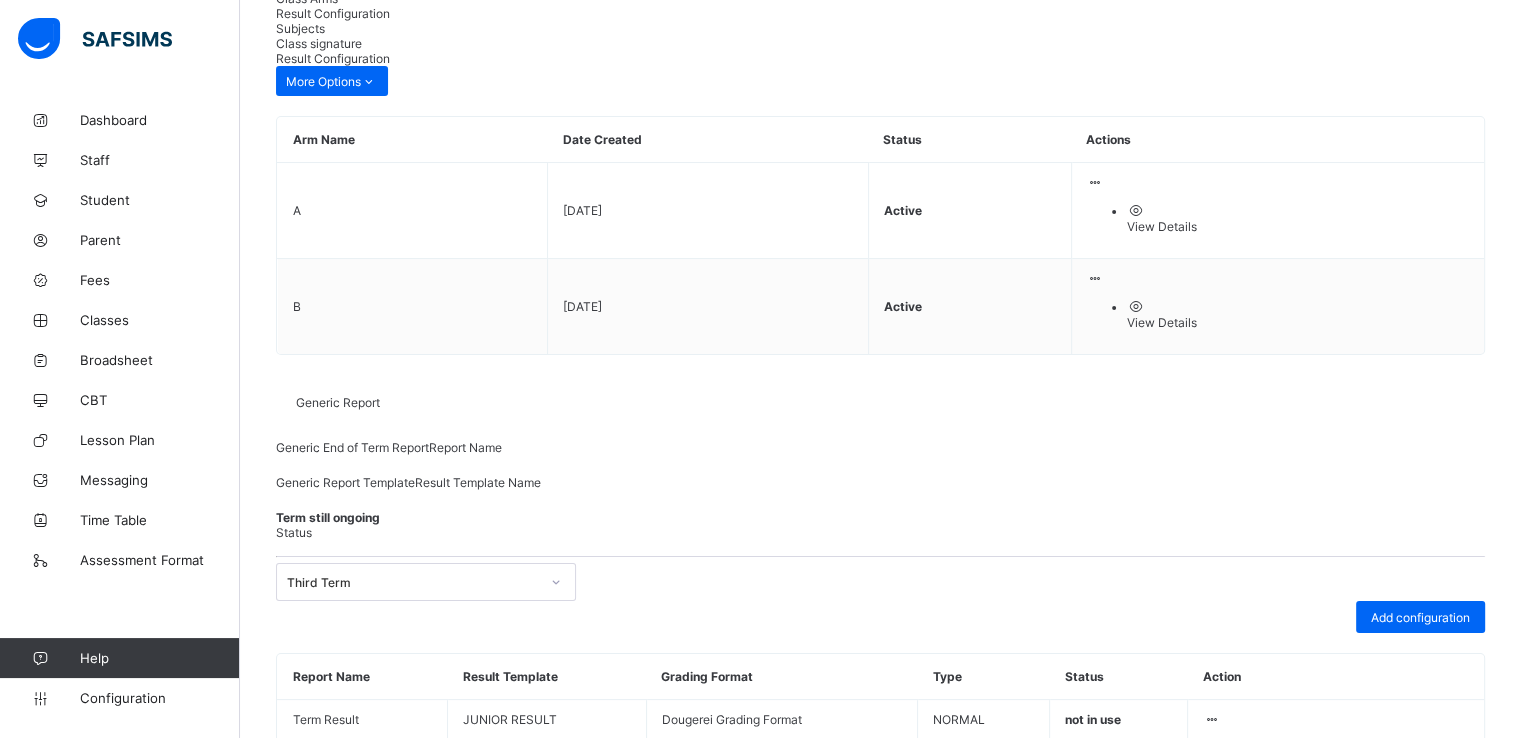 type on "**********" 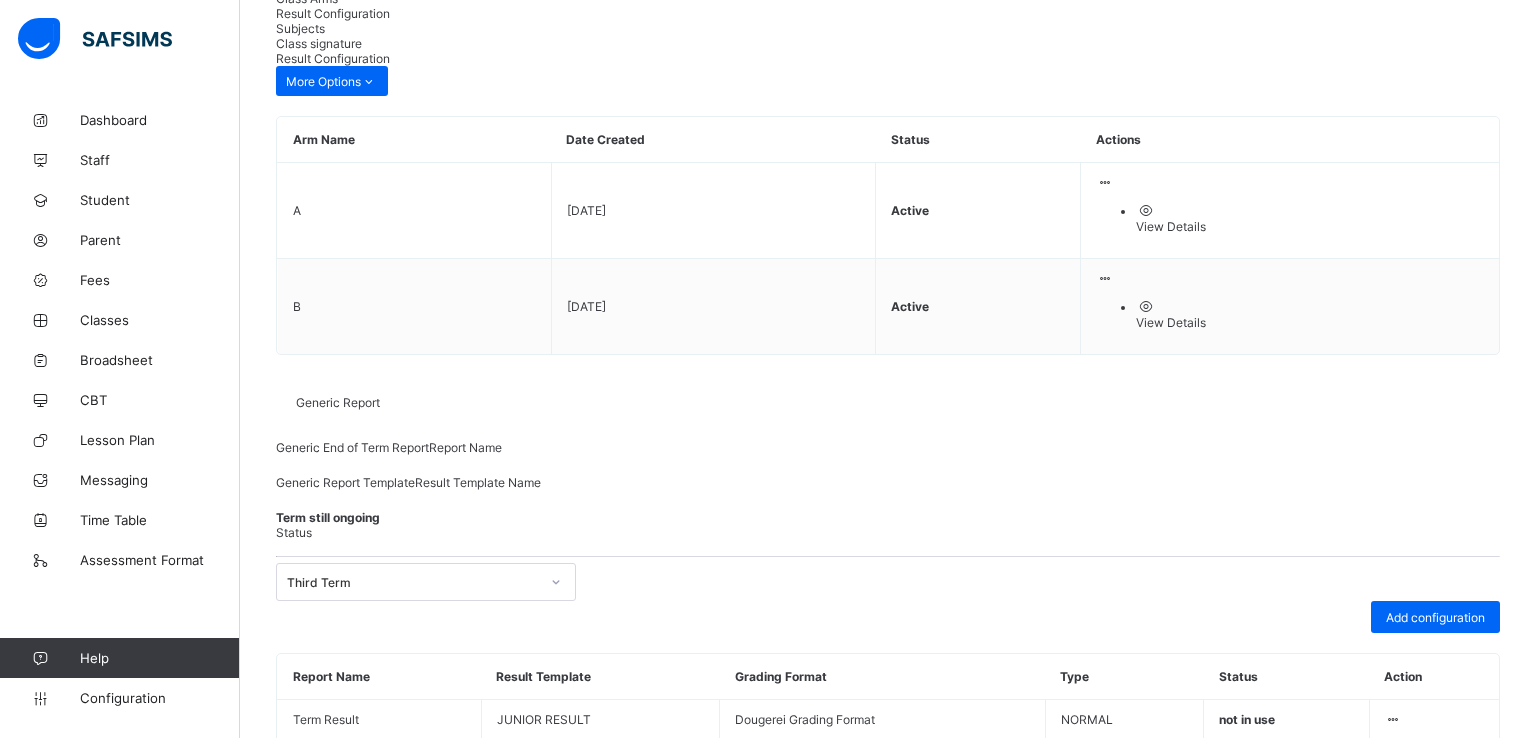 click on "Preview" at bounding box center (1368, 1127) 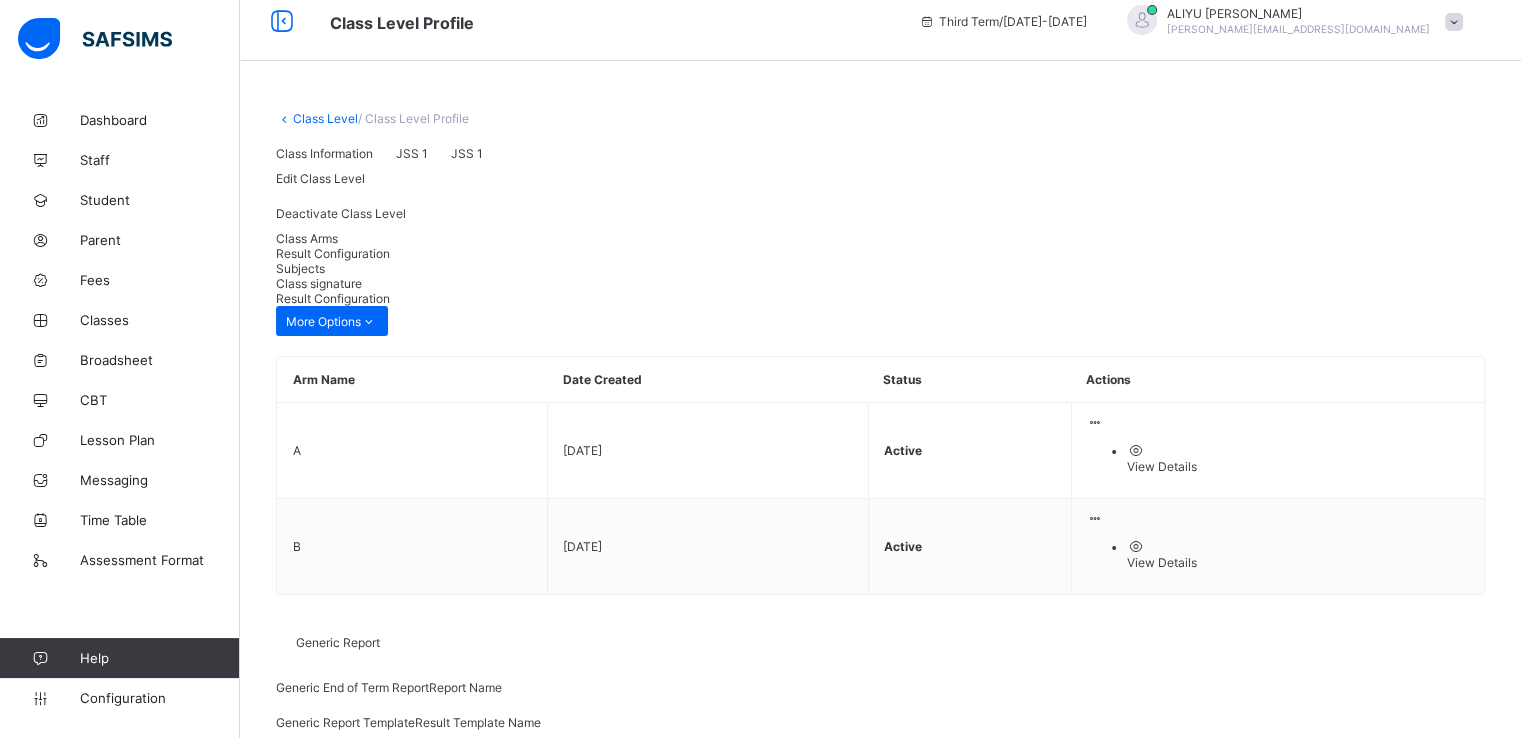 scroll, scrollTop: 0, scrollLeft: 0, axis: both 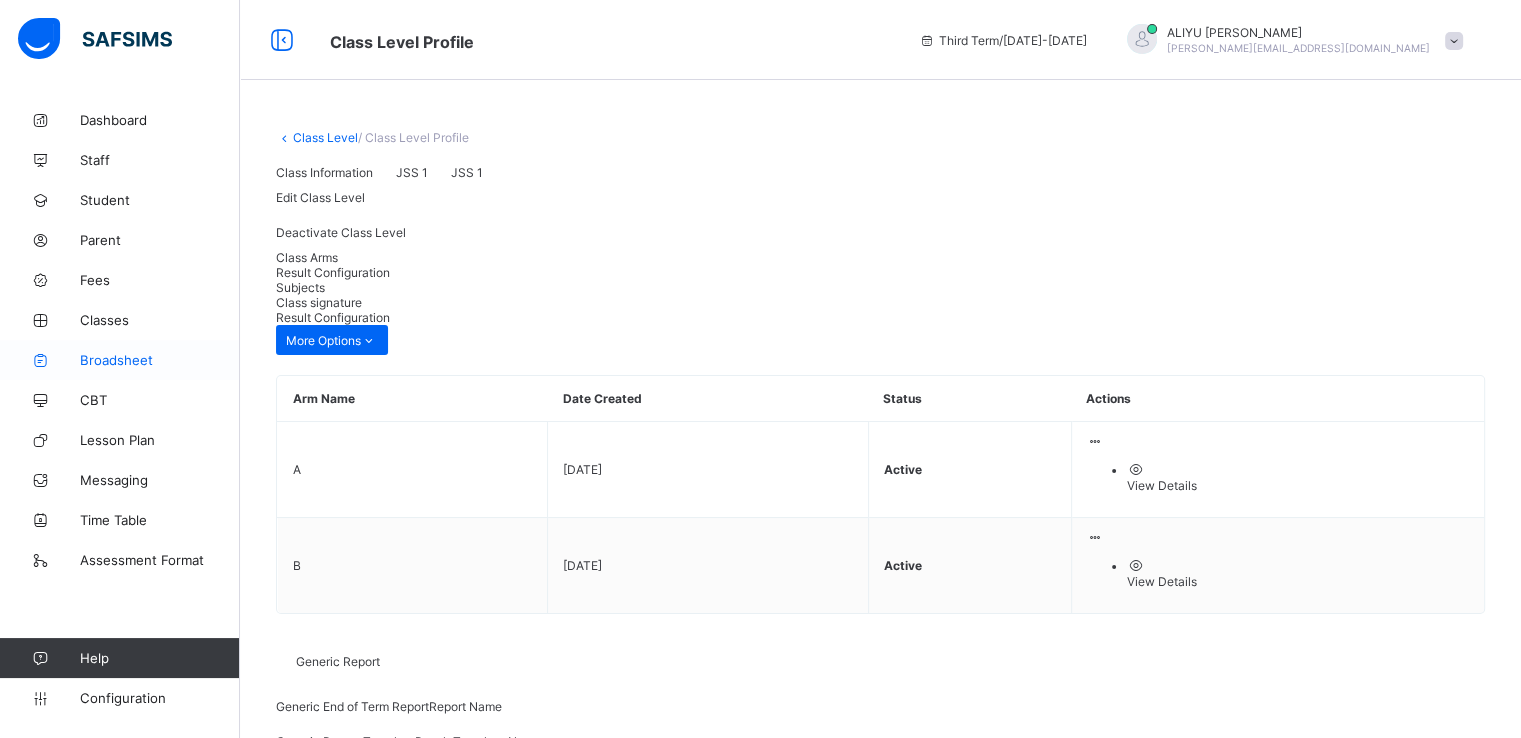 click on "Broadsheet" at bounding box center [160, 360] 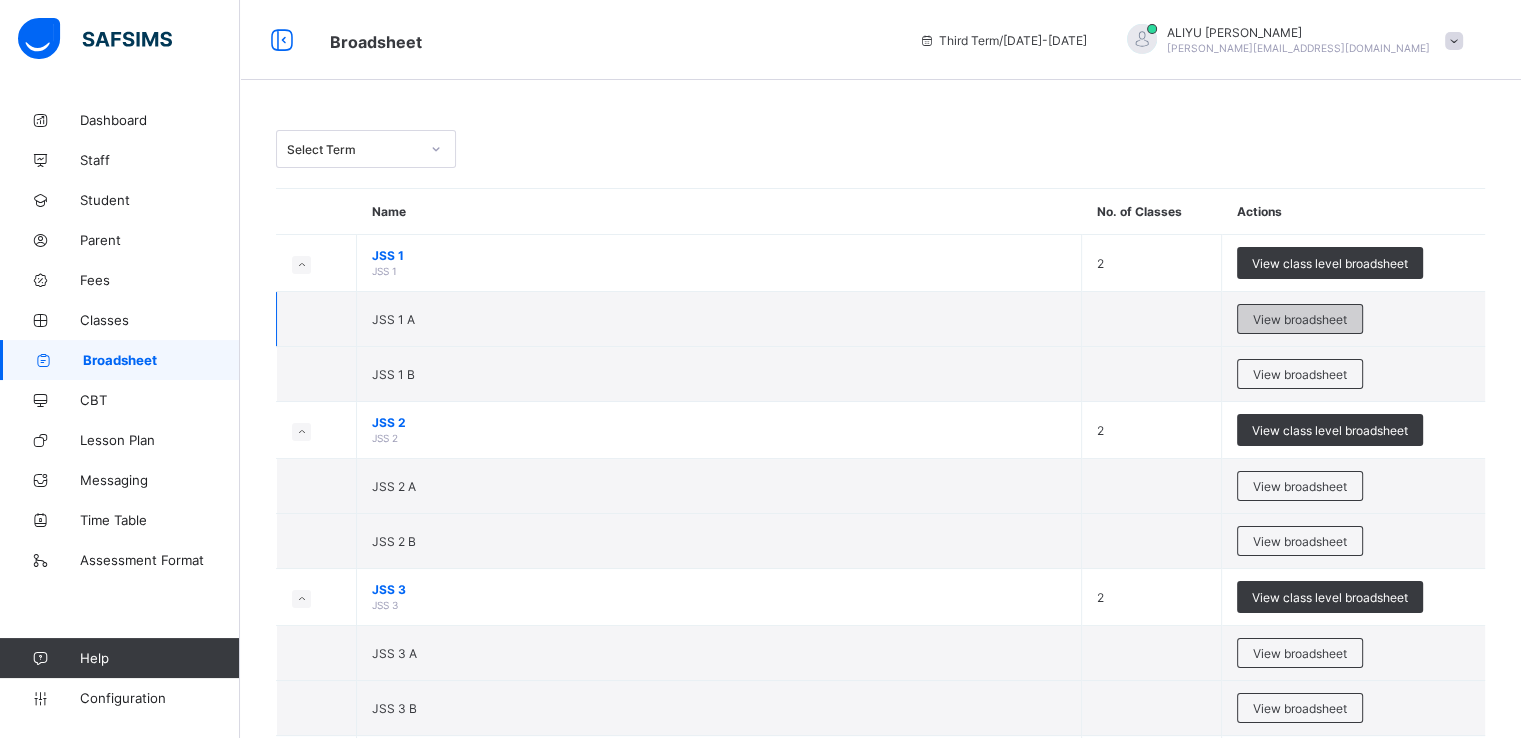 click on "View broadsheet" at bounding box center (1300, 319) 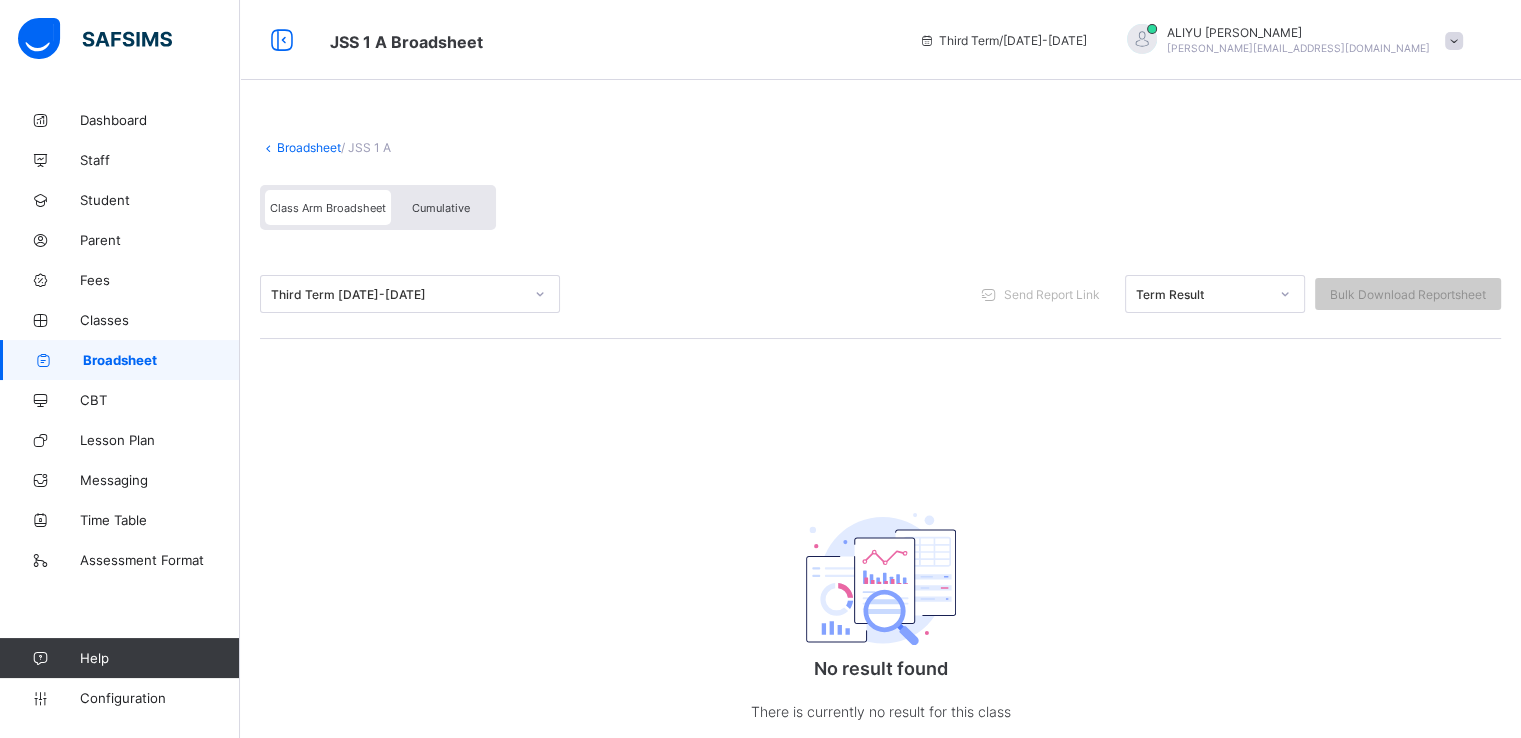click on "Cumulative" at bounding box center (441, 207) 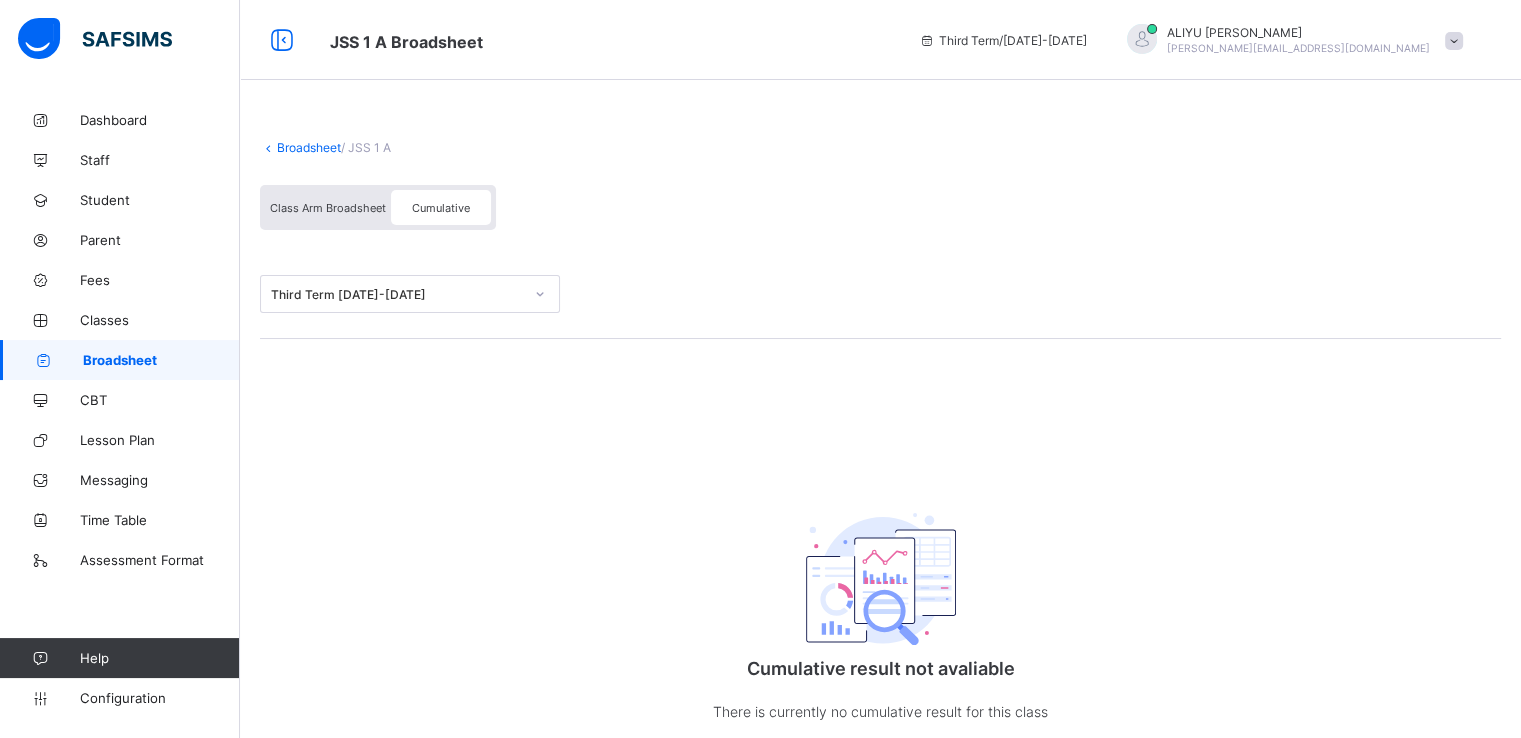 click on "Class Arm Broadsheet" at bounding box center (328, 208) 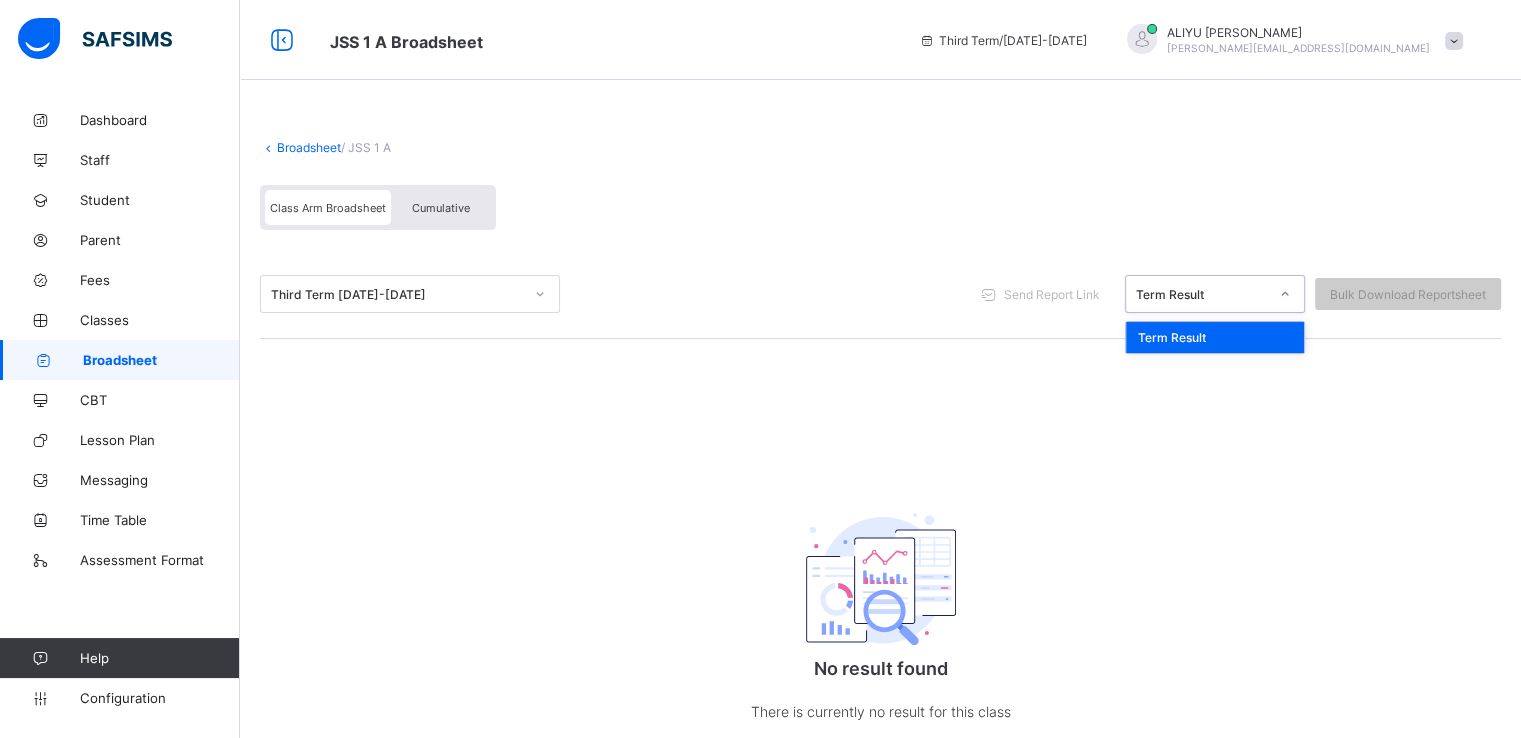 click on "Term Result" at bounding box center [1202, 294] 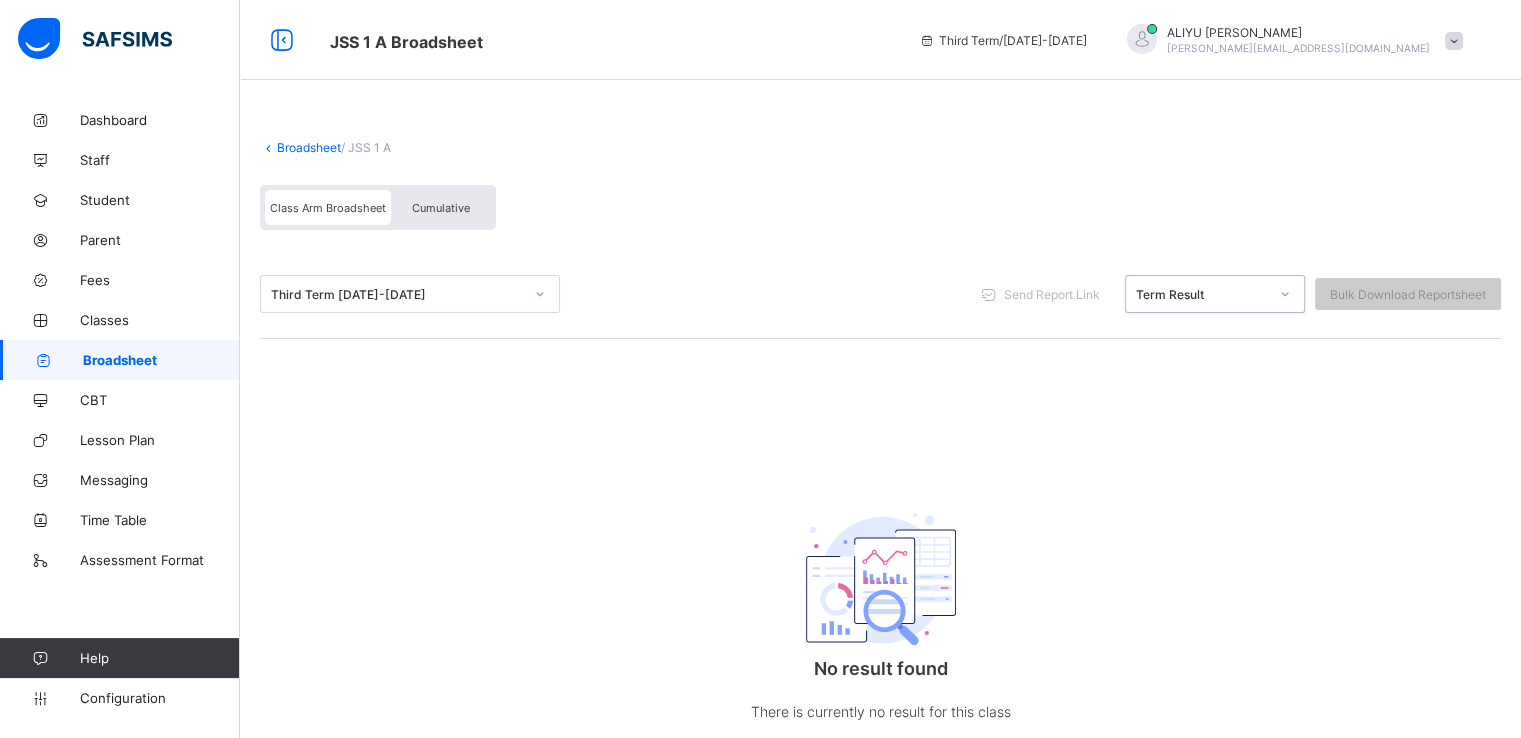 click on "Term Result" at bounding box center (1202, 294) 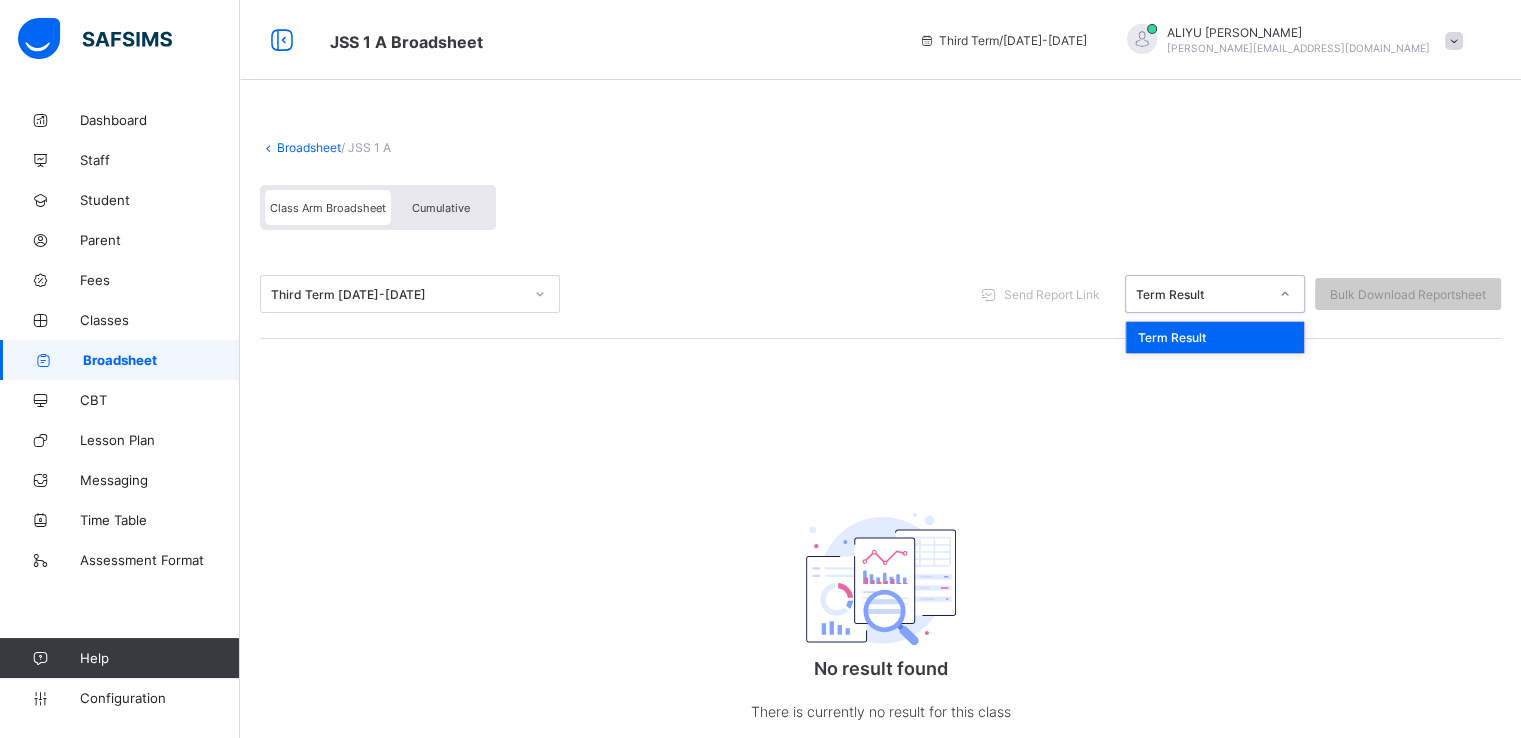 click on "Term Result" at bounding box center (1202, 294) 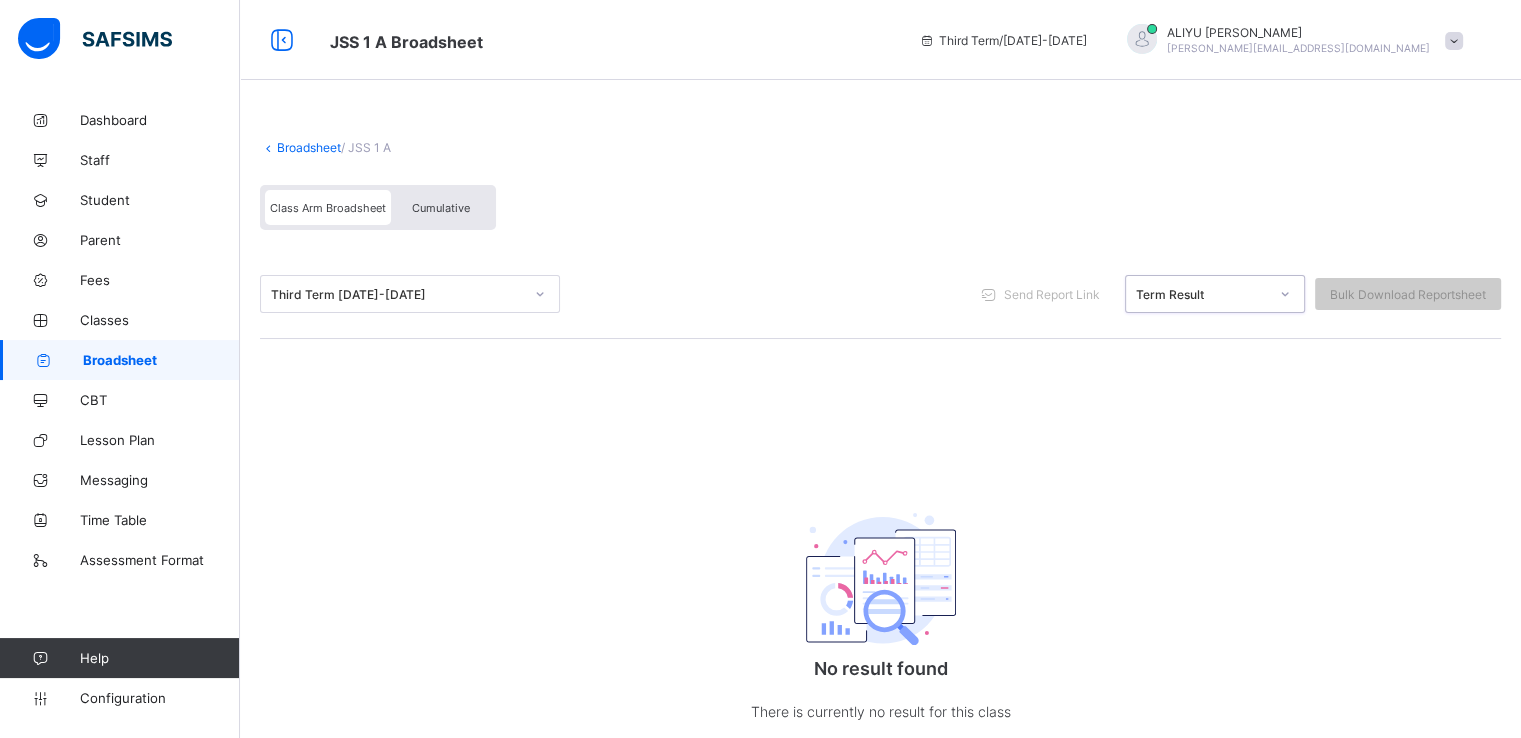 click on "Term Result" at bounding box center [1202, 294] 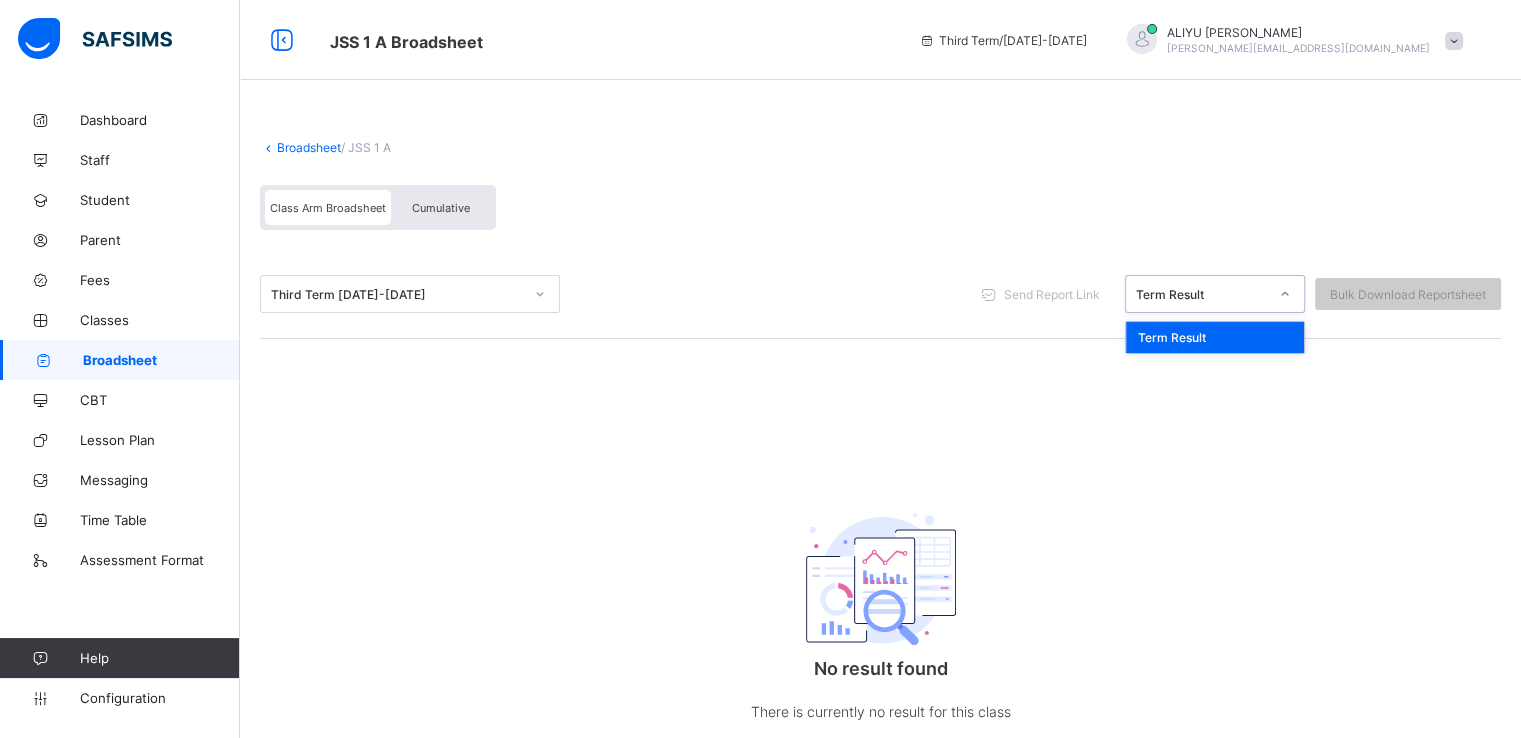 click on "Term Result" at bounding box center [1202, 294] 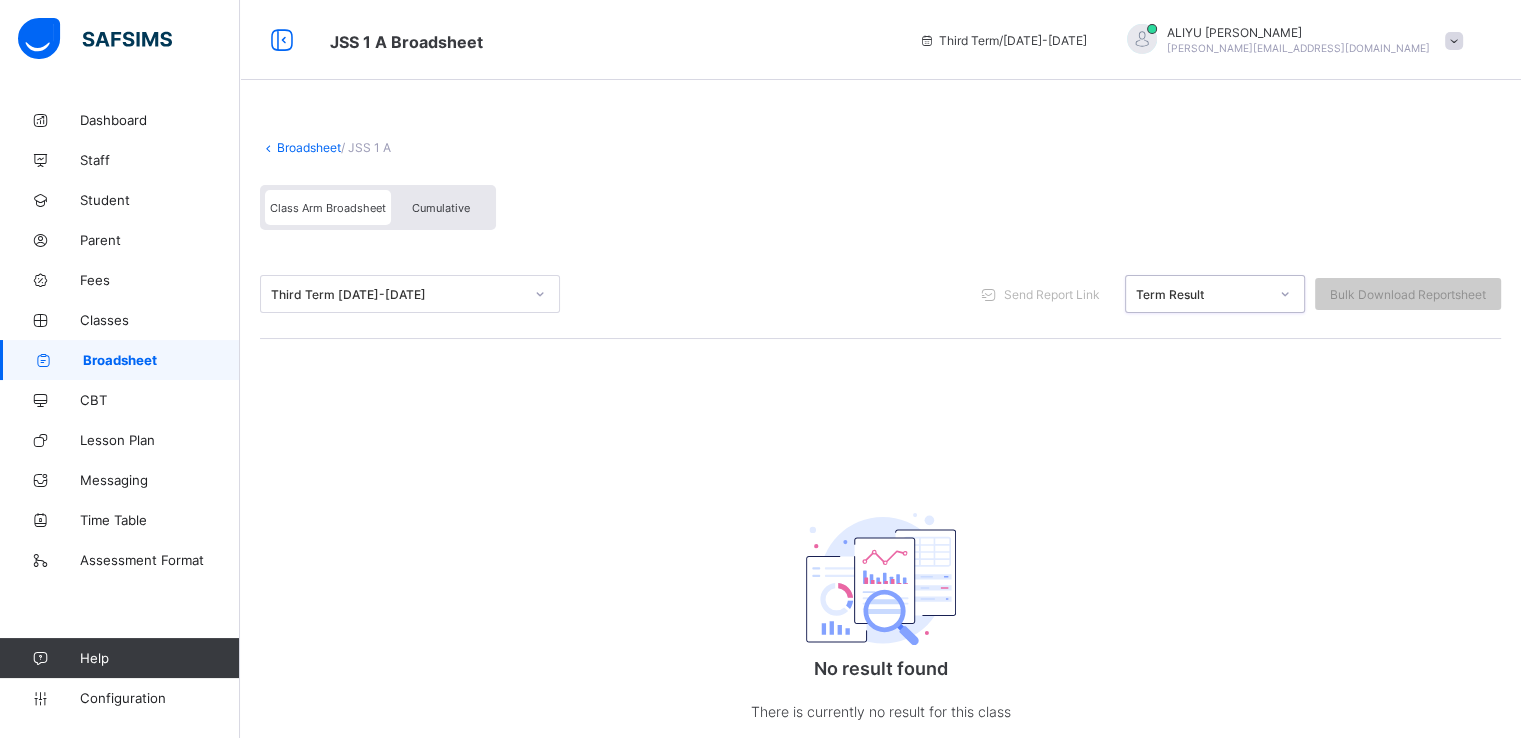 click on "Term Result" at bounding box center (1202, 294) 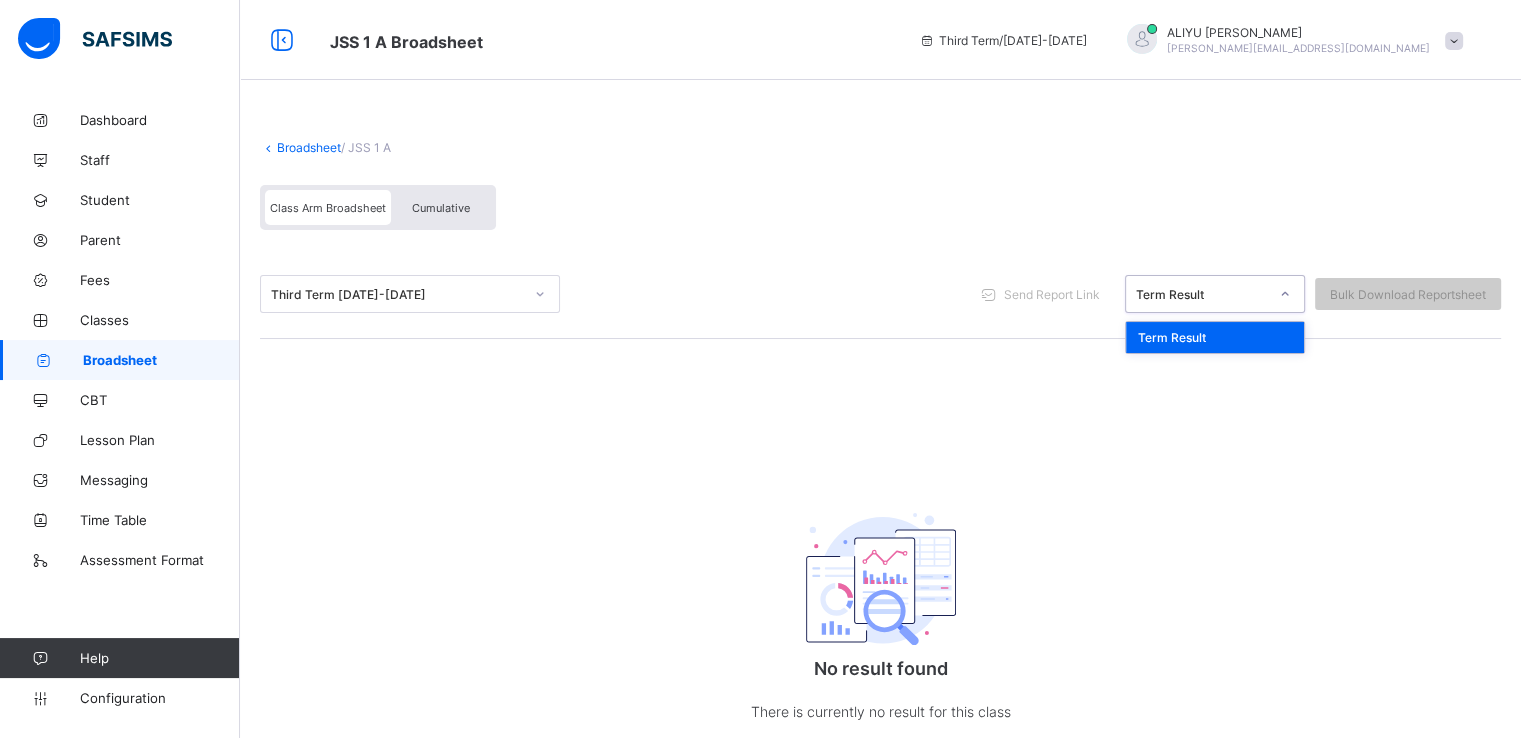click on "Term Result" at bounding box center [1202, 294] 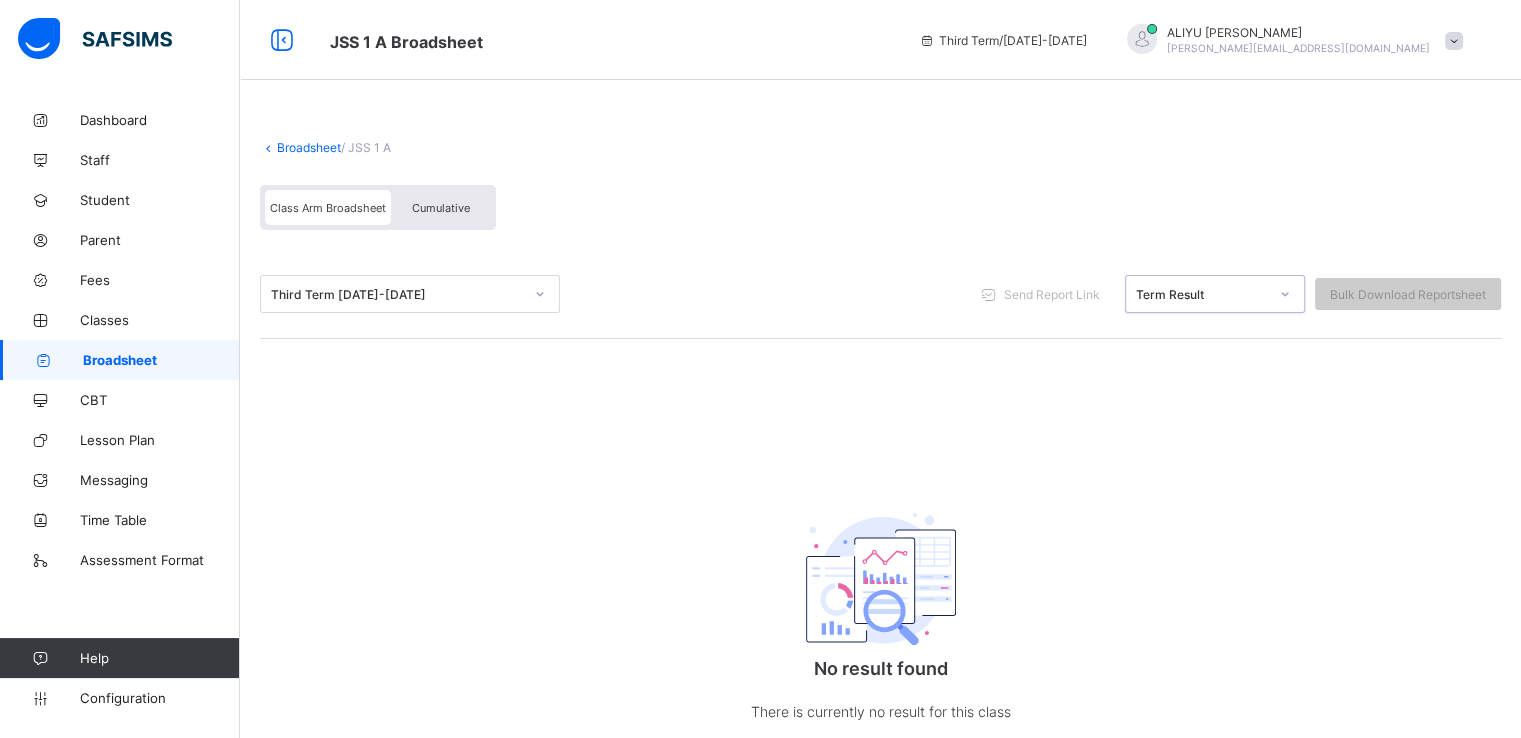 click on "Term Result" at bounding box center (1202, 294) 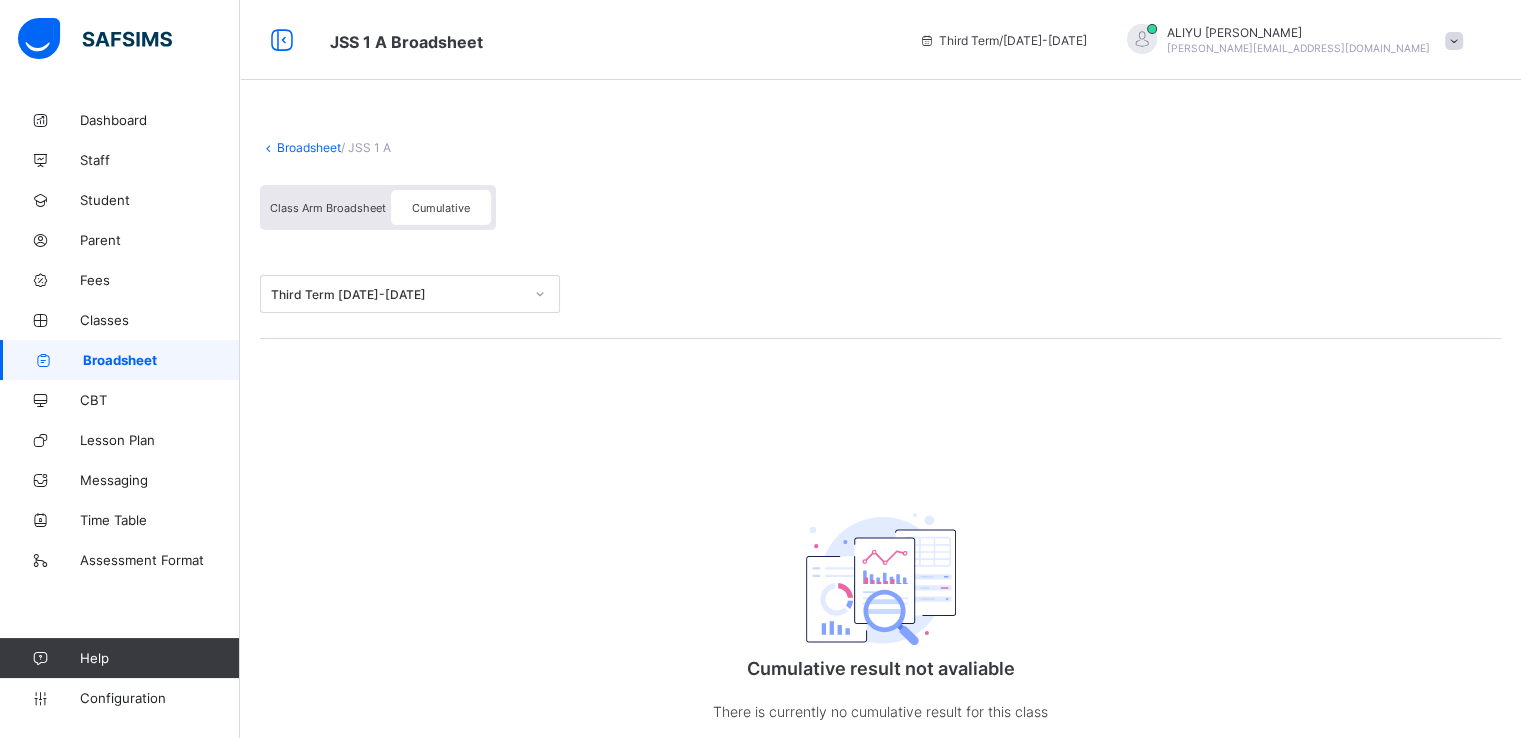 click on "Configuration" at bounding box center [159, 698] 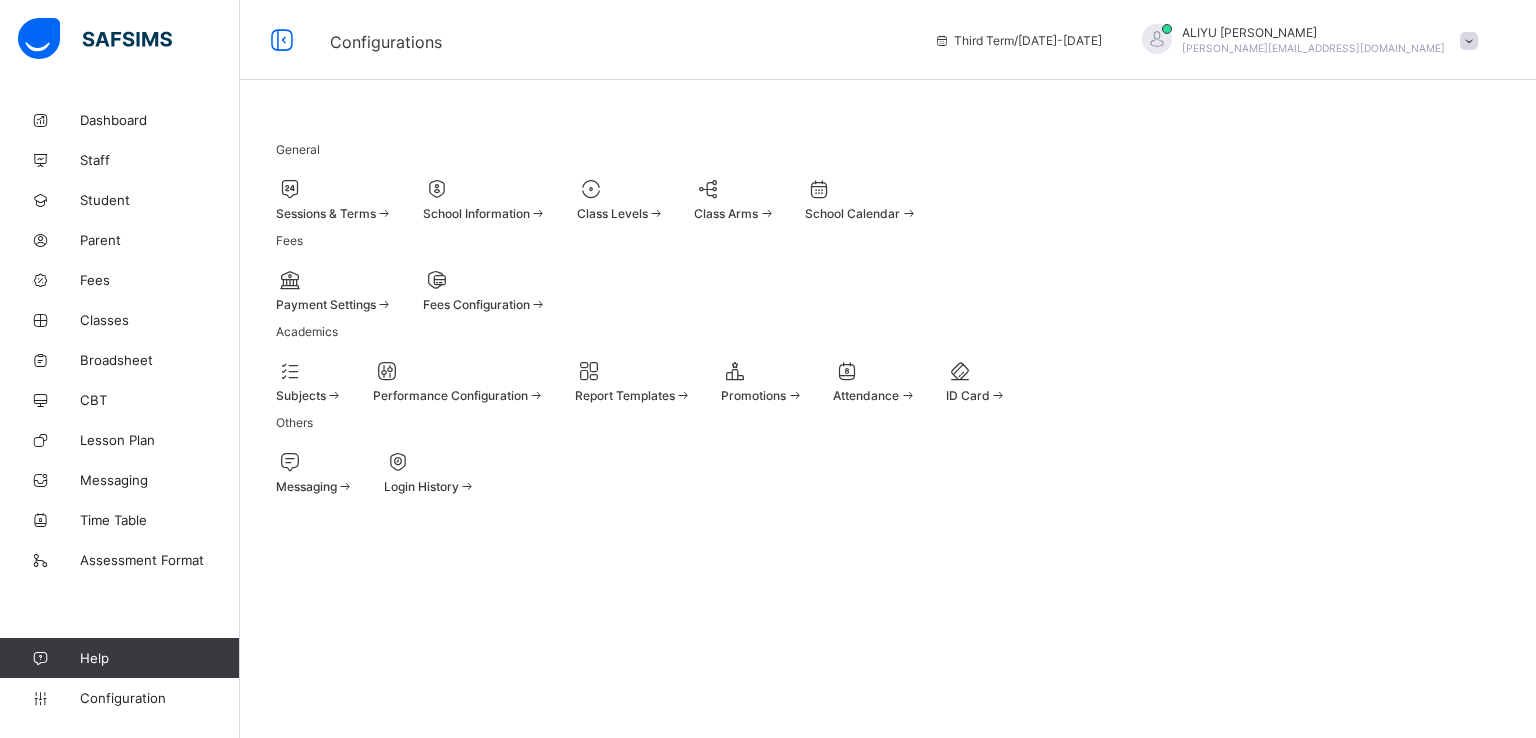 click at bounding box center (621, 203) 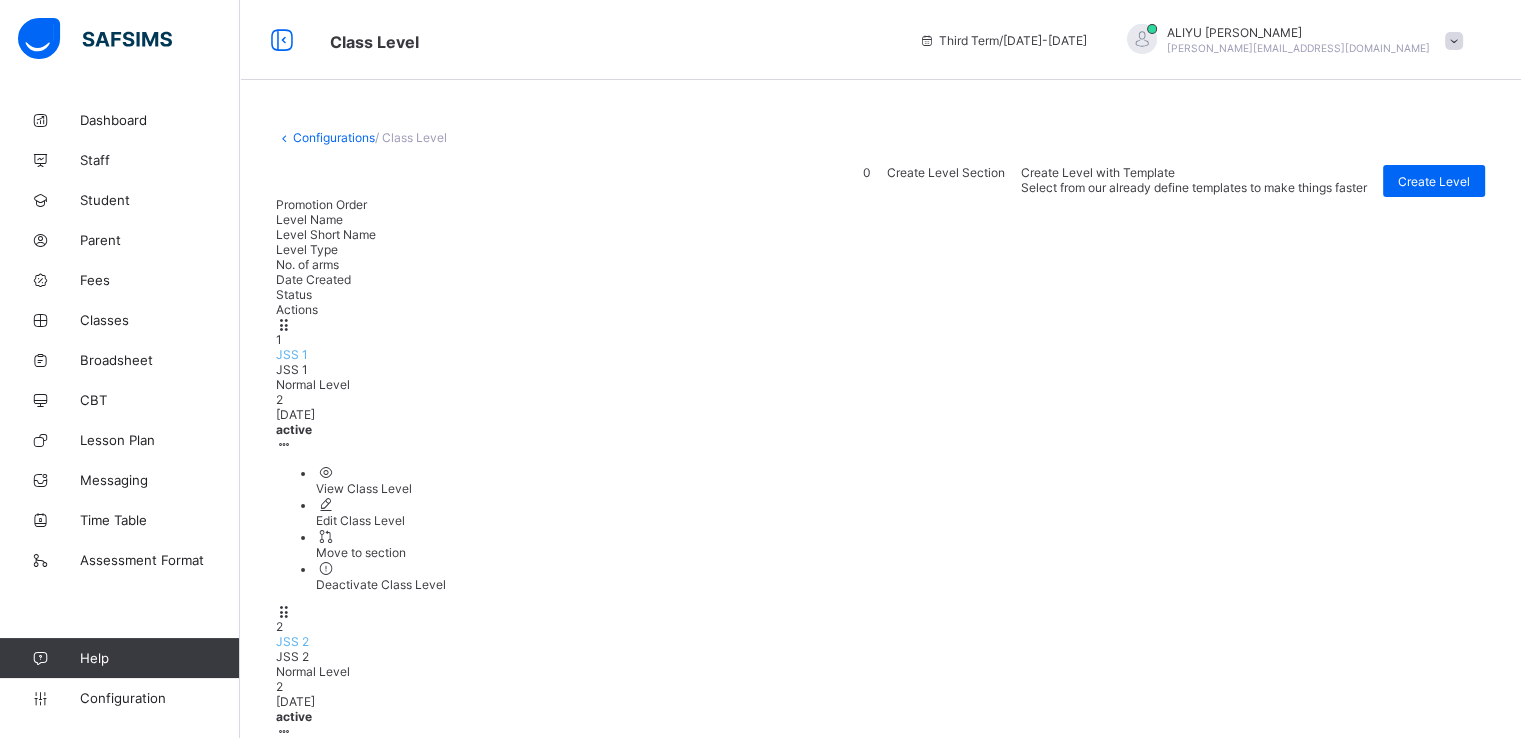 click on "JSS 1" at bounding box center [292, 354] 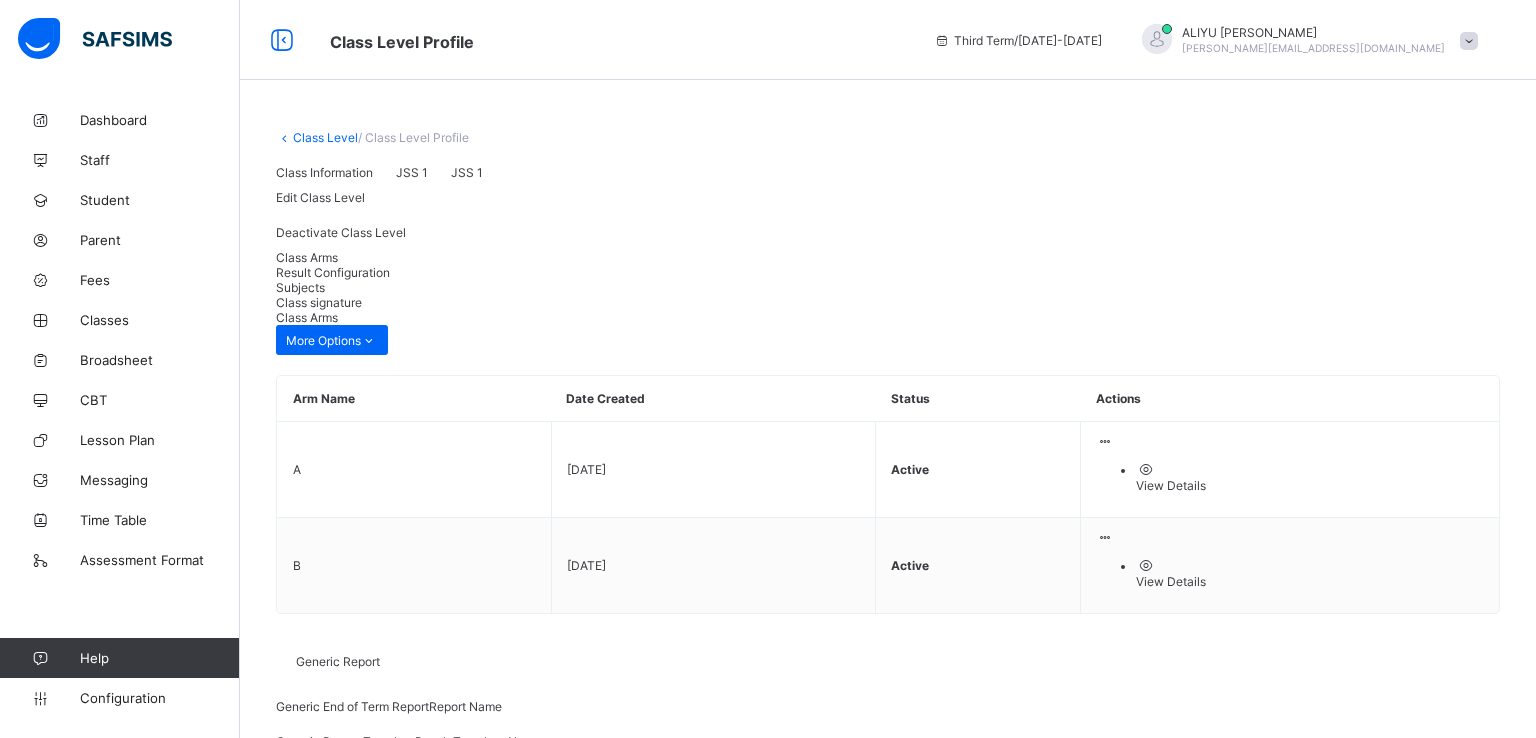 click on "Result Configuration" at bounding box center [888, 272] 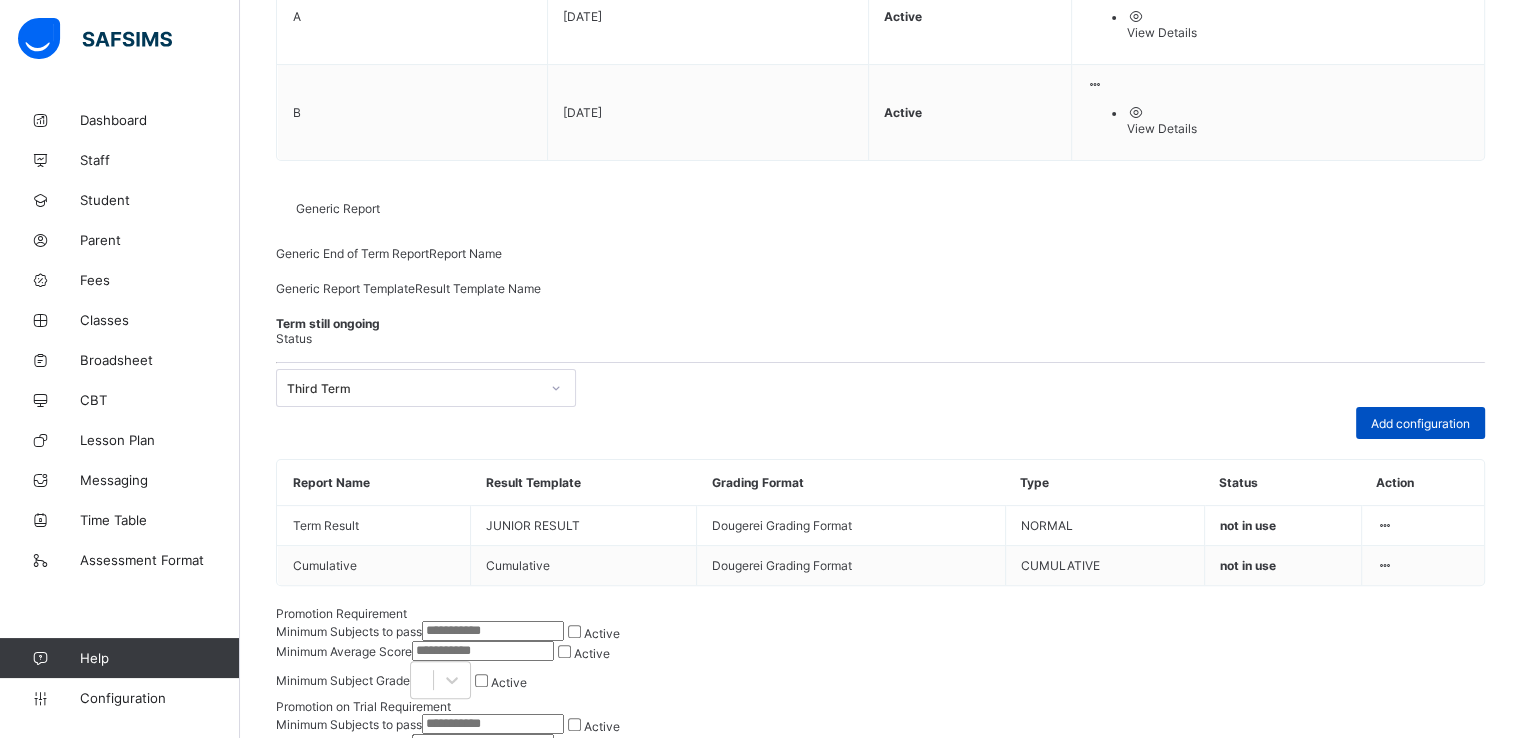 scroll, scrollTop: 259, scrollLeft: 0, axis: vertical 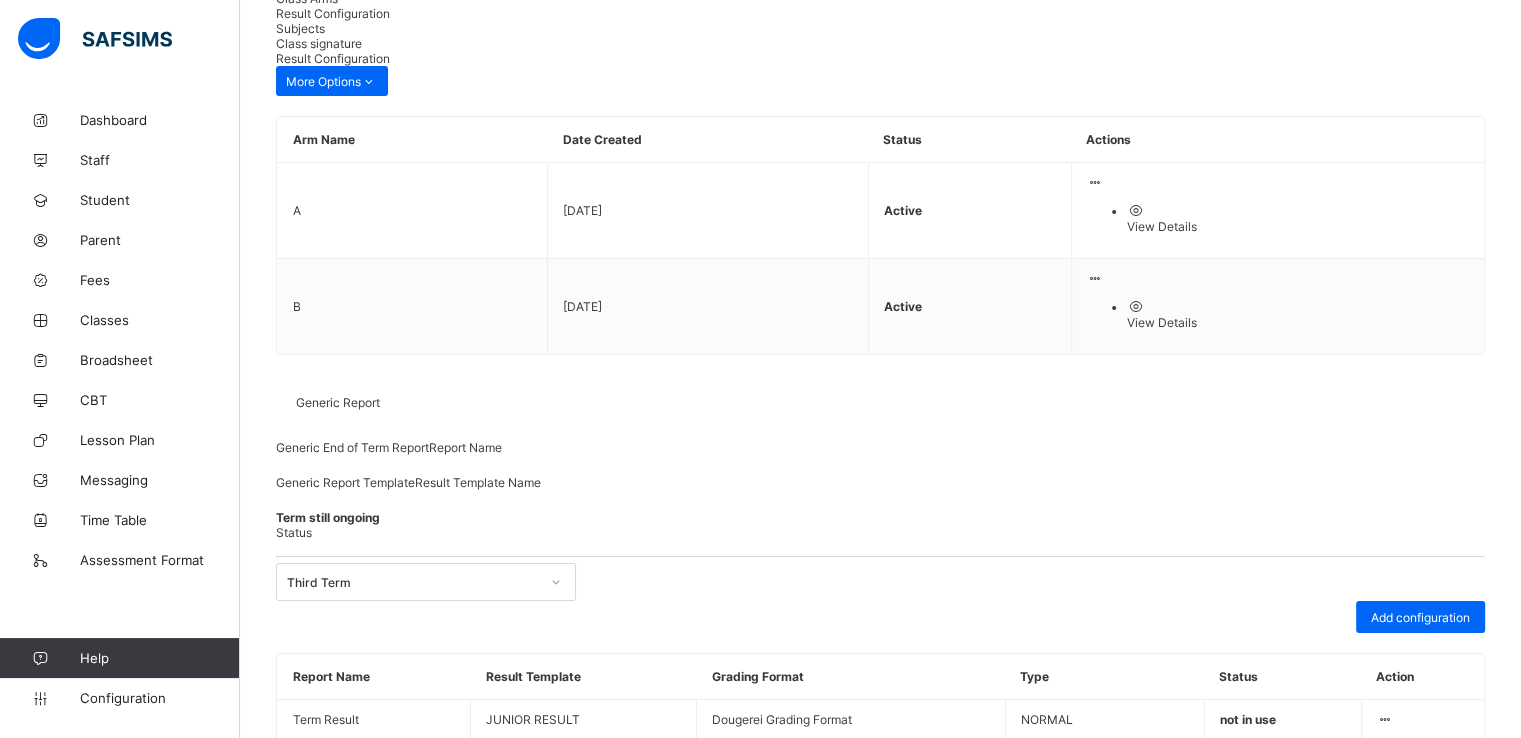 click at bounding box center [1385, 759] 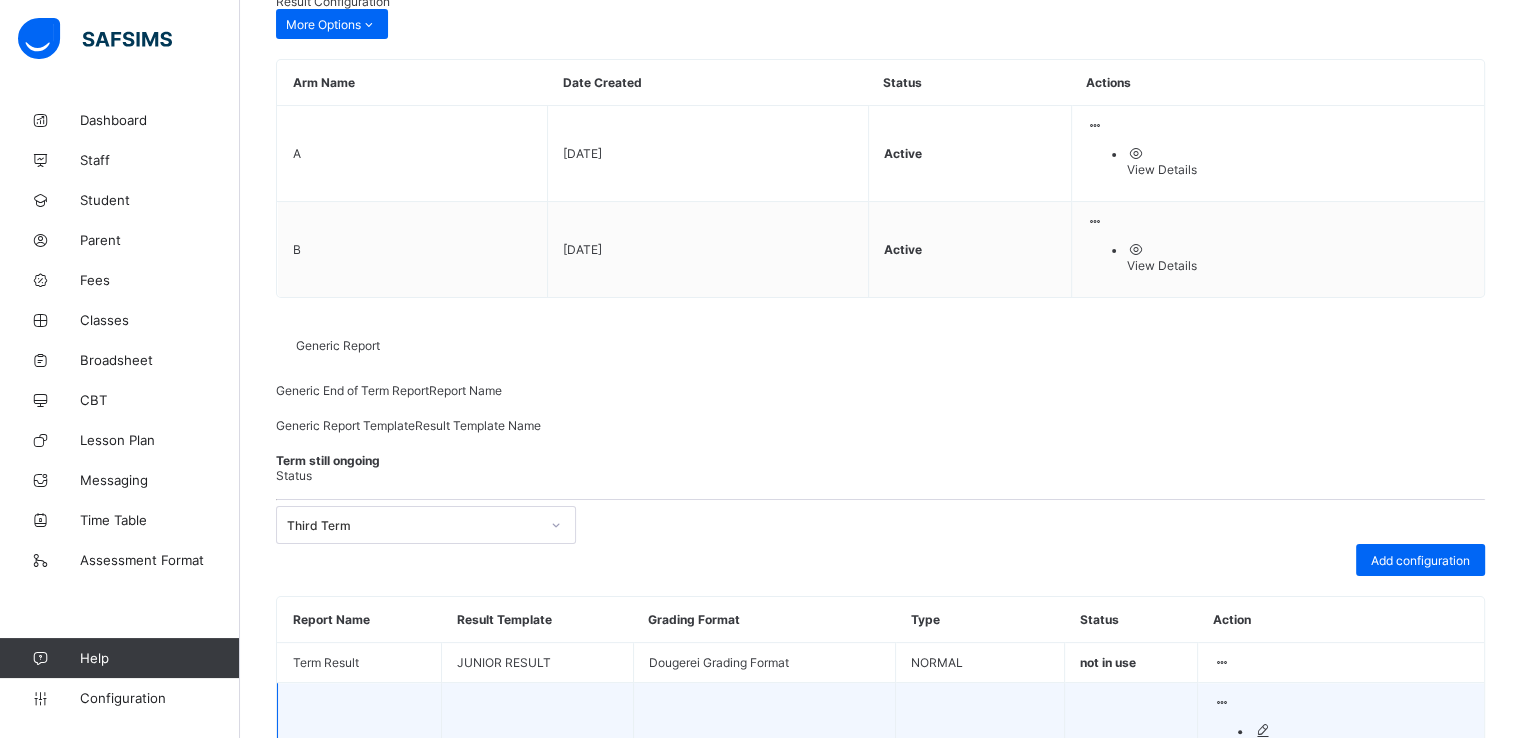 click on "Edit Configuration Set in use Delete Configuration" at bounding box center [1341, 770] 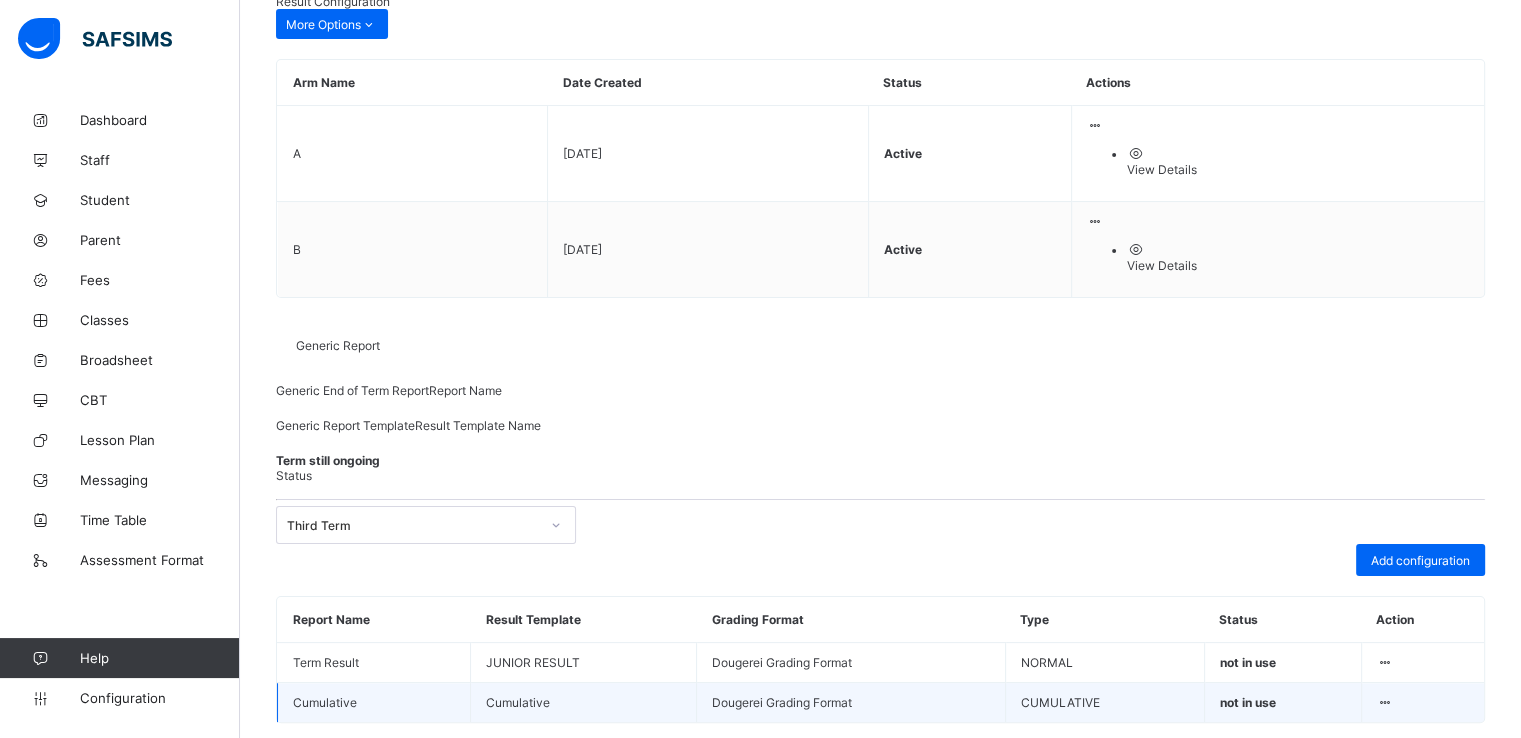 scroll, scrollTop: 259, scrollLeft: 0, axis: vertical 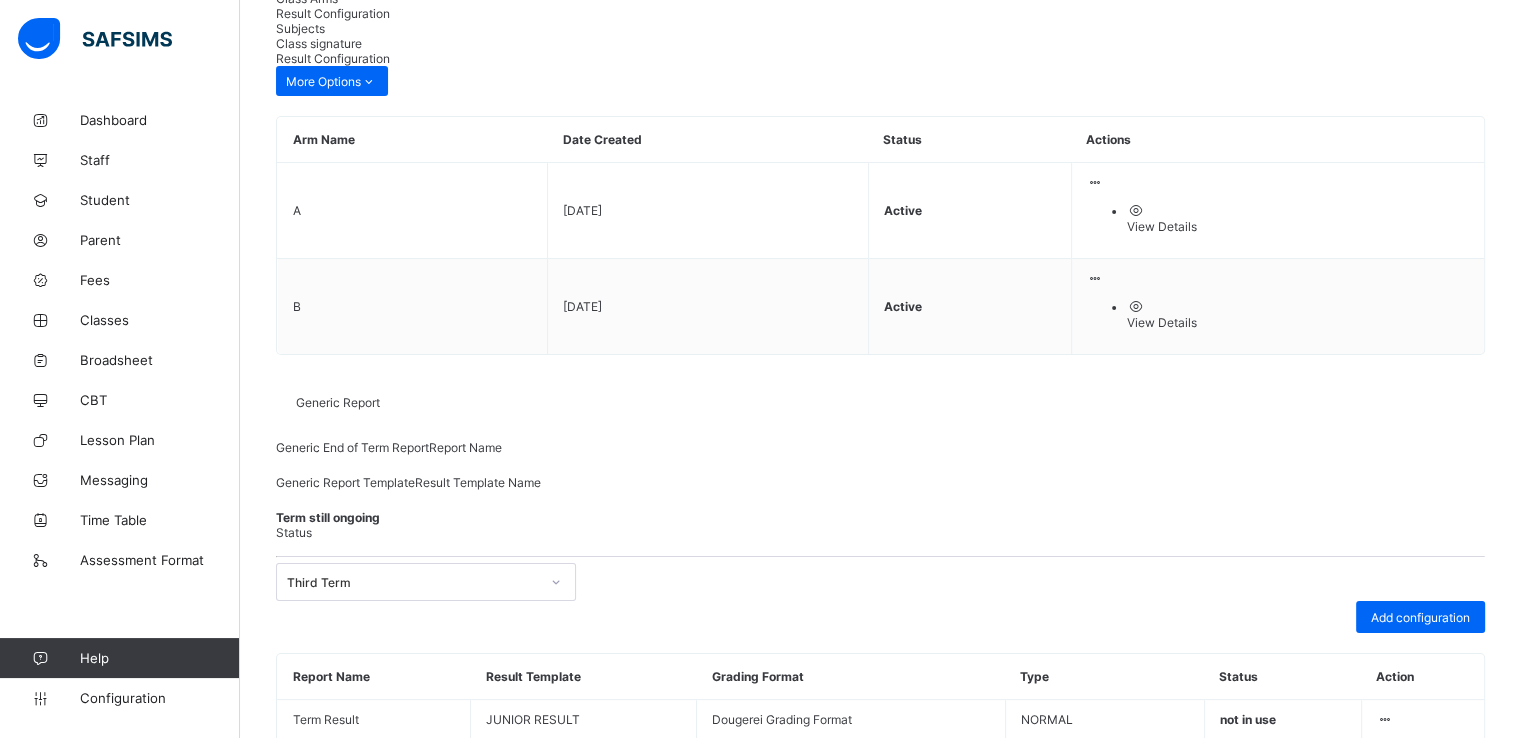 click at bounding box center [1385, 759] 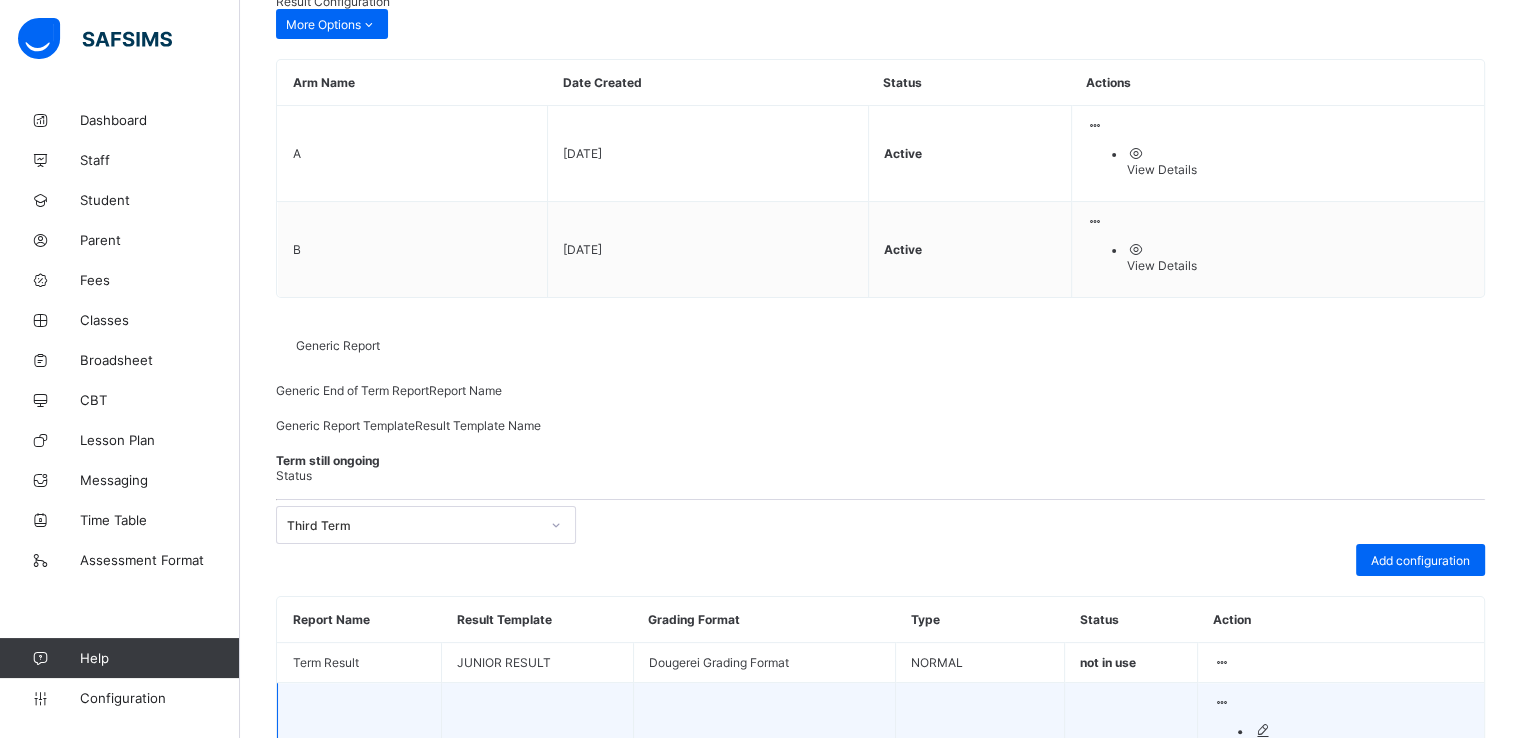click on "Edit Configuration" at bounding box center [1361, 746] 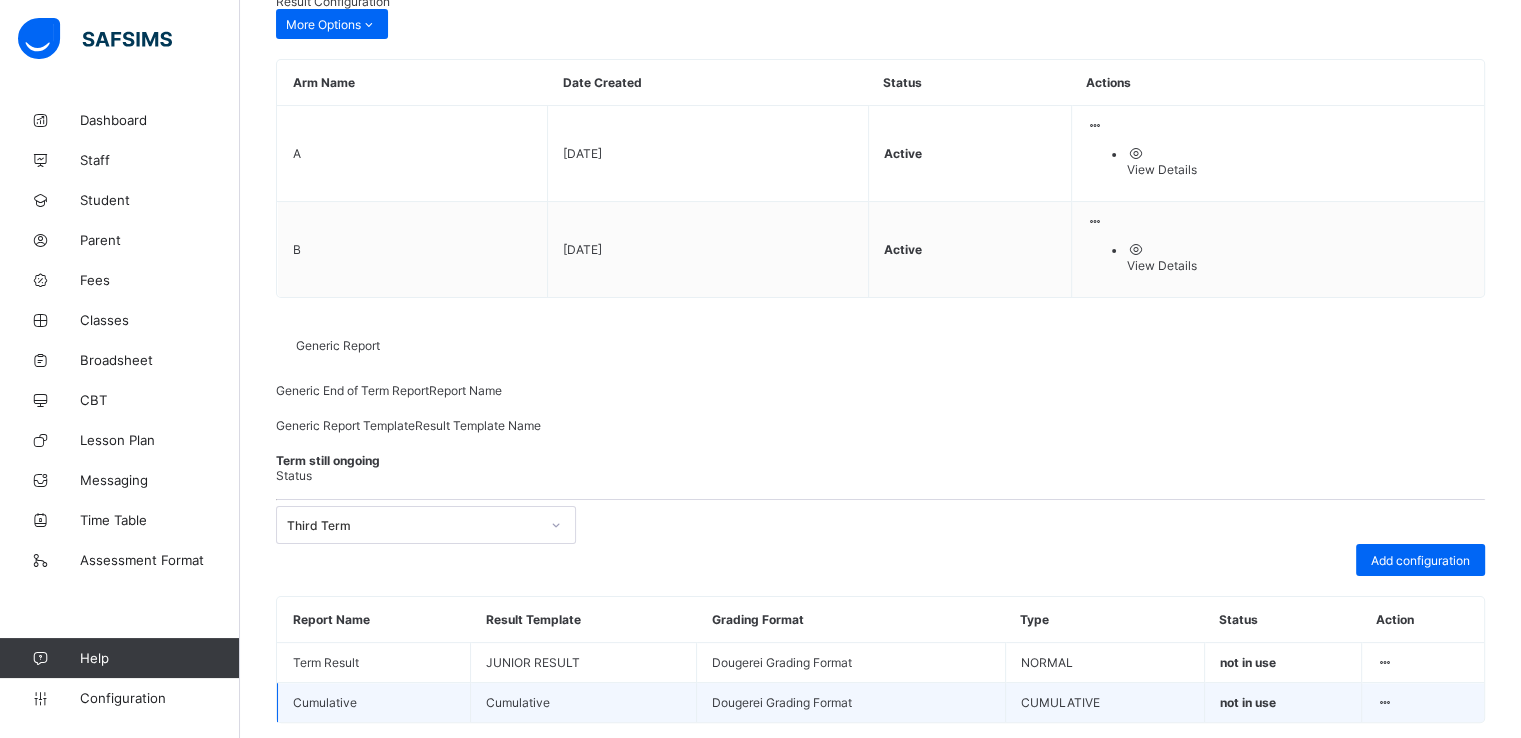 scroll, scrollTop: 259, scrollLeft: 0, axis: vertical 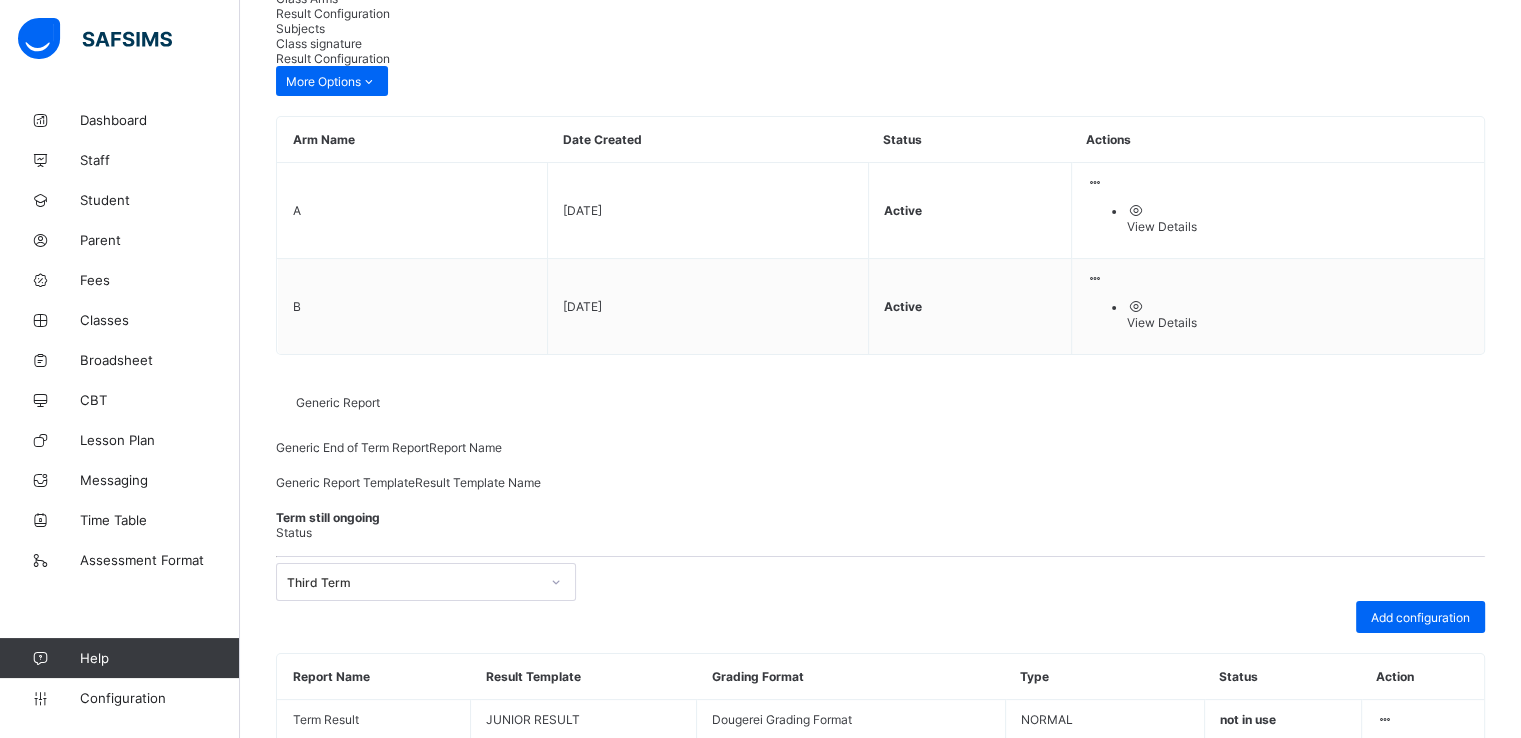 click on "Cumulative" at bounding box center [862, 1072] 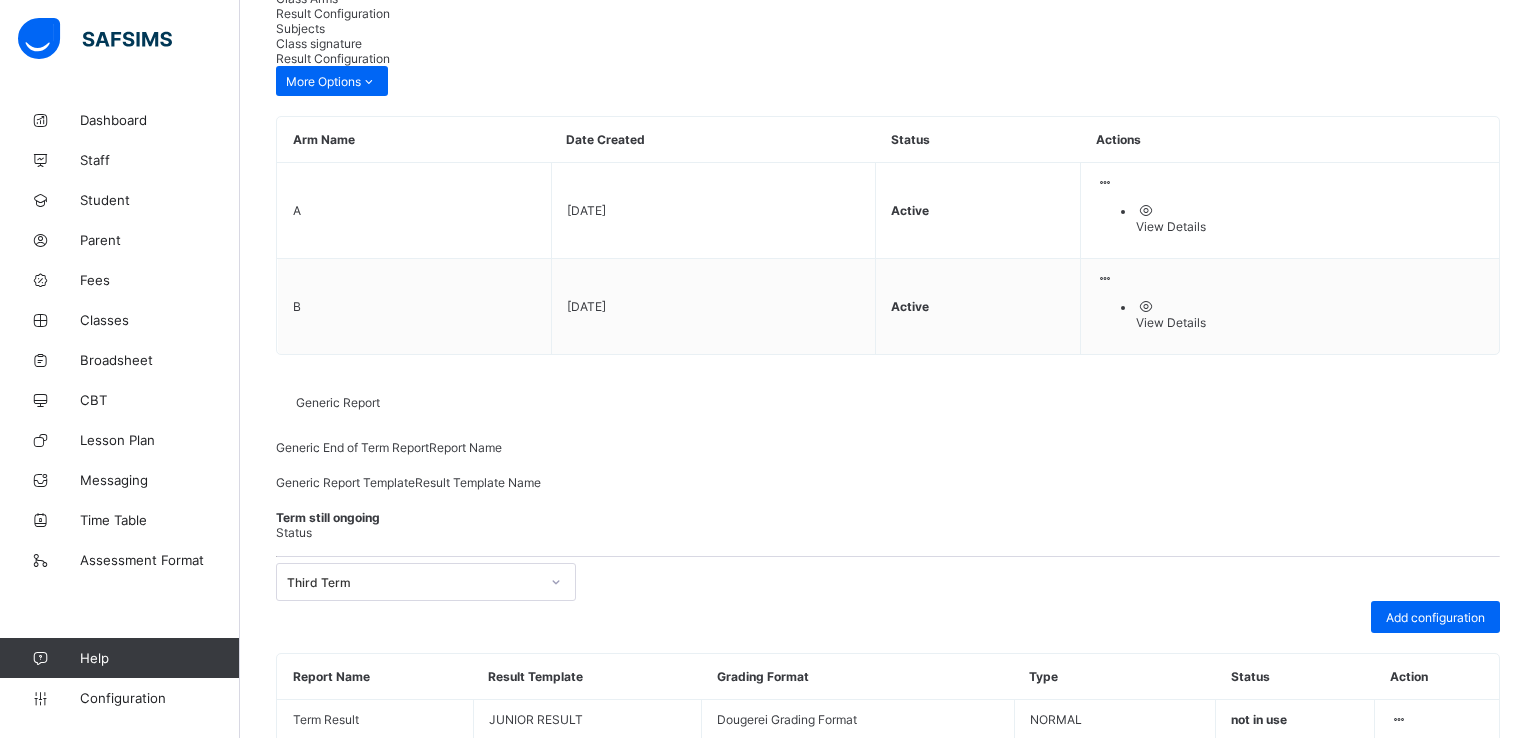 click on "Preview" at bounding box center [1368, 1127] 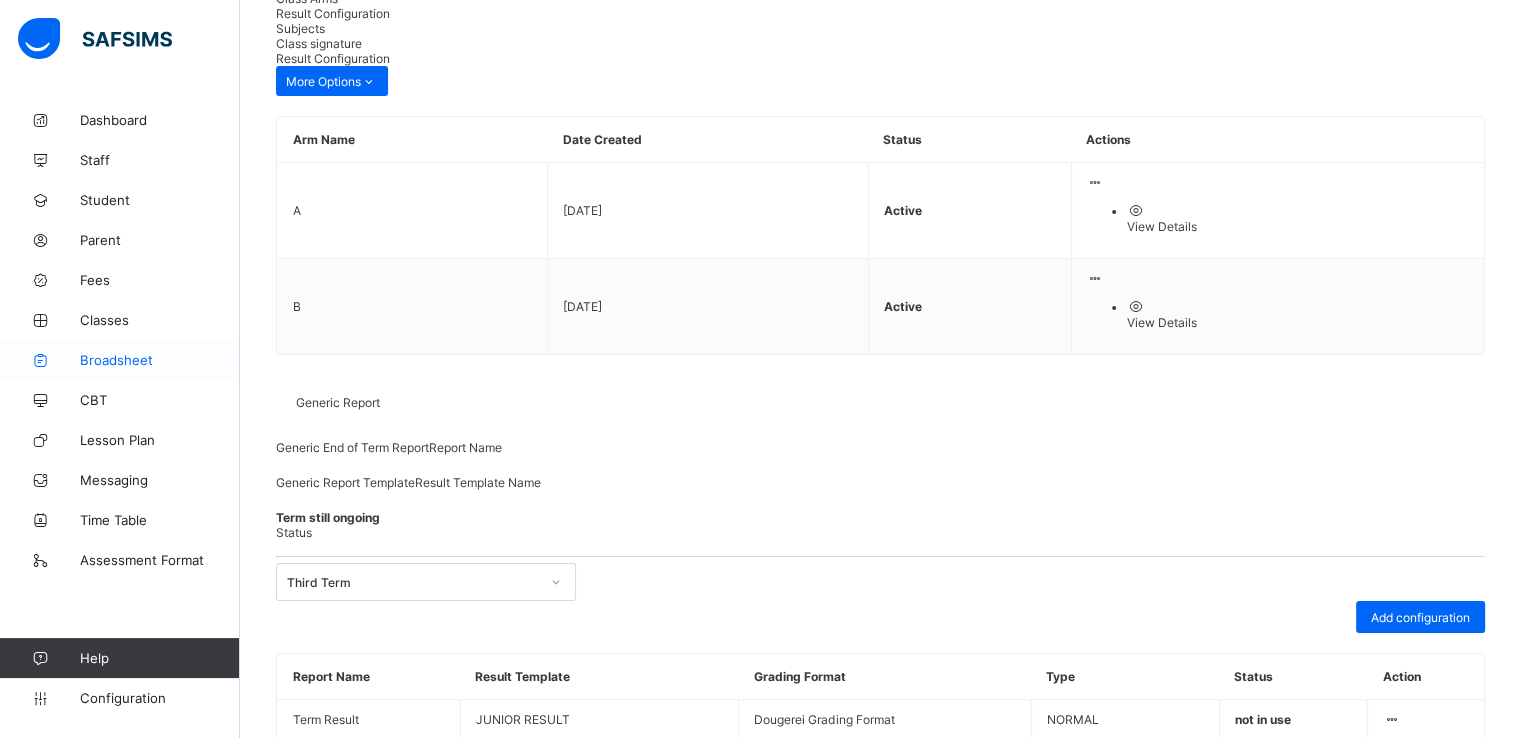 click on "Broadsheet" at bounding box center (160, 360) 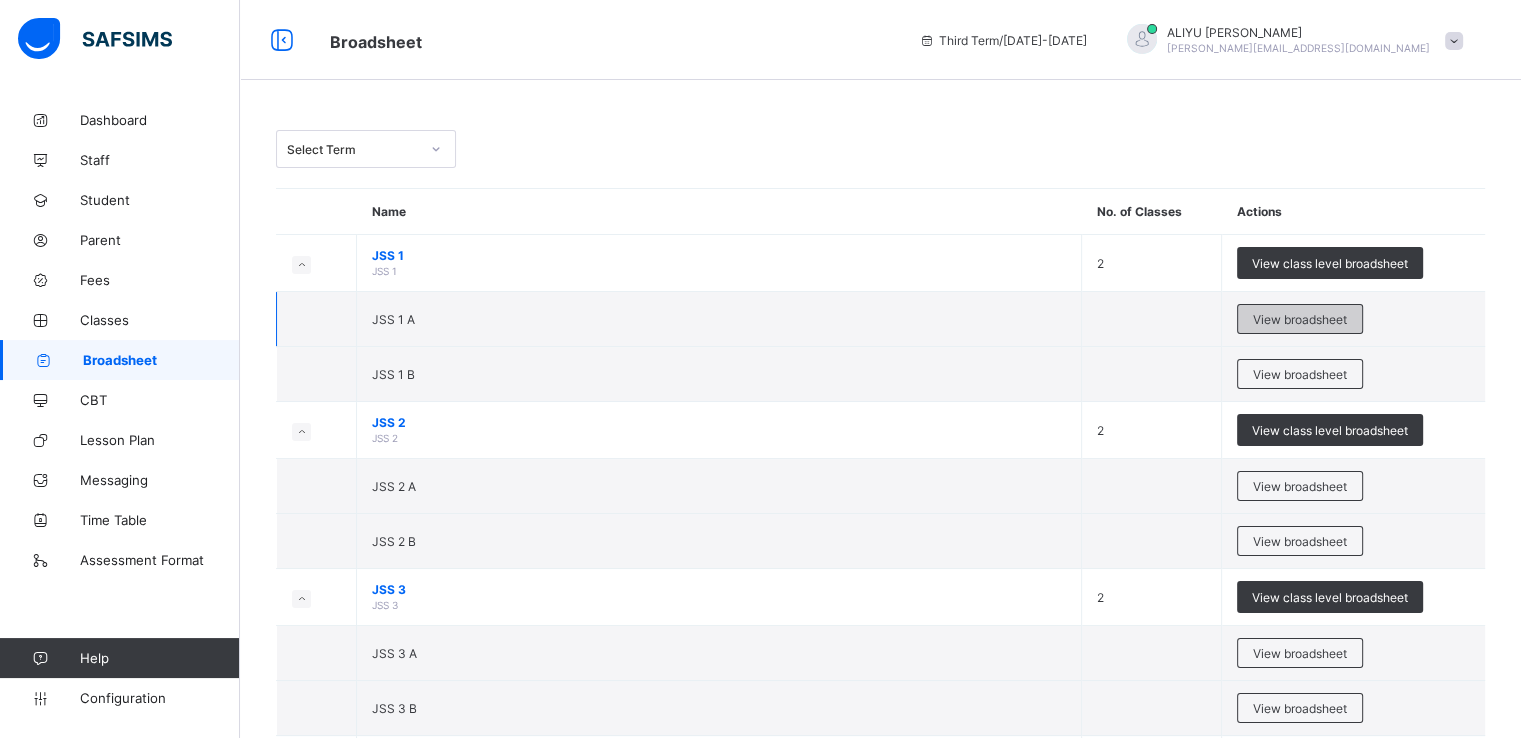 click on "View broadsheet" at bounding box center (1300, 319) 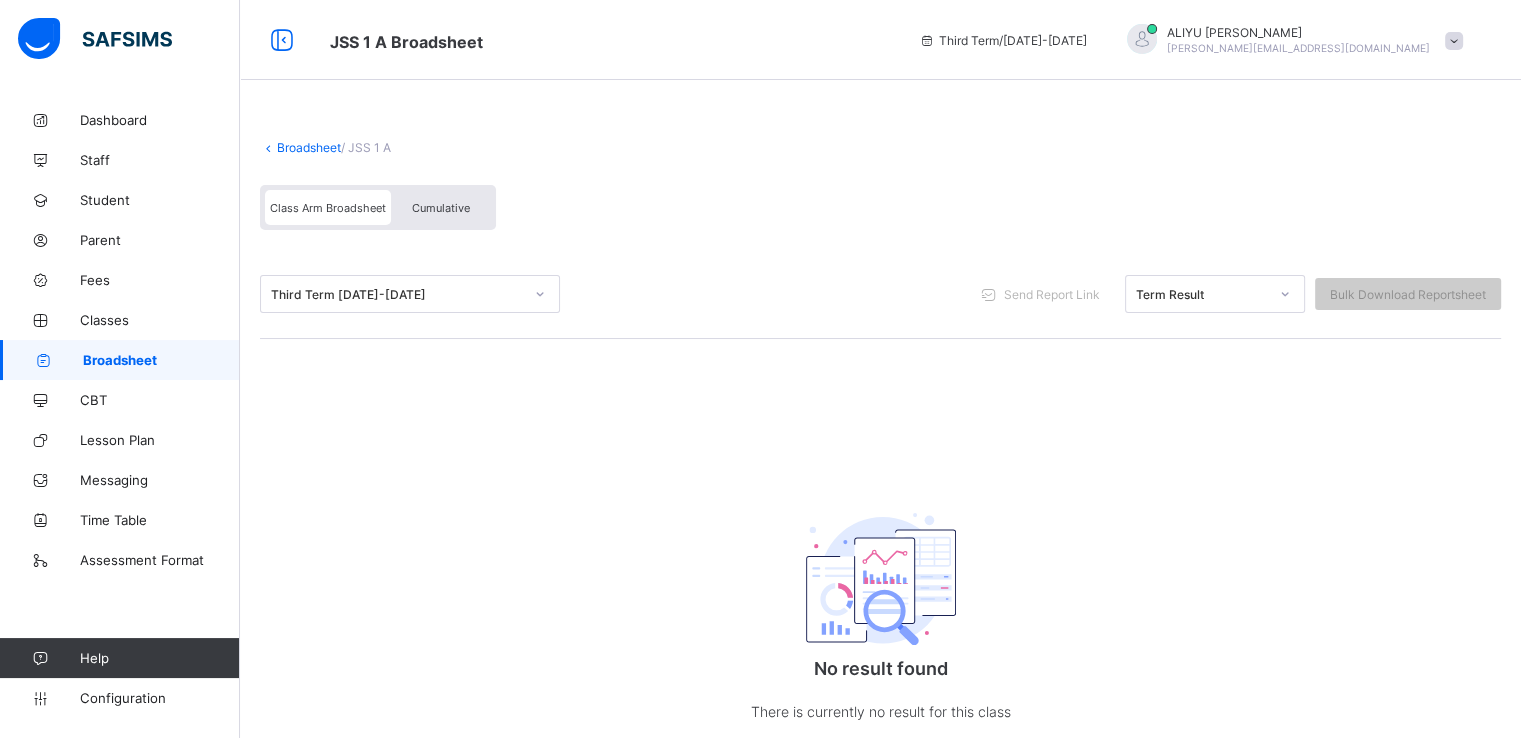 click on "Cumulative" at bounding box center [441, 207] 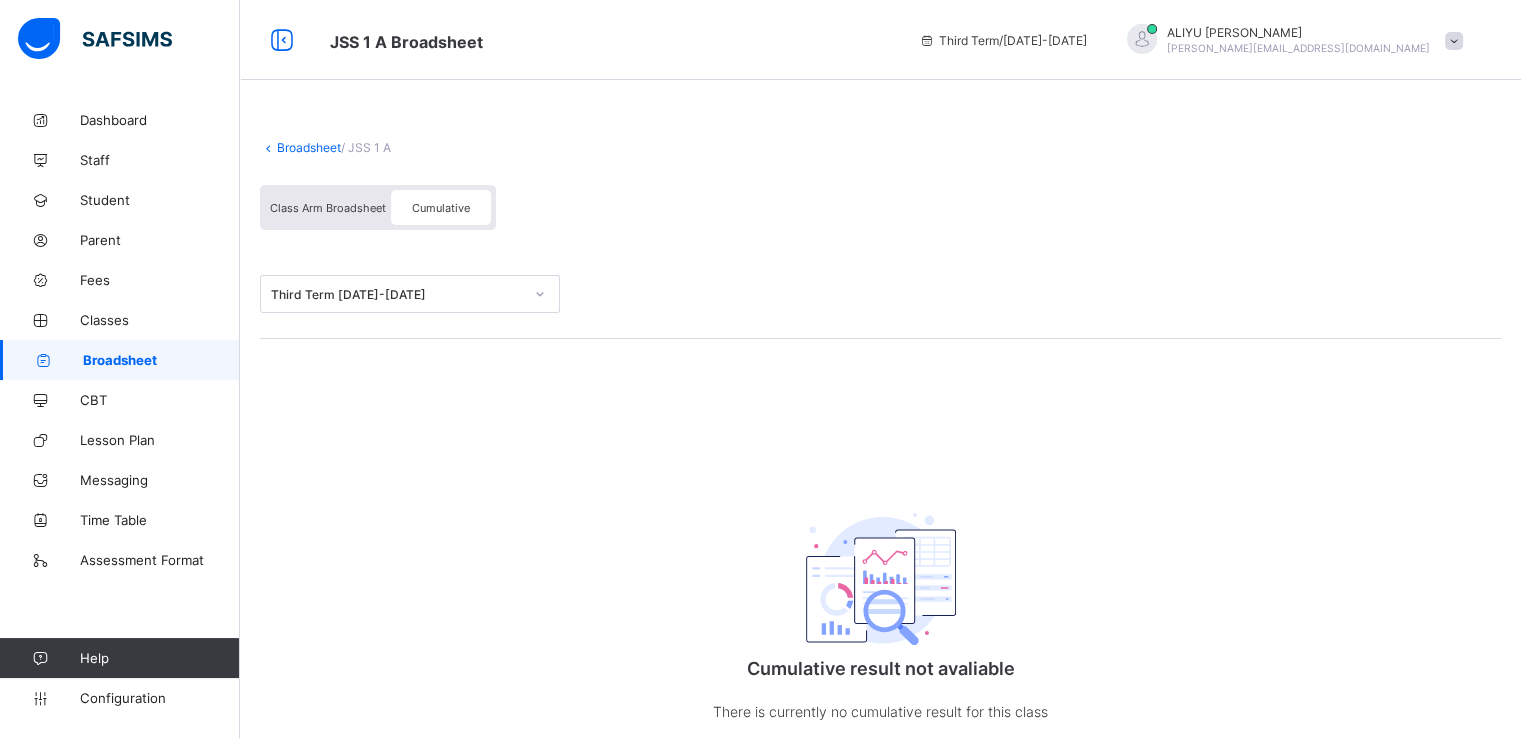click on "Class Arm Broadsheet" at bounding box center [328, 207] 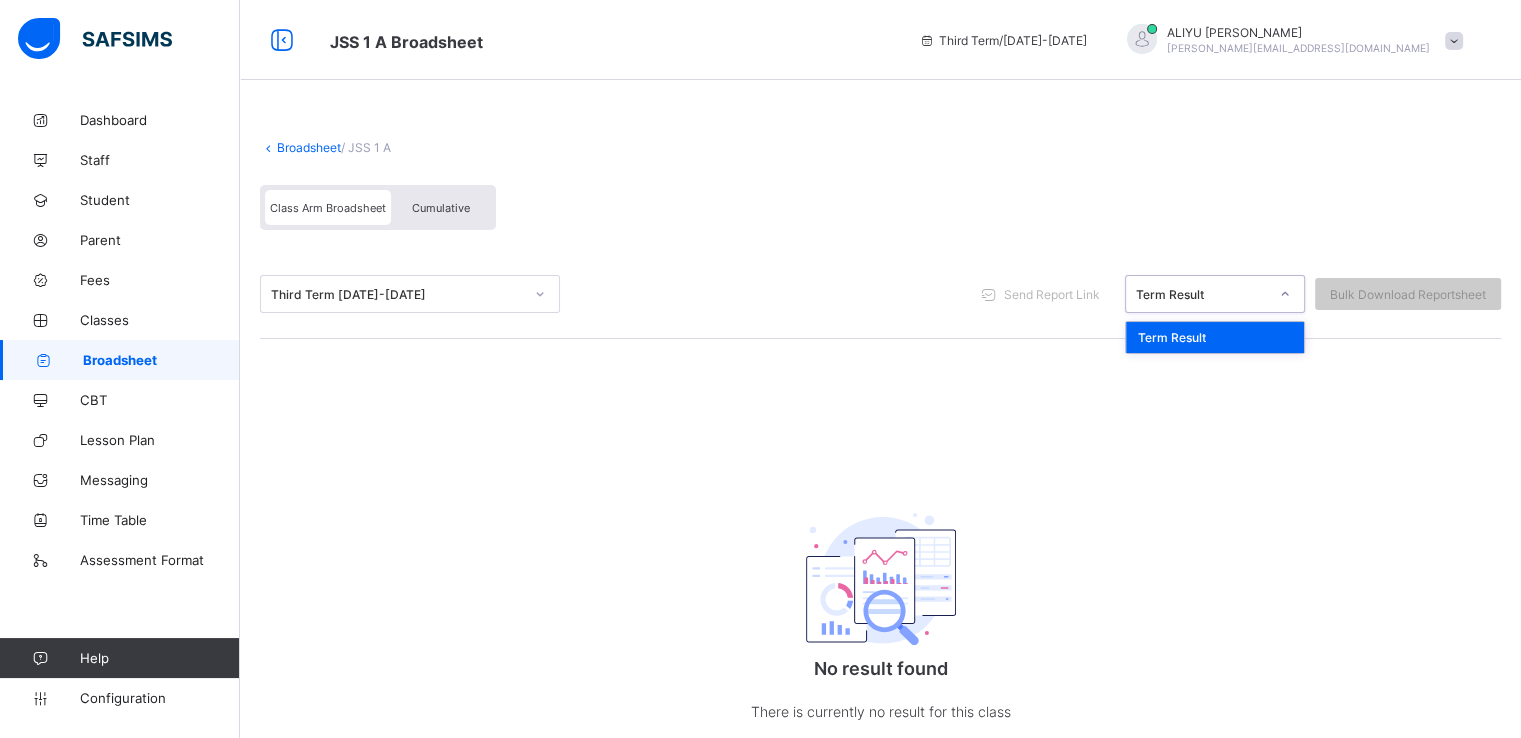click on "Term Result" at bounding box center [1202, 294] 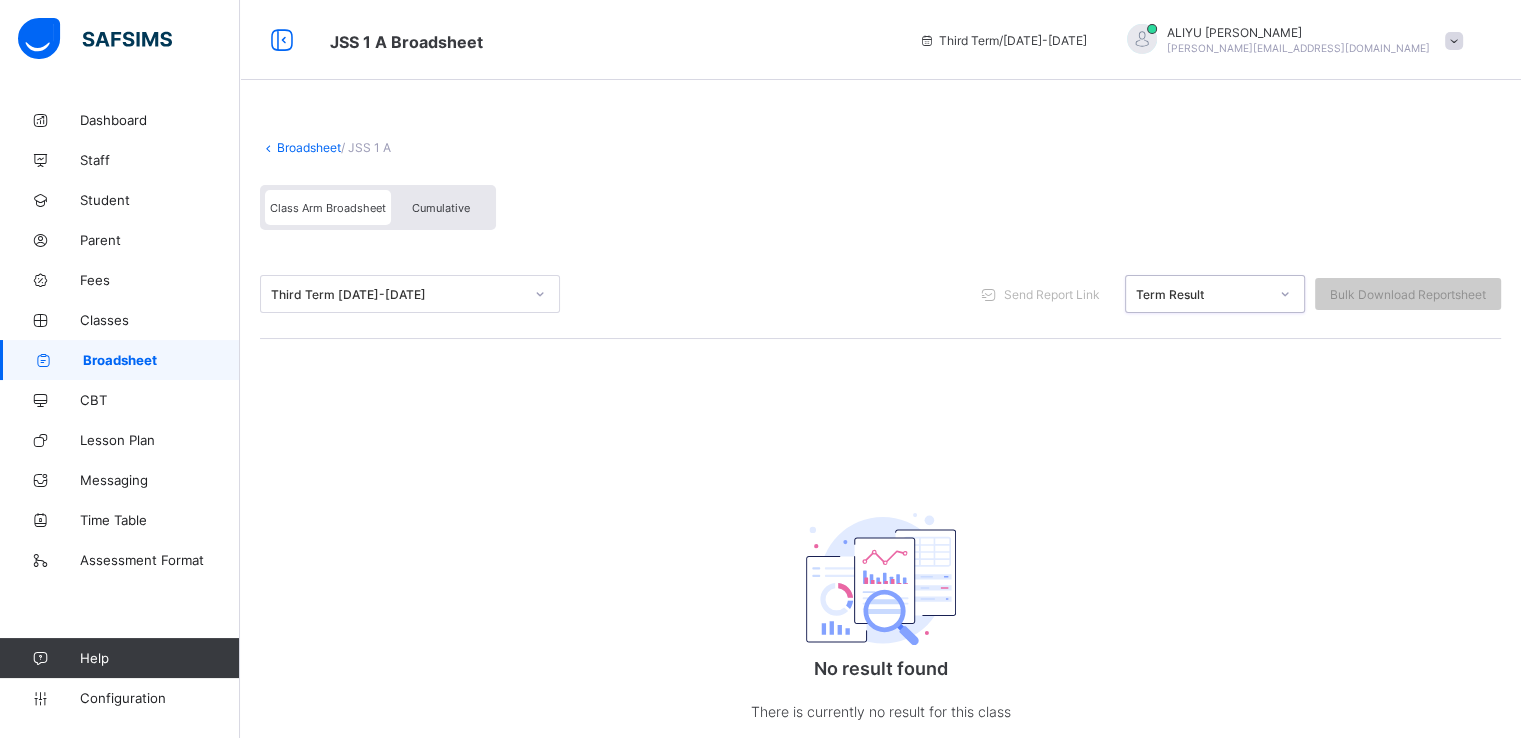 click on "Term Result" at bounding box center [1196, 294] 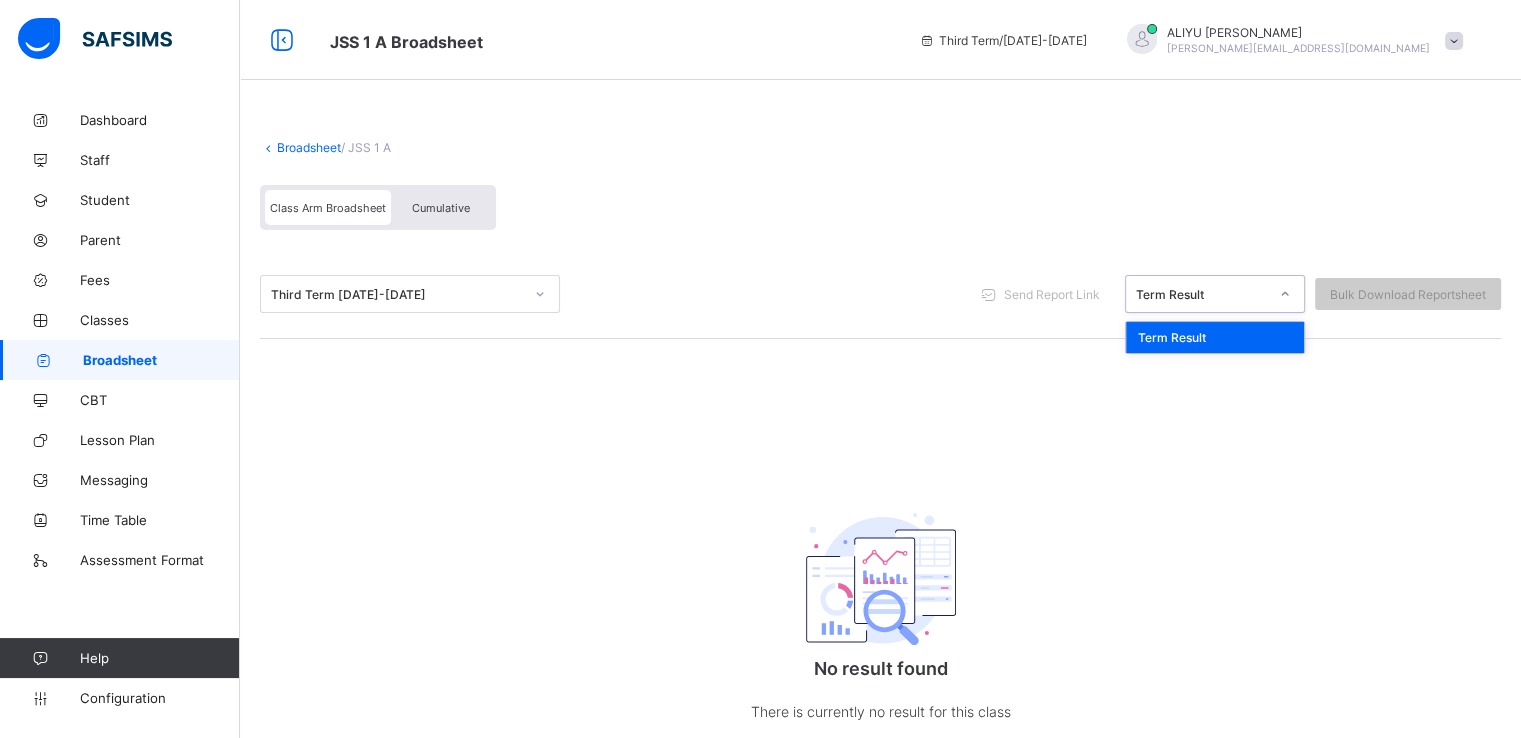 click on "Term Result" at bounding box center (1196, 294) 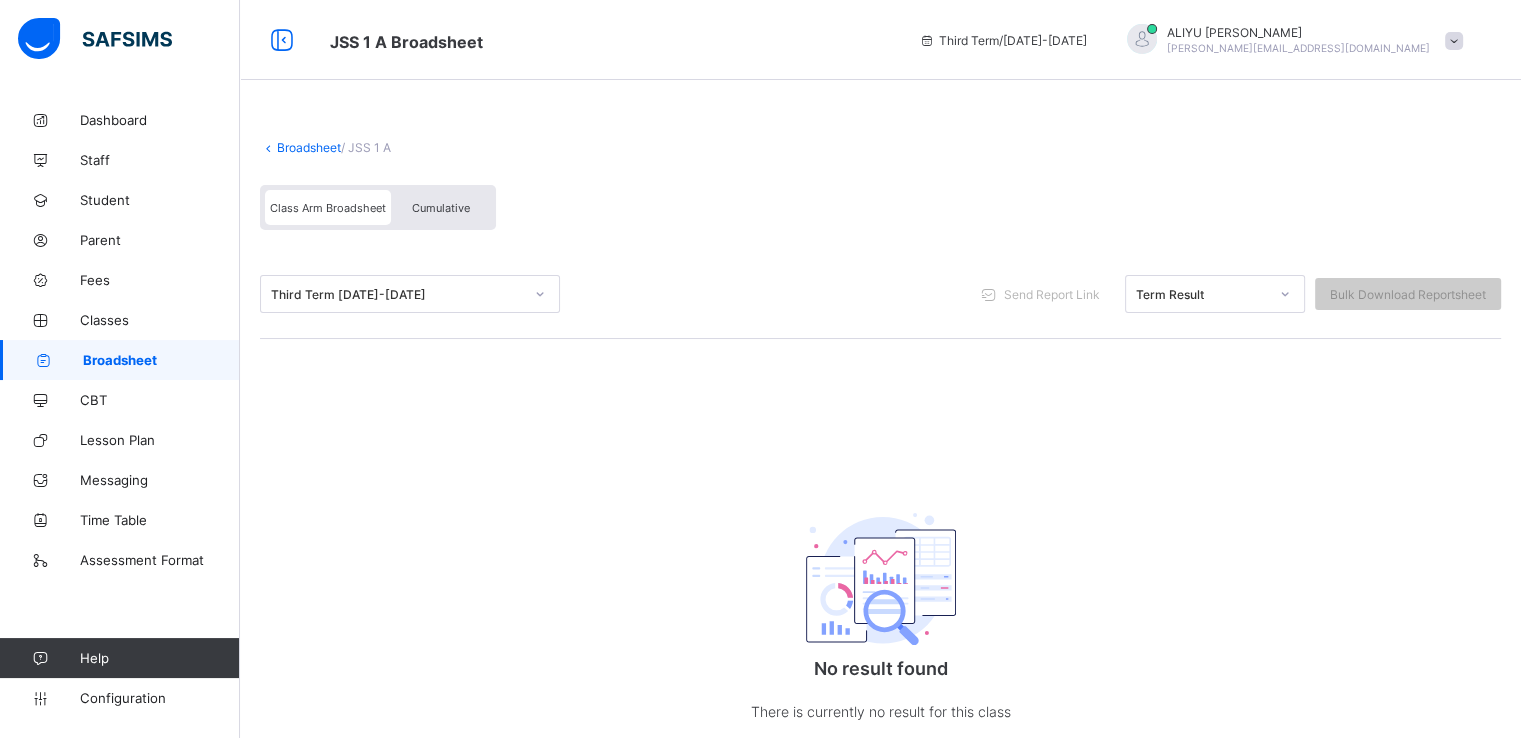 click on "Cumulative" at bounding box center [441, 207] 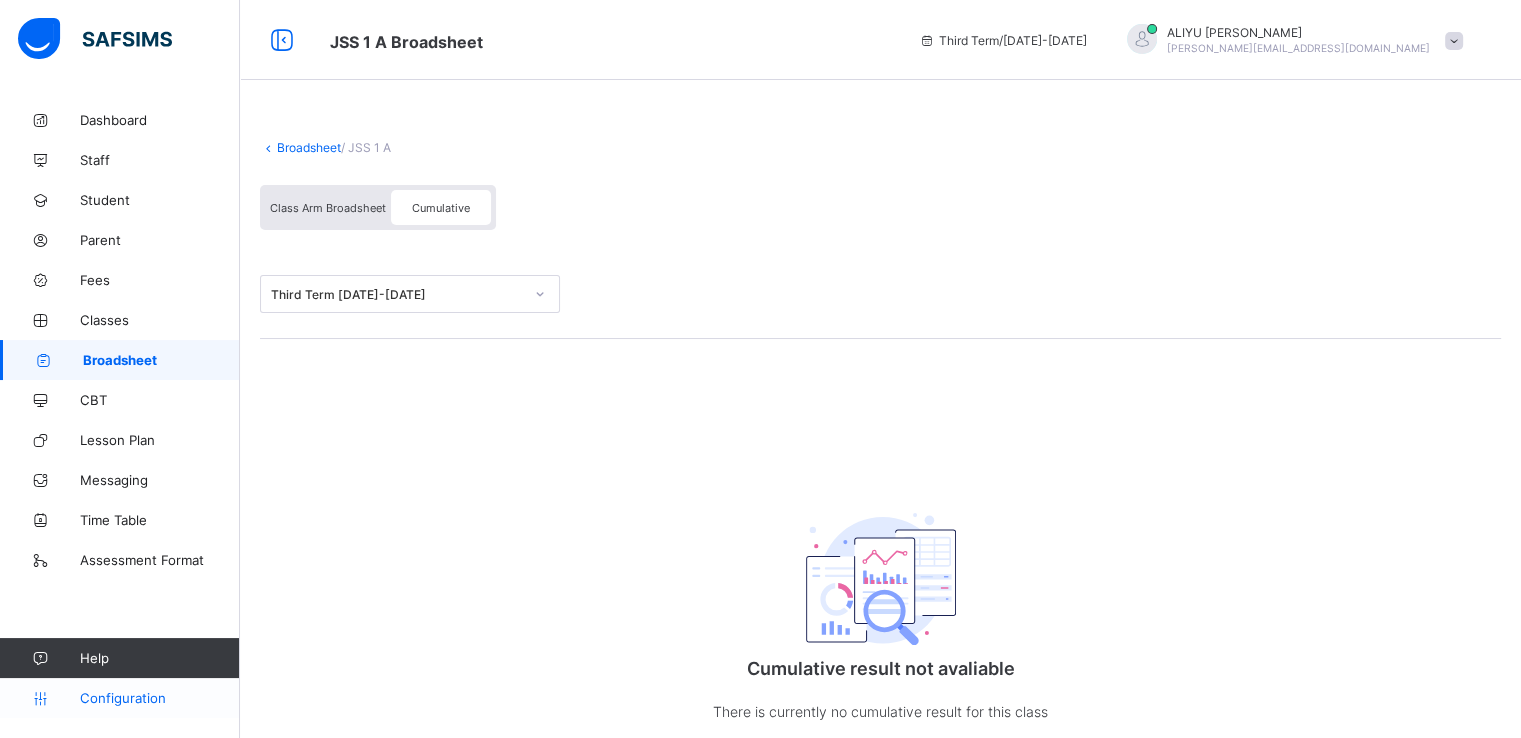 click on "Configuration" at bounding box center [159, 698] 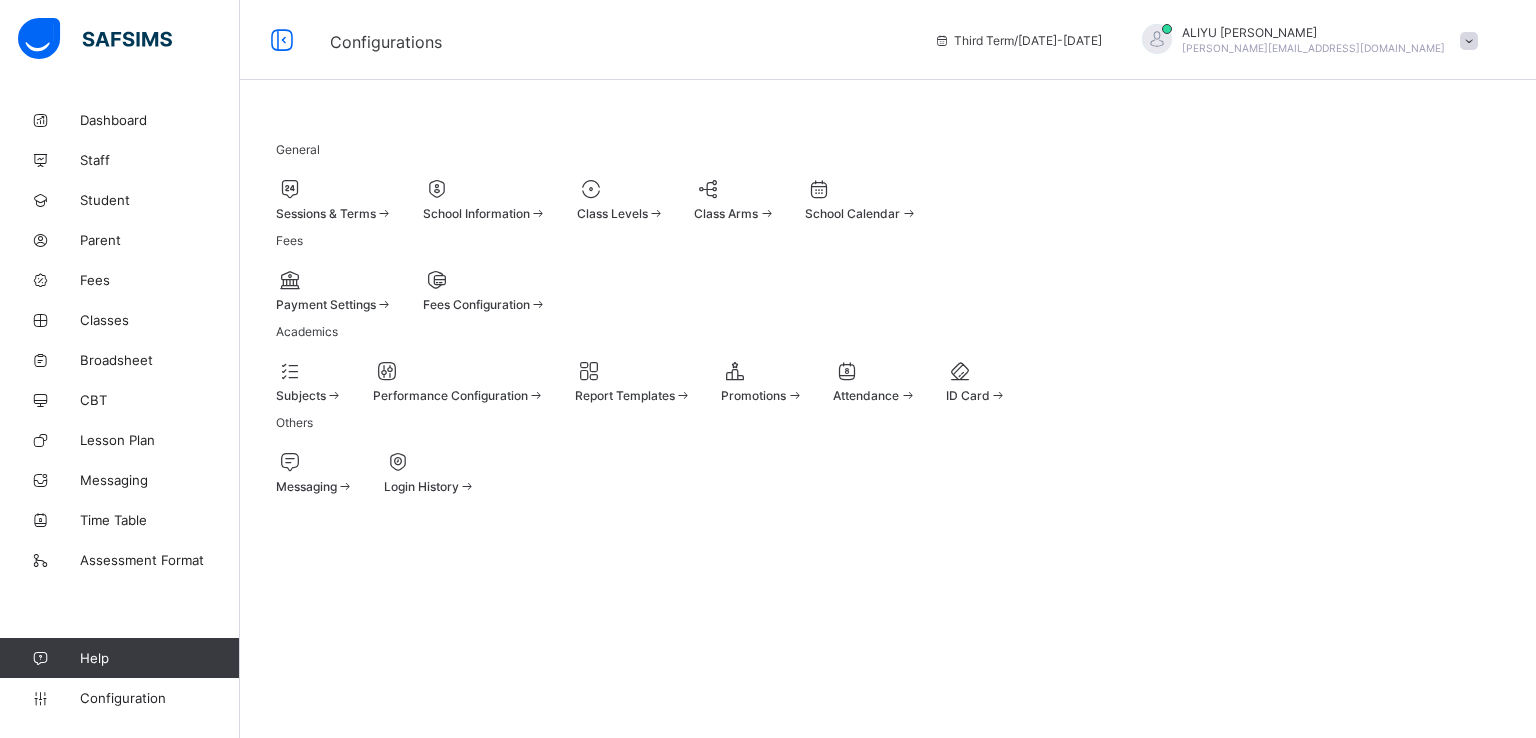 click at bounding box center [621, 189] 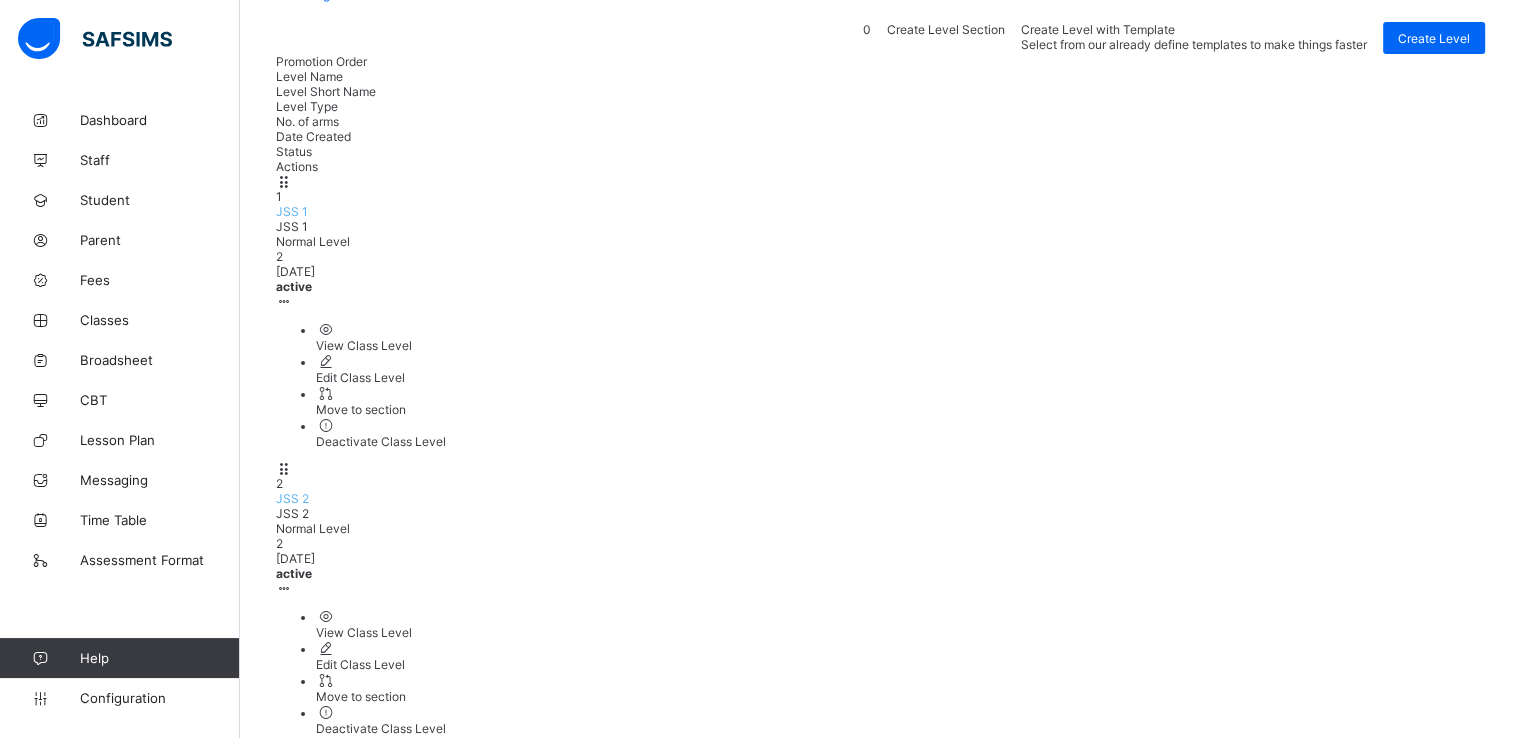 scroll, scrollTop: 144, scrollLeft: 0, axis: vertical 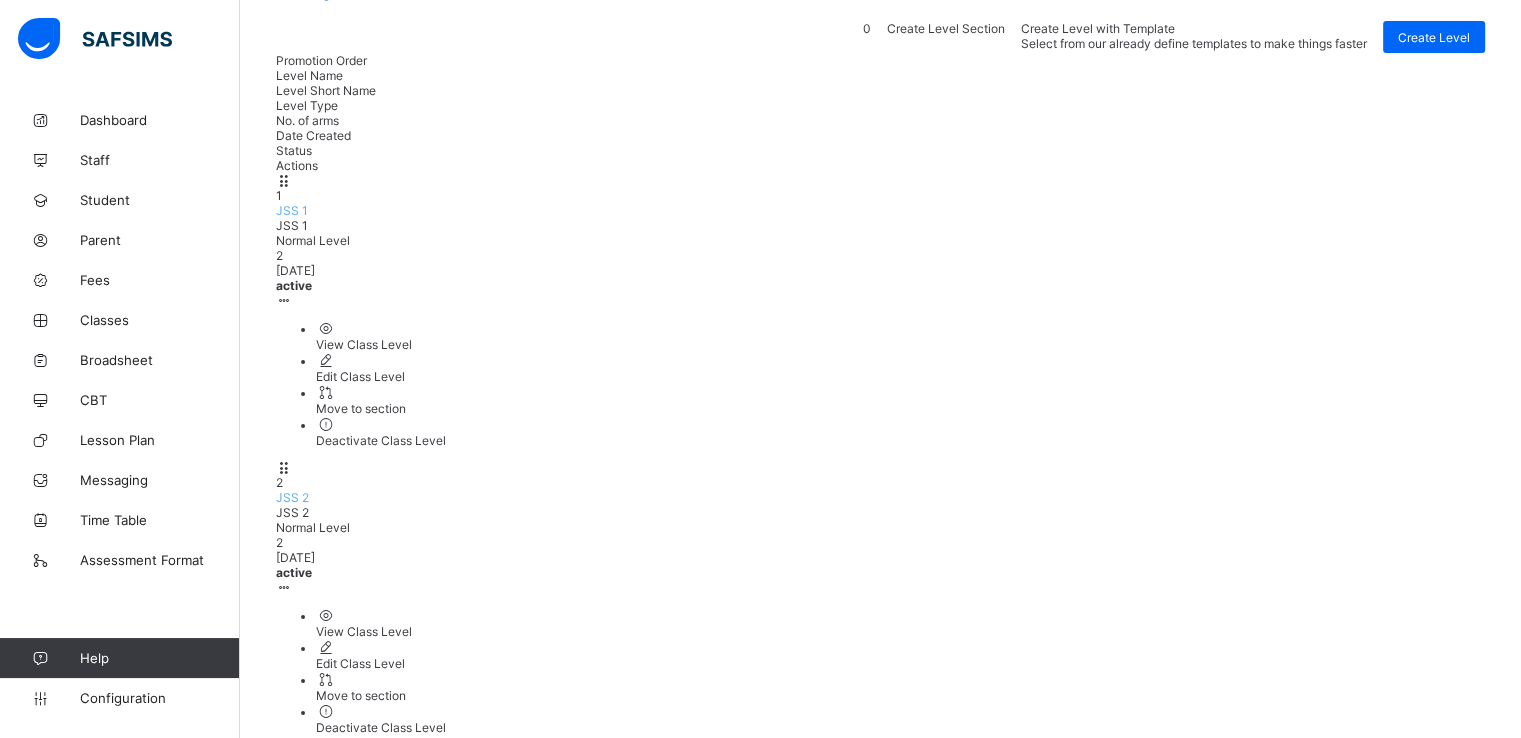 click on "Edit Class Level" at bounding box center (900, 1237) 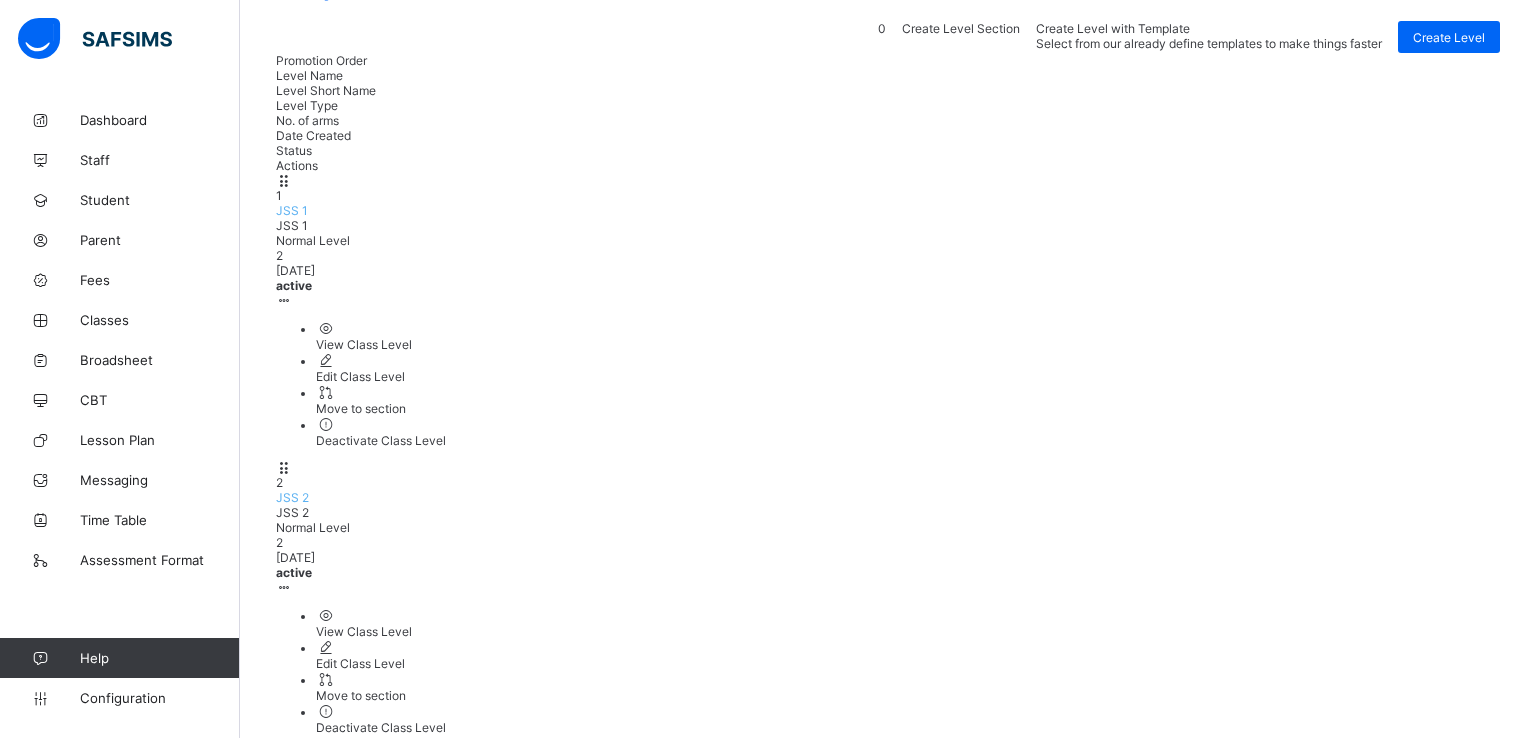 click on "×" at bounding box center [1088, 4228] 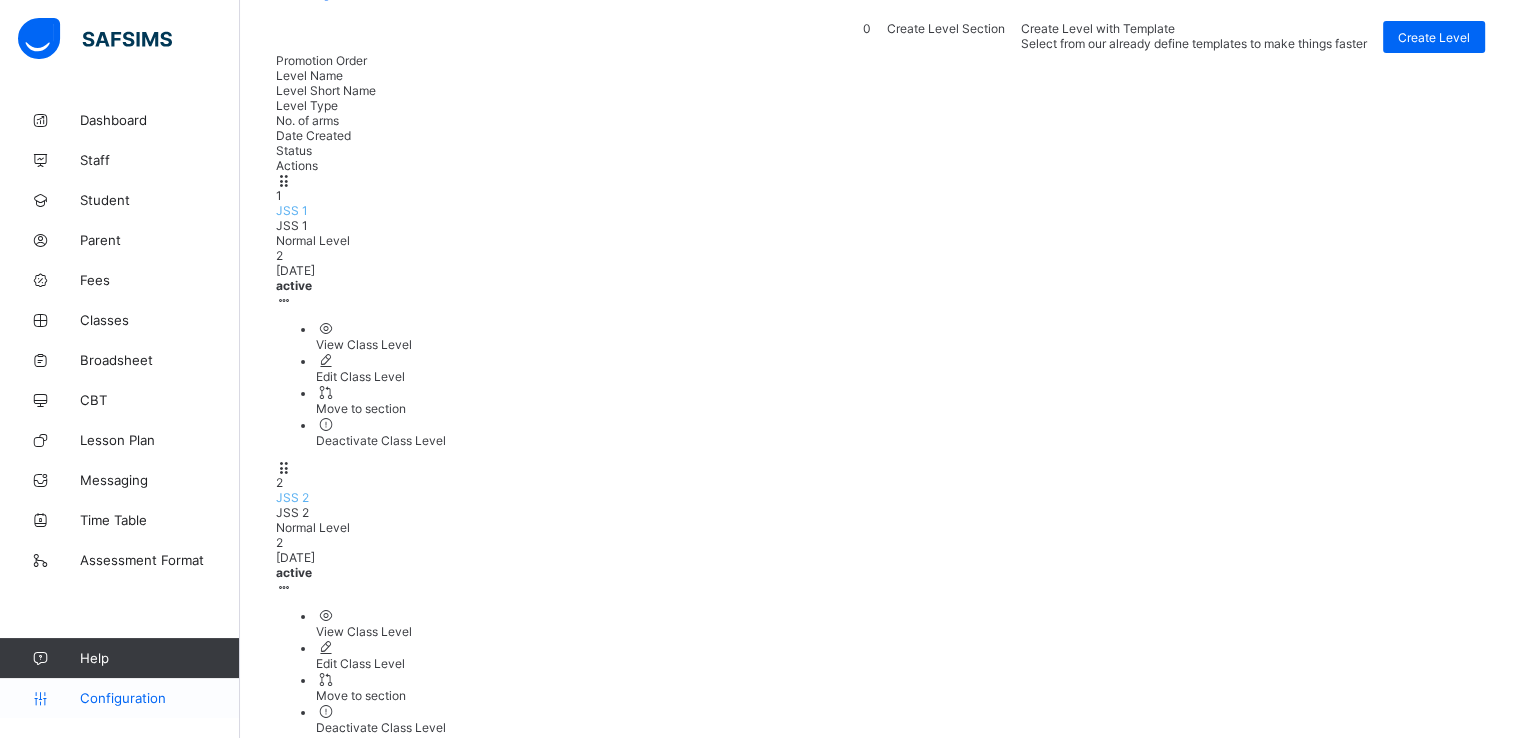 click on "Configuration" at bounding box center [159, 698] 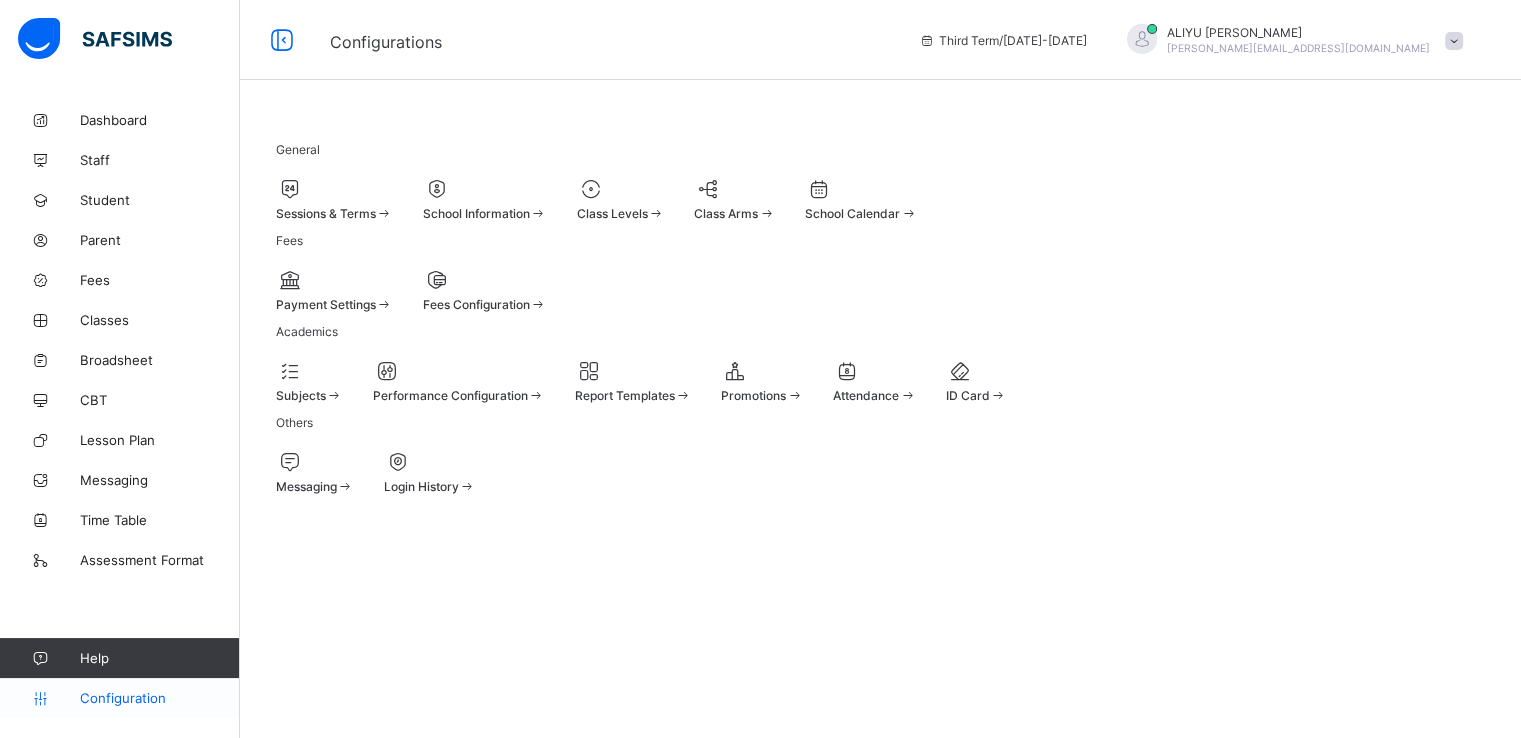 scroll, scrollTop: 0, scrollLeft: 0, axis: both 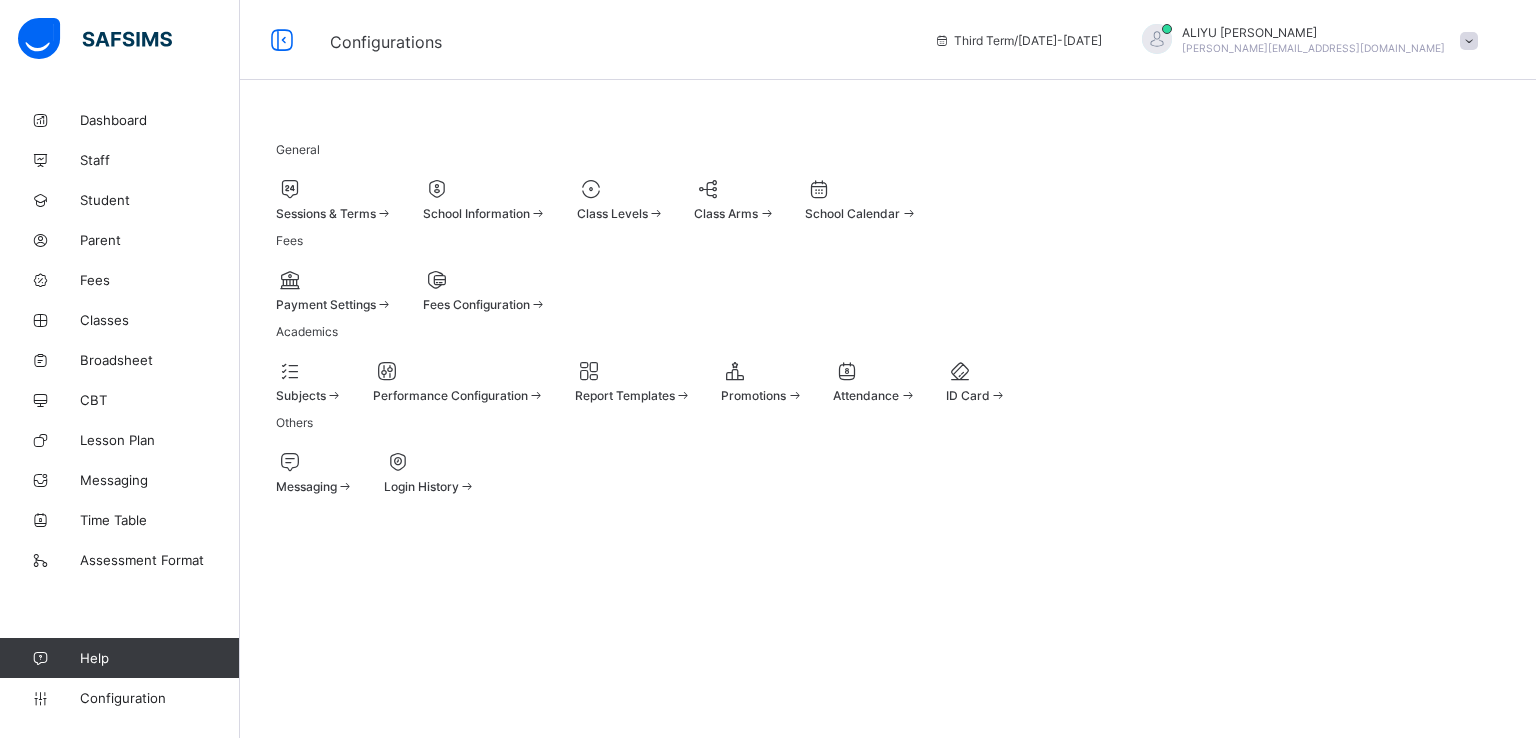 click at bounding box center [621, 203] 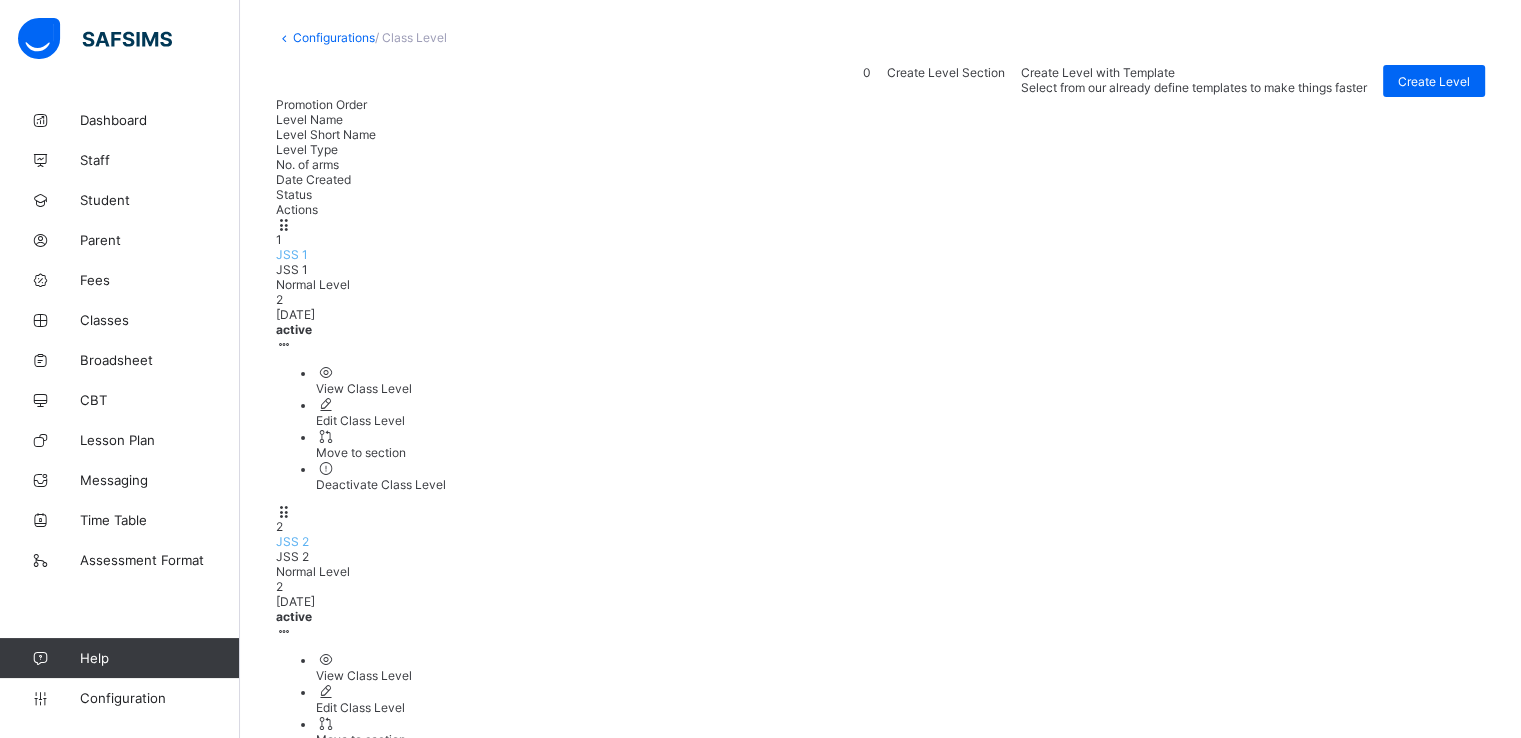 scroll, scrollTop: 108, scrollLeft: 0, axis: vertical 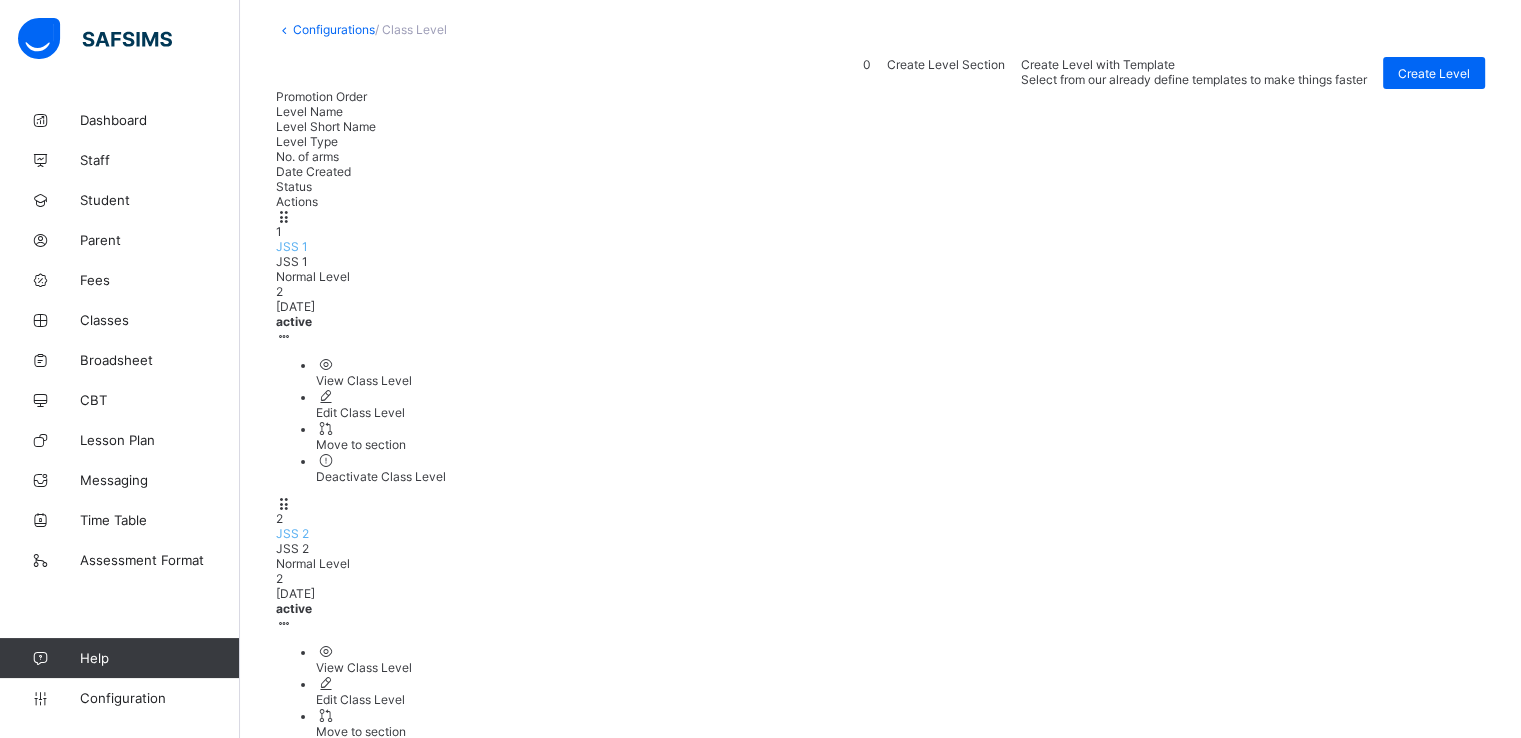 click on "View Class Level" at bounding box center [900, 1528] 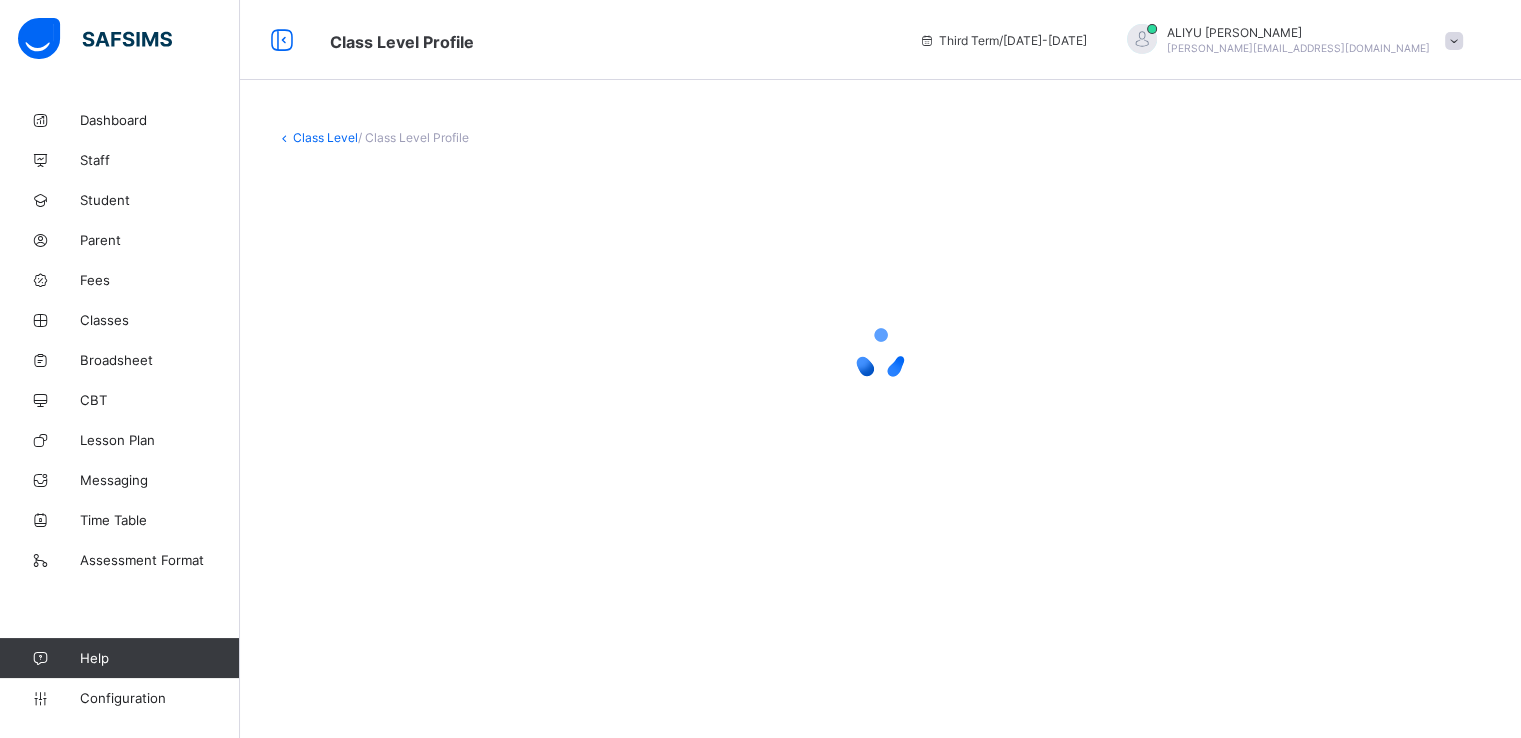 scroll, scrollTop: 0, scrollLeft: 0, axis: both 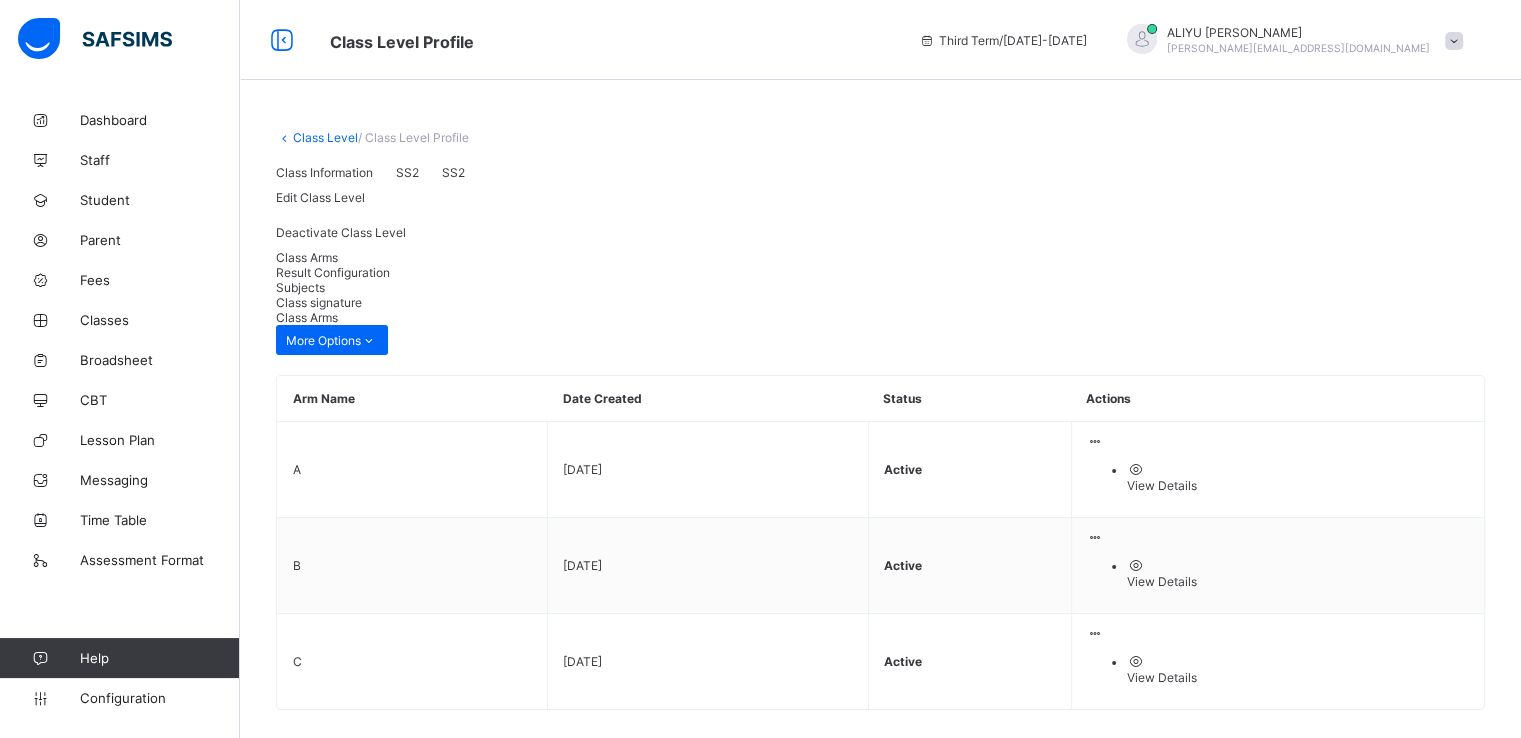 click on "Result Configuration" at bounding box center (880, 272) 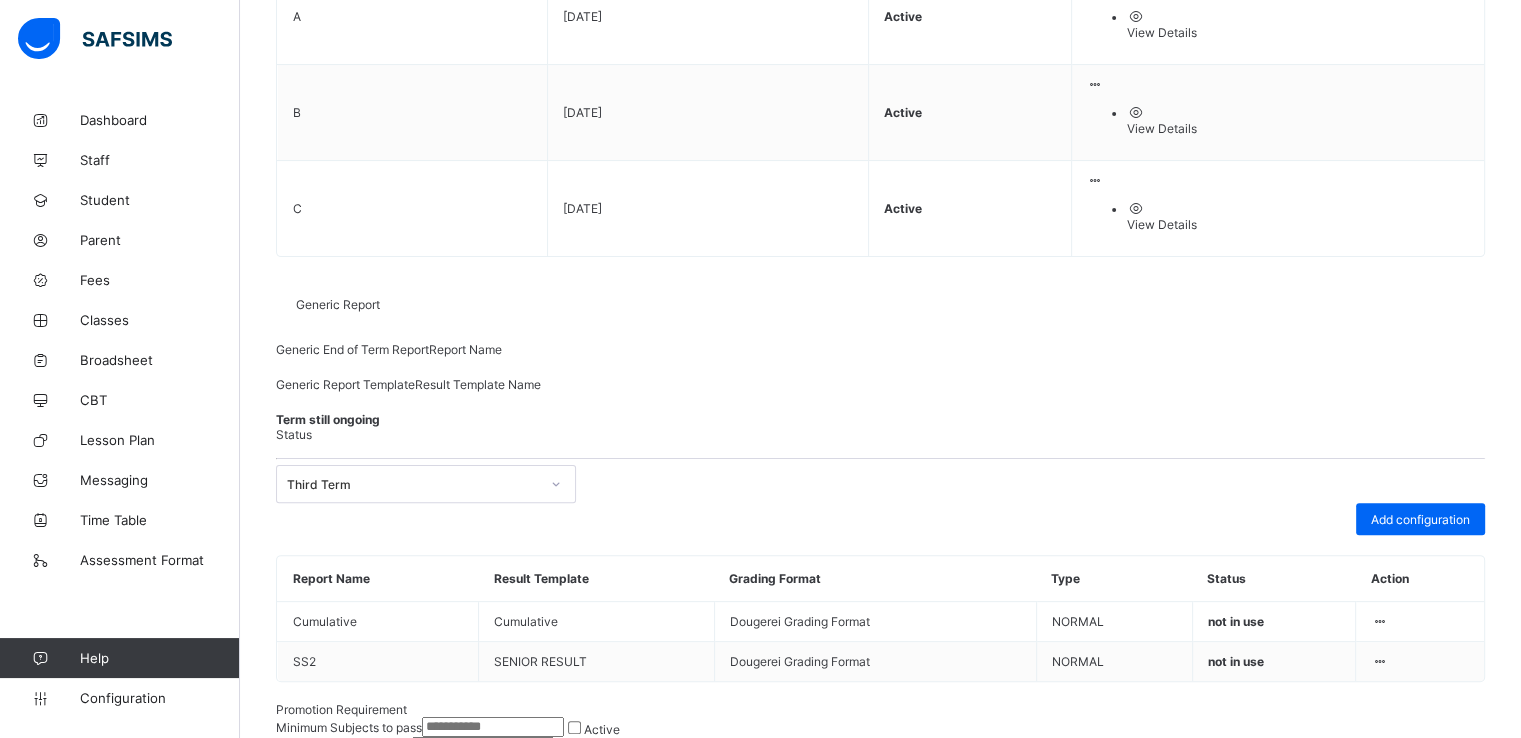 scroll, scrollTop: 259, scrollLeft: 0, axis: vertical 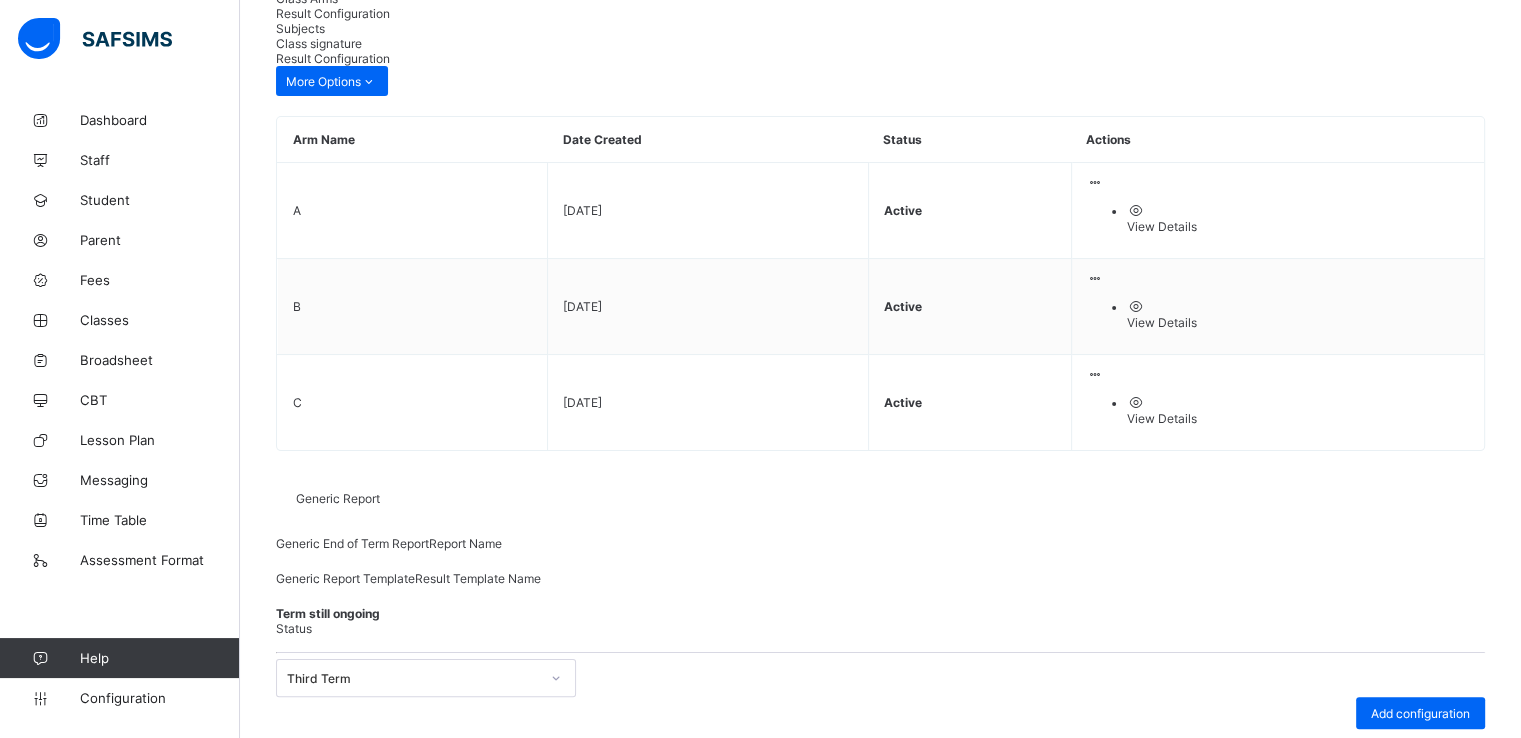 click at bounding box center (1379, 855) 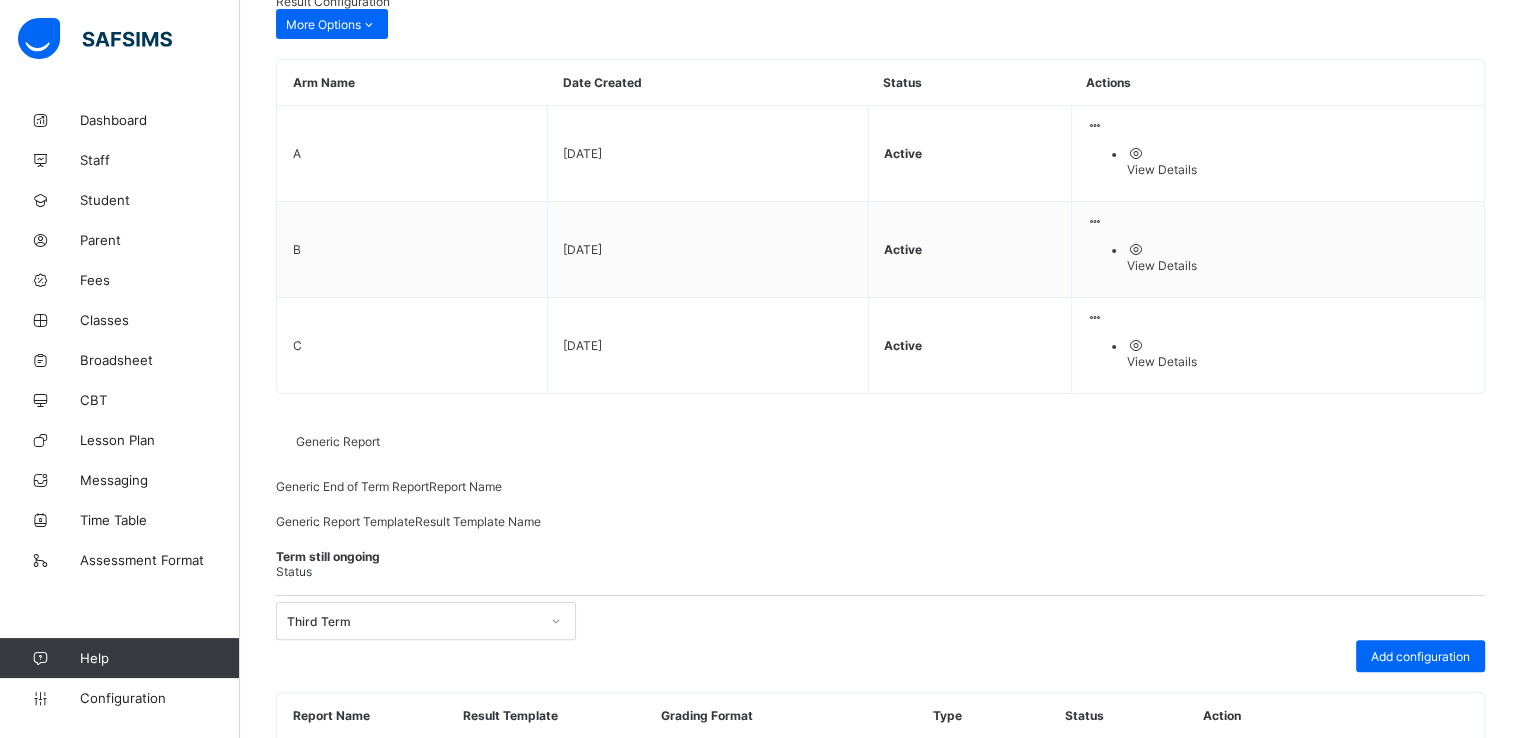 click on "Edit Configuration" at bounding box center [1356, 842] 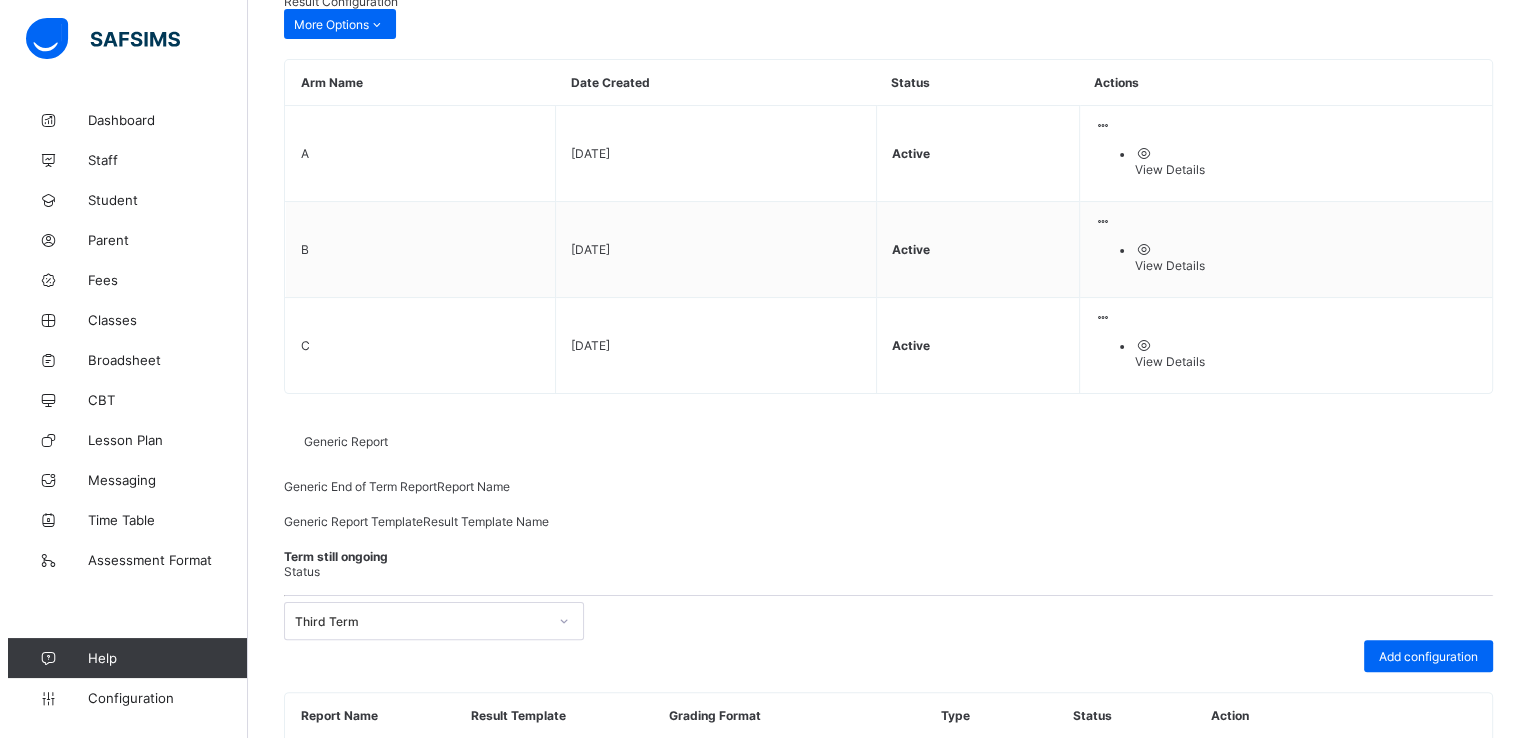 scroll, scrollTop: 259, scrollLeft: 0, axis: vertical 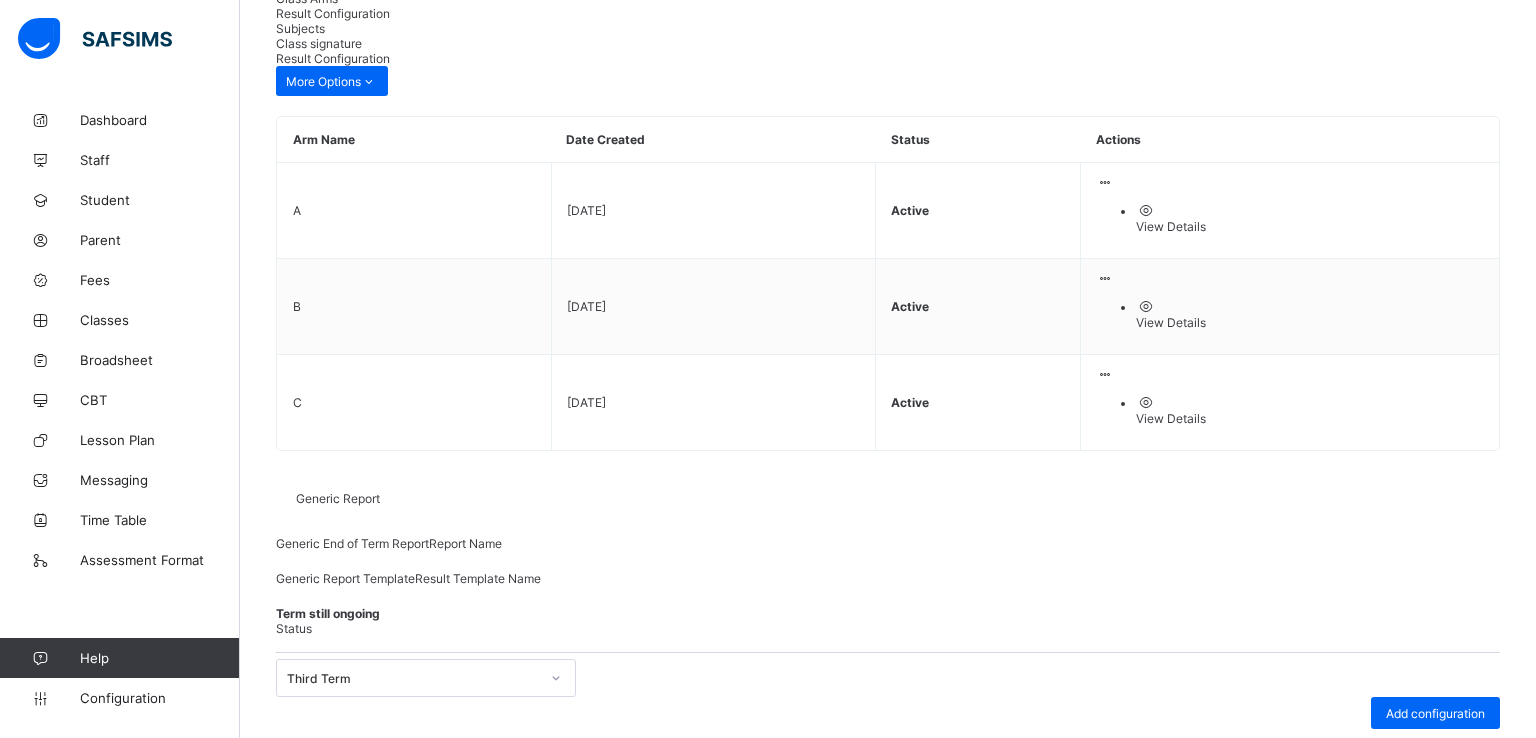 click on "Cancel" at bounding box center [1284, 1269] 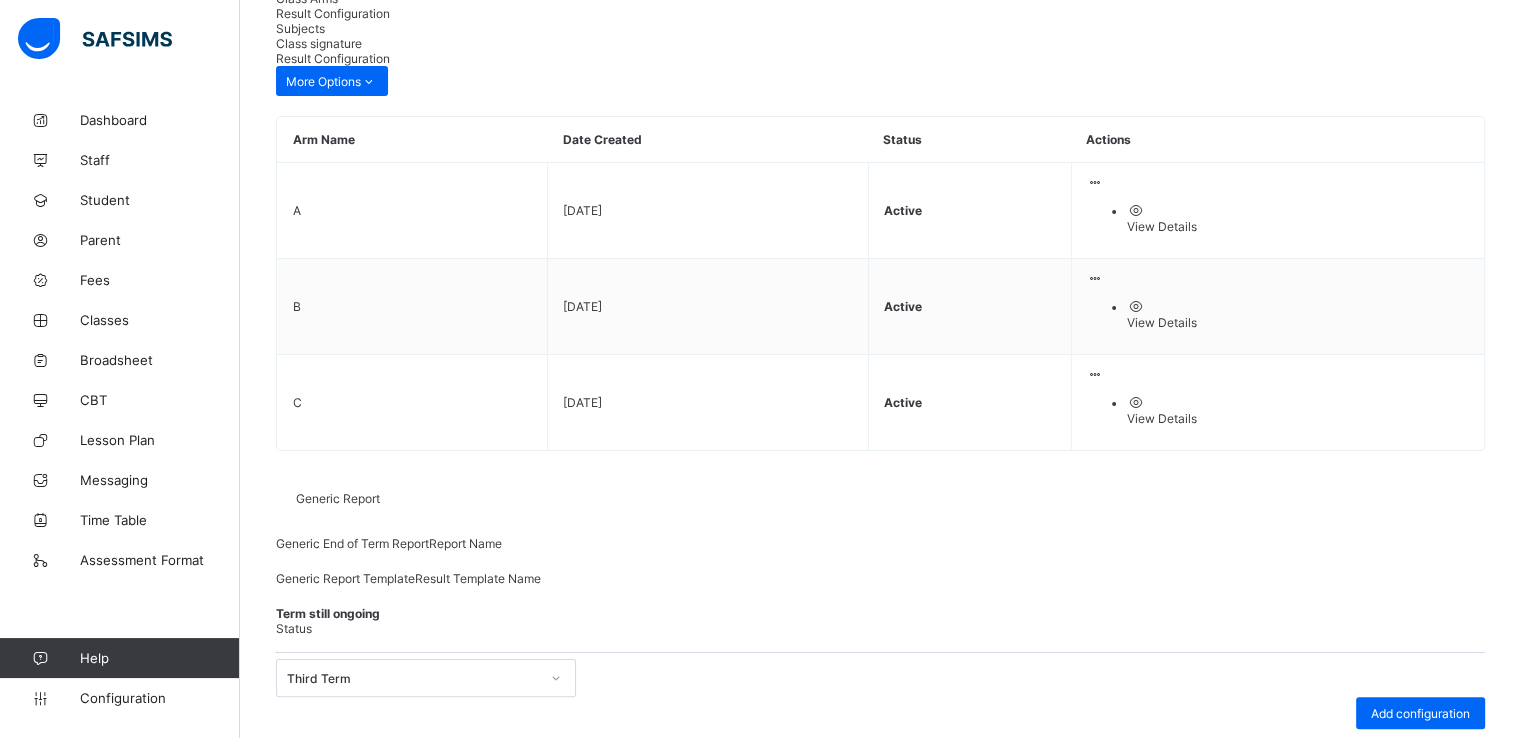 click at bounding box center [1379, 815] 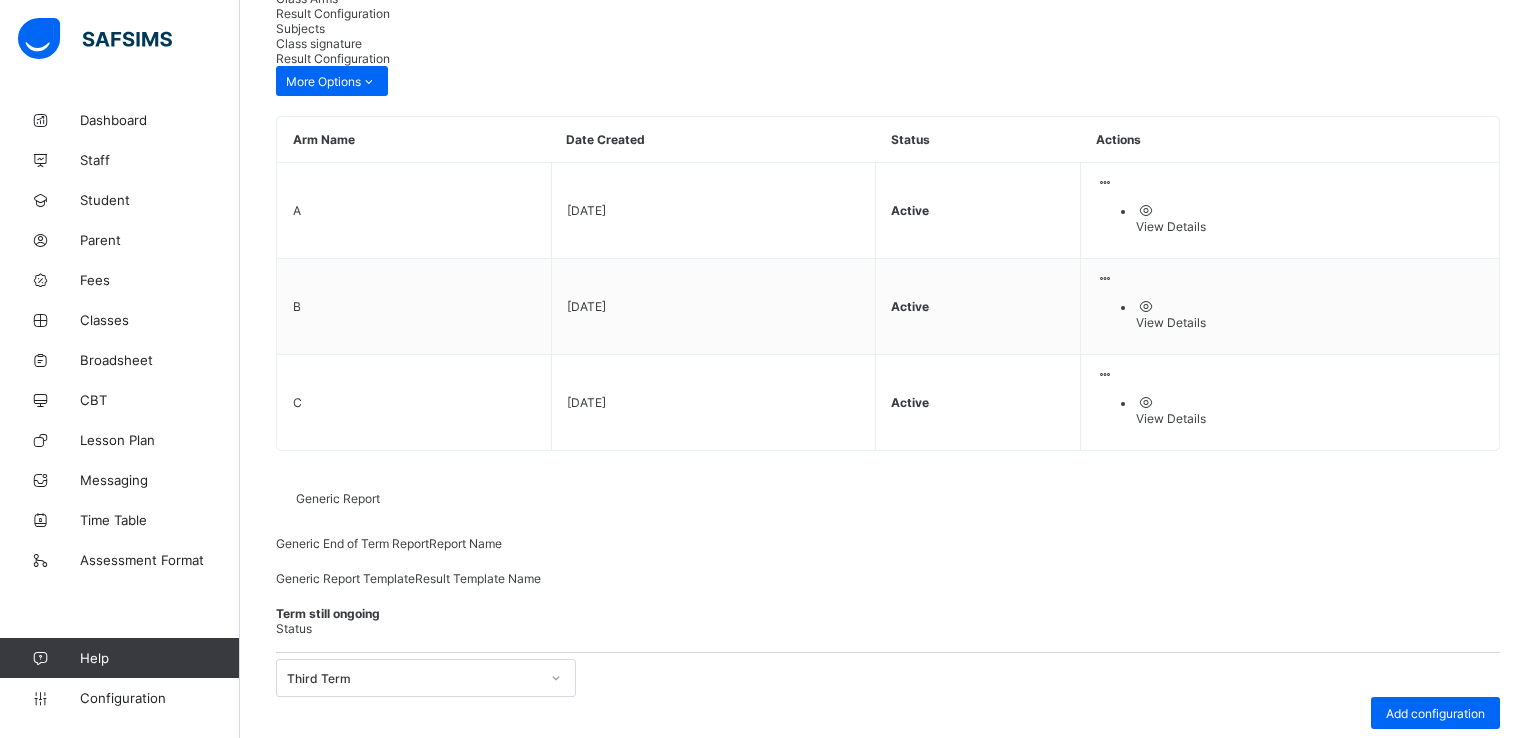 scroll, scrollTop: 204, scrollLeft: 0, axis: vertical 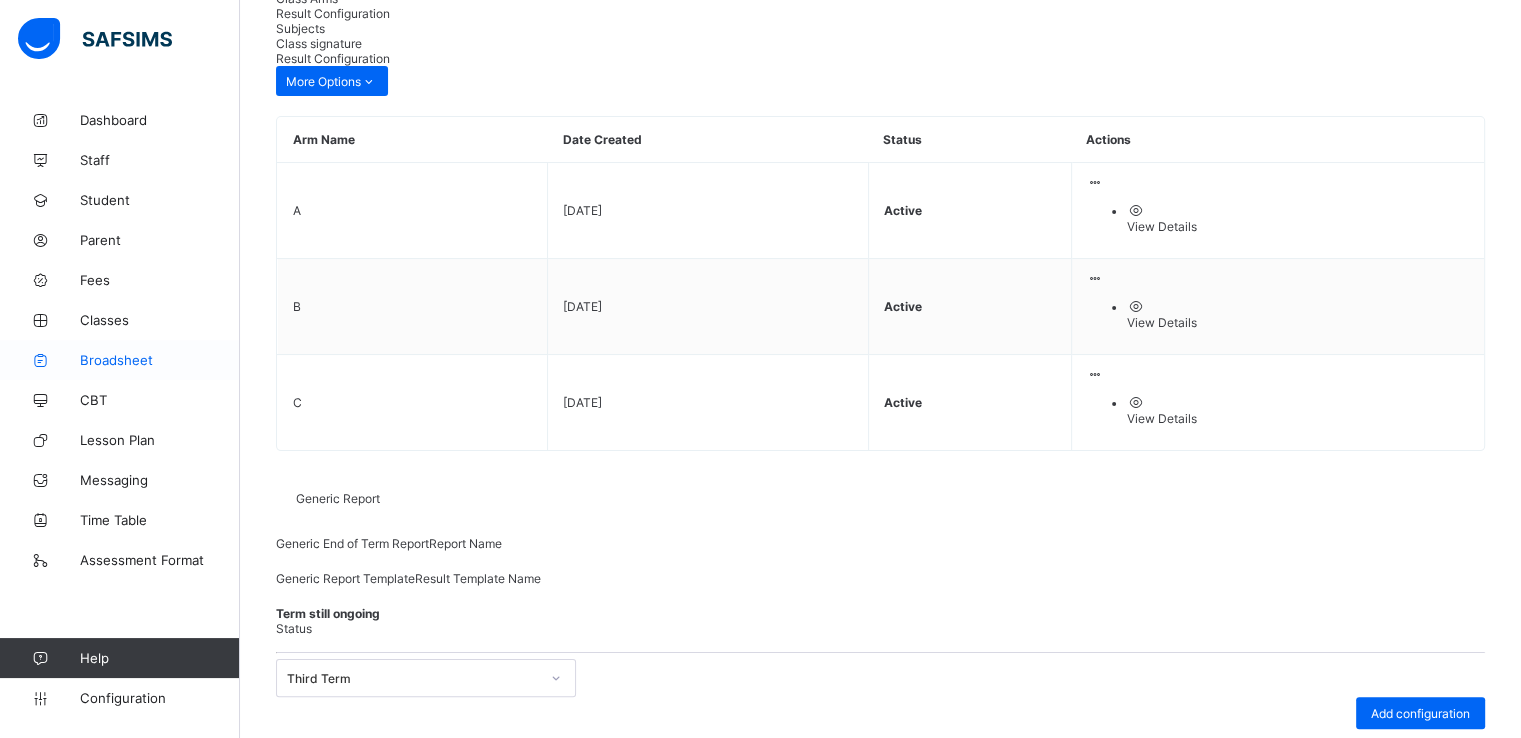 click on "Broadsheet" at bounding box center [160, 360] 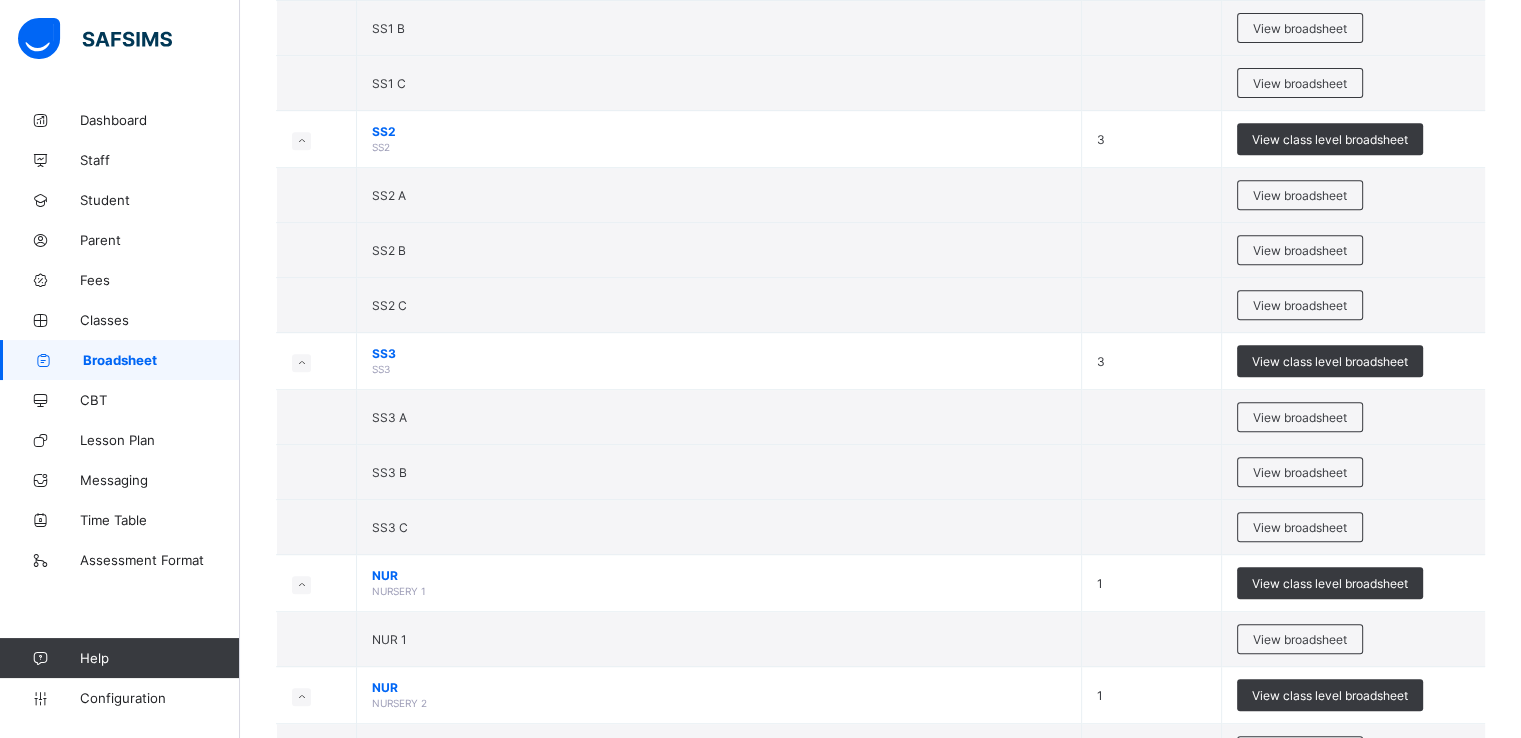 scroll, scrollTop: 848, scrollLeft: 0, axis: vertical 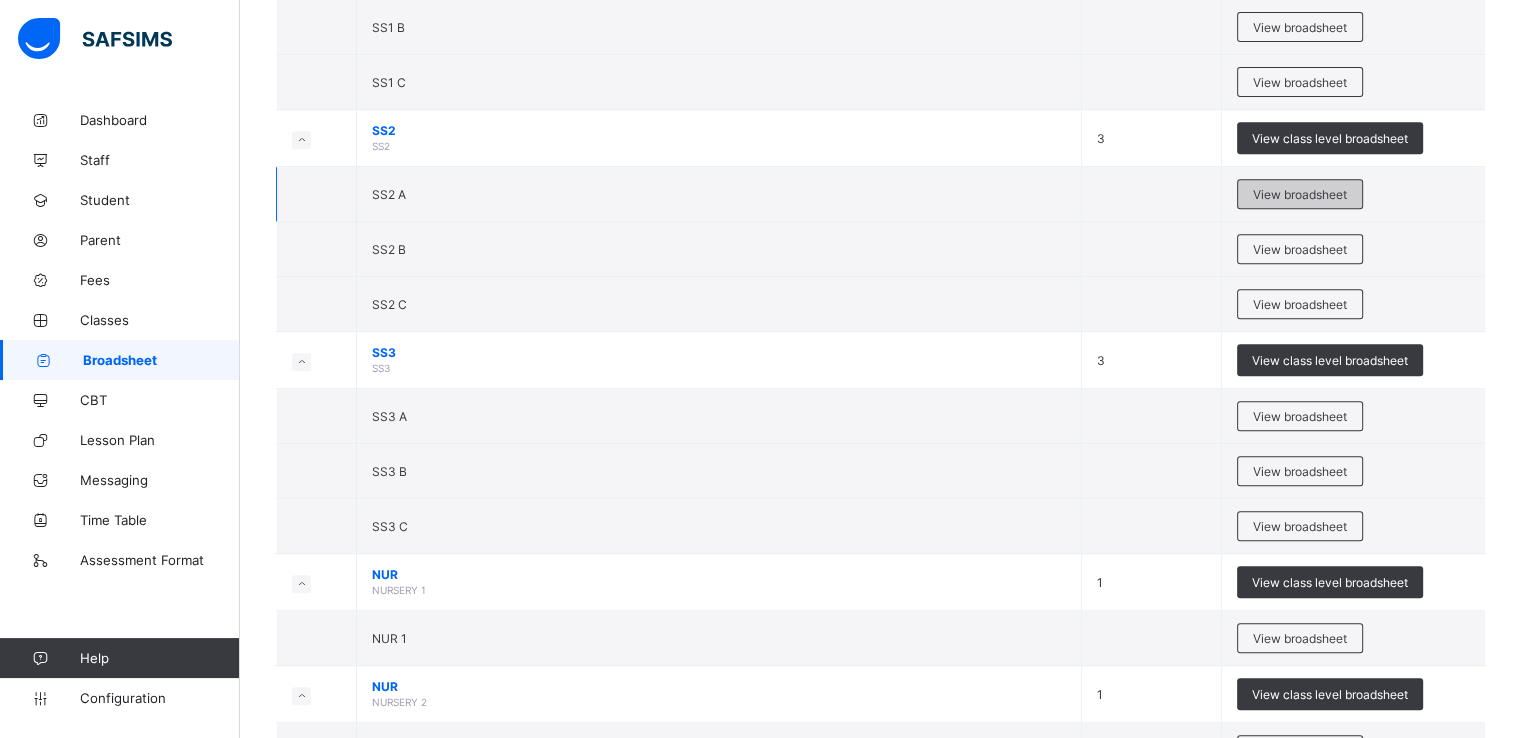 click on "View broadsheet" at bounding box center [1300, 194] 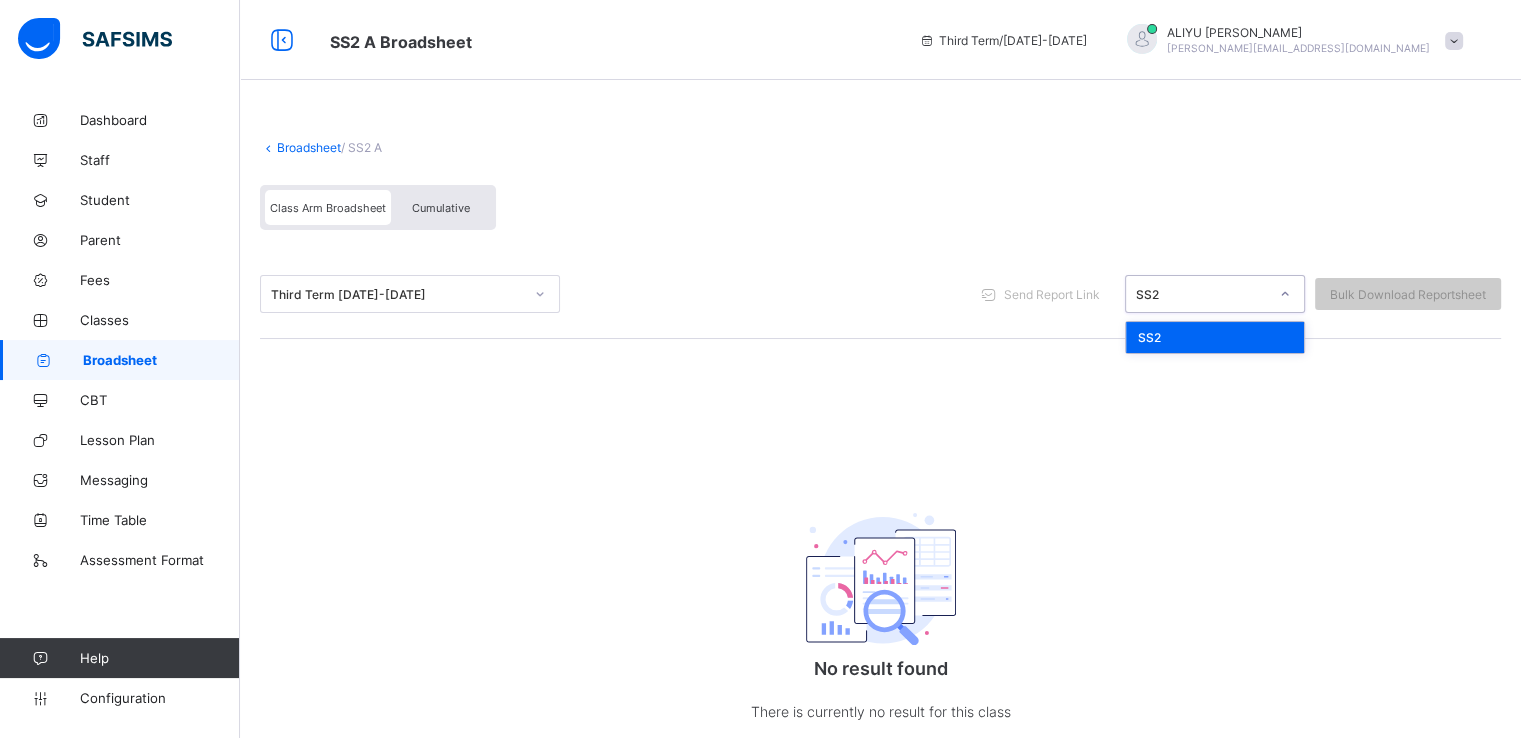 click at bounding box center (1137, 294) 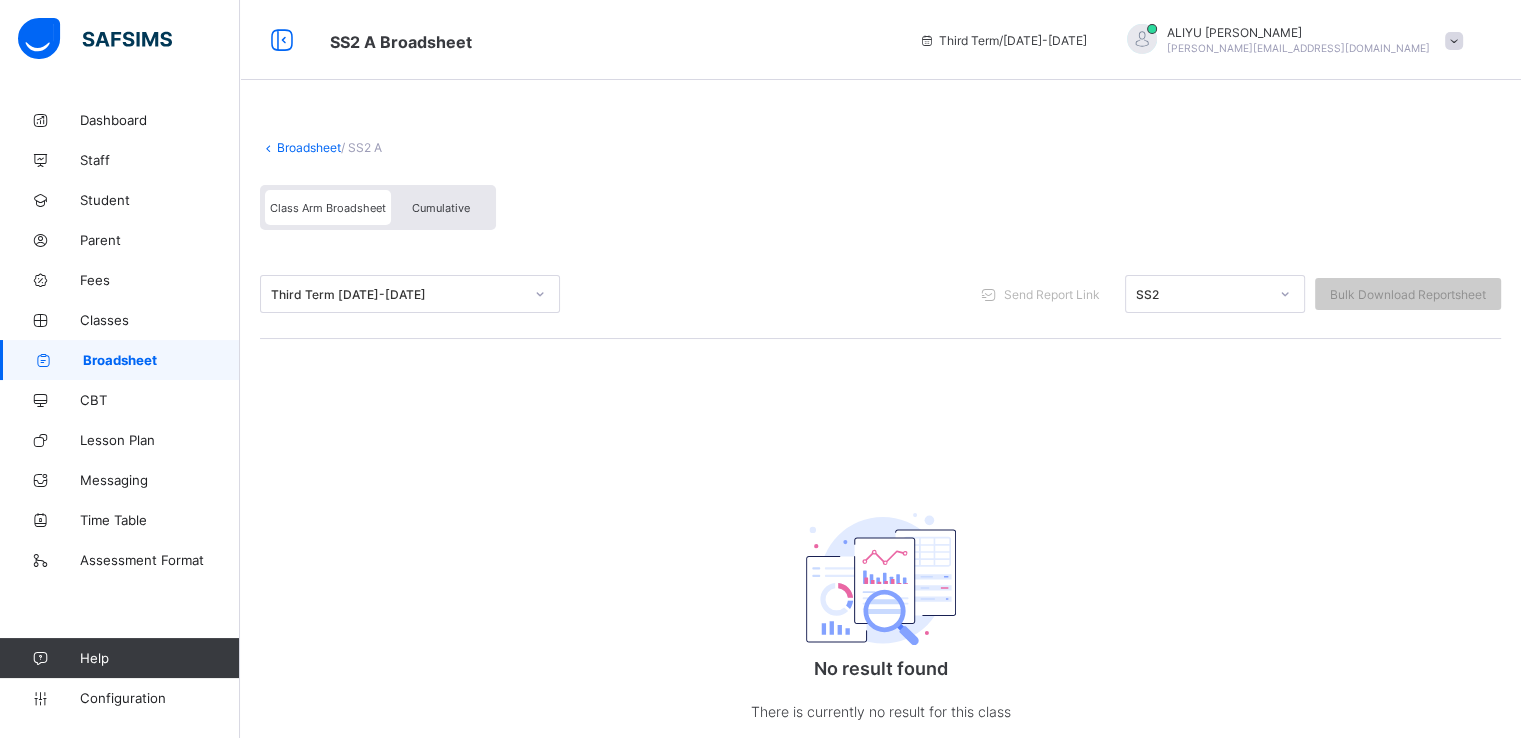 click on "Cumulative" at bounding box center [441, 207] 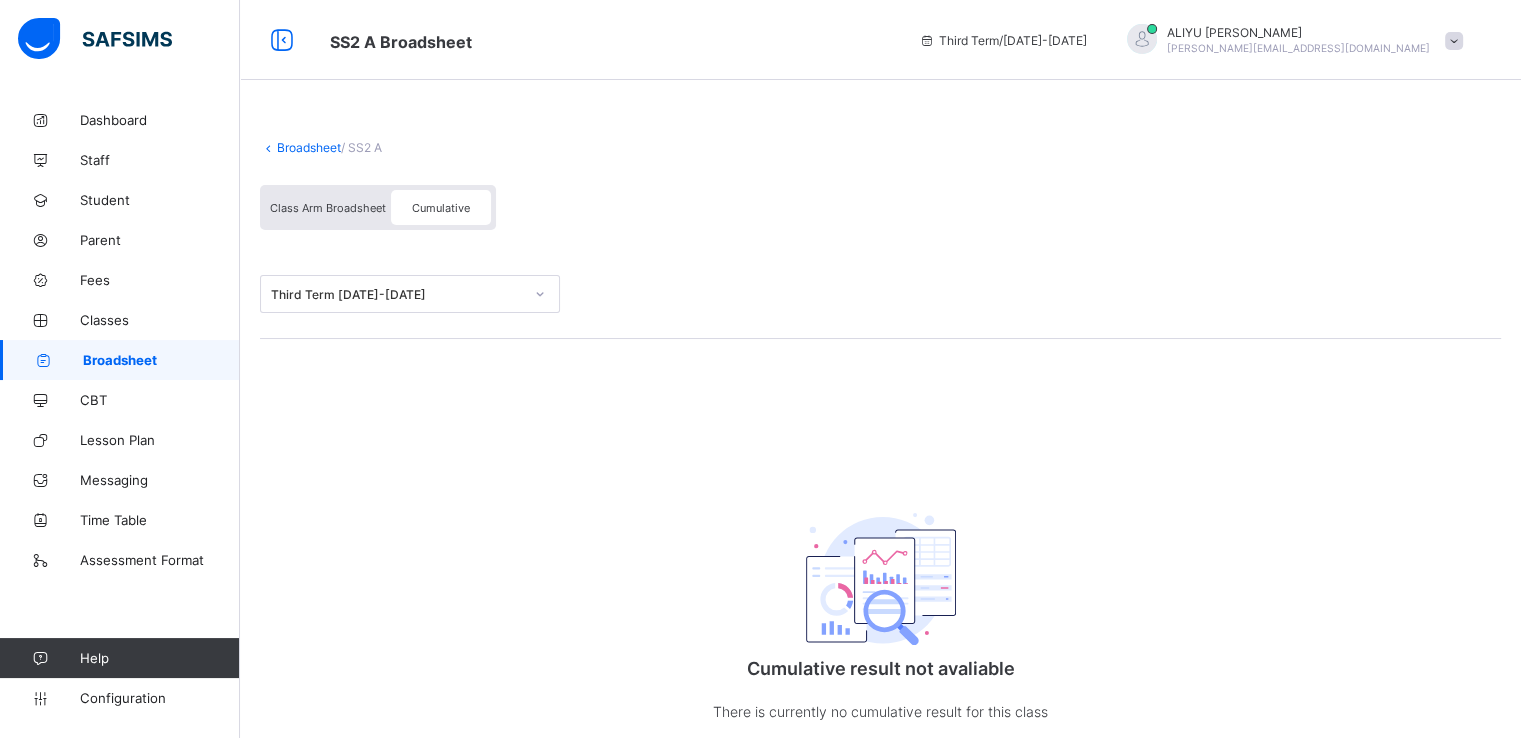 click on "Class Arm Broadsheet" at bounding box center (328, 207) 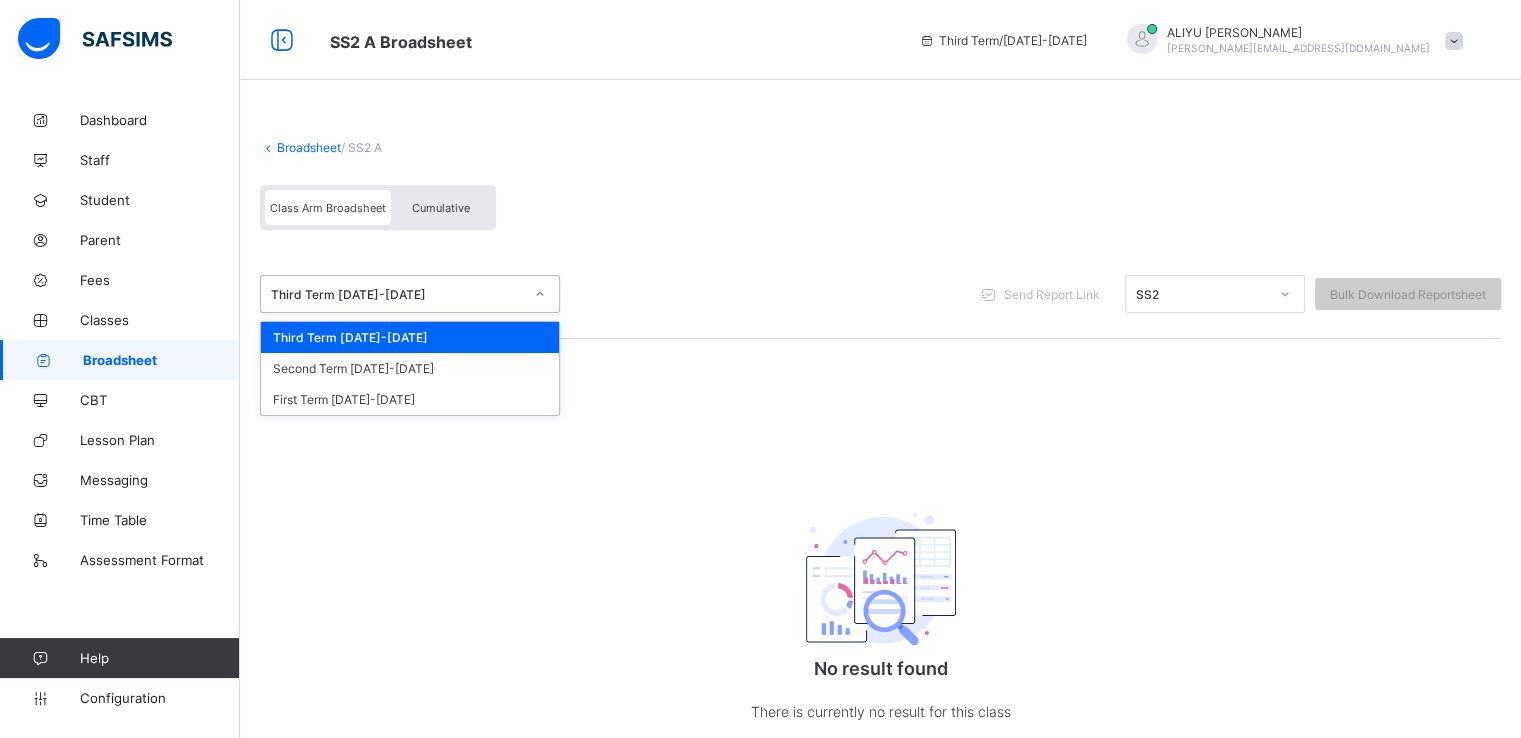 click on "Third Term 2024-2025" at bounding box center [410, 294] 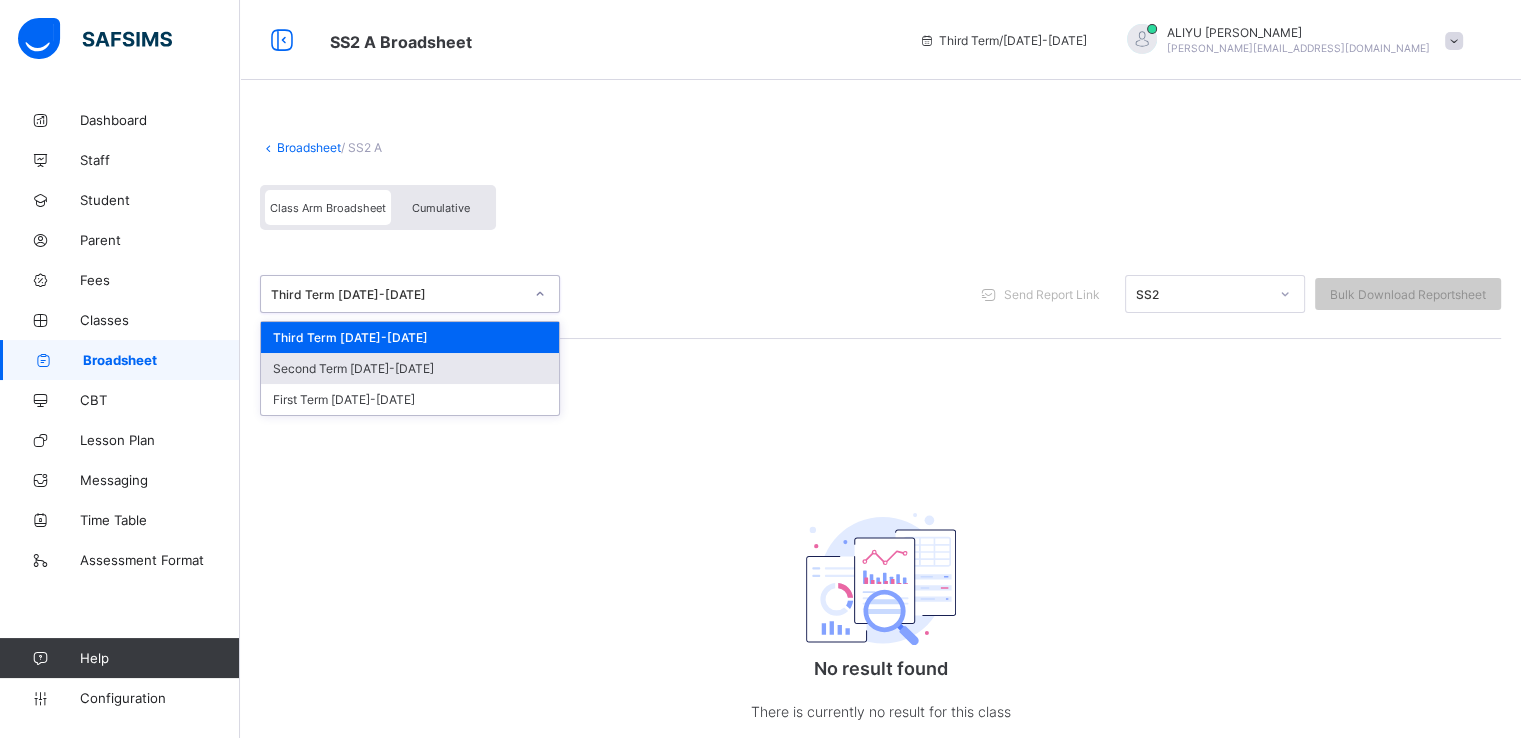click on "Second Term 2024-2025" at bounding box center [410, 368] 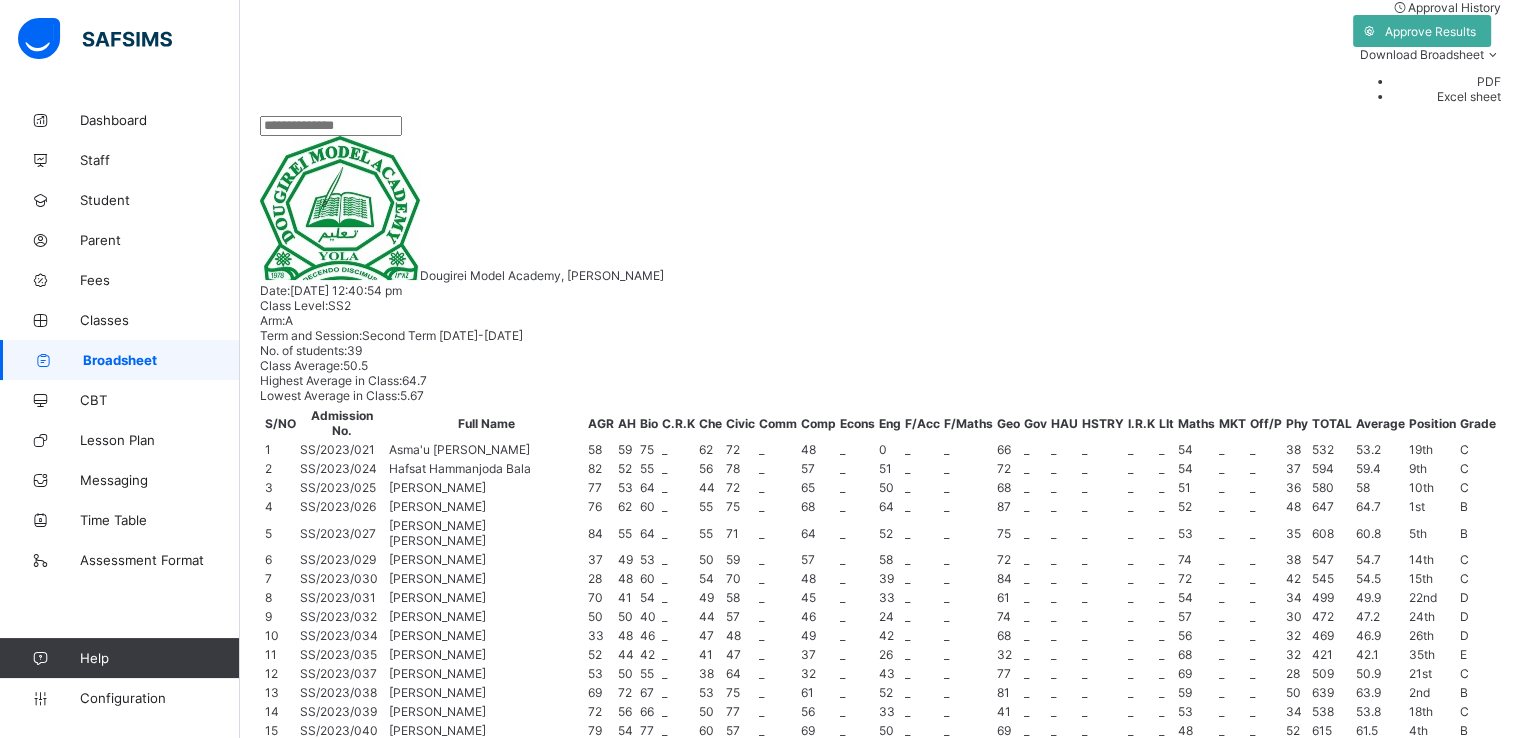 scroll, scrollTop: 340, scrollLeft: 0, axis: vertical 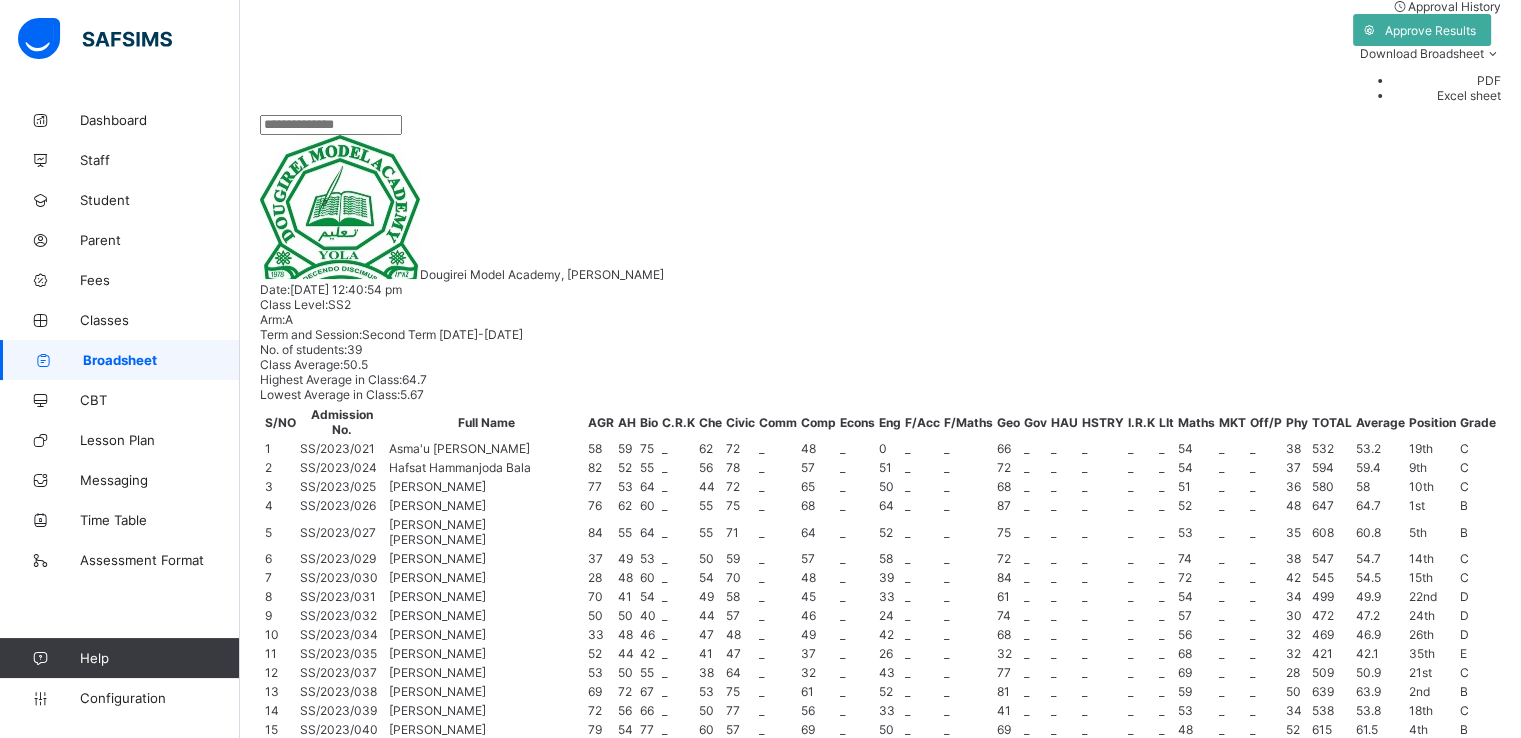 click on "Aisha Aliyu Dahiru" at bounding box center [361, 1078] 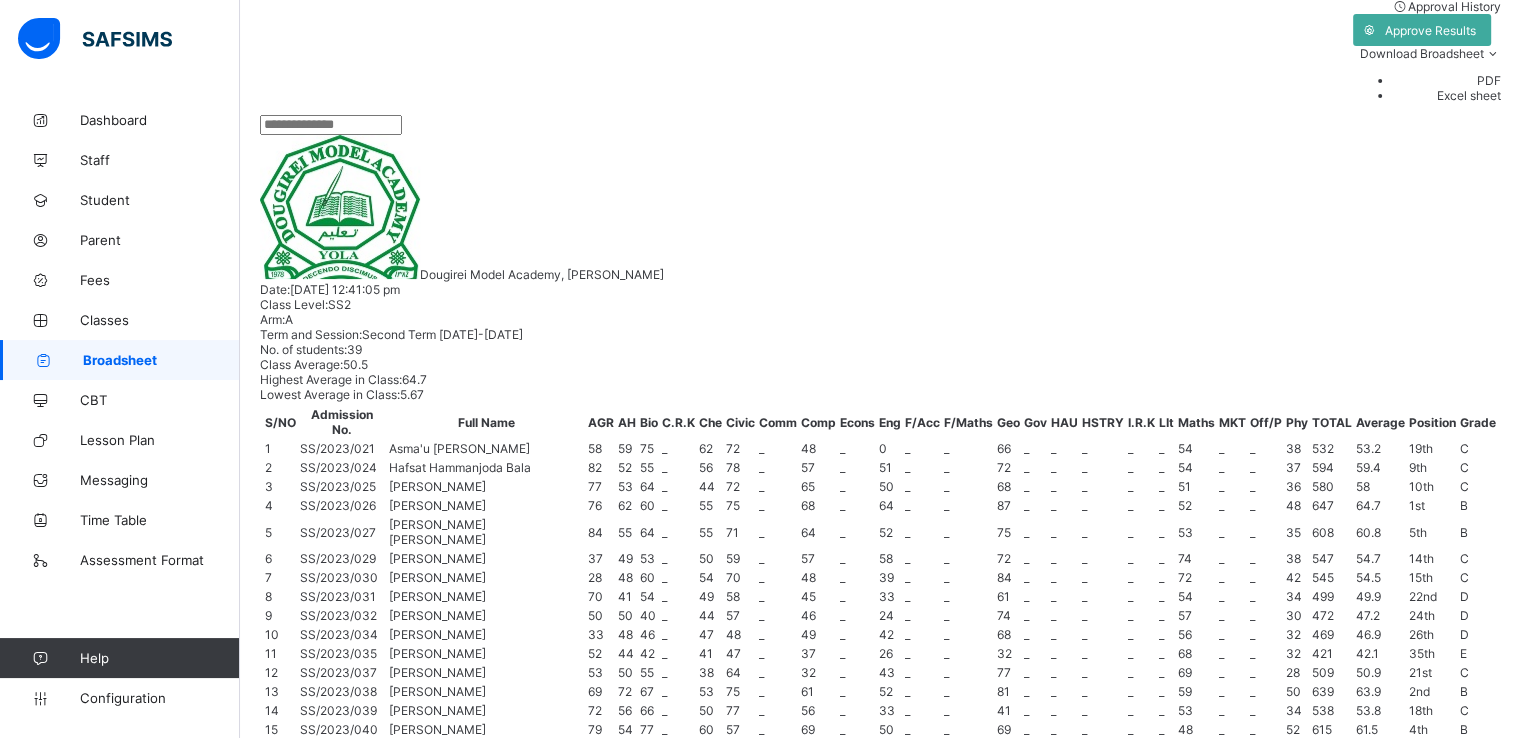 click on "Cumulative" at bounding box center [1131, 2483] 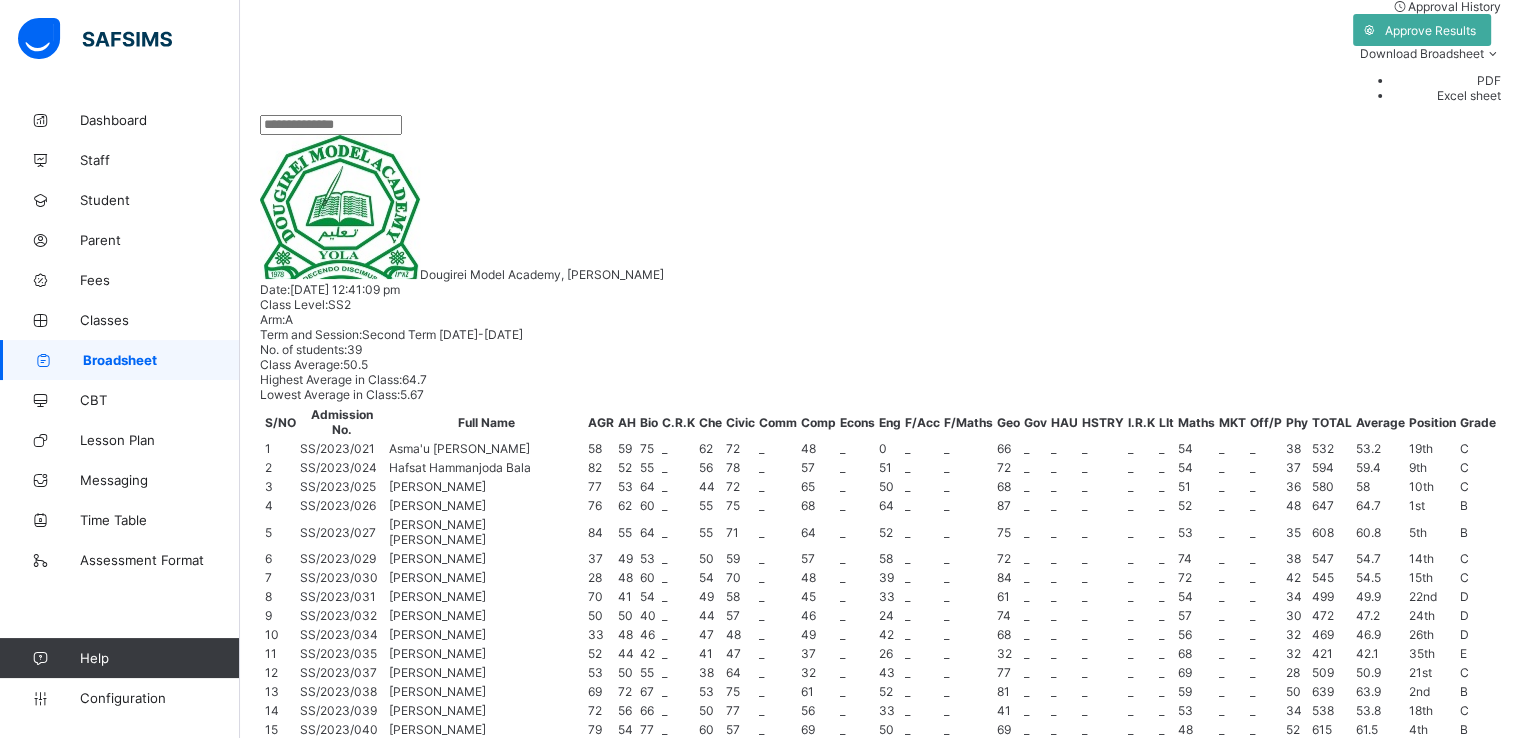click on "View Reportsheet" at bounding box center (1308, 2483) 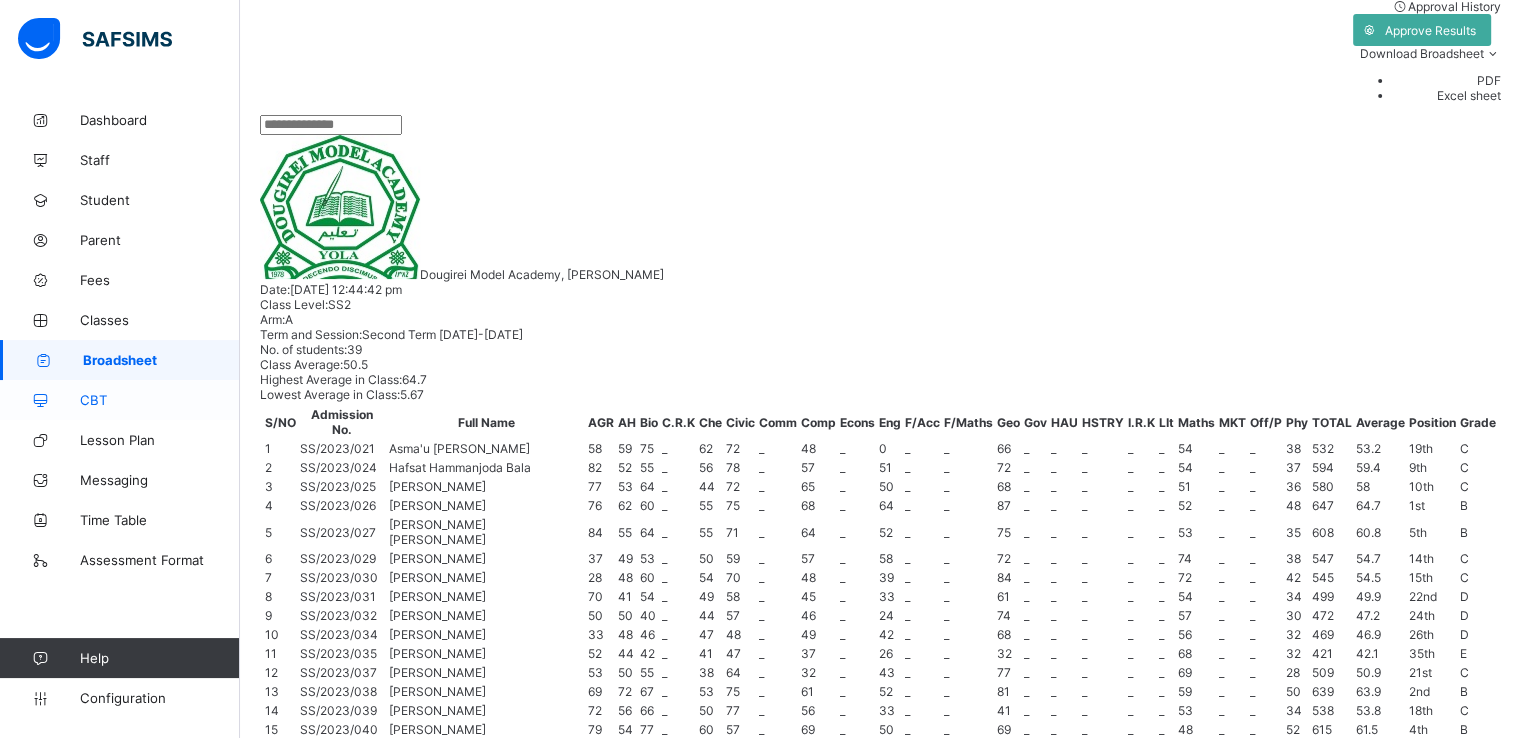 scroll, scrollTop: 0, scrollLeft: 0, axis: both 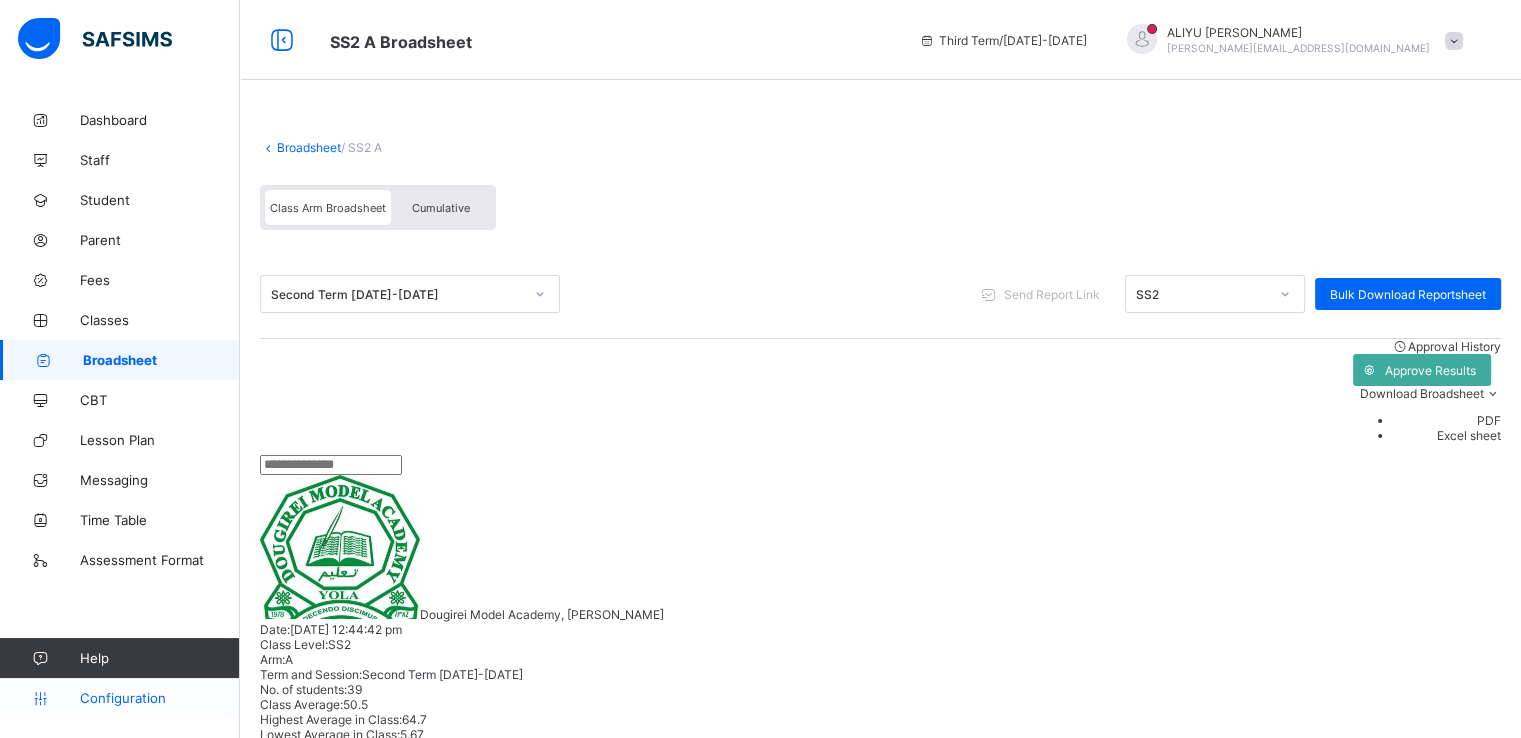 click on "Configuration" at bounding box center (159, 698) 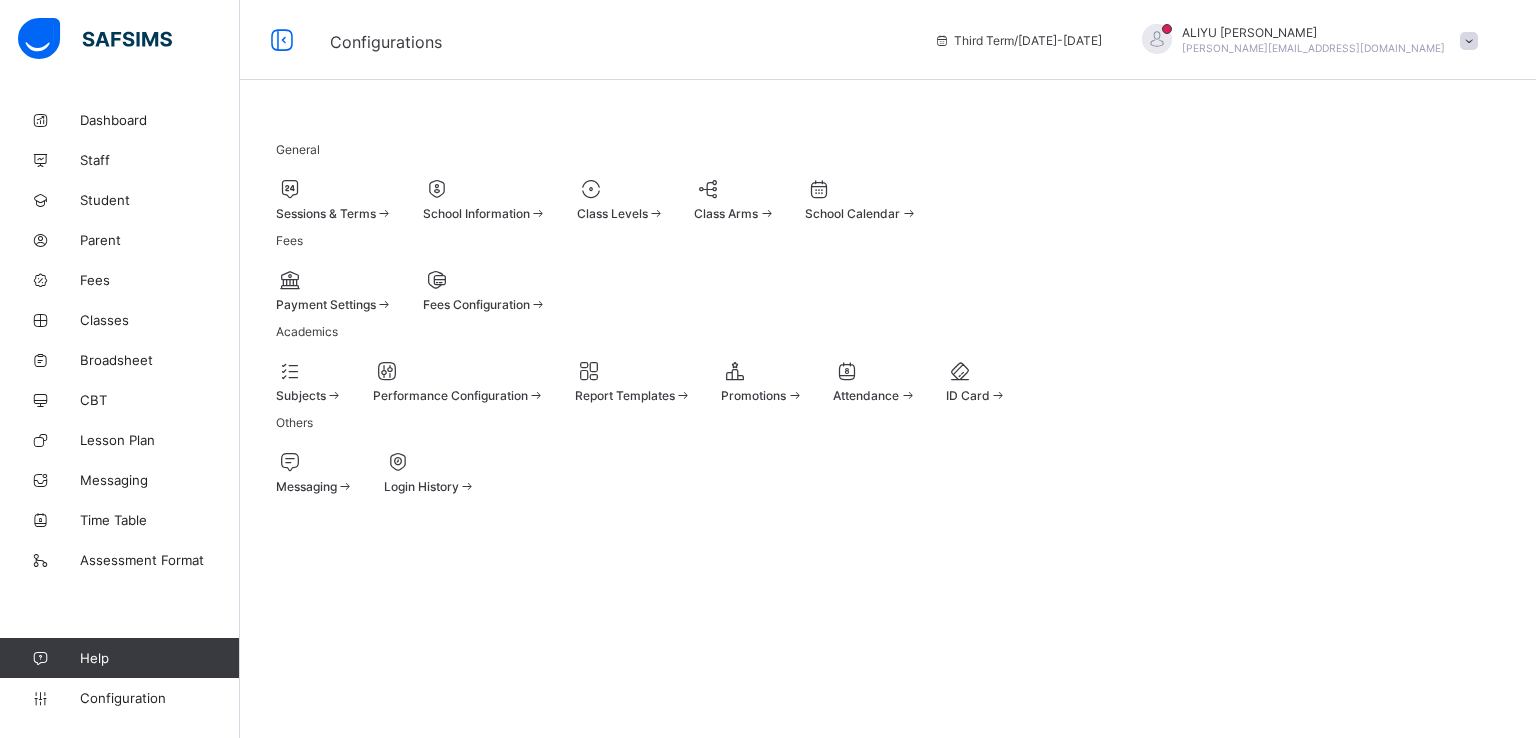 click on "Class Levels" at bounding box center (612, 213) 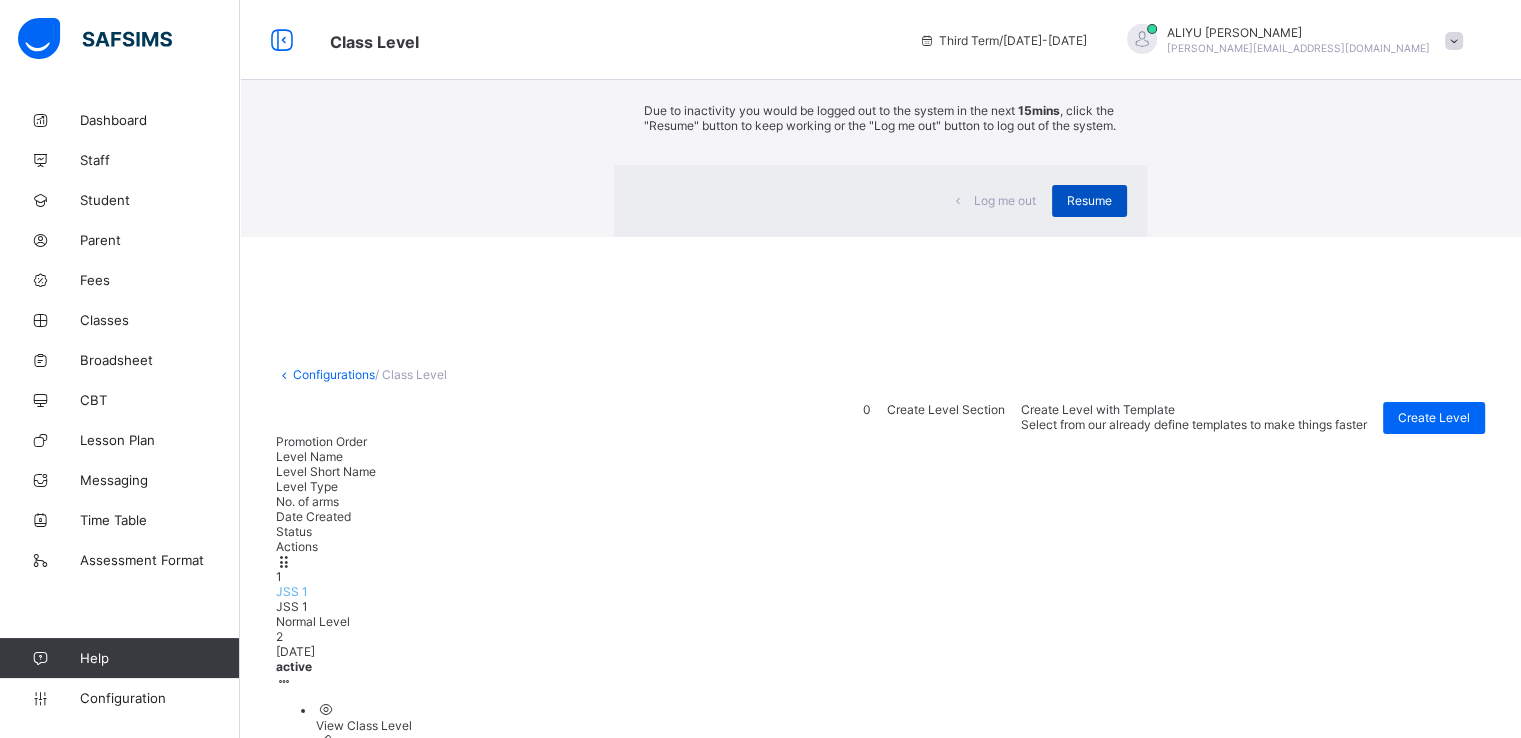 click on "Resume" at bounding box center (1089, 200) 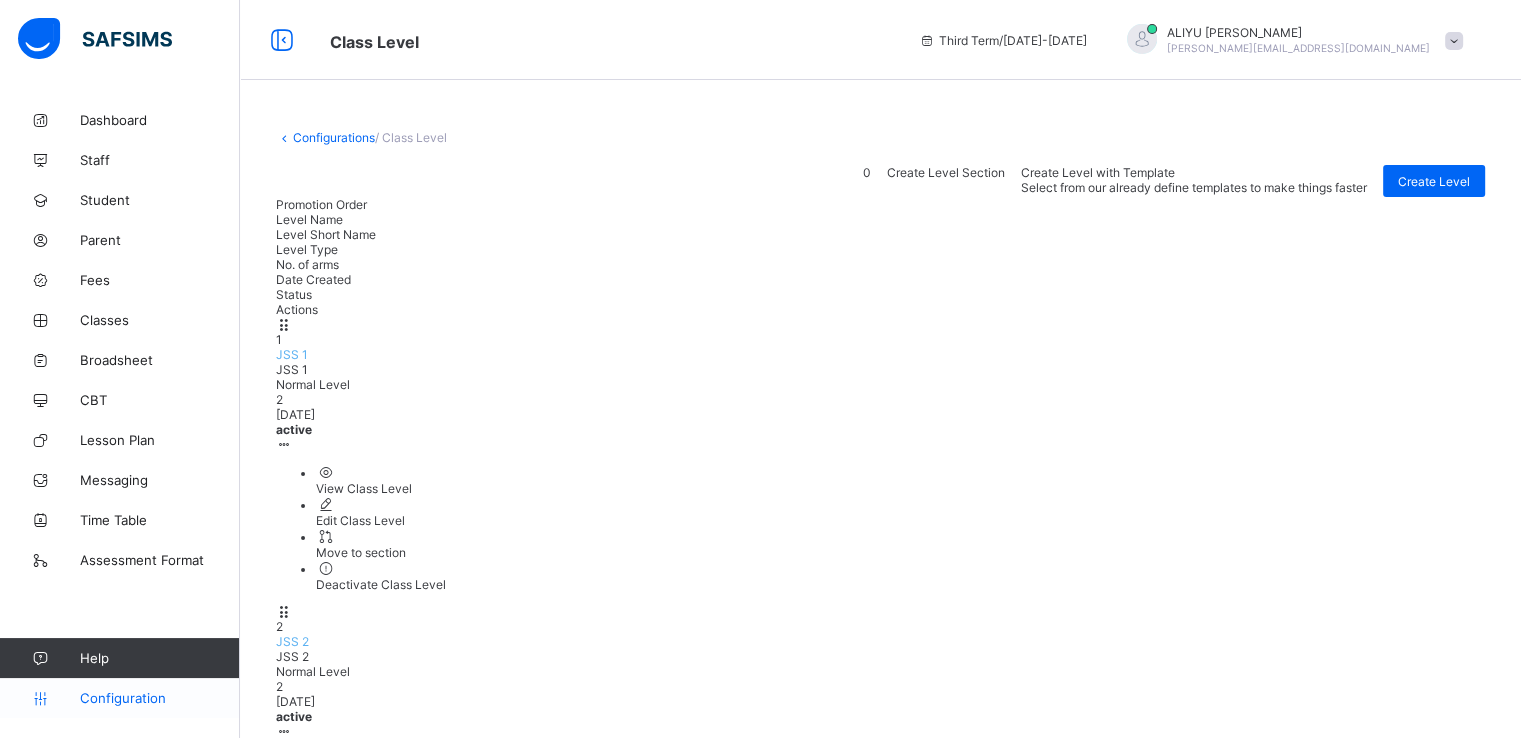 click on "Configuration" at bounding box center (159, 698) 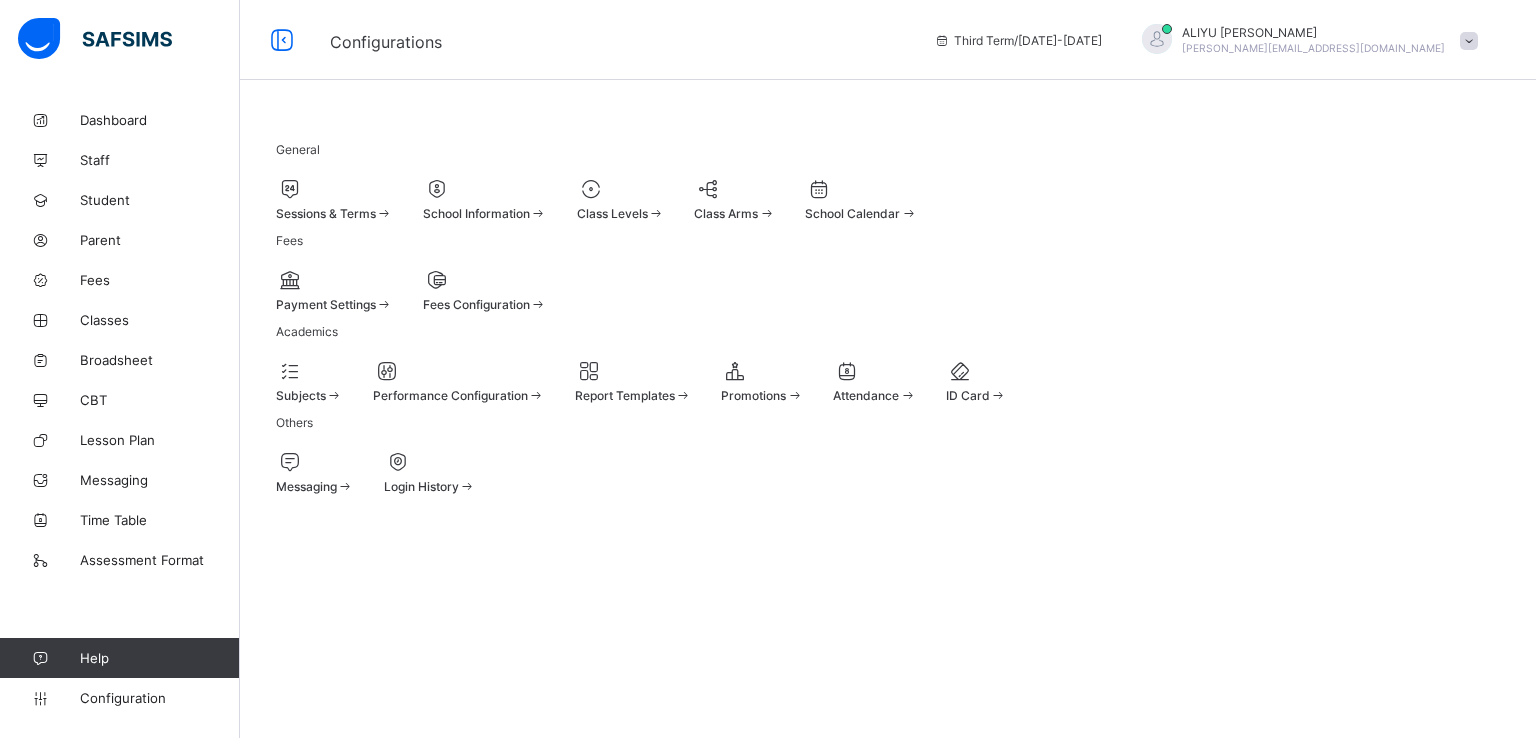 click on "Report Templates" at bounding box center [633, 381] 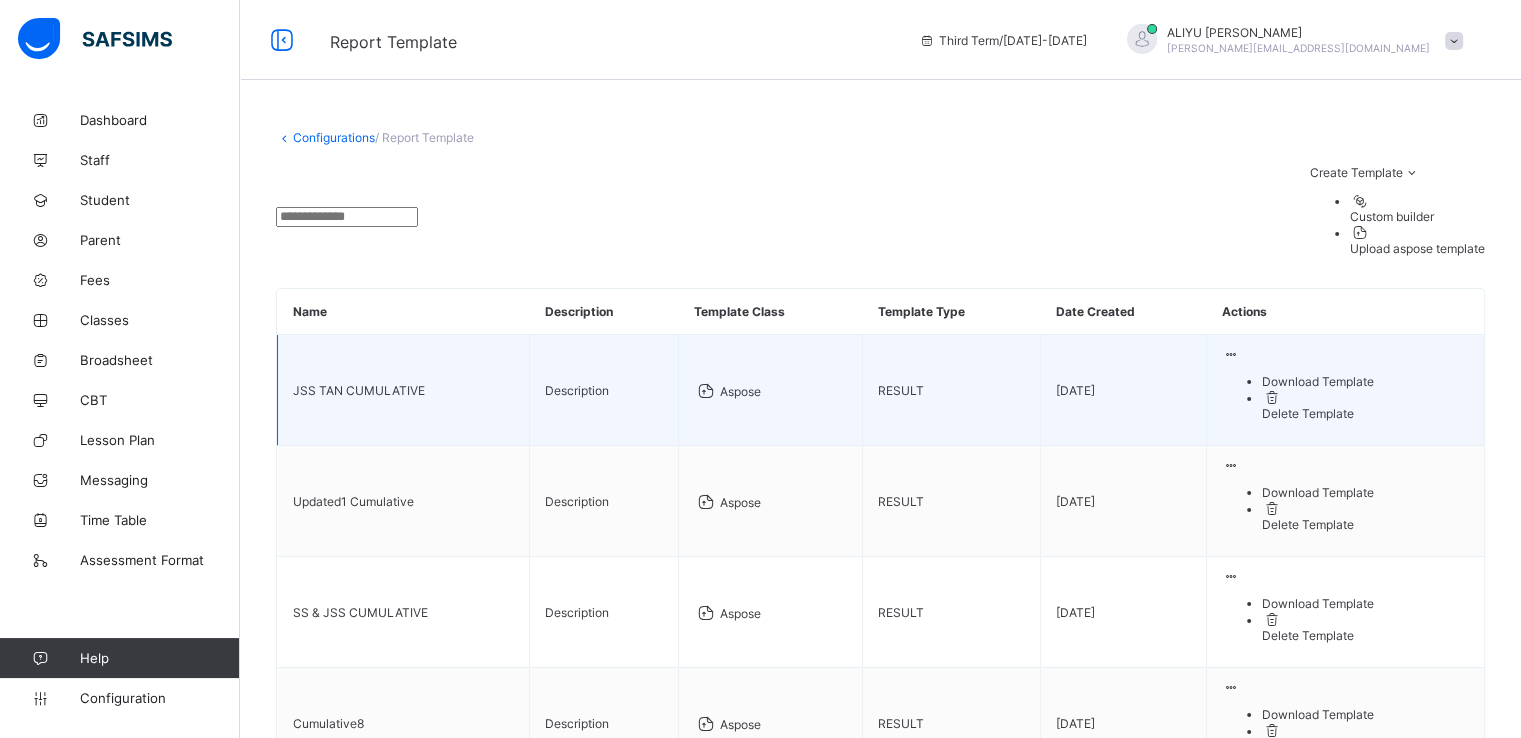 click on "Download Template" at bounding box center [1365, 381] 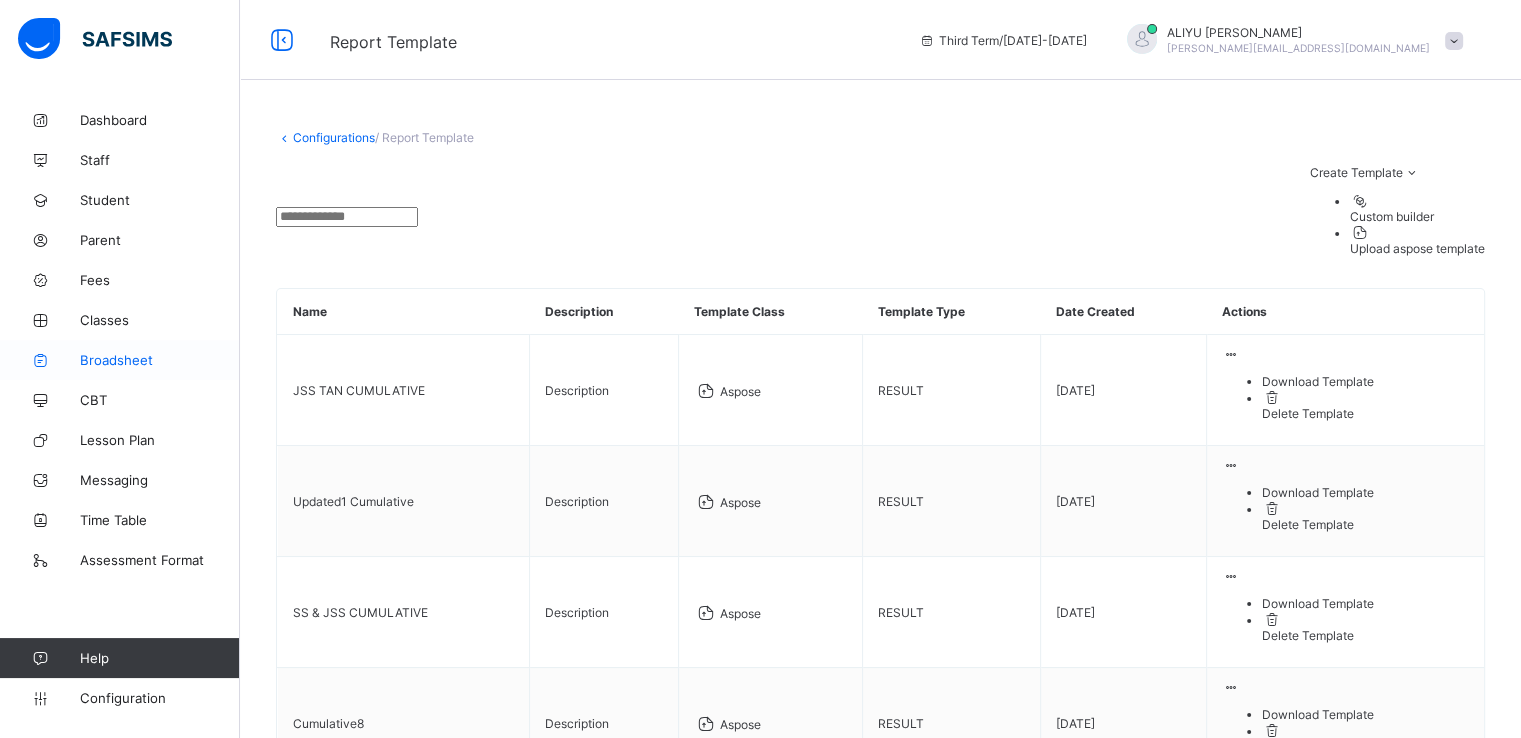 click on "Broadsheet" at bounding box center (160, 360) 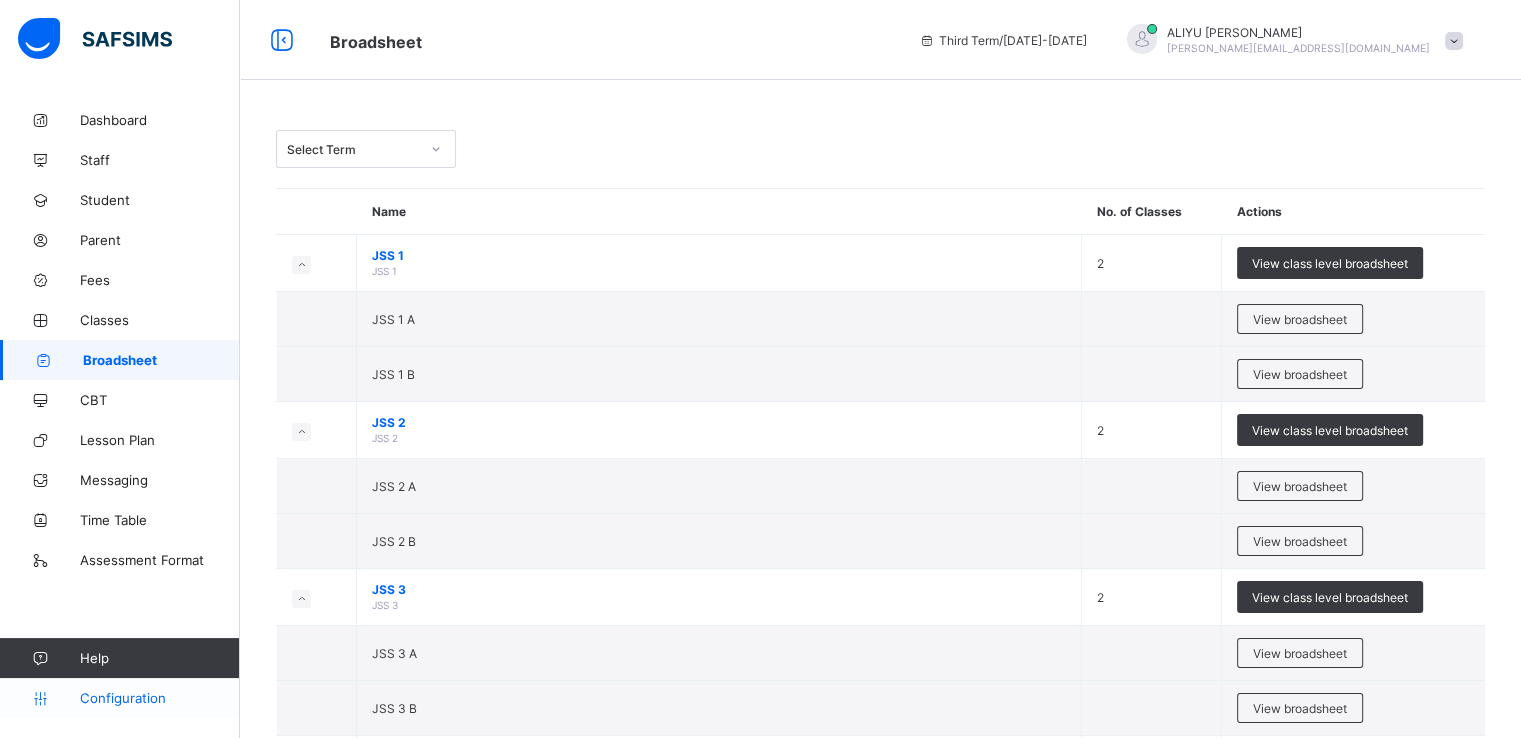 click on "Configuration" at bounding box center (159, 698) 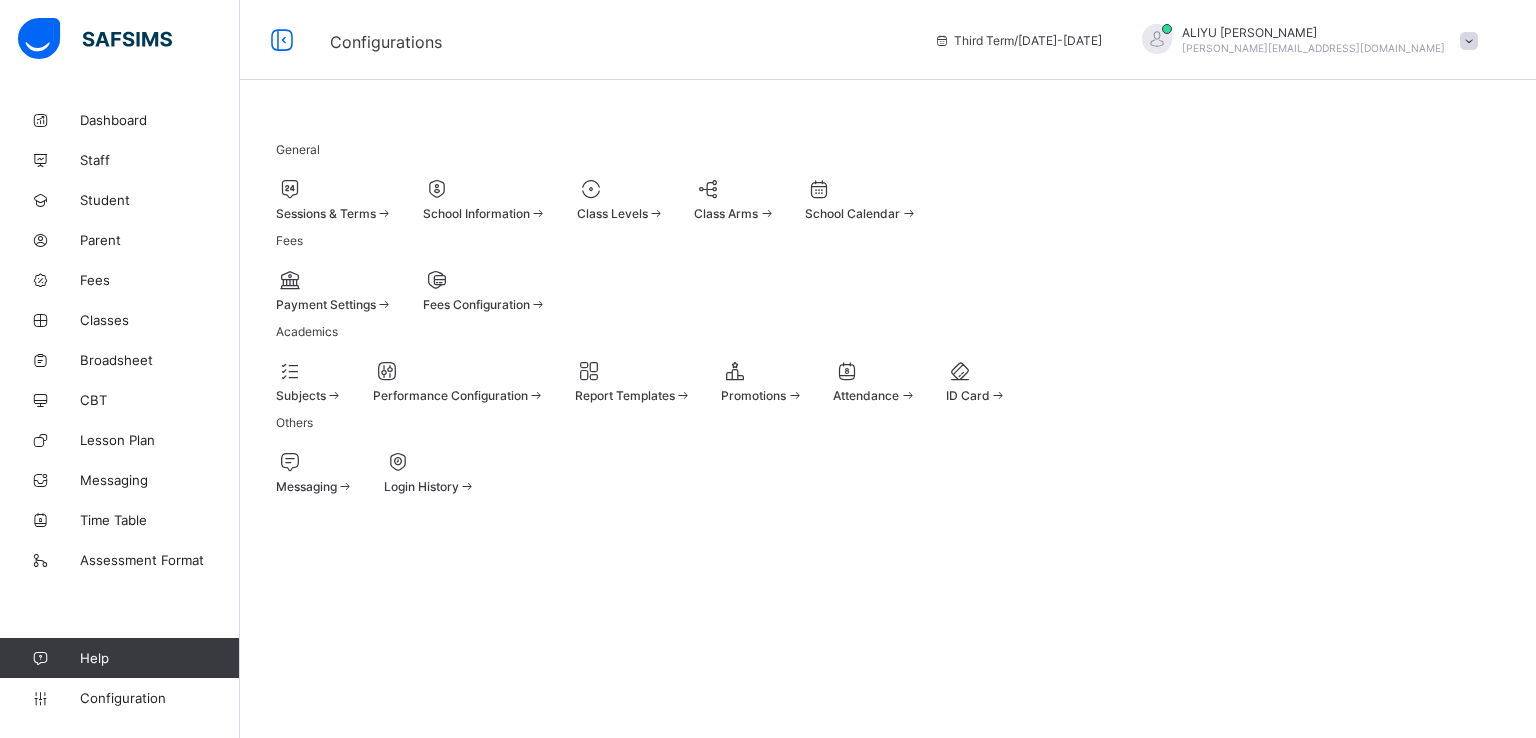 click on "Class Levels" at bounding box center [612, 213] 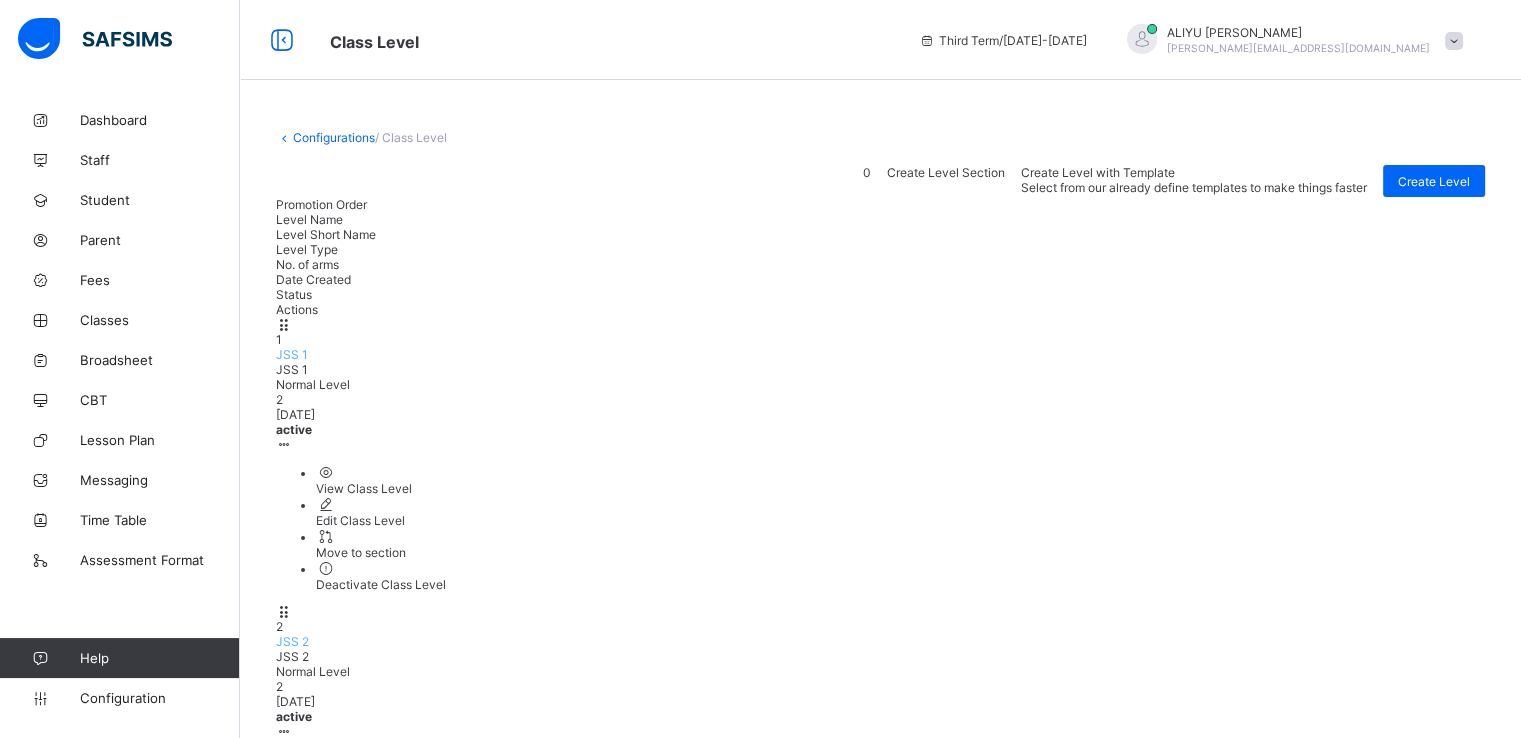 click on "View Class Level" at bounding box center (900, 488) 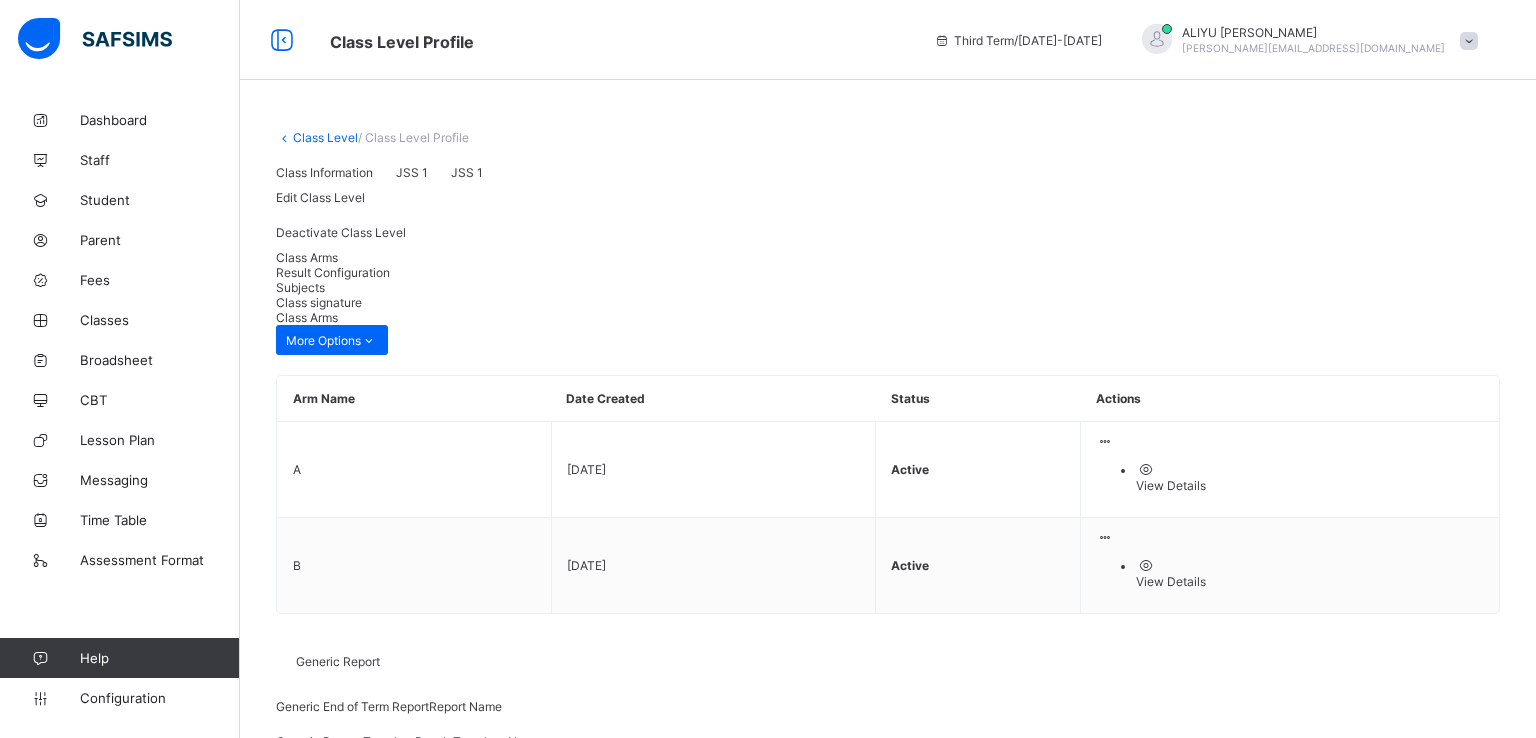 click on "Result Configuration" at bounding box center (888, 272) 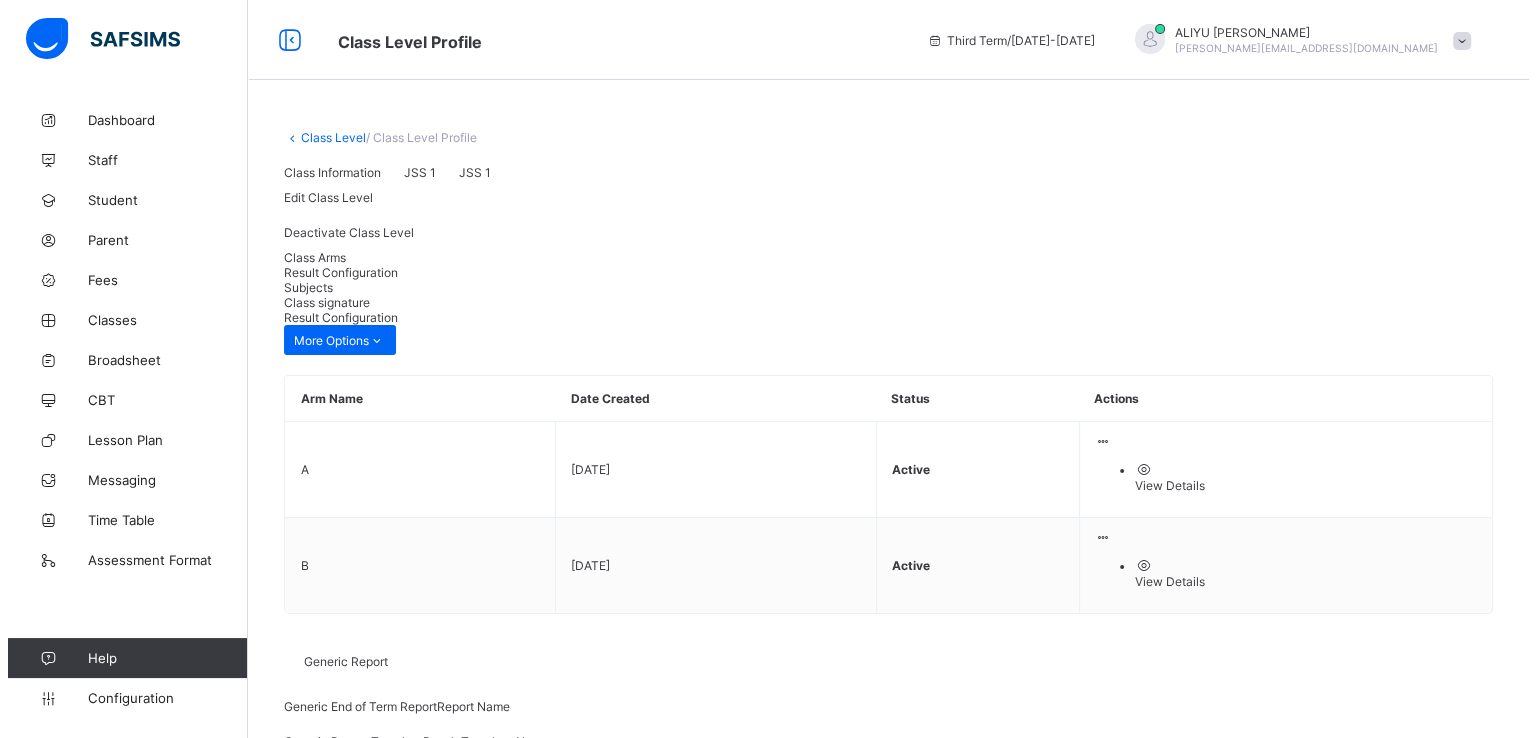 scroll, scrollTop: 259, scrollLeft: 0, axis: vertical 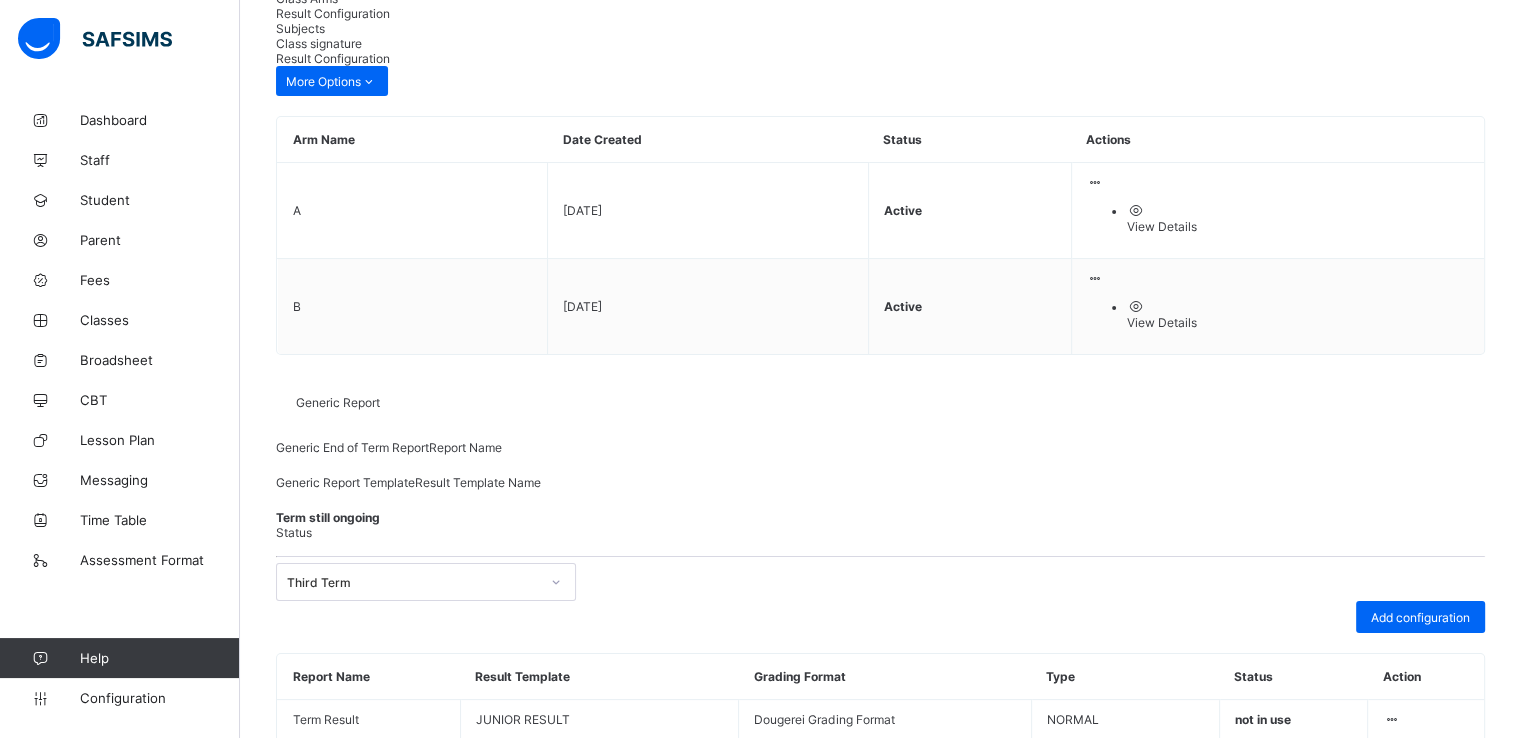 click at bounding box center [1391, 759] 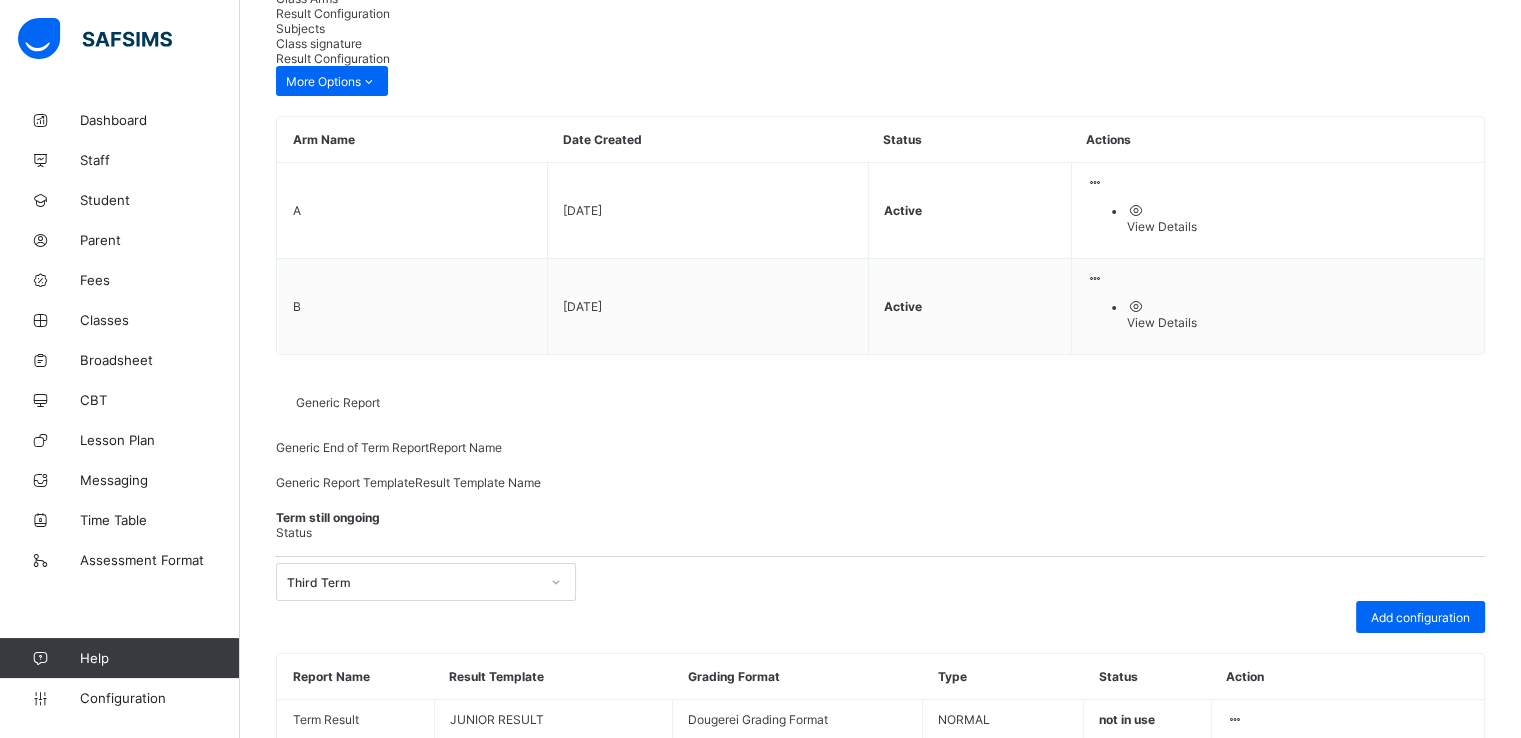 click on "Edit Configuration" at bounding box center [1368, 803] 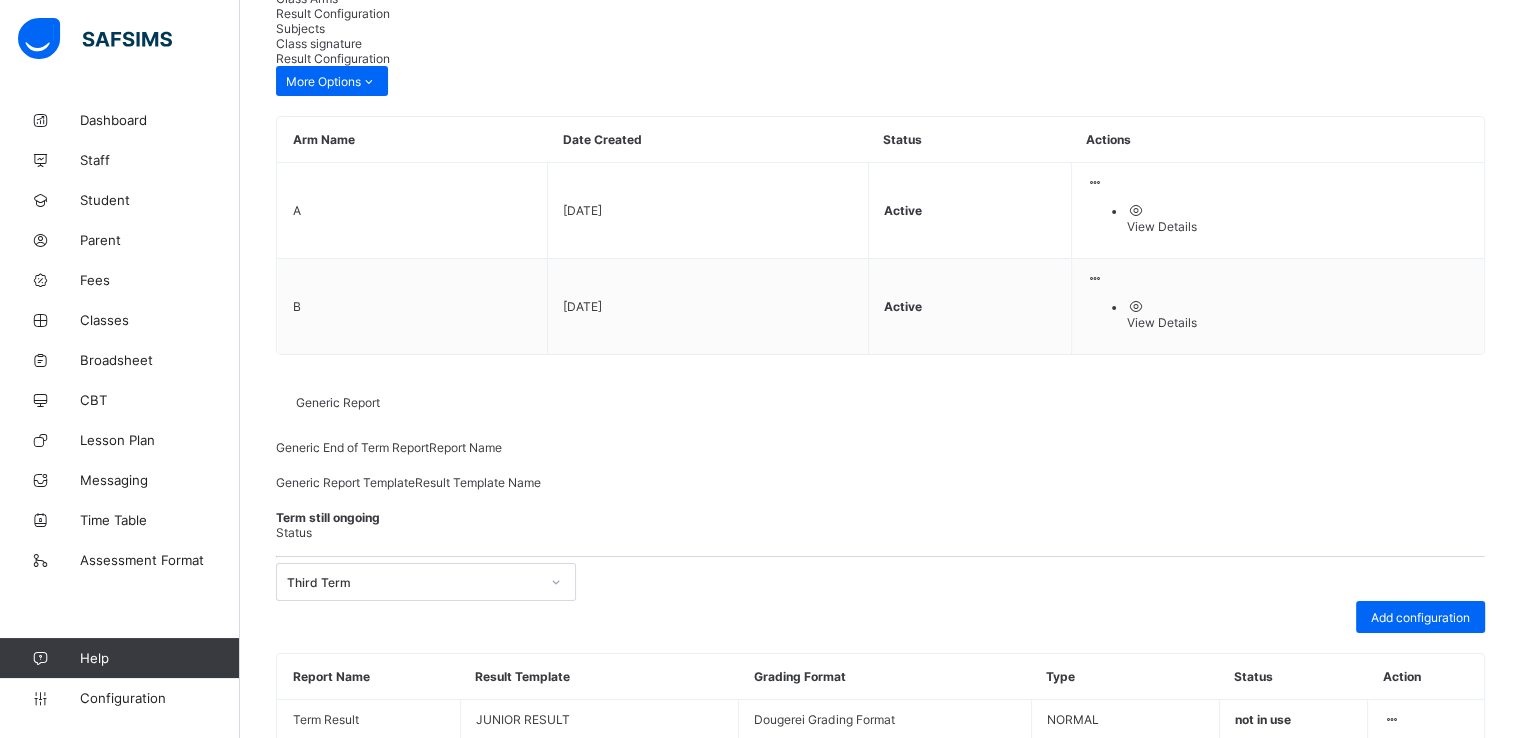 click on "**********" at bounding box center [419, 840] 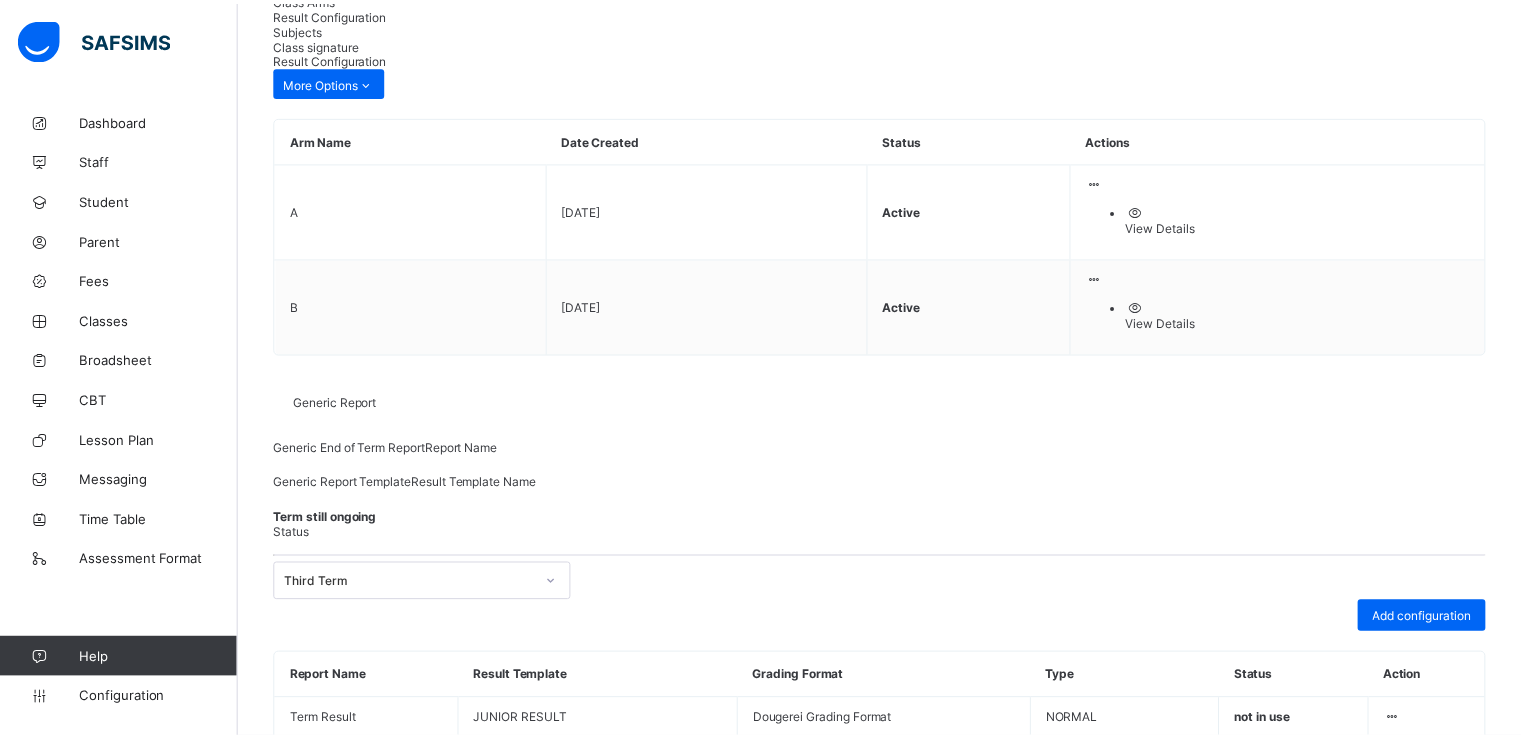 scroll, scrollTop: 88, scrollLeft: 0, axis: vertical 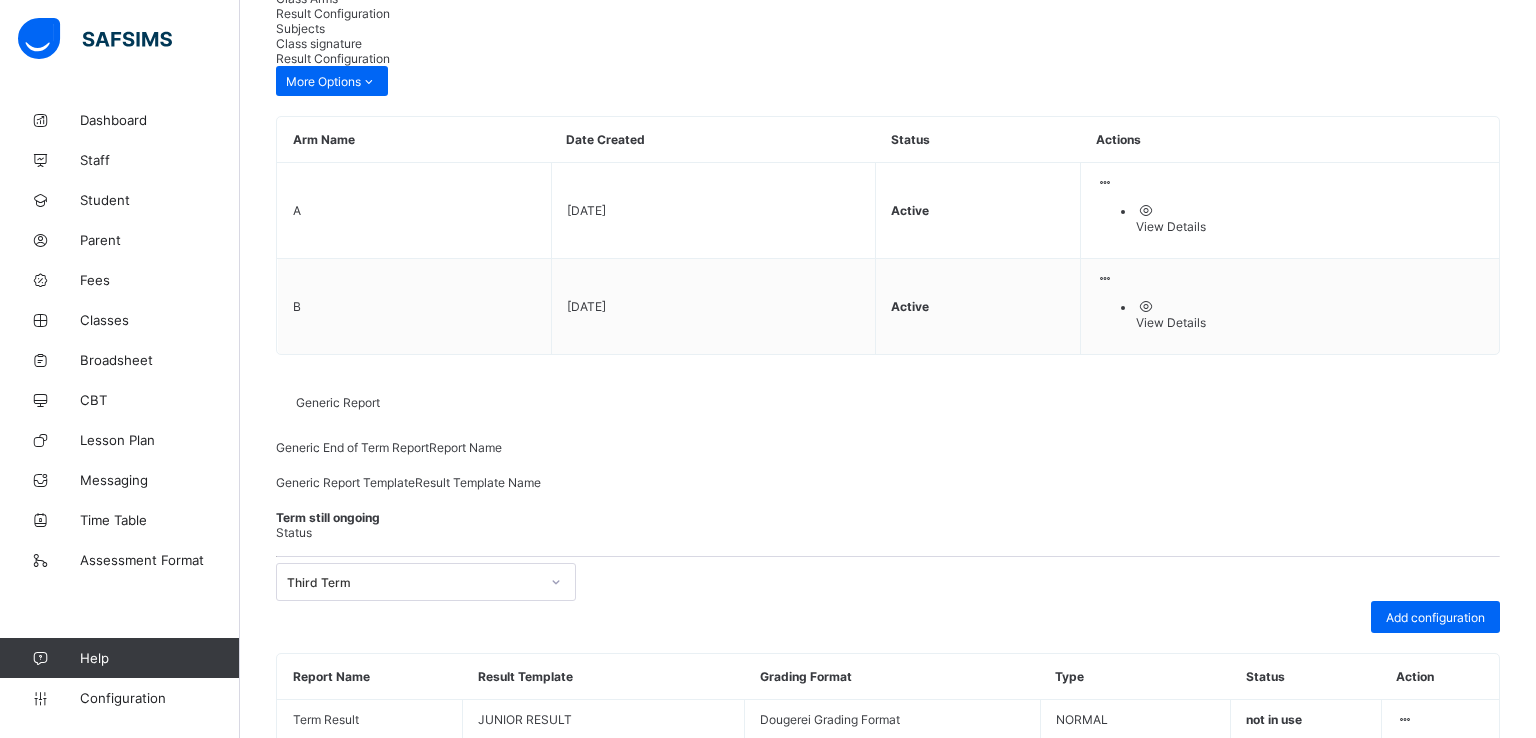 click on "Save" at bounding box center (1376, 1293) 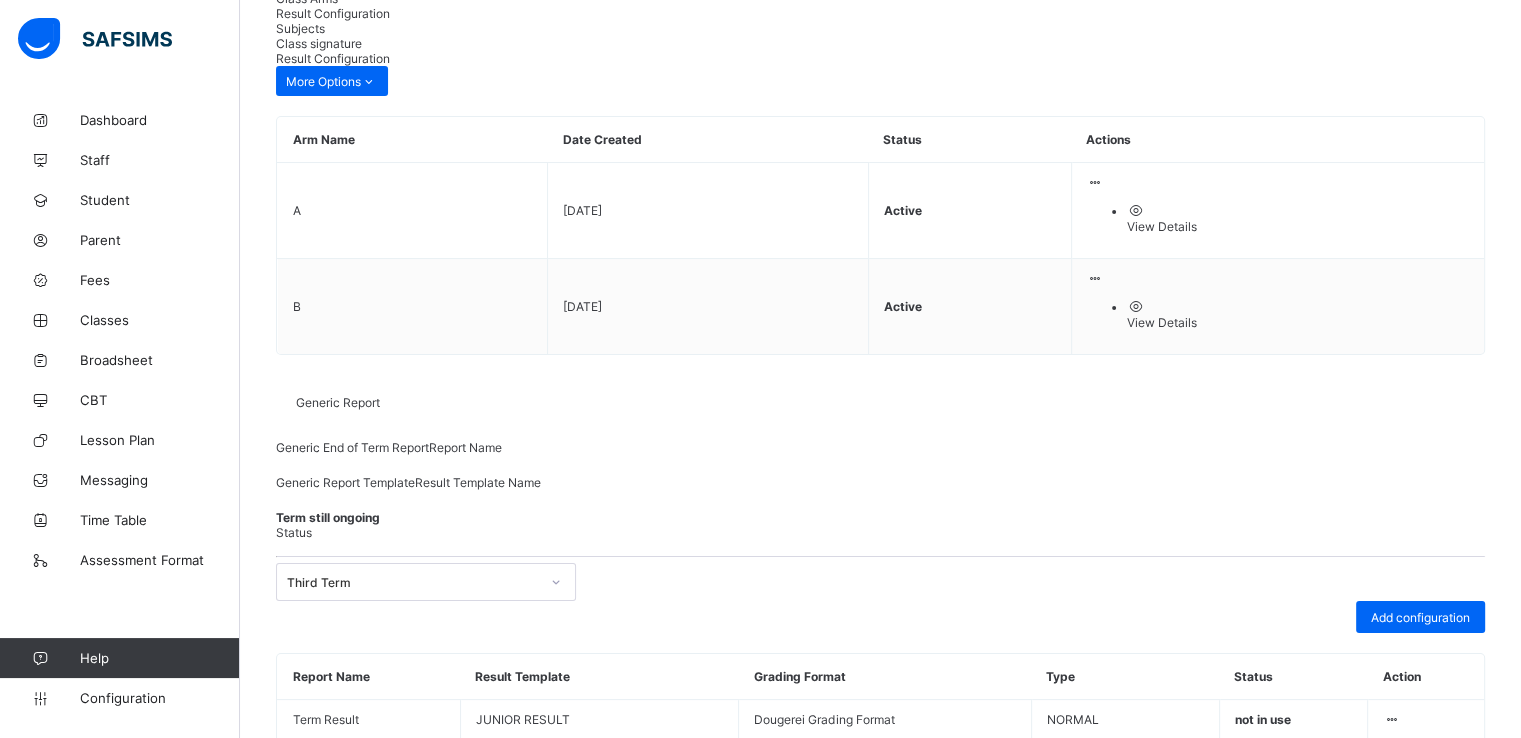 click on "Generic Report Template Result Template Name" at bounding box center (880, 482) 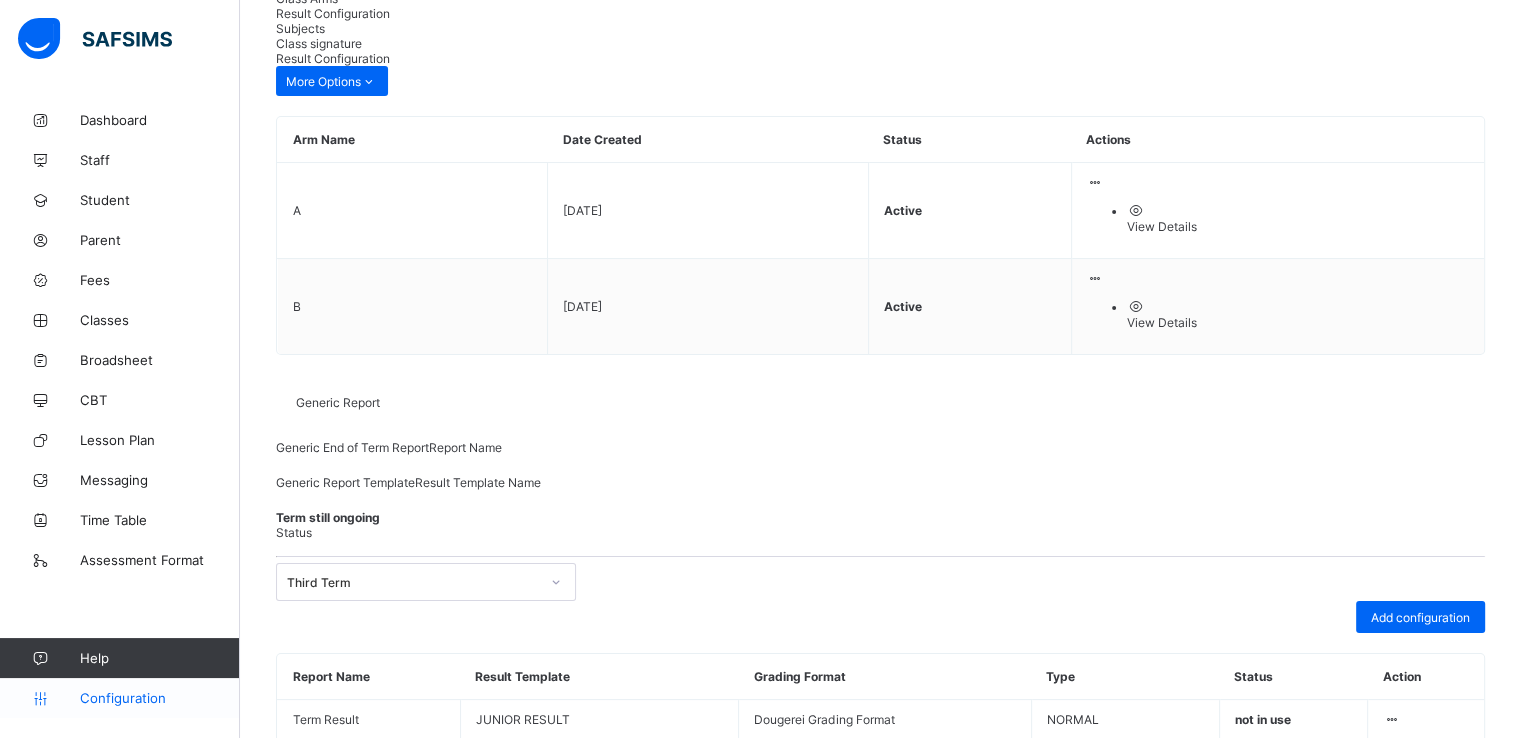 click on "Configuration" at bounding box center (159, 698) 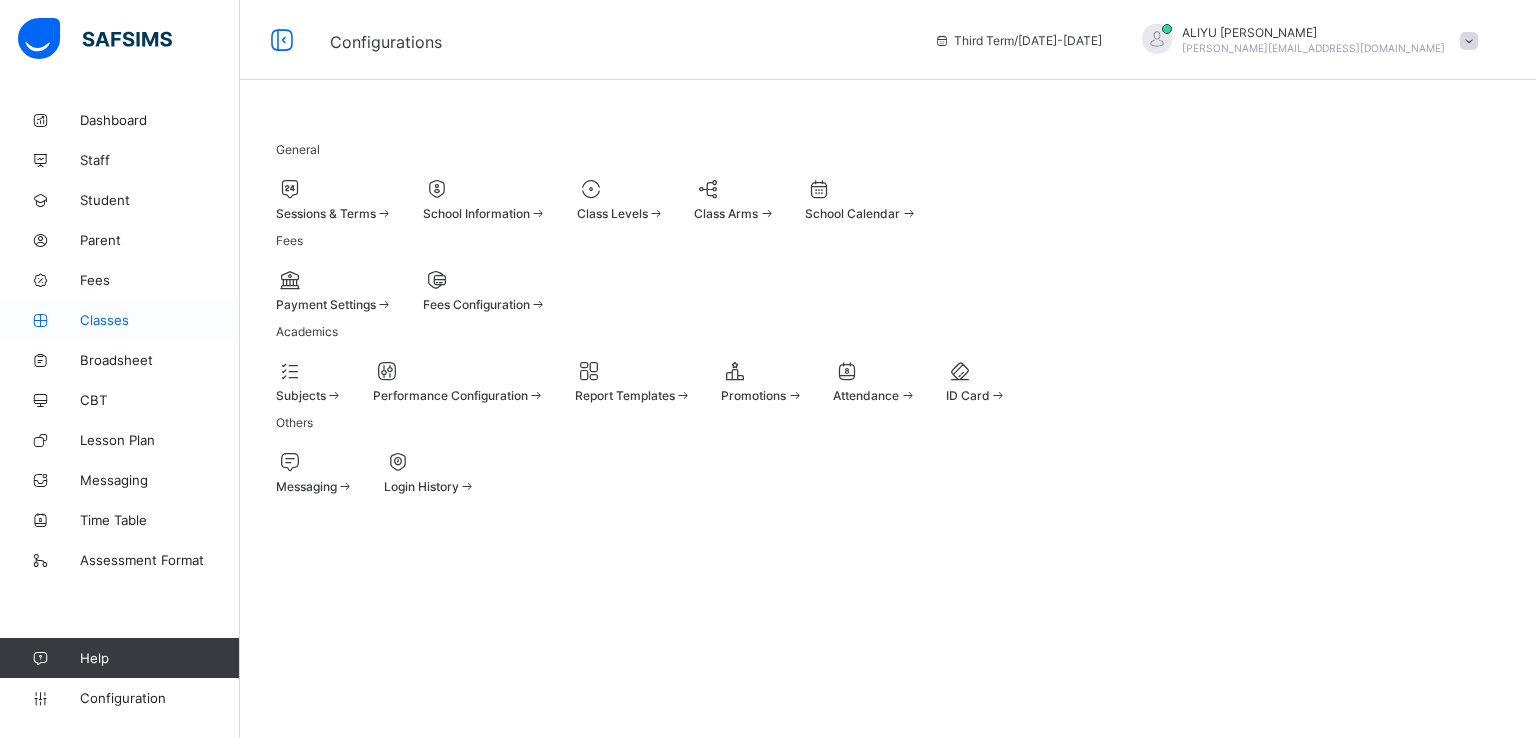 click on "Classes" at bounding box center (160, 320) 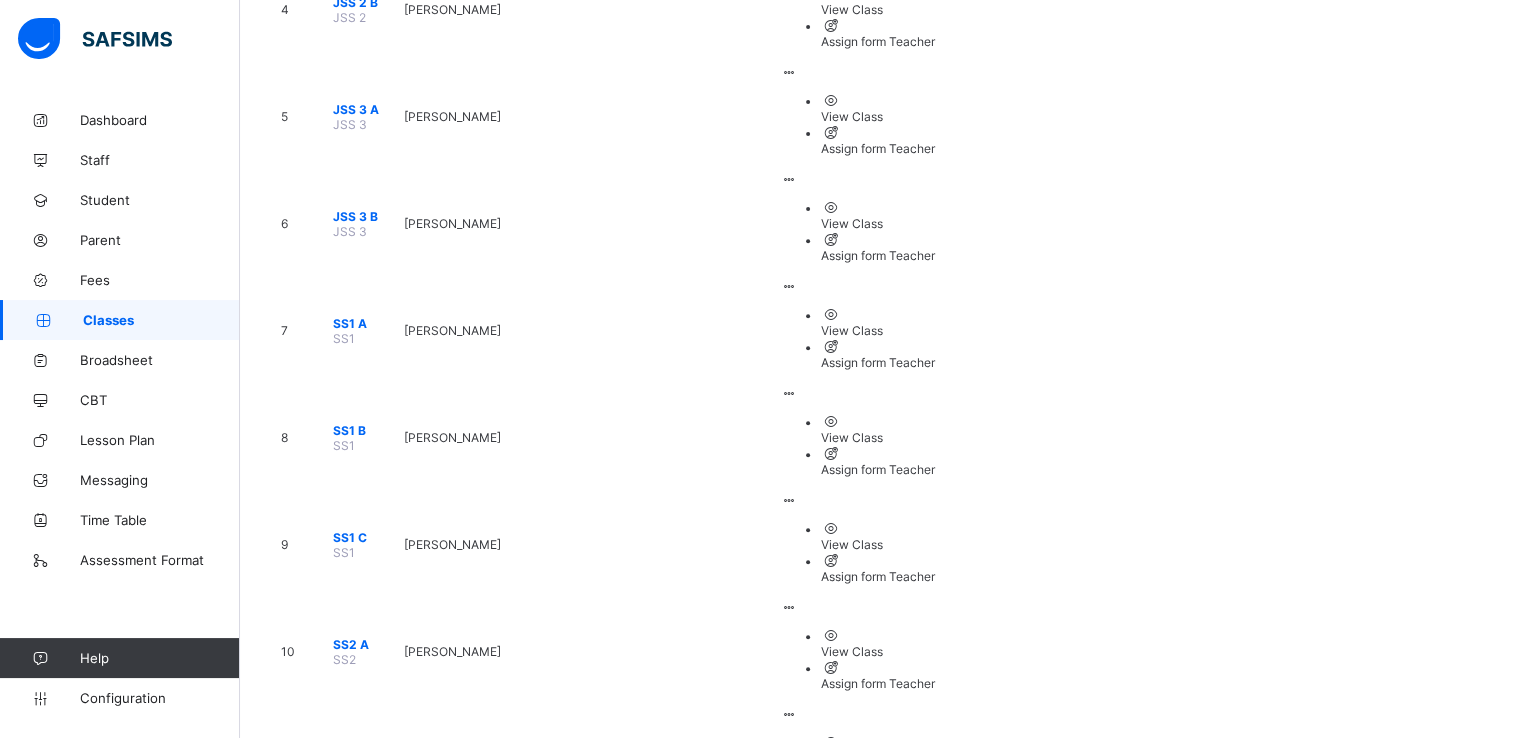 scroll, scrollTop: 719, scrollLeft: 0, axis: vertical 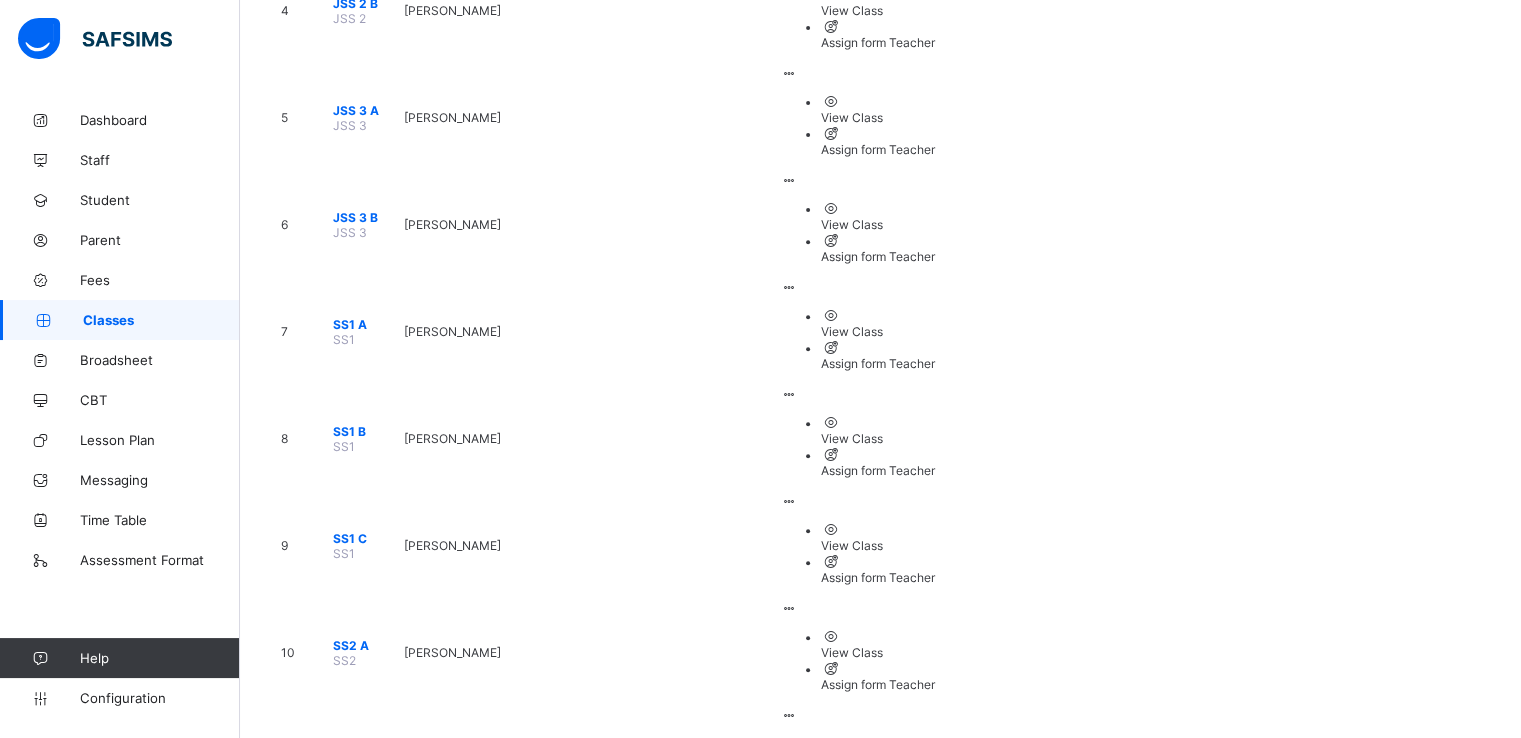 click on "SS3   B" at bounding box center (366, 1073) 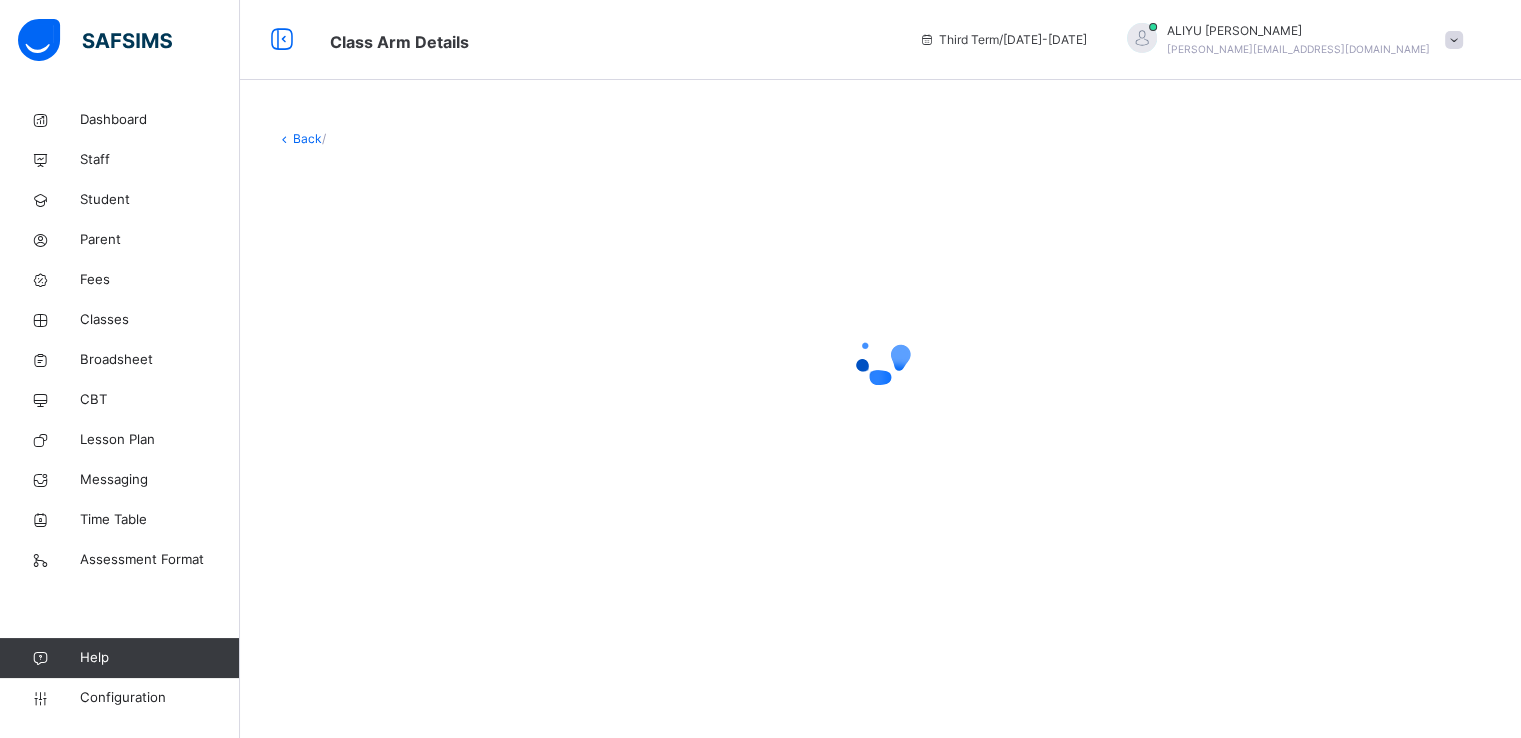 scroll, scrollTop: 0, scrollLeft: 0, axis: both 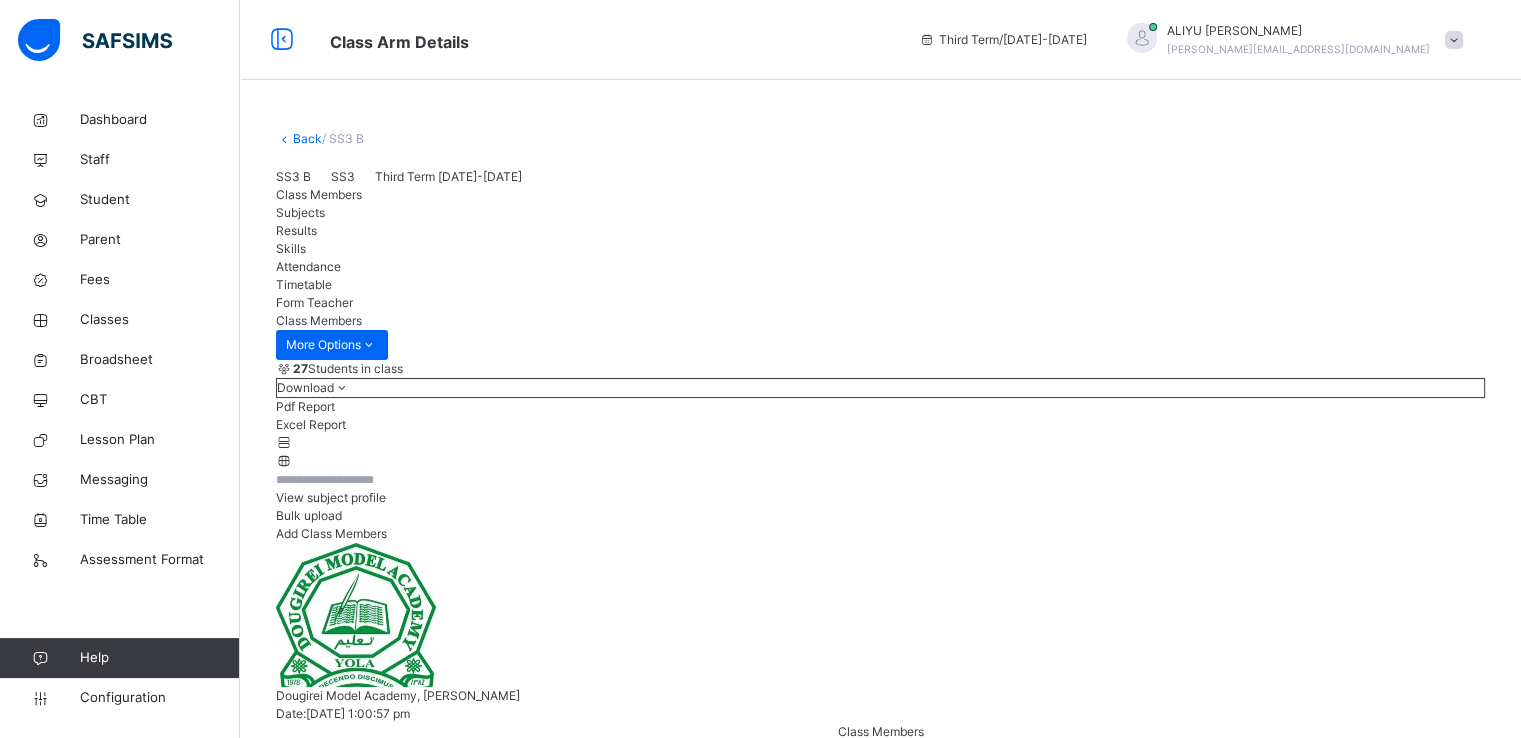 click on "Subjects" at bounding box center (300, 212) 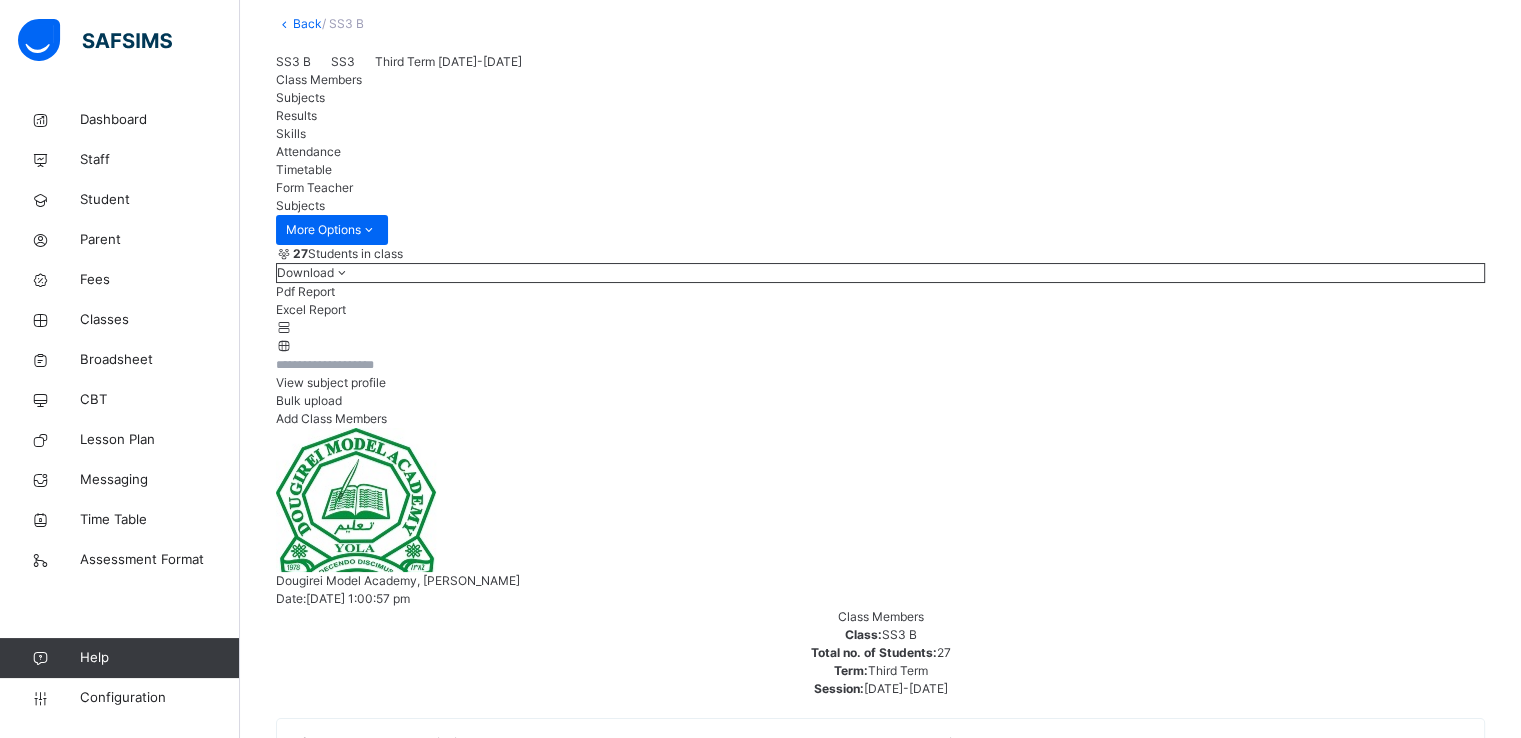 scroll, scrollTop: 0, scrollLeft: 0, axis: both 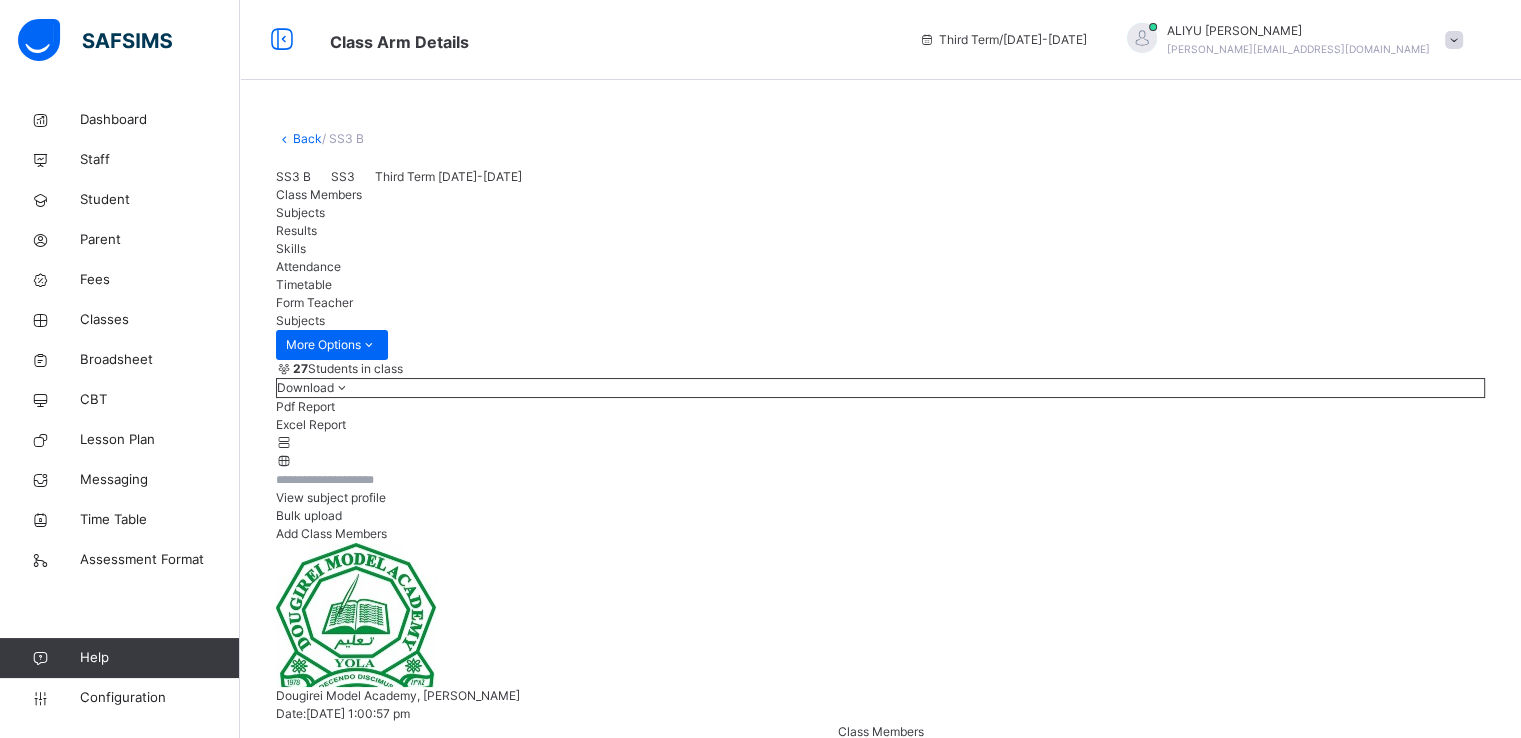 click on "Form Teacher" at bounding box center (880, 303) 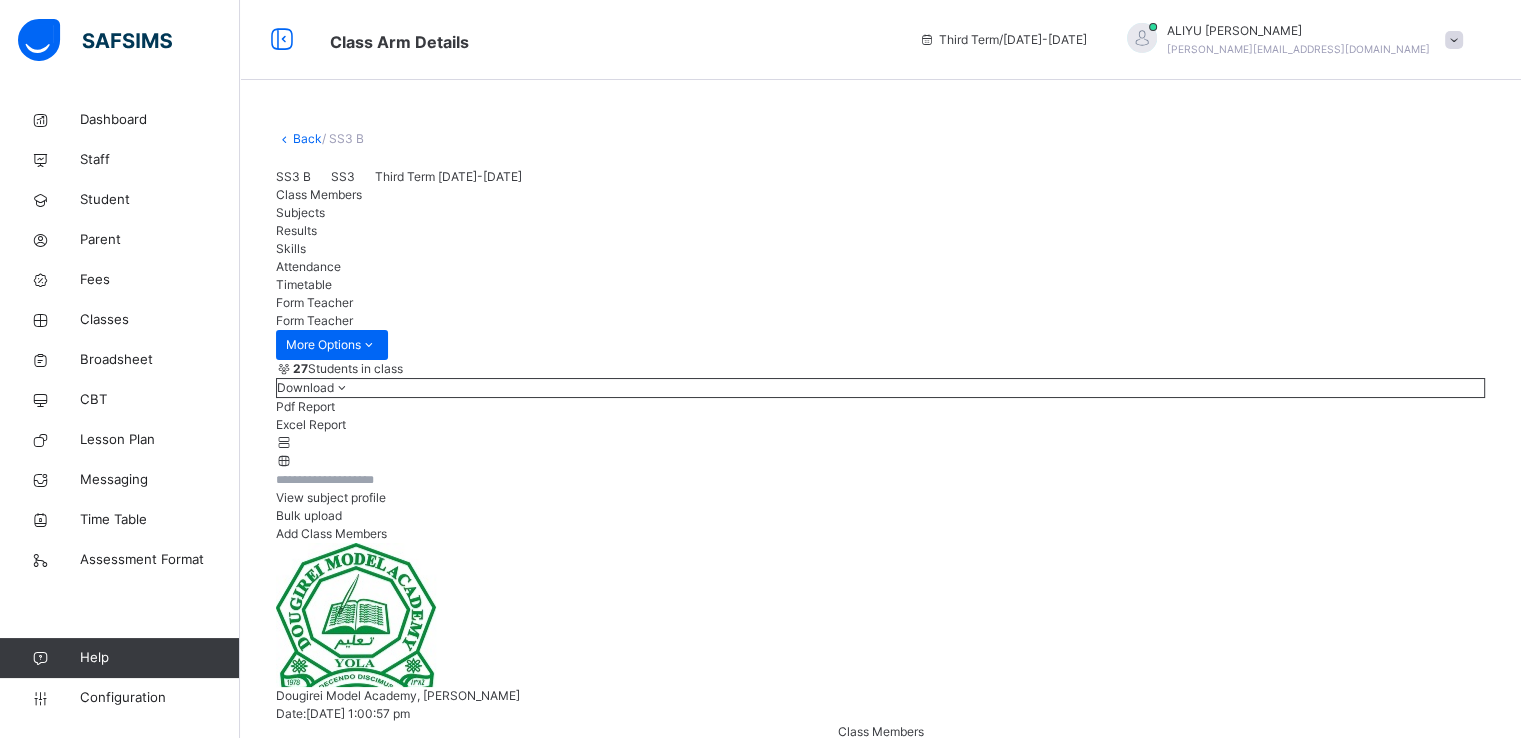 scroll, scrollTop: 30, scrollLeft: 0, axis: vertical 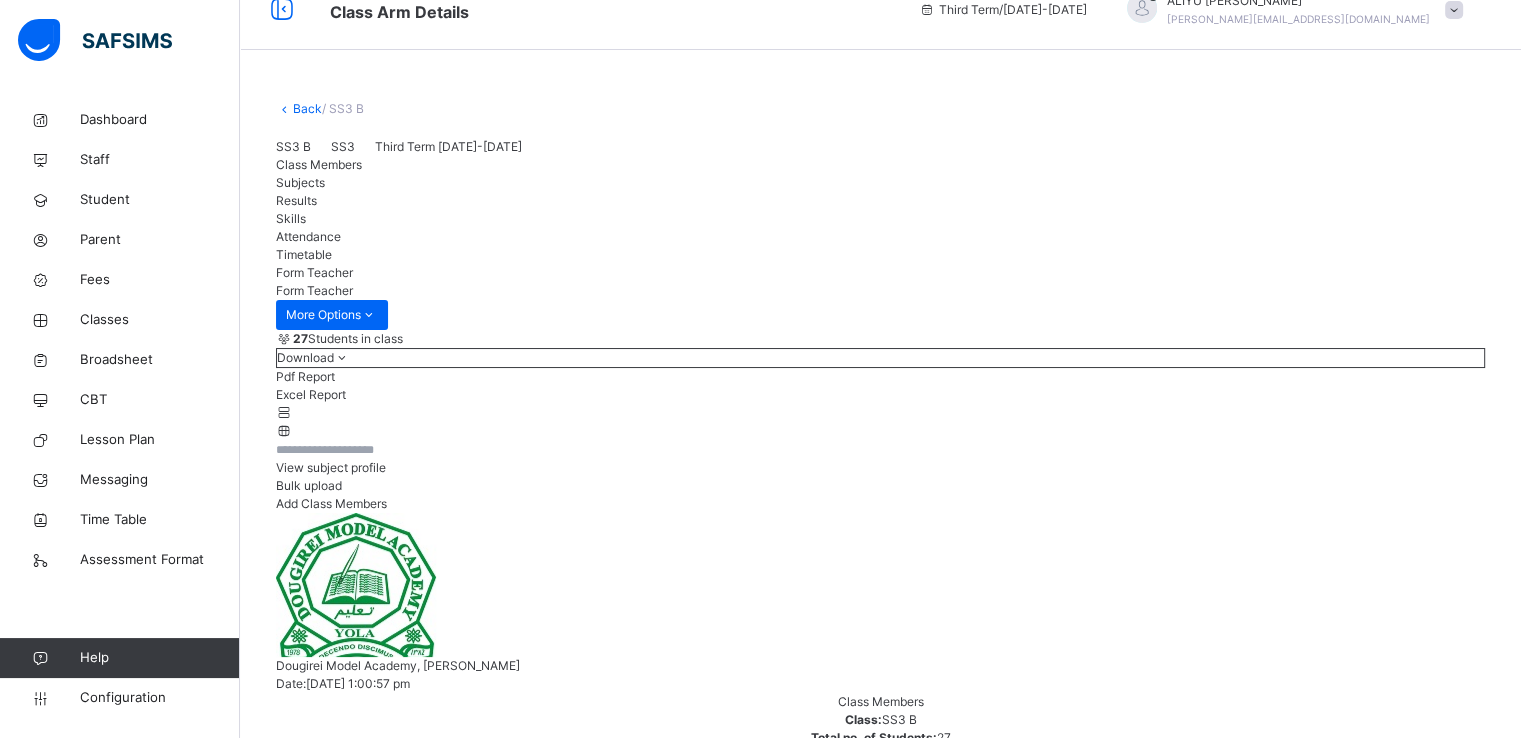 click on "Change Form Teacher" at bounding box center [334, 10019] 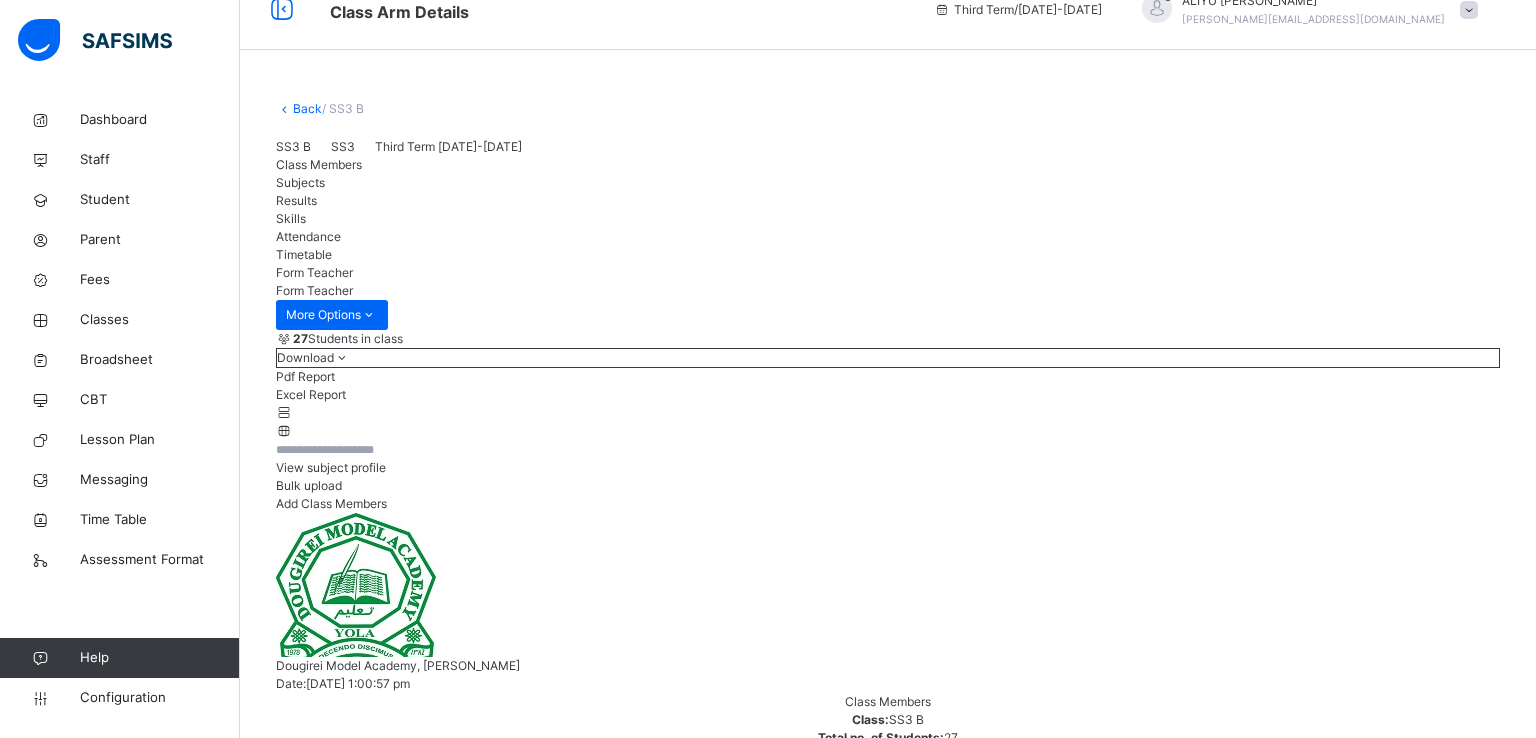 click on "Muhammad Buba" at bounding box center (747, 10330) 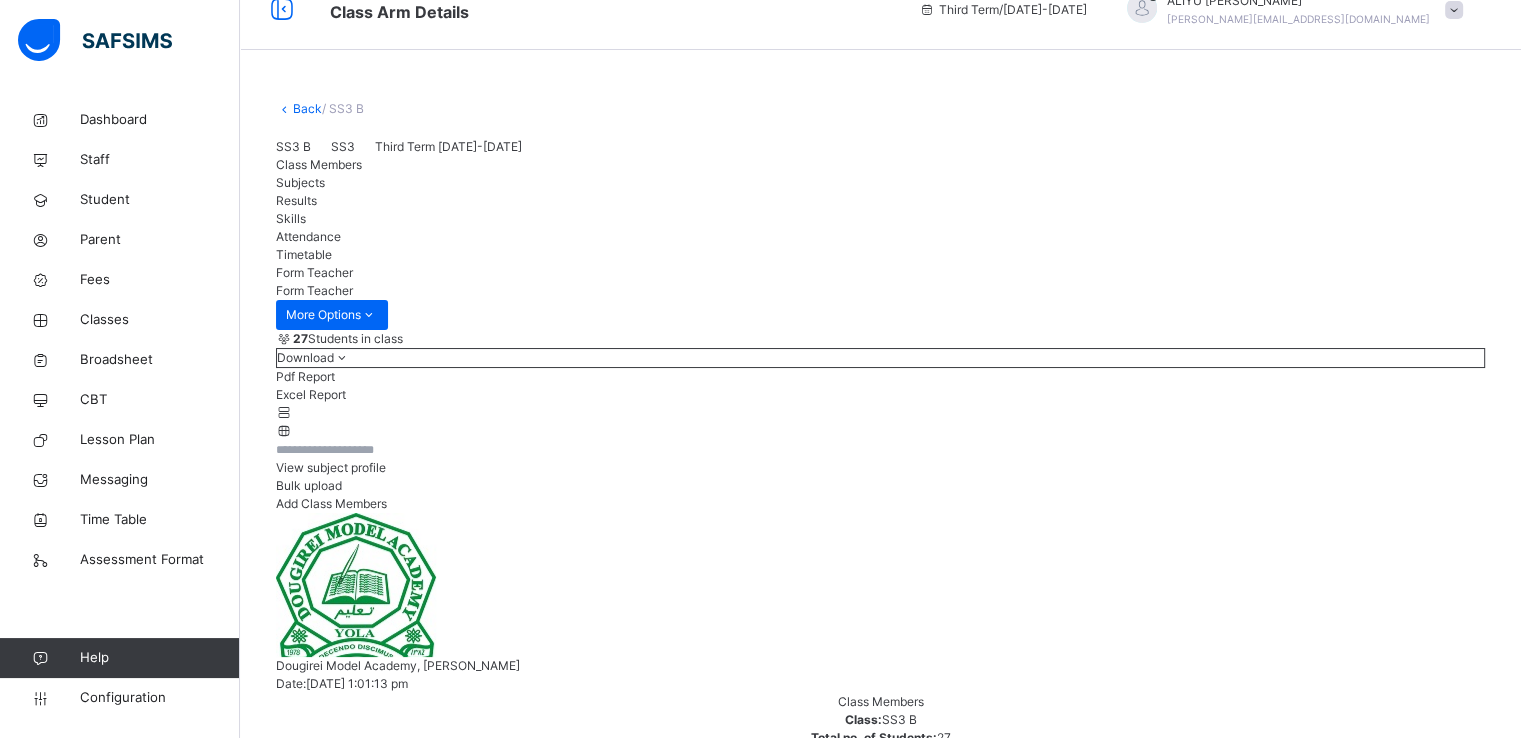 click on "Bashir Abdullahi Suleiman" at bounding box center (880, 10720) 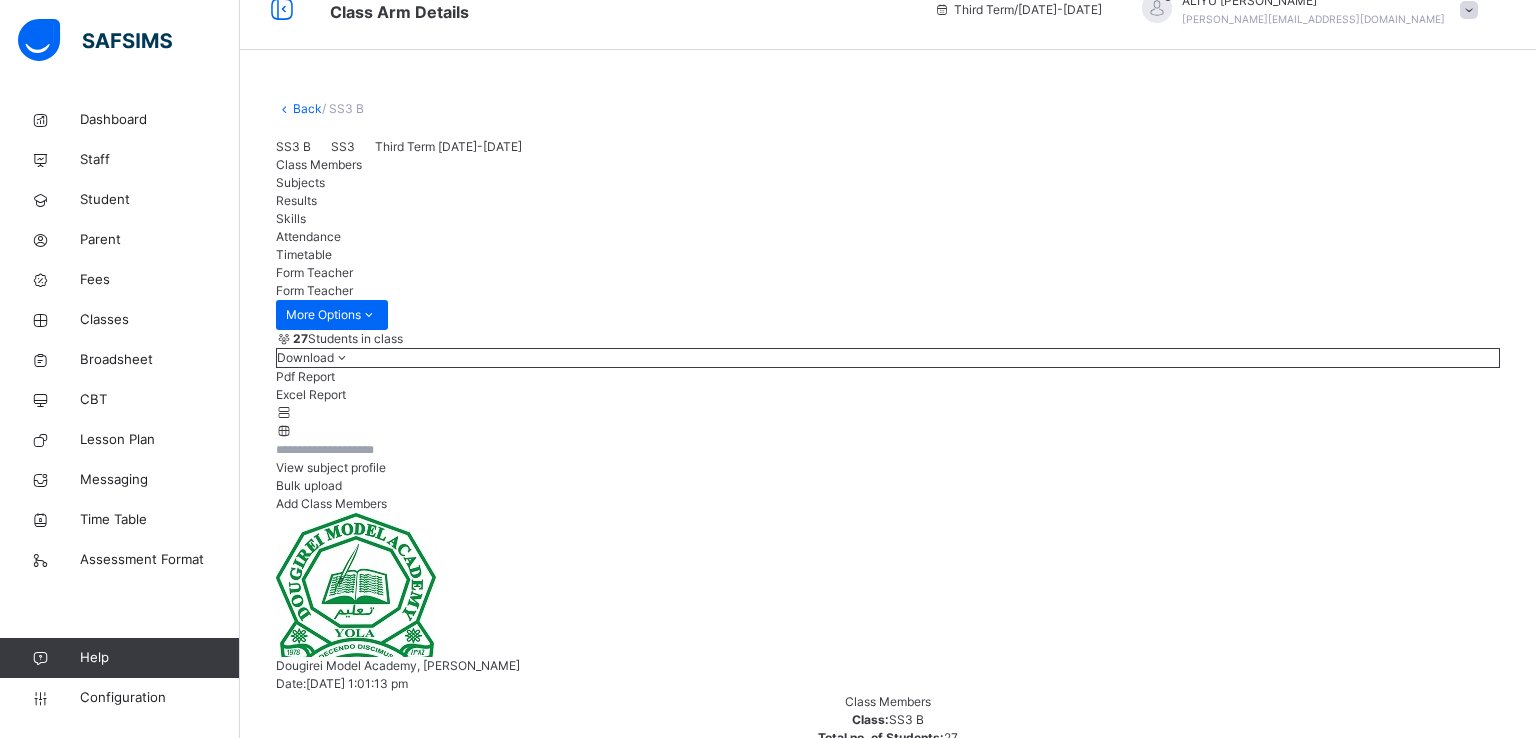 click on "Form Teacher" at bounding box center [888, 10576] 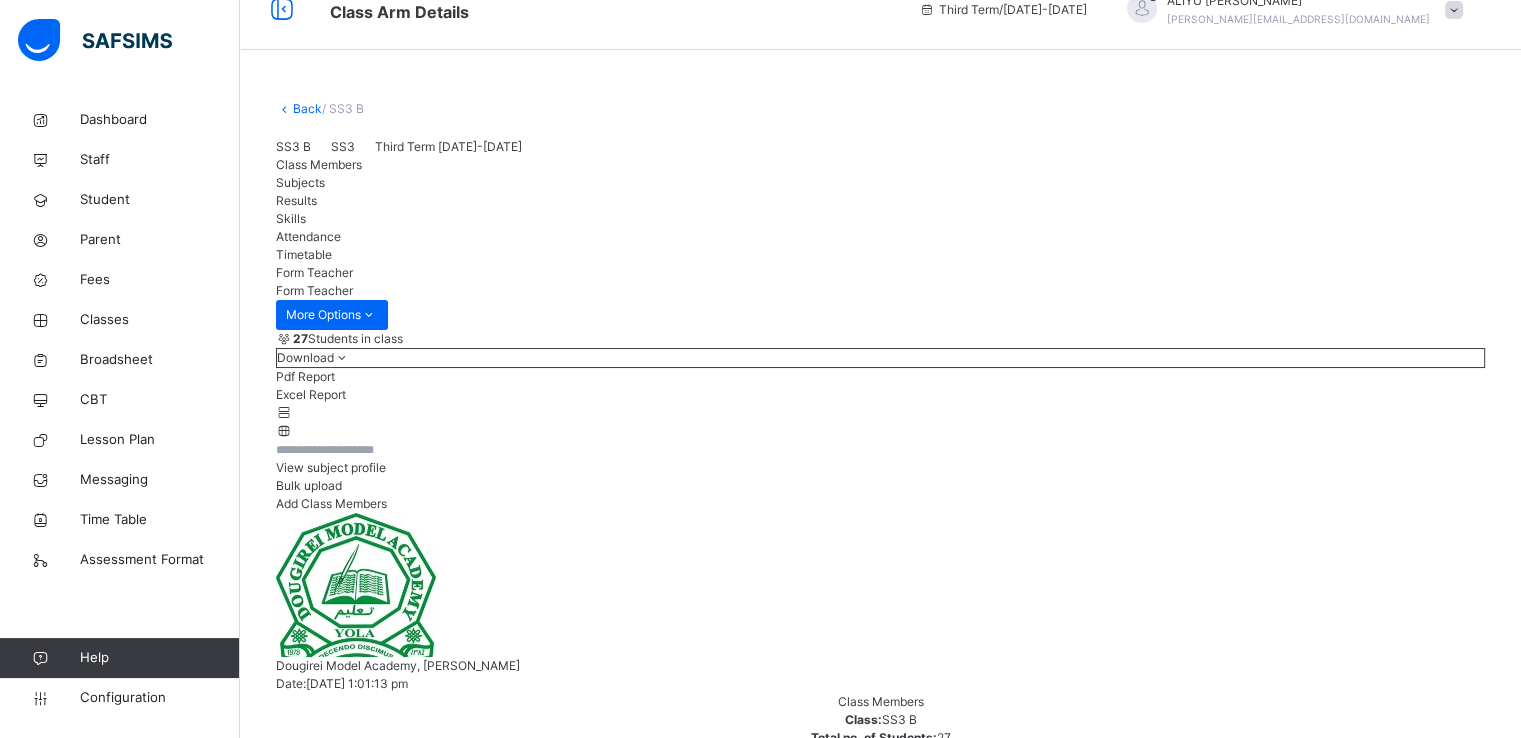 click on "Save" at bounding box center (770, 11545) 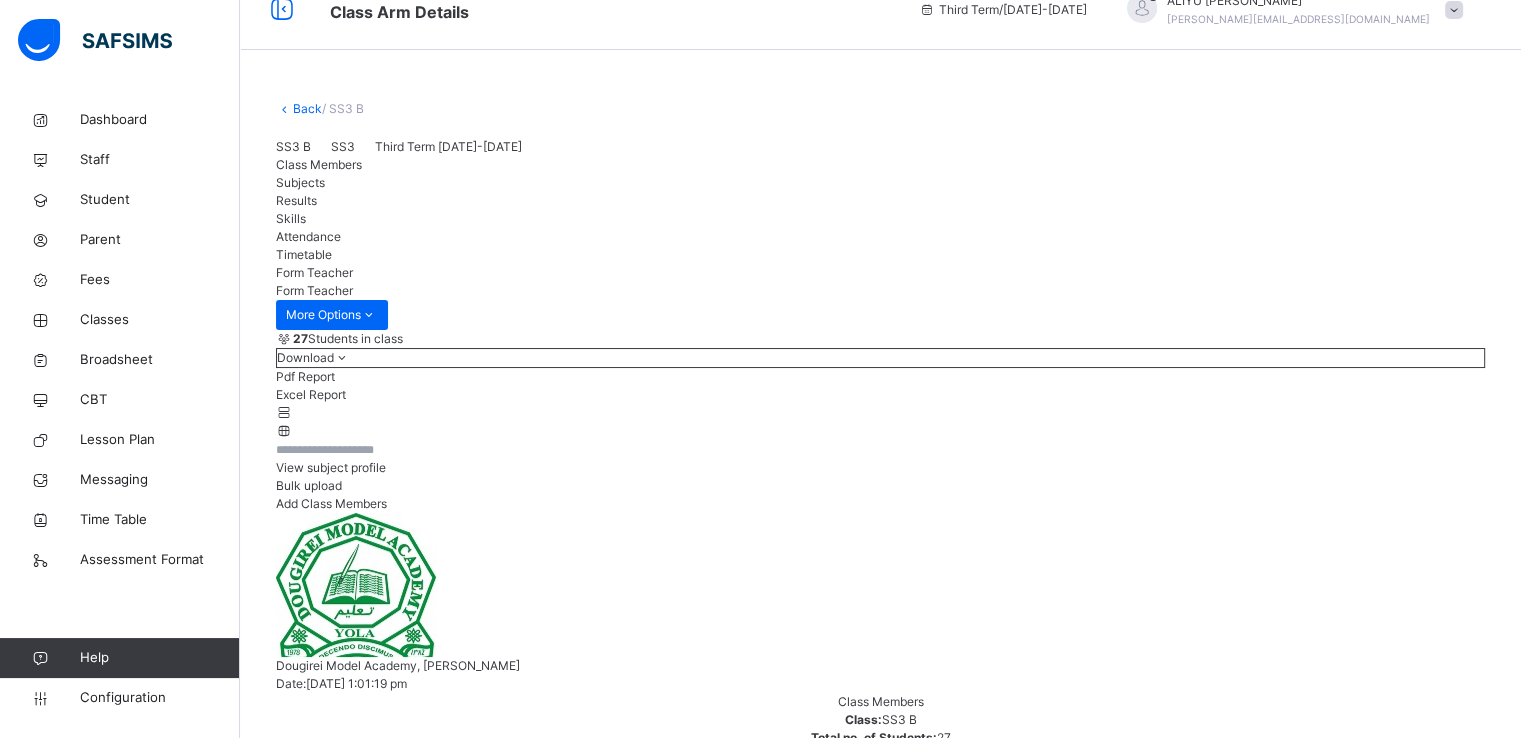 click on "Back" at bounding box center [307, 108] 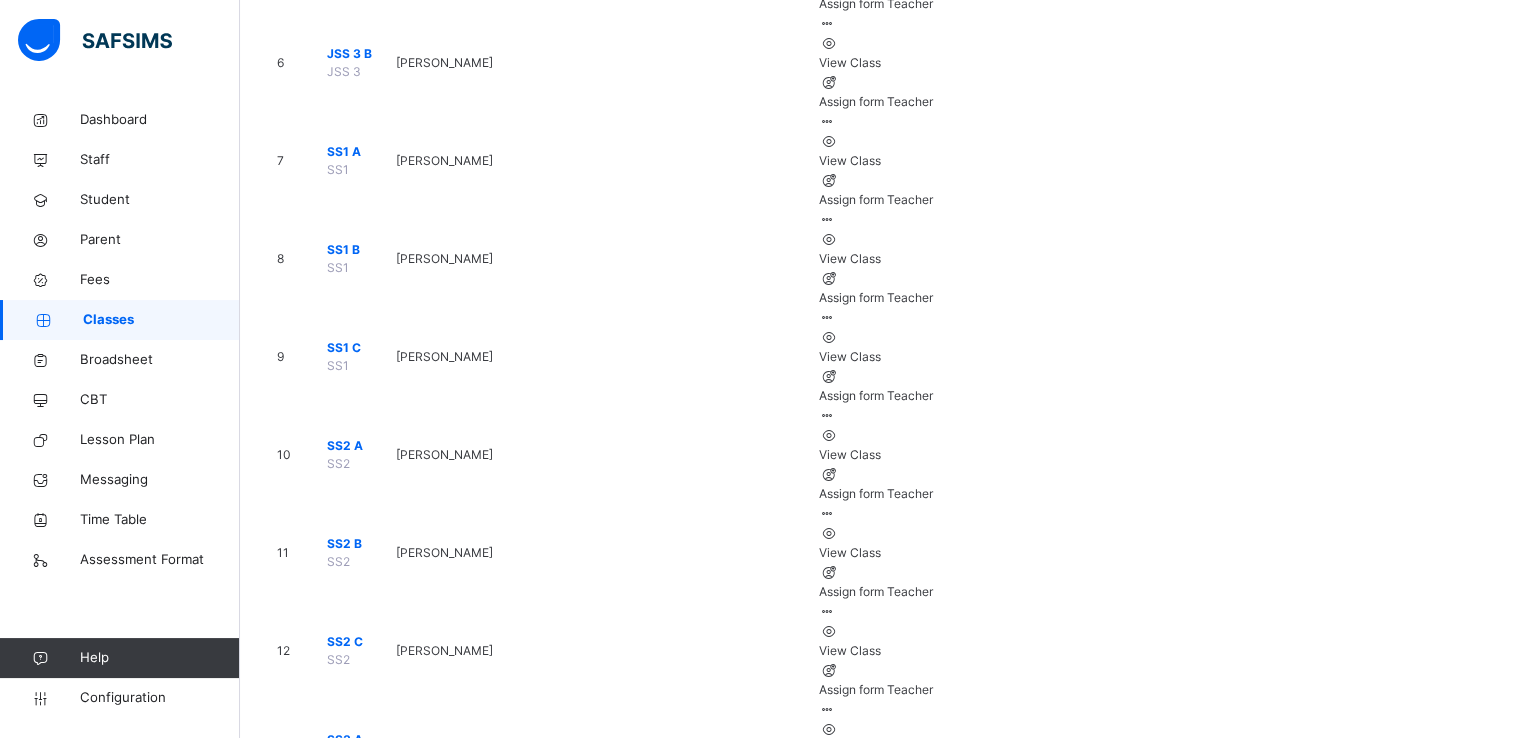 scroll, scrollTop: 812, scrollLeft: 0, axis: vertical 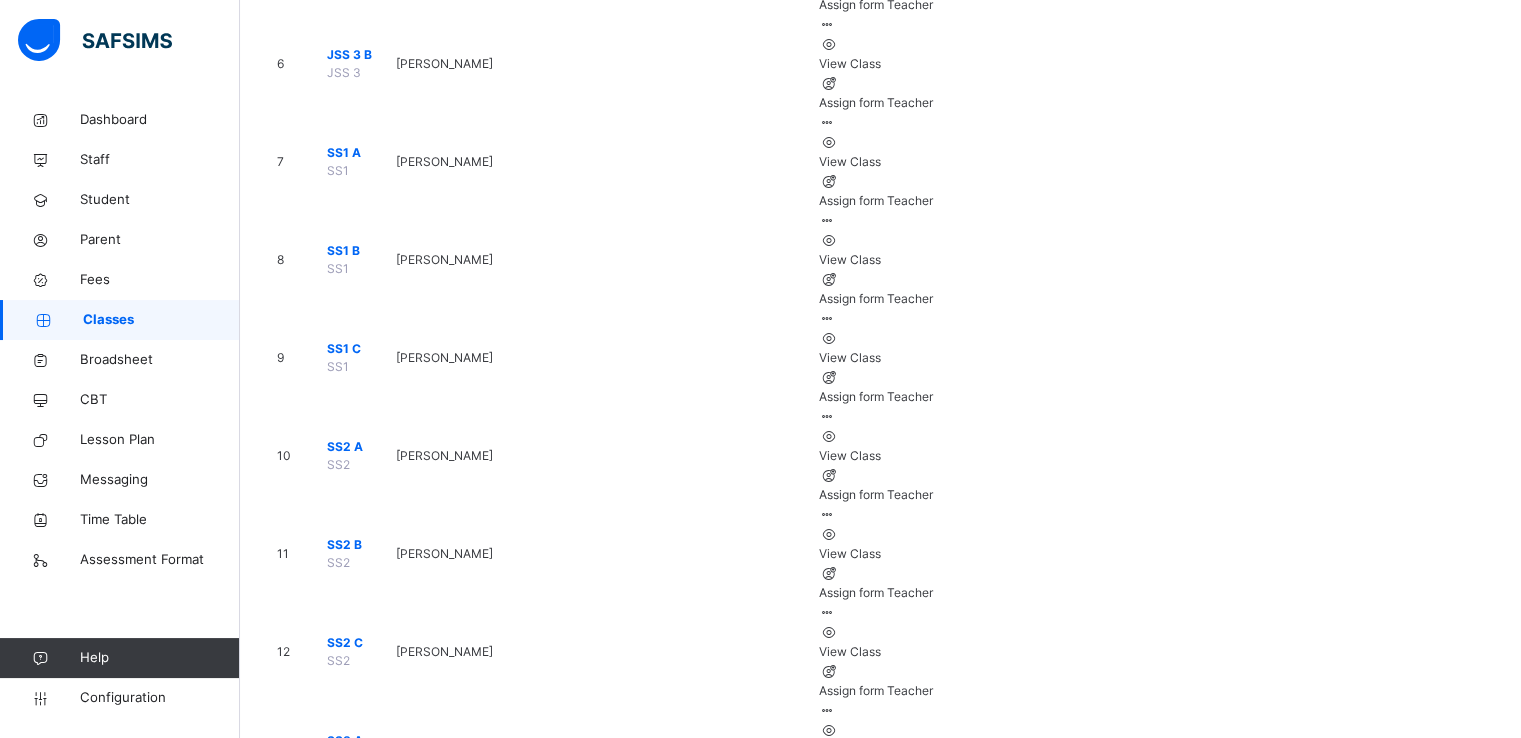 click on "SS3   C" at bounding box center (360, 937) 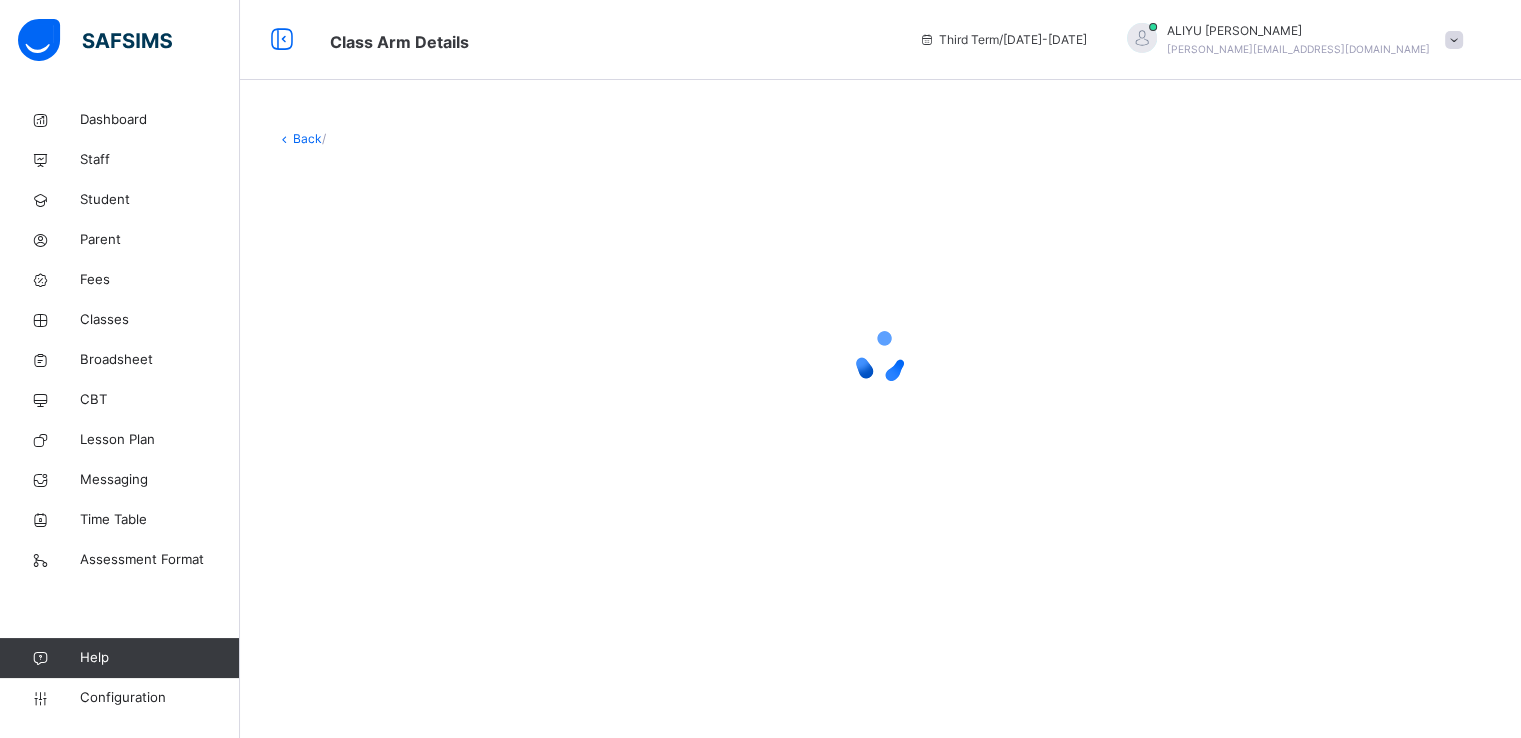 scroll, scrollTop: 0, scrollLeft: 0, axis: both 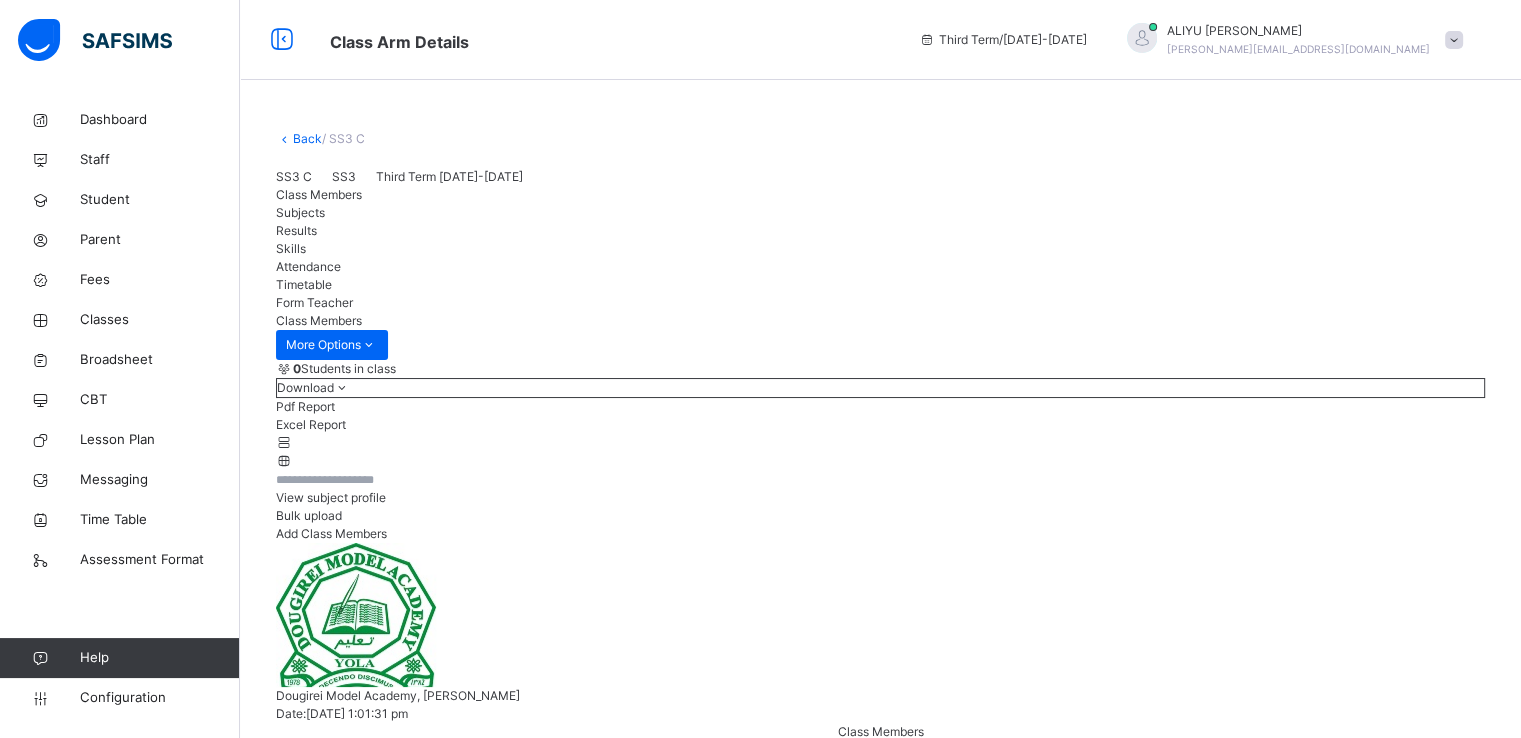 click on "Form Teacher" at bounding box center [880, 303] 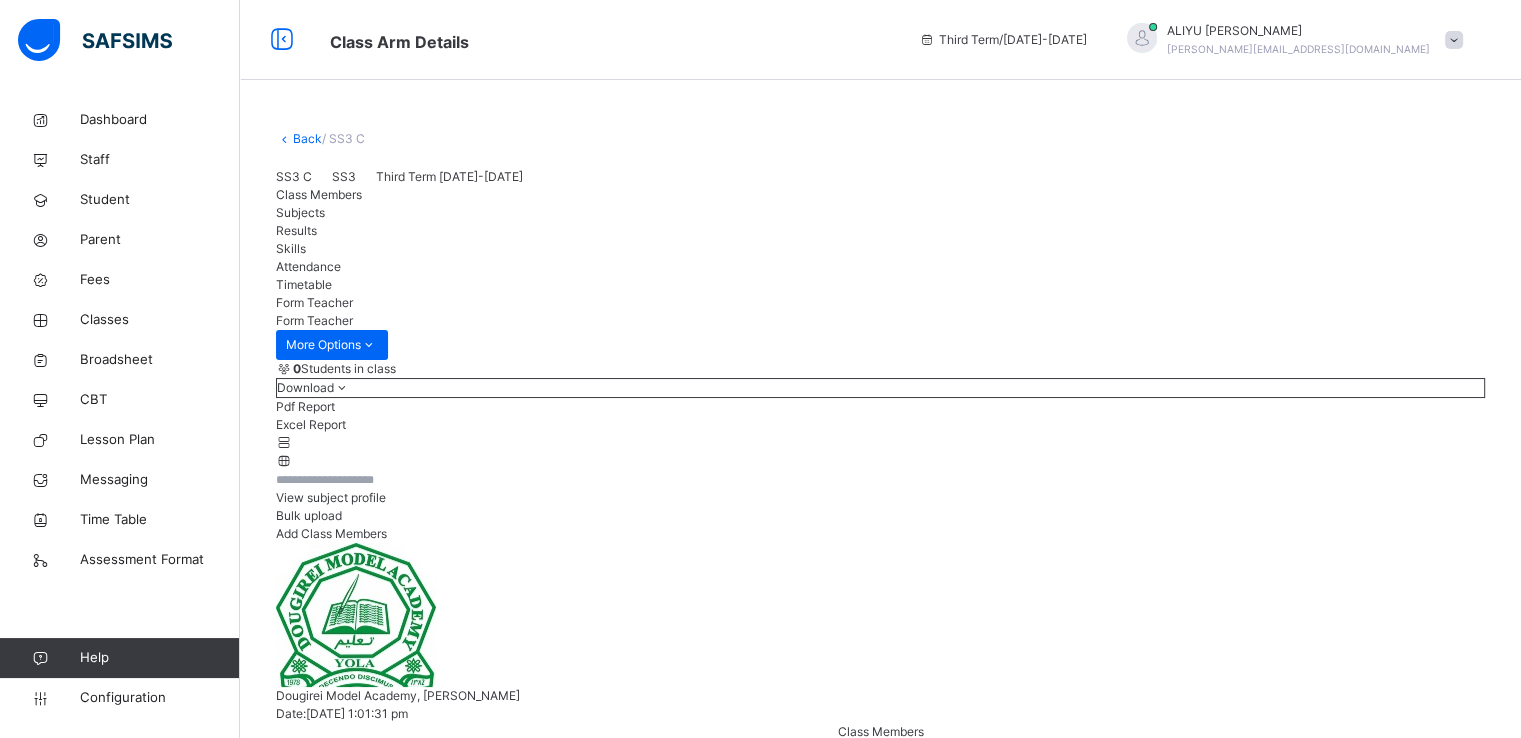 click on "Change Form Teacher" at bounding box center [334, 5380] 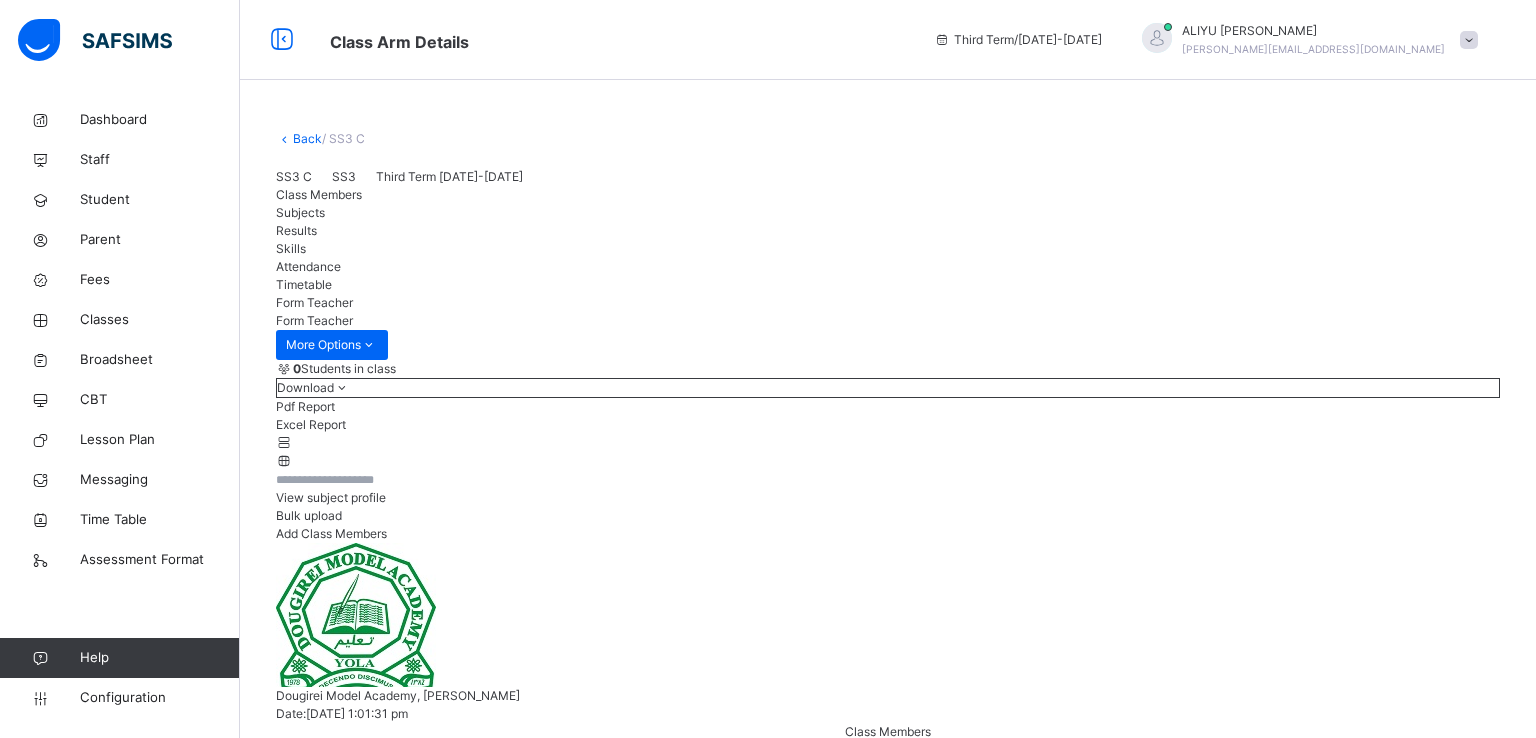 click on "Muhammad Buba" at bounding box center (747, 5673) 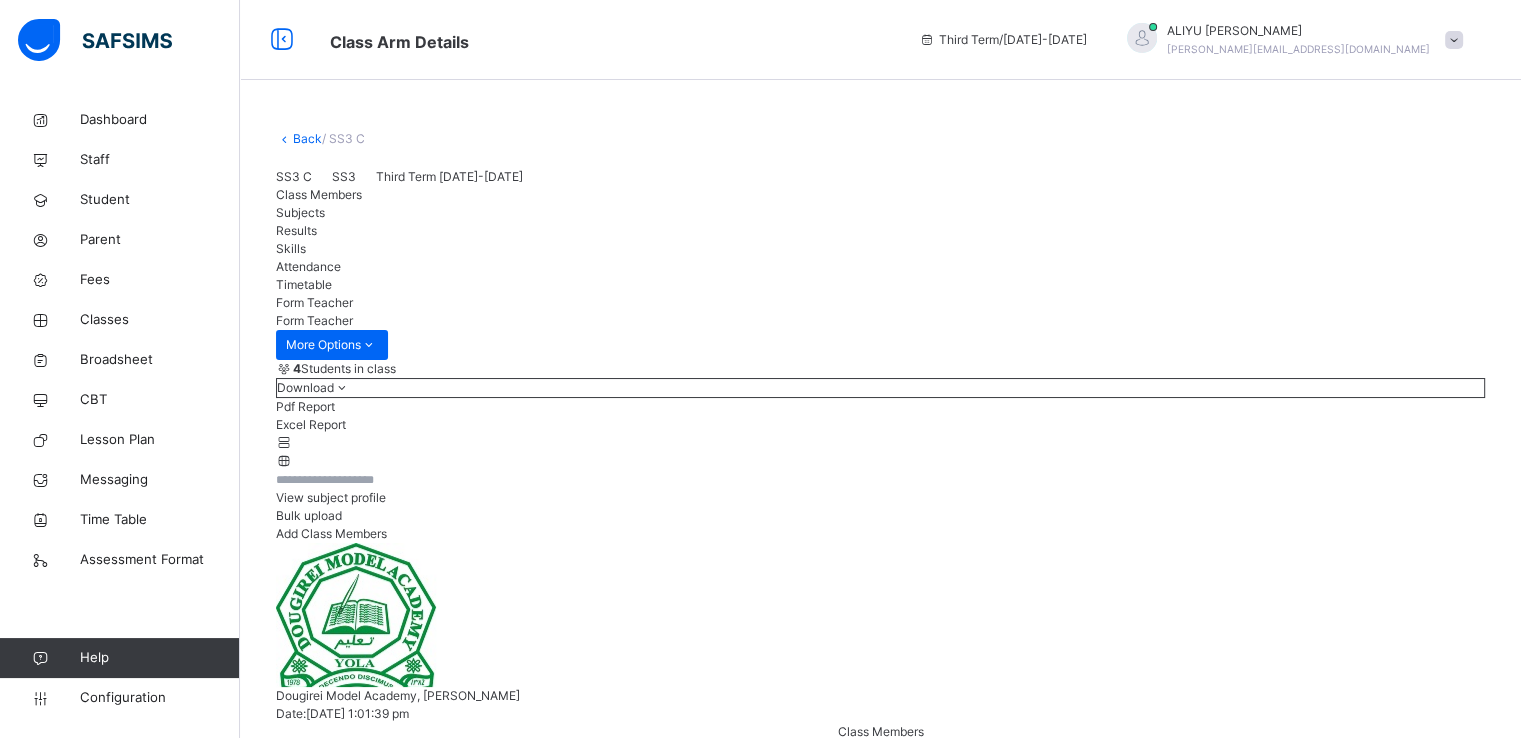 click on "Save" at bounding box center (770, 5775) 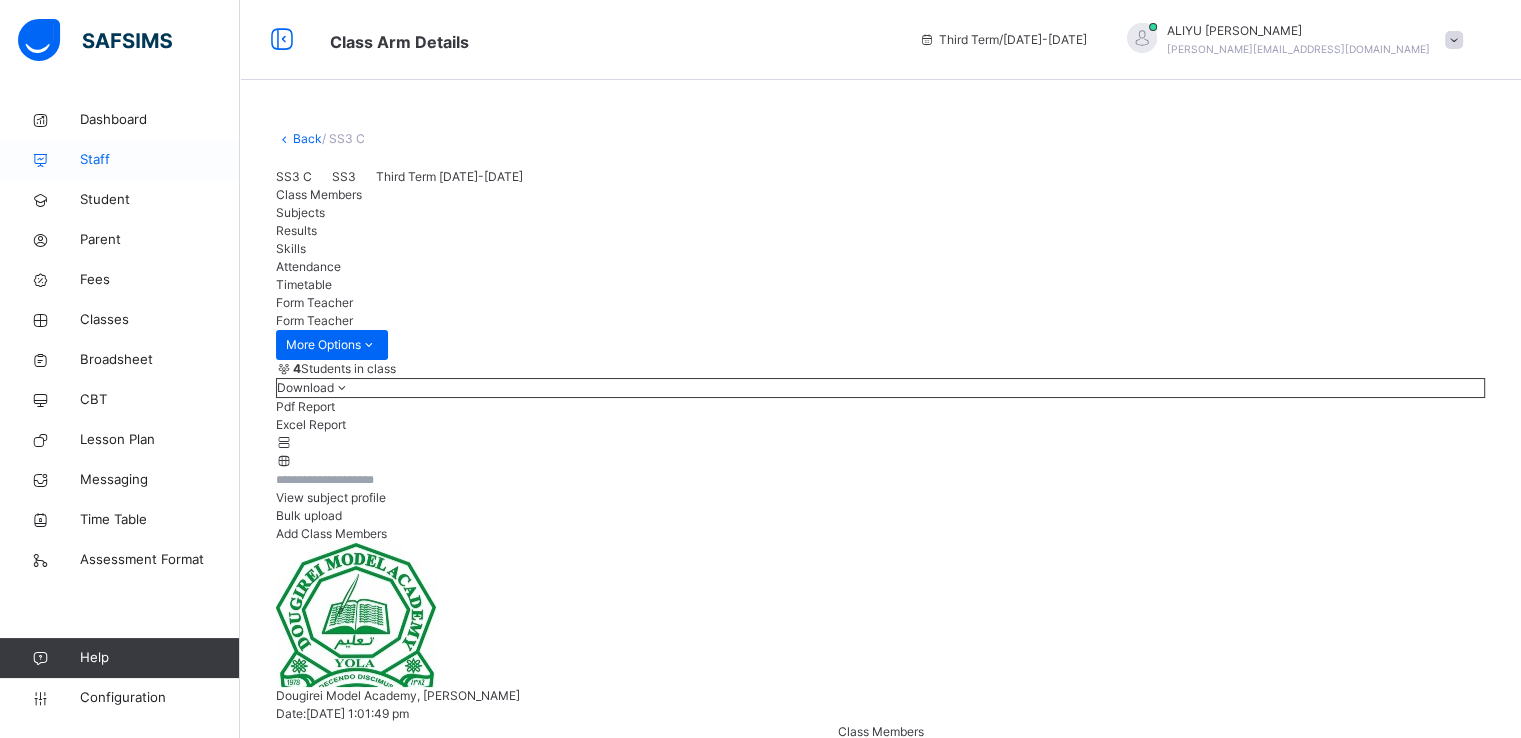 click on "Staff" at bounding box center (160, 160) 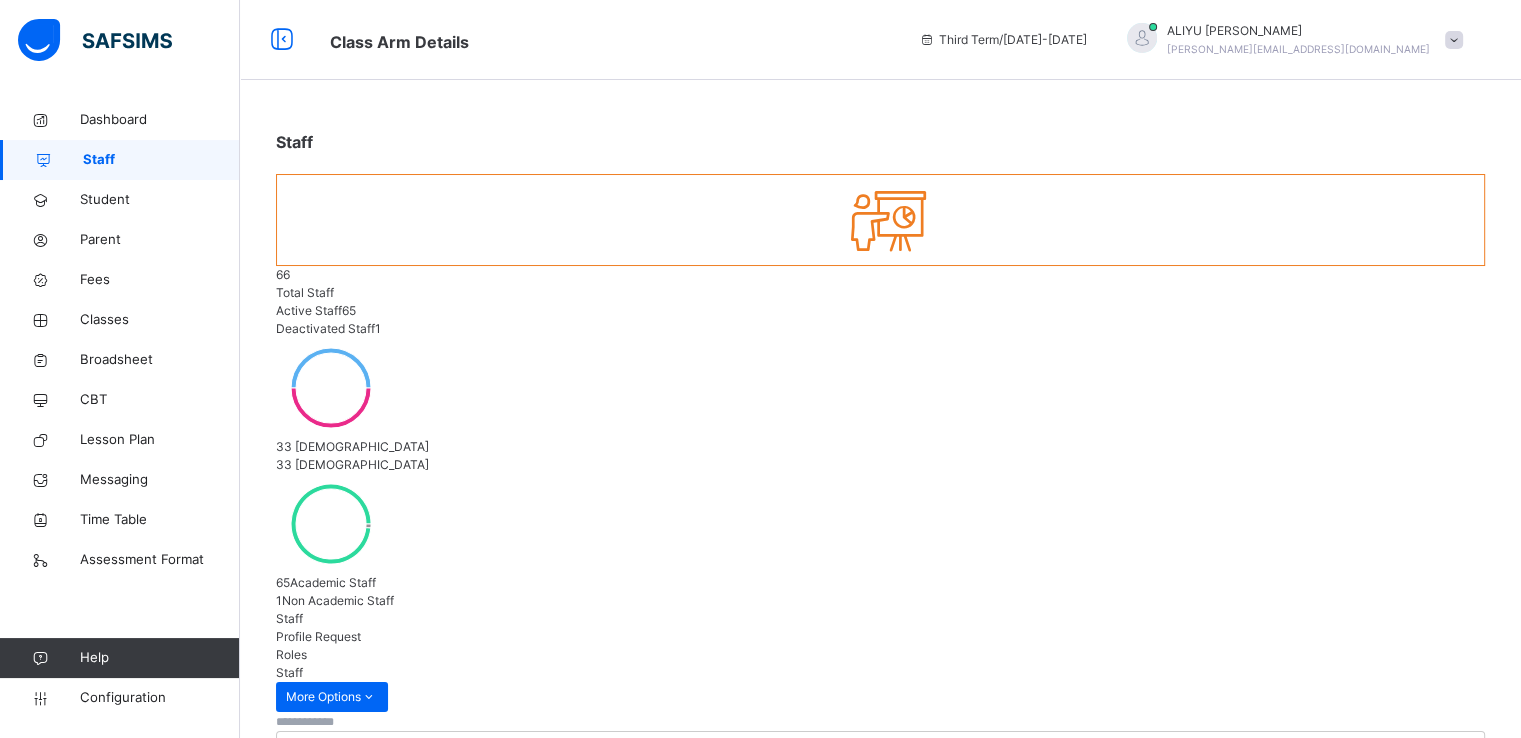 click at bounding box center (336, 722) 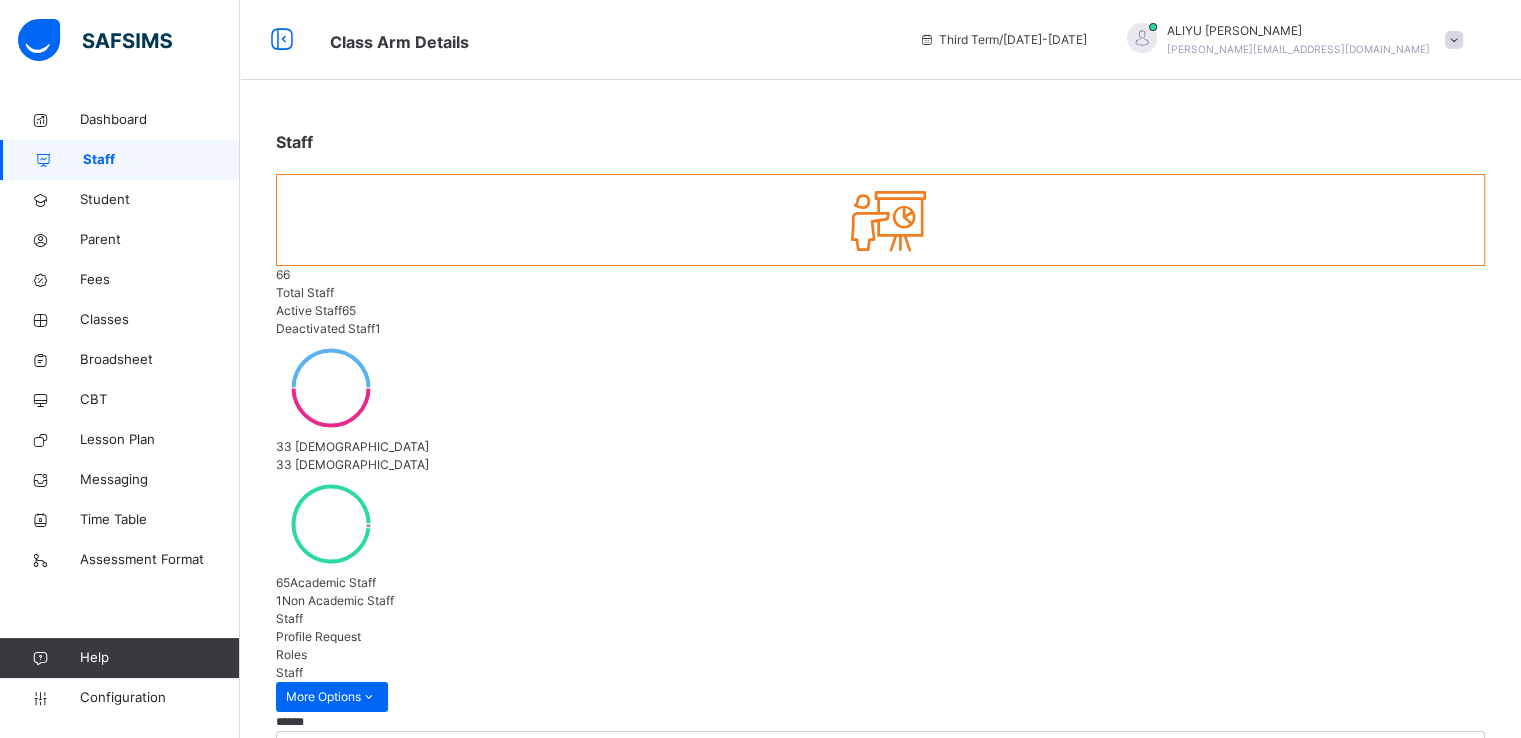 type on "**********" 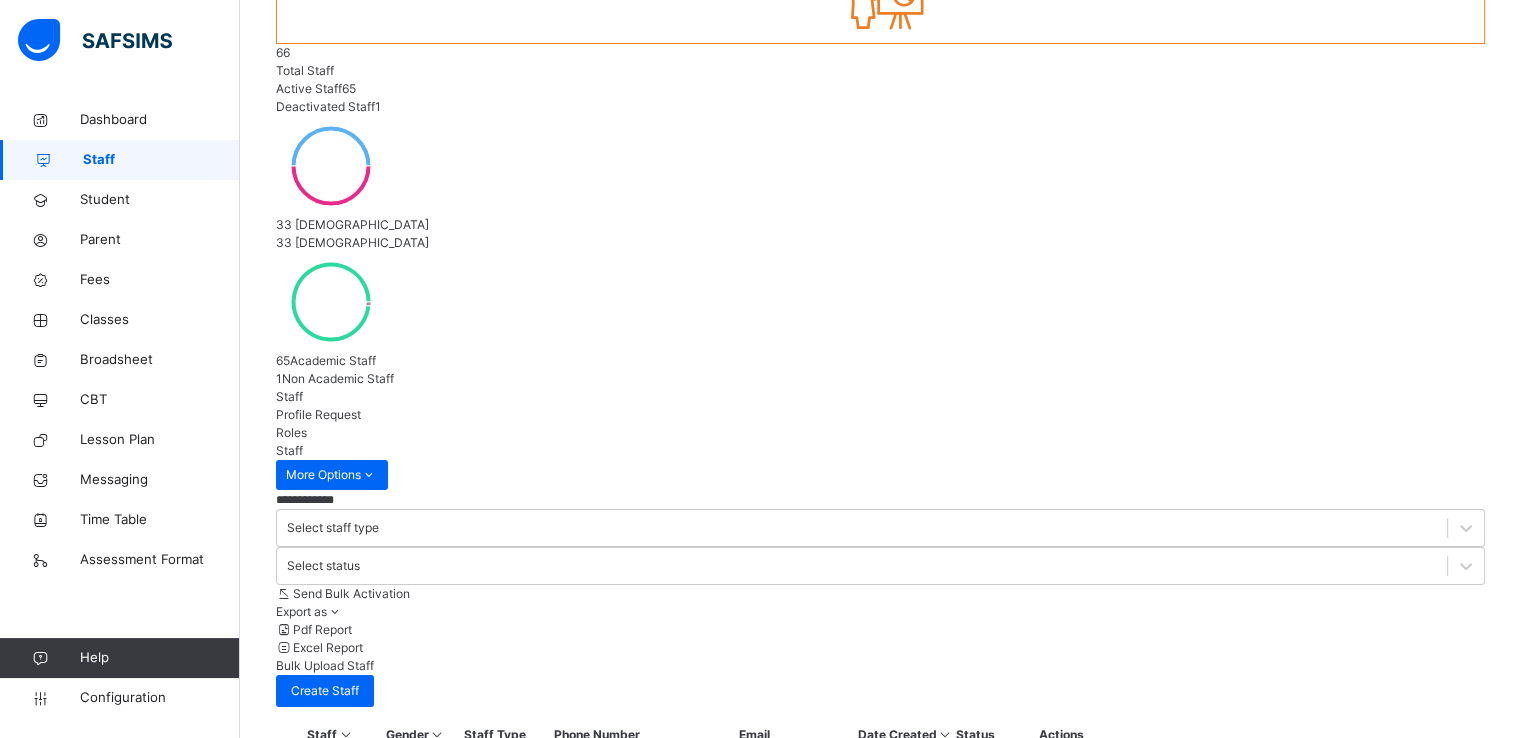 scroll, scrollTop: 223, scrollLeft: 0, axis: vertical 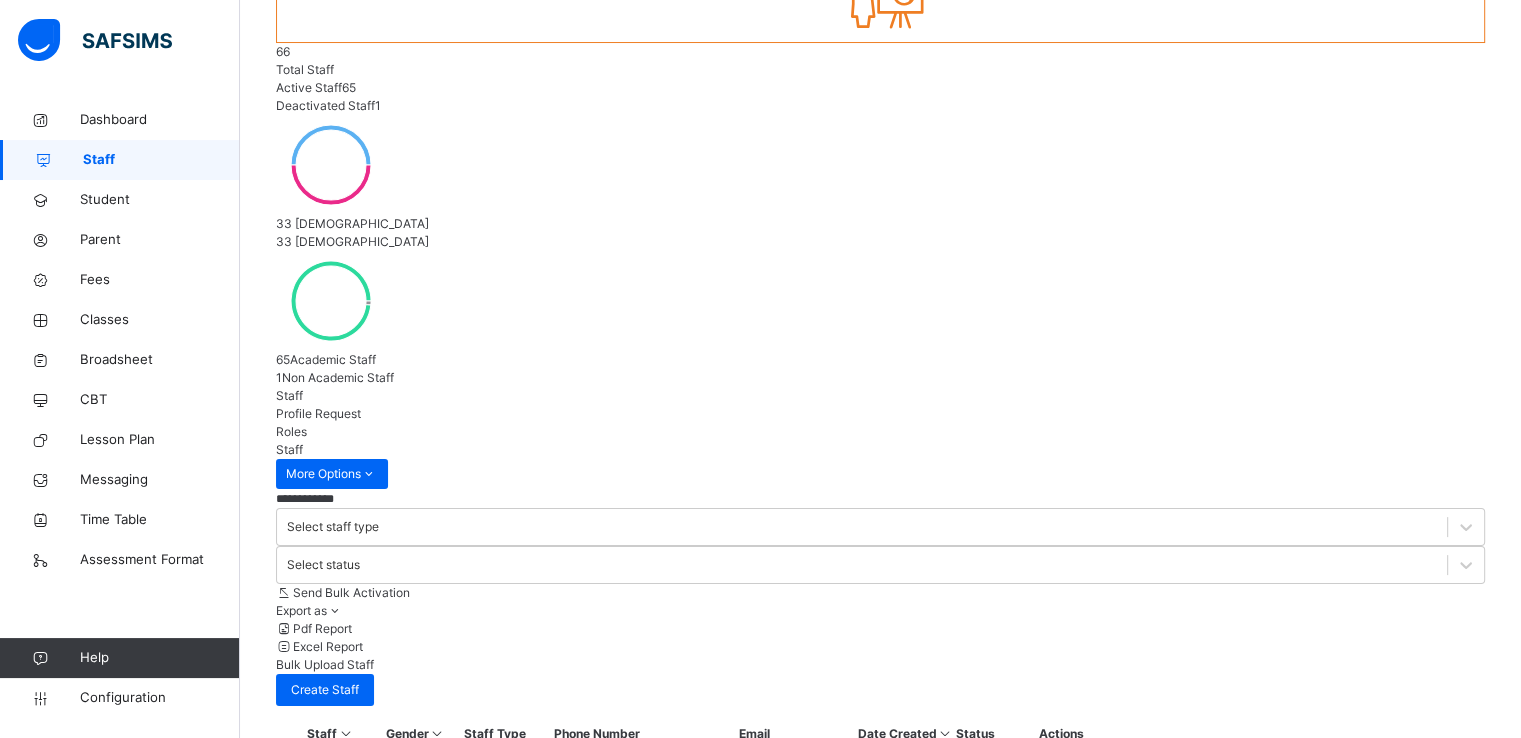 click on "View Profile" at bounding box center (1061, 793) 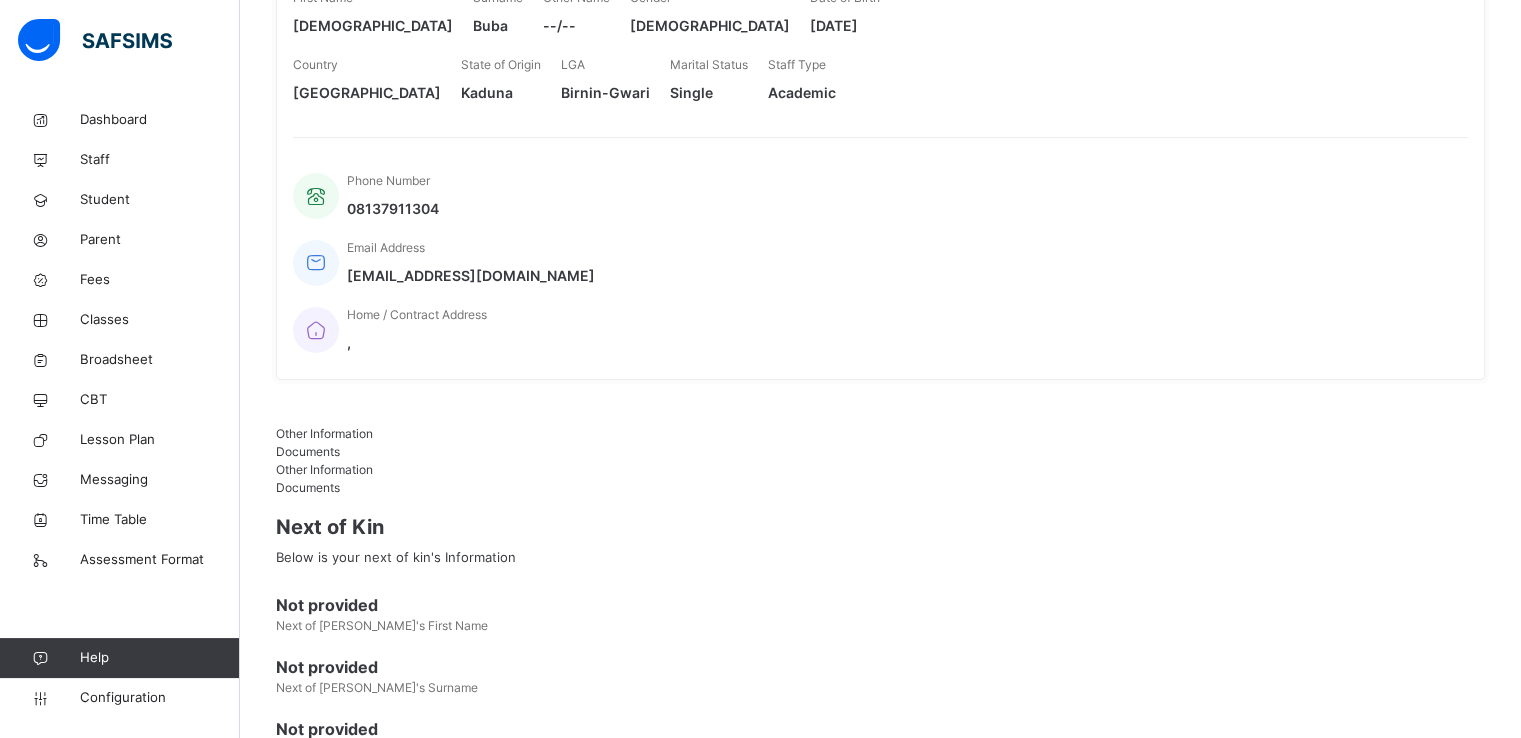 scroll, scrollTop: 0, scrollLeft: 0, axis: both 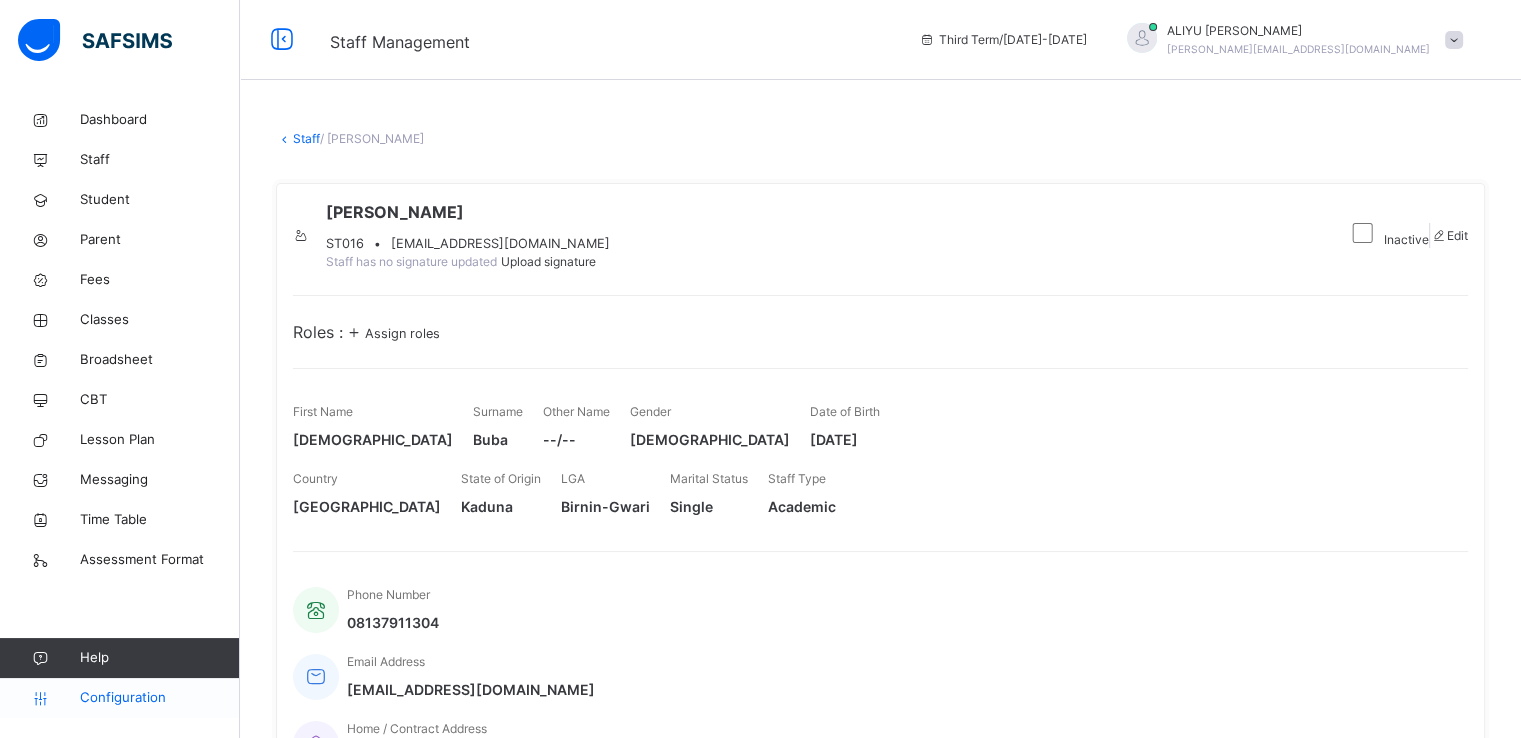click on "Configuration" at bounding box center (159, 698) 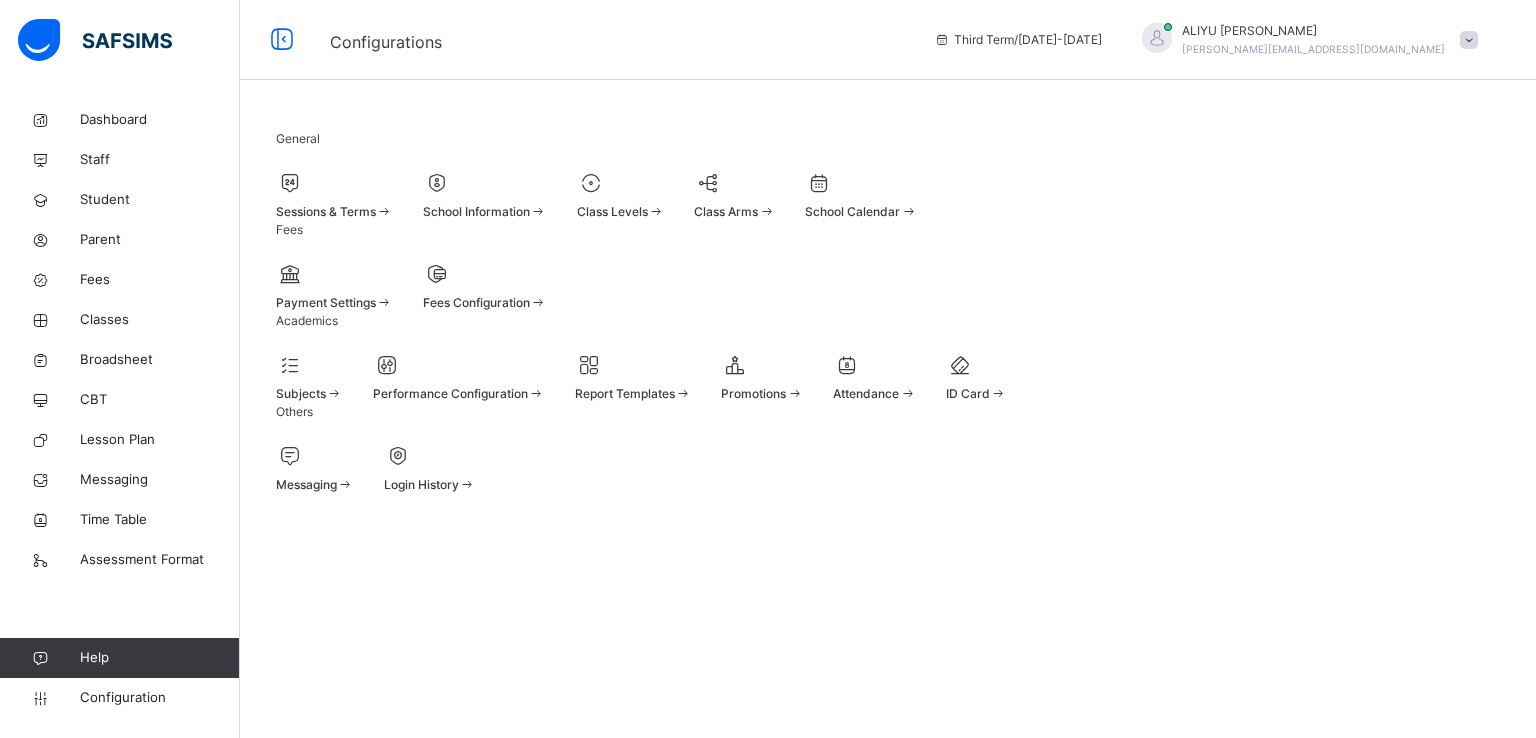 click on "Login History" at bounding box center [421, 484] 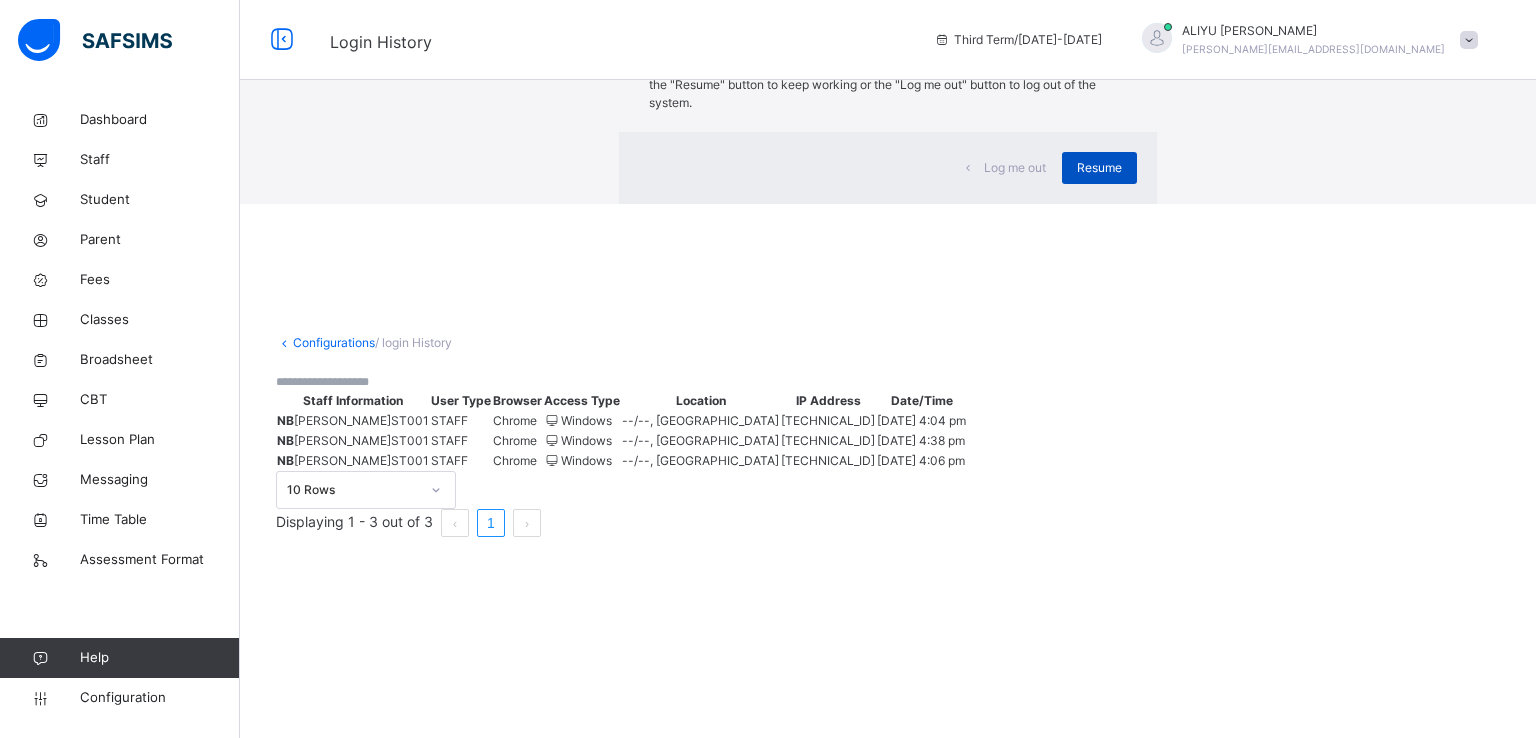 click on "Resume" at bounding box center (1099, 168) 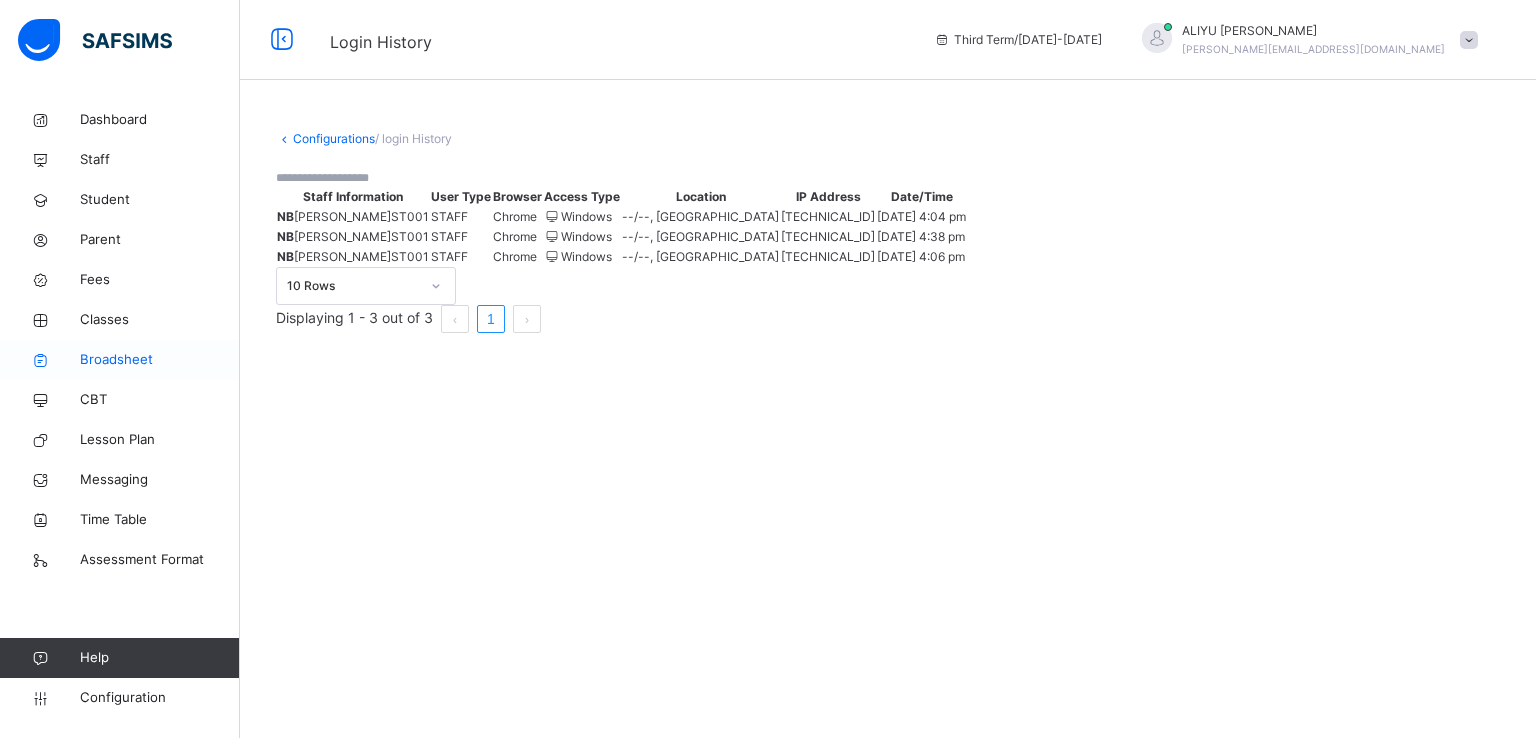 click on "Broadsheet" at bounding box center [160, 360] 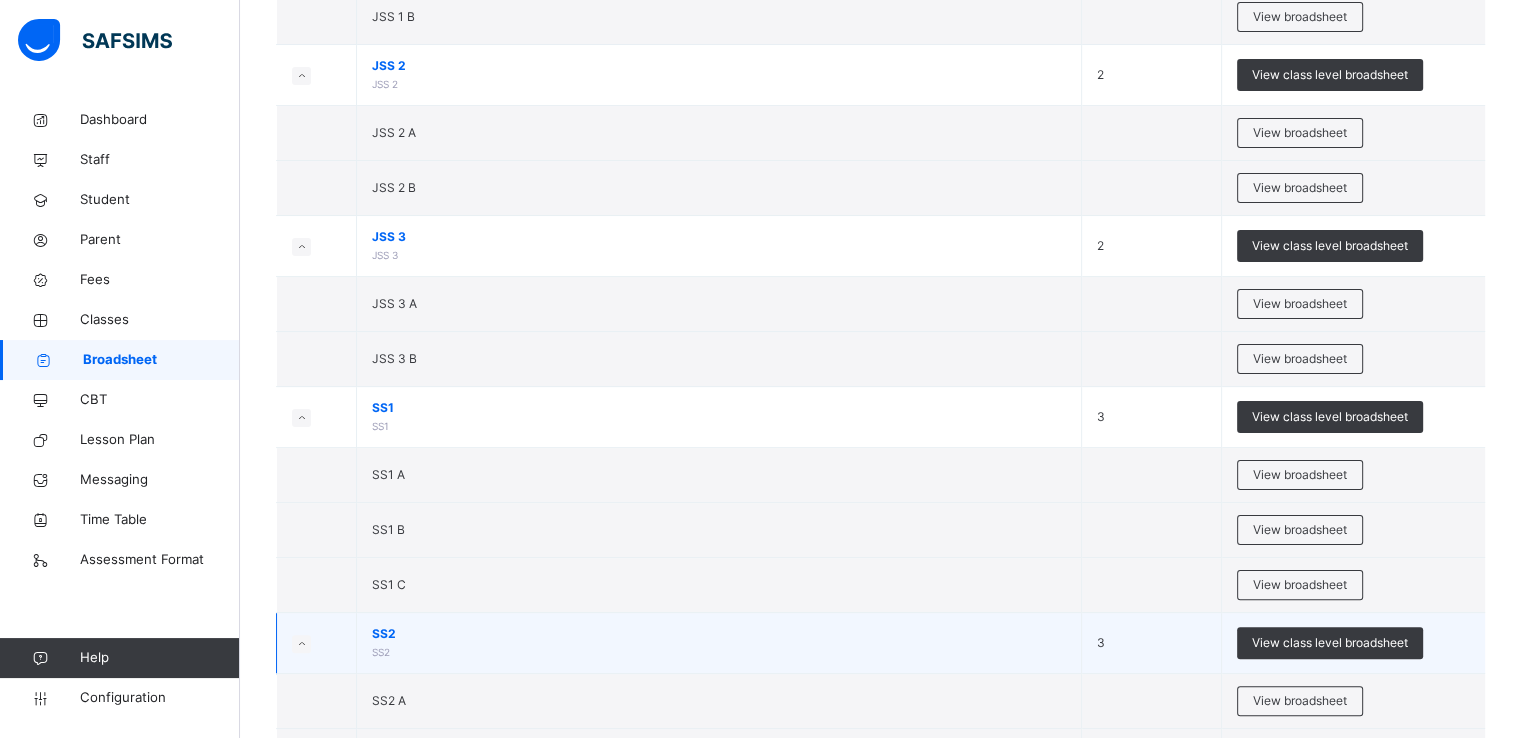 scroll, scrollTop: 364, scrollLeft: 0, axis: vertical 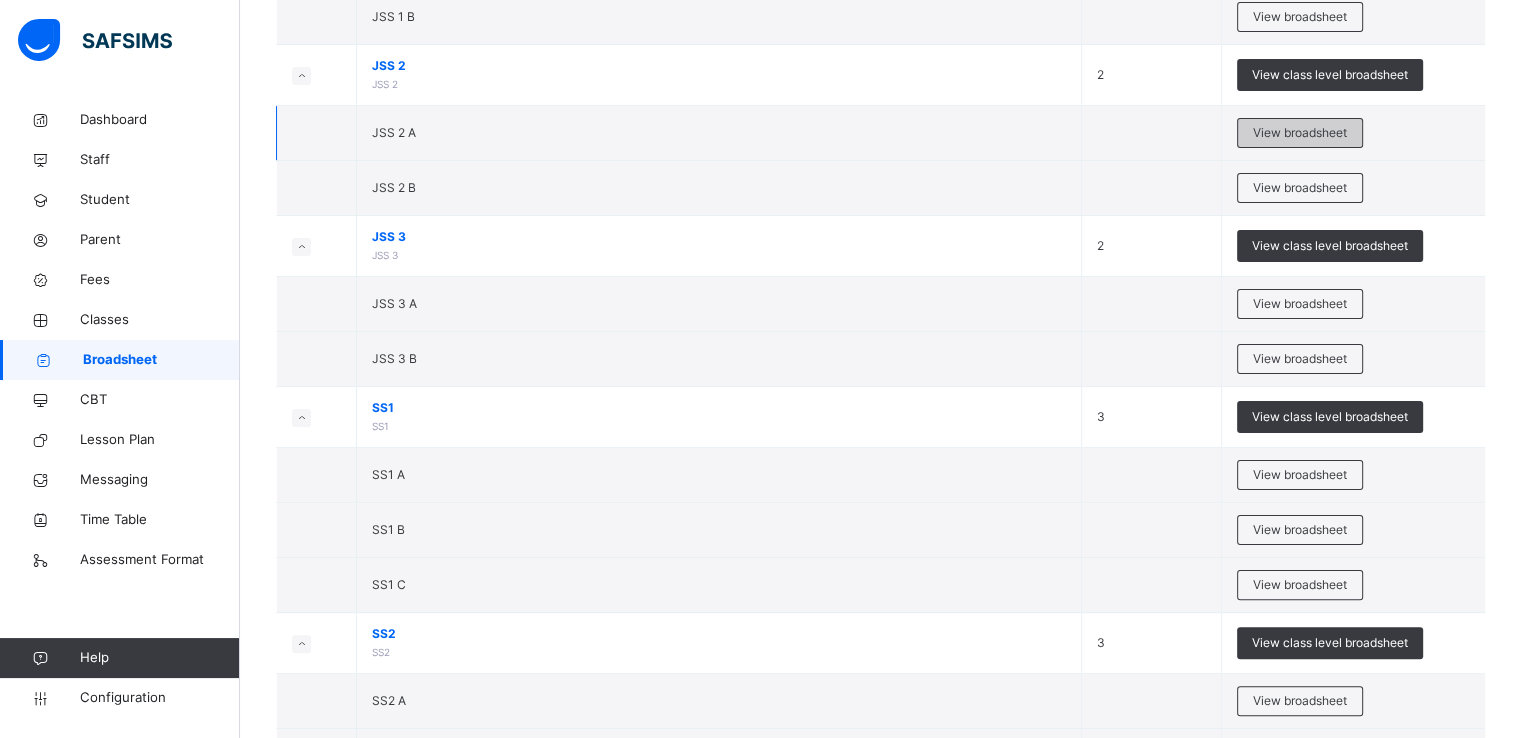 click on "View broadsheet" at bounding box center (1300, 133) 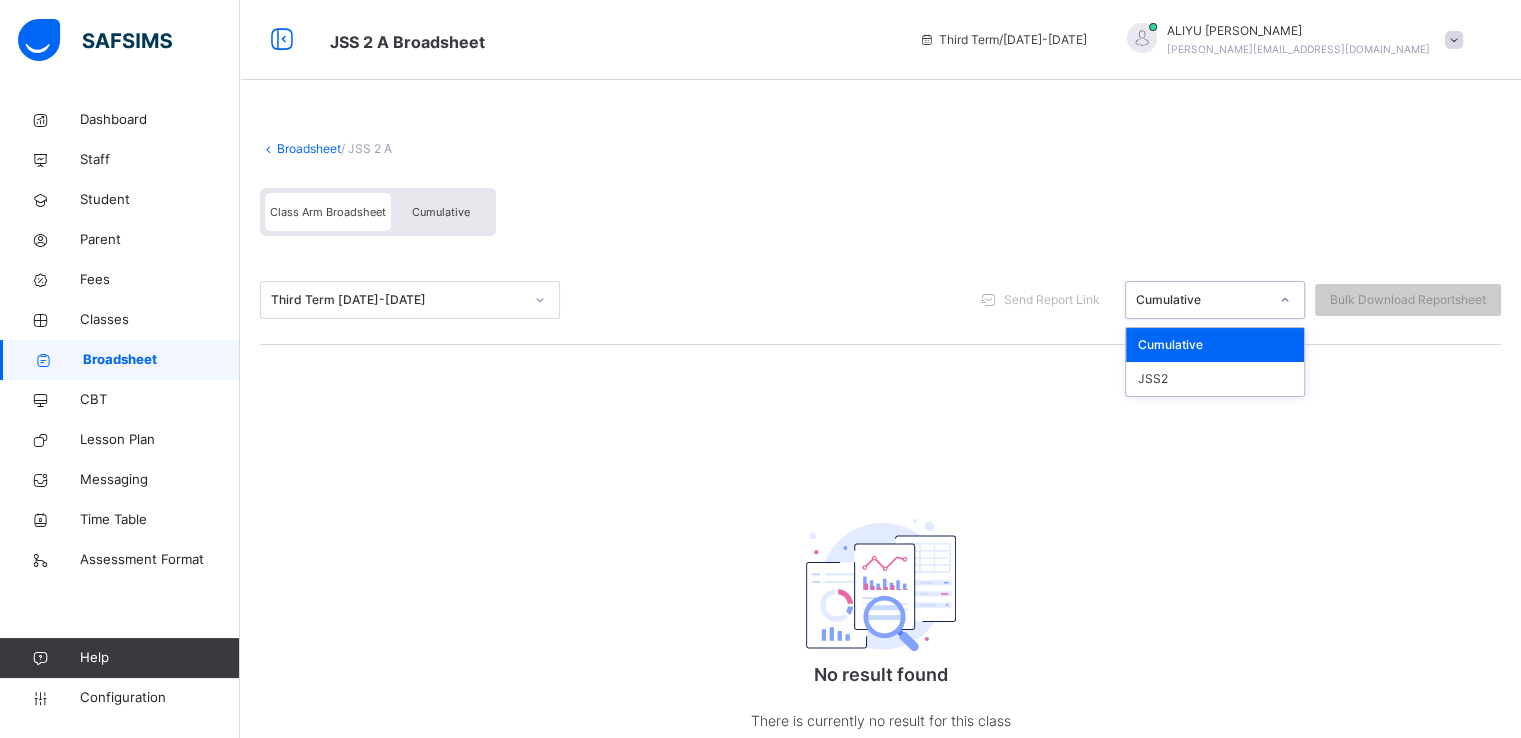 click on "Cumulative" at bounding box center (1202, 300) 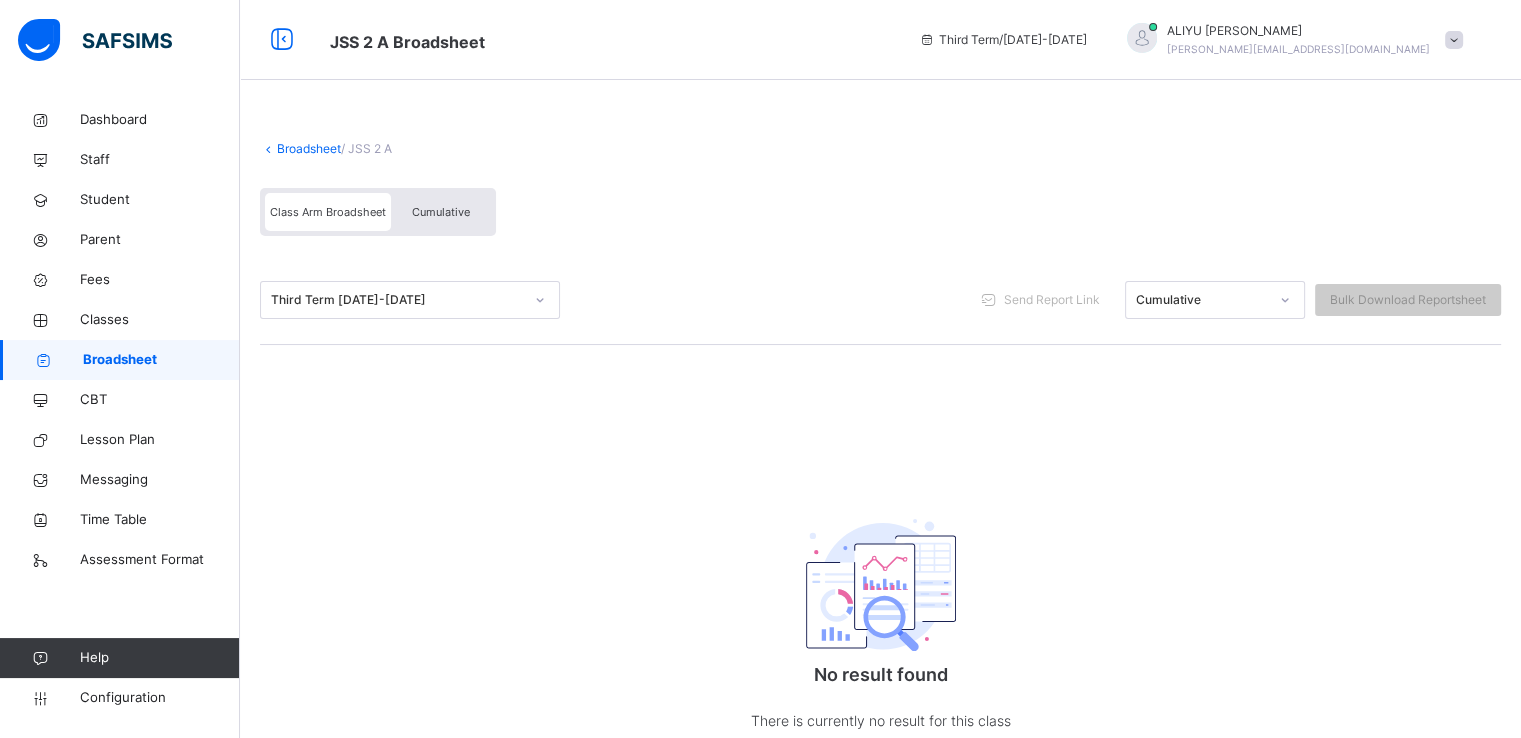 click on "Cumulative" at bounding box center [441, 212] 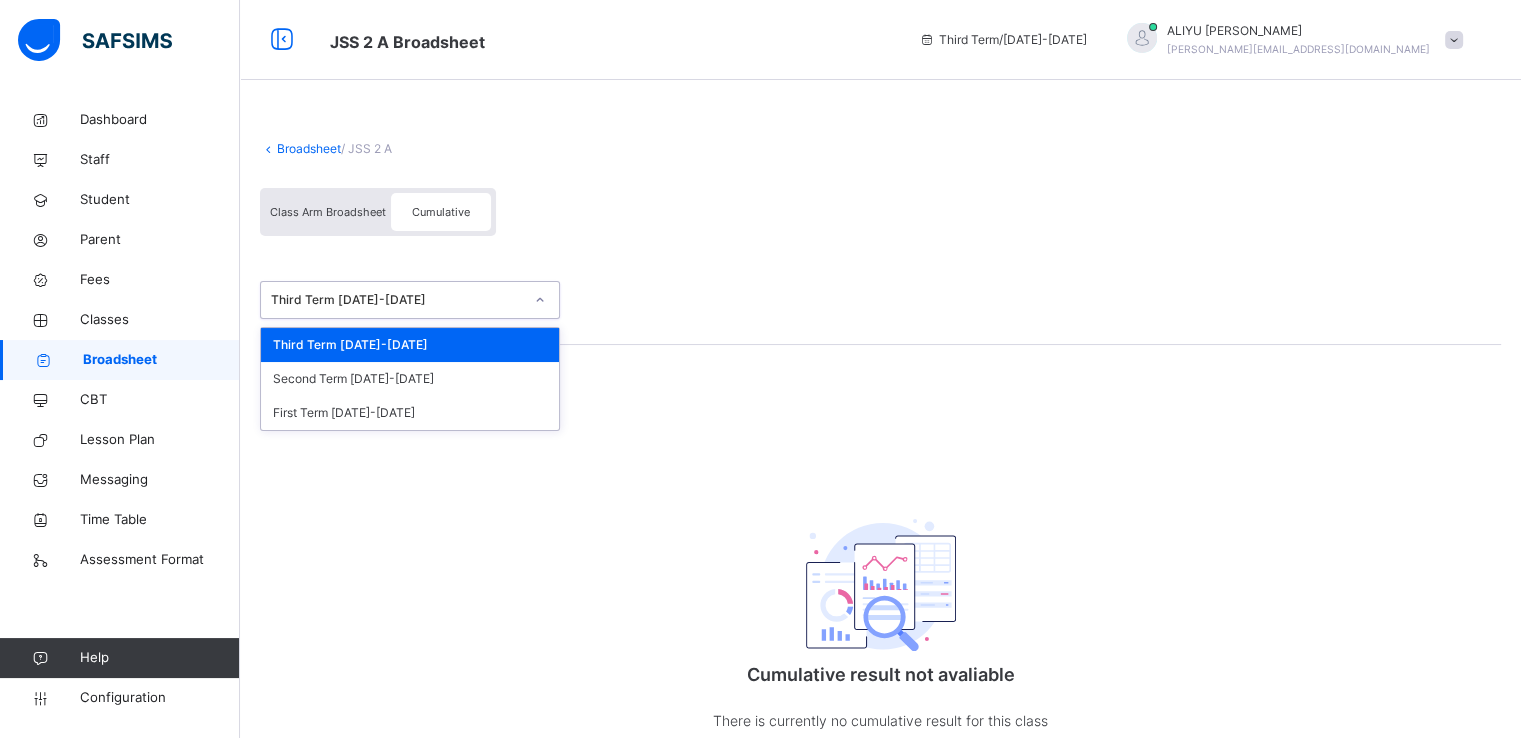 click on "Third Term 2024-2025" at bounding box center [397, 300] 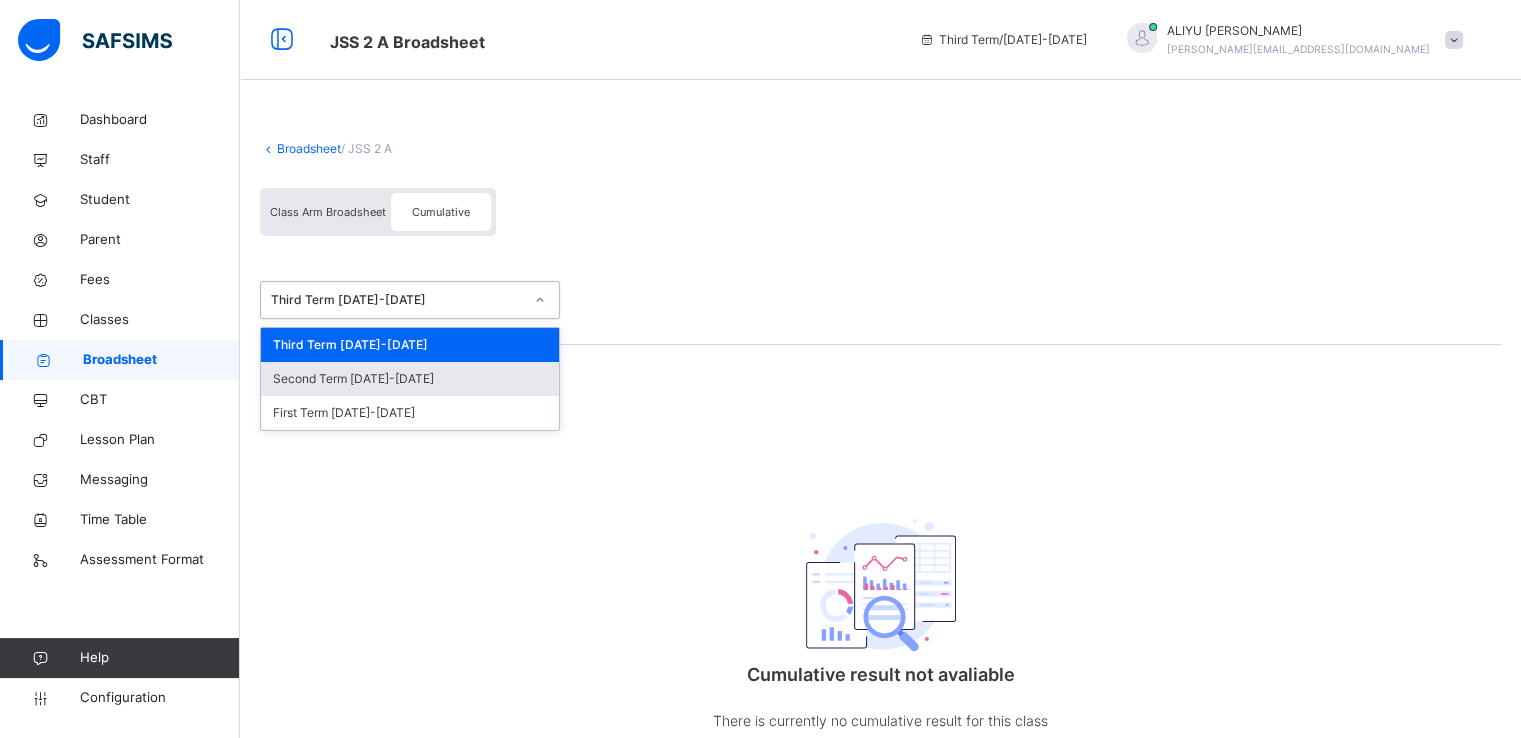 click on "Second Term 2024-2025" at bounding box center (410, 379) 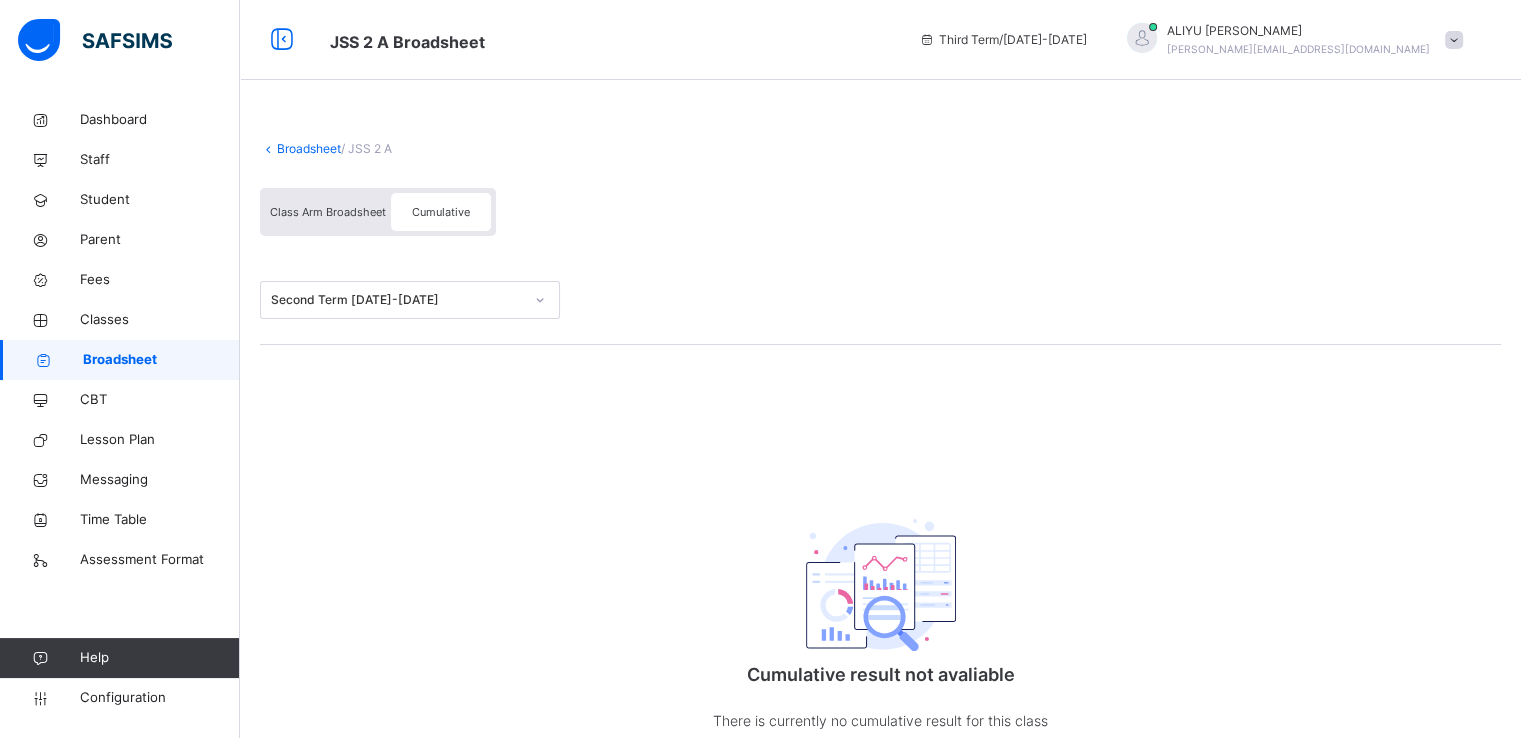 click on "Class Arm Broadsheet" at bounding box center (328, 212) 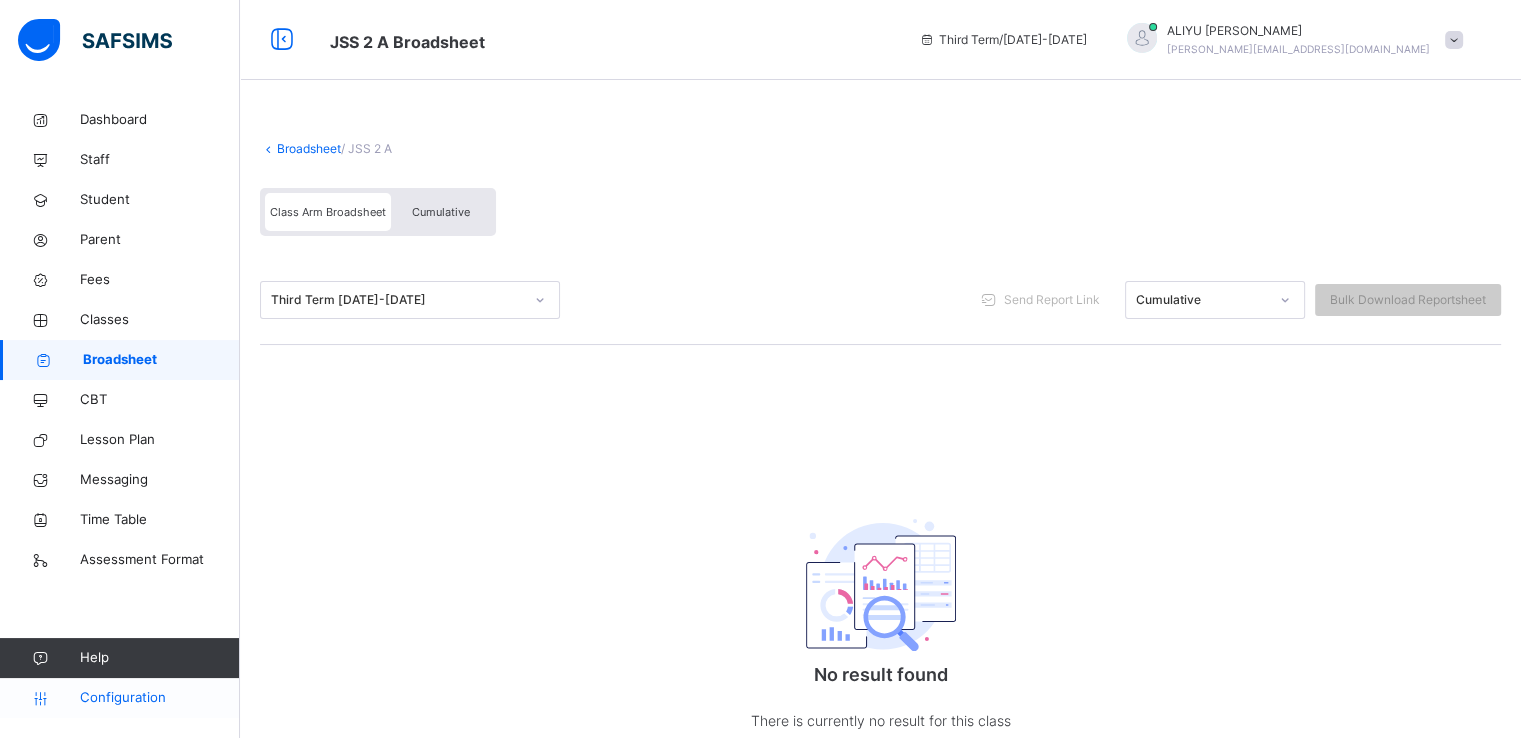click on "Configuration" at bounding box center (159, 698) 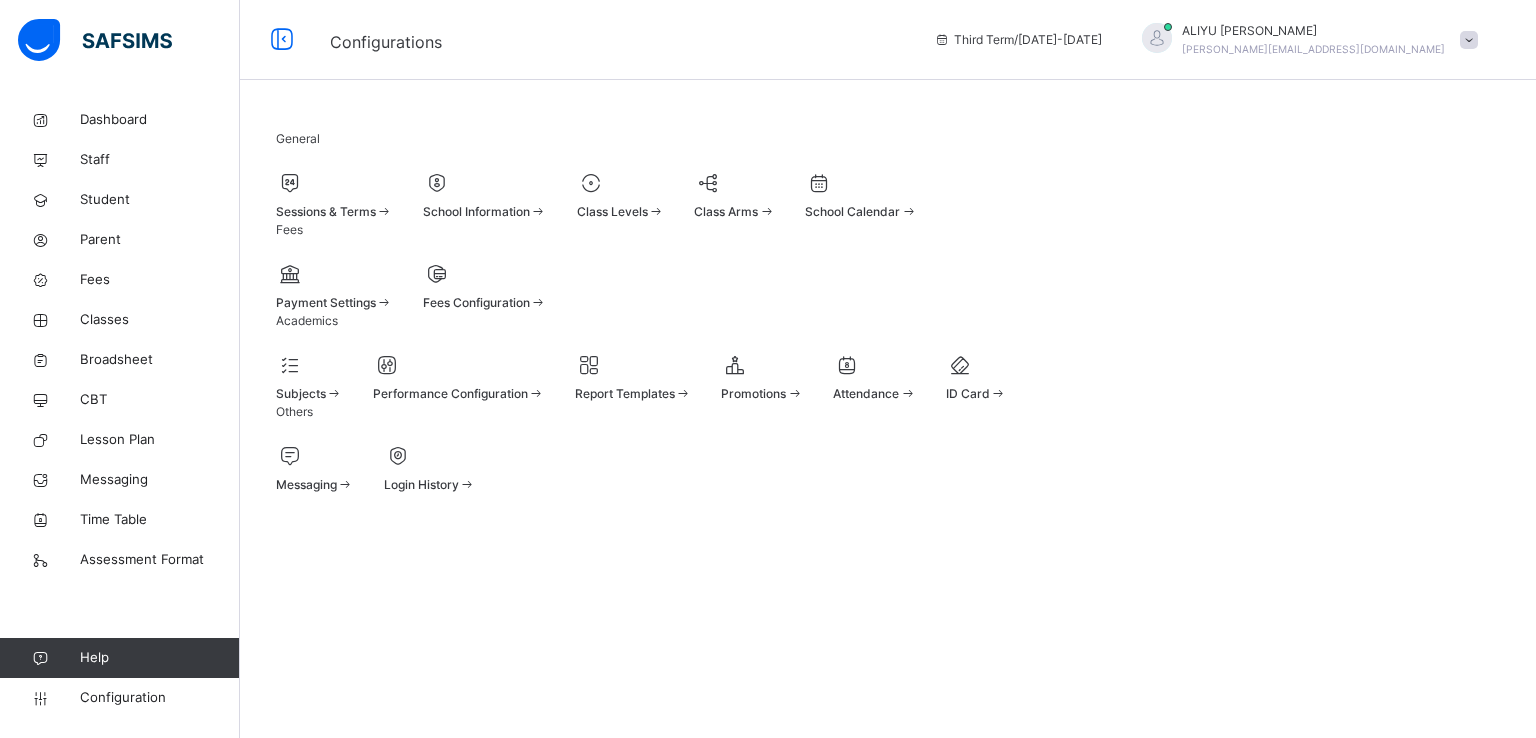 click on "Class Levels" at bounding box center (621, 212) 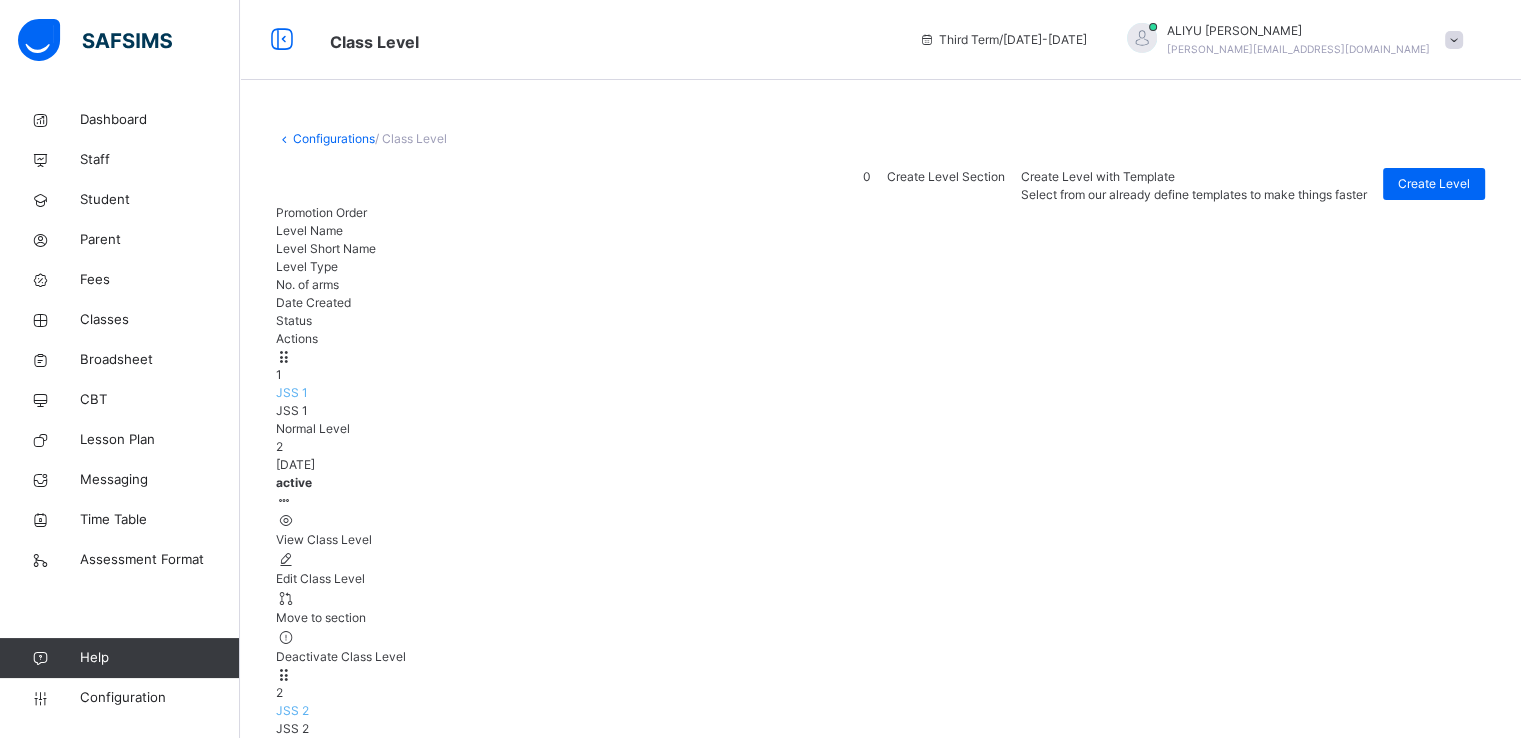 scroll, scrollTop: 12, scrollLeft: 0, axis: vertical 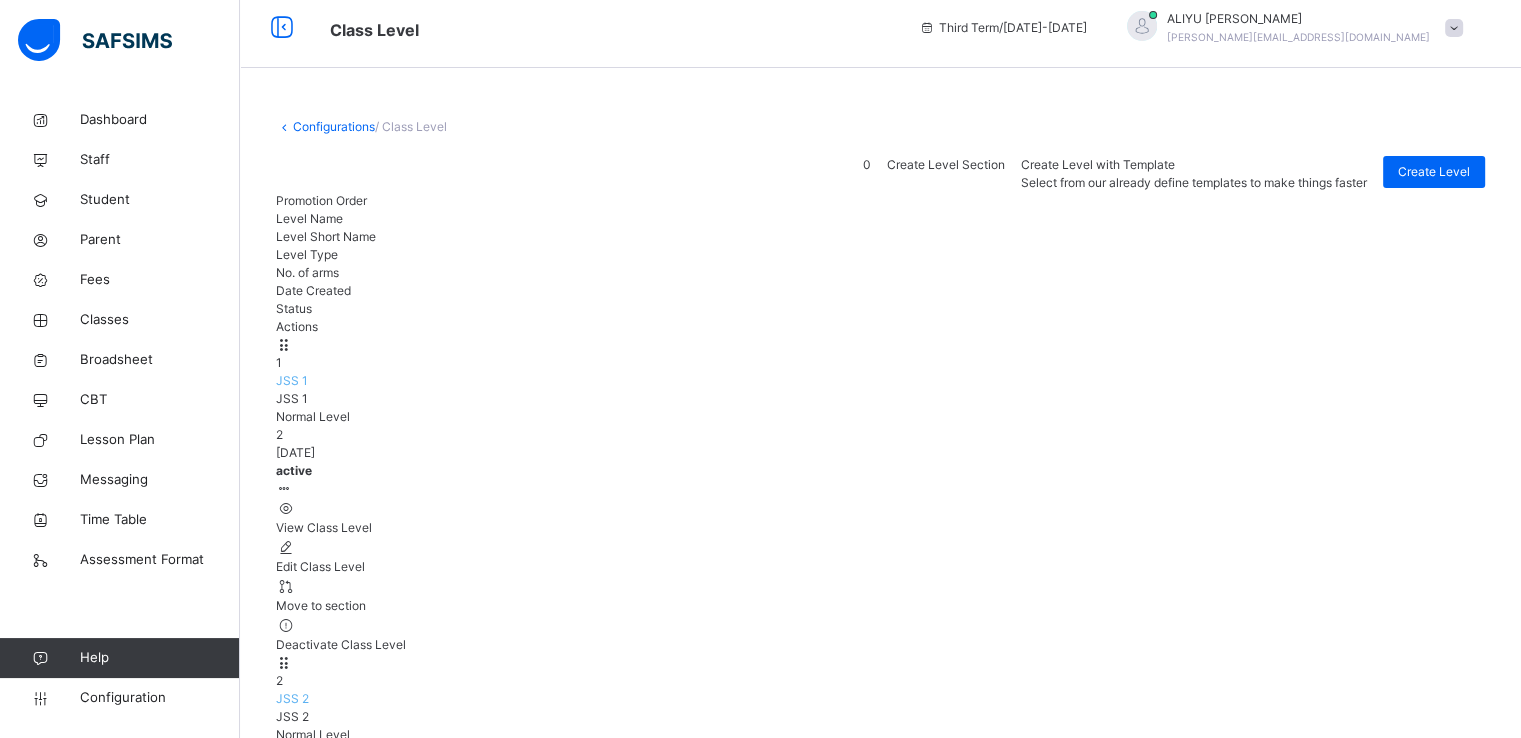 click on "View Class Level" at bounding box center [880, 846] 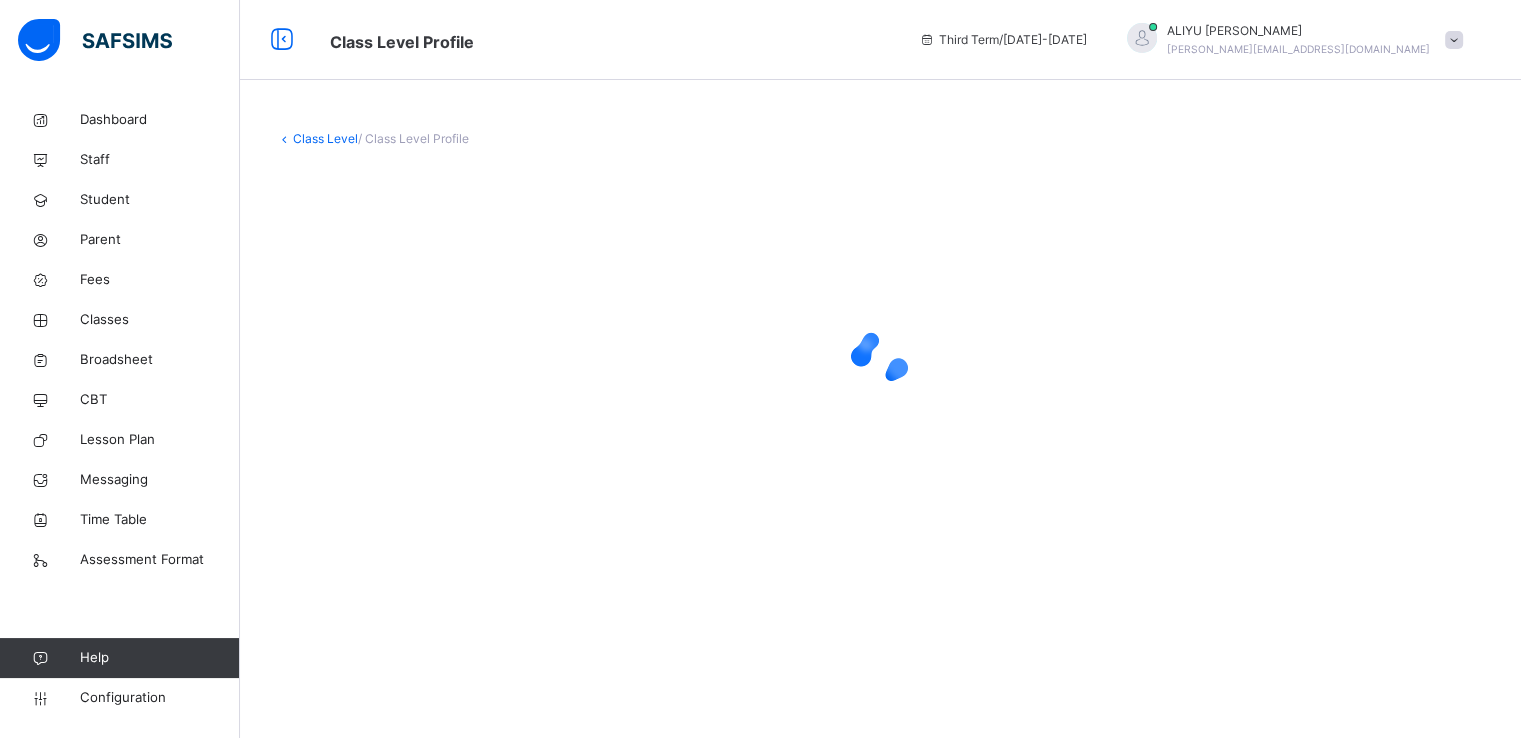 scroll, scrollTop: 0, scrollLeft: 0, axis: both 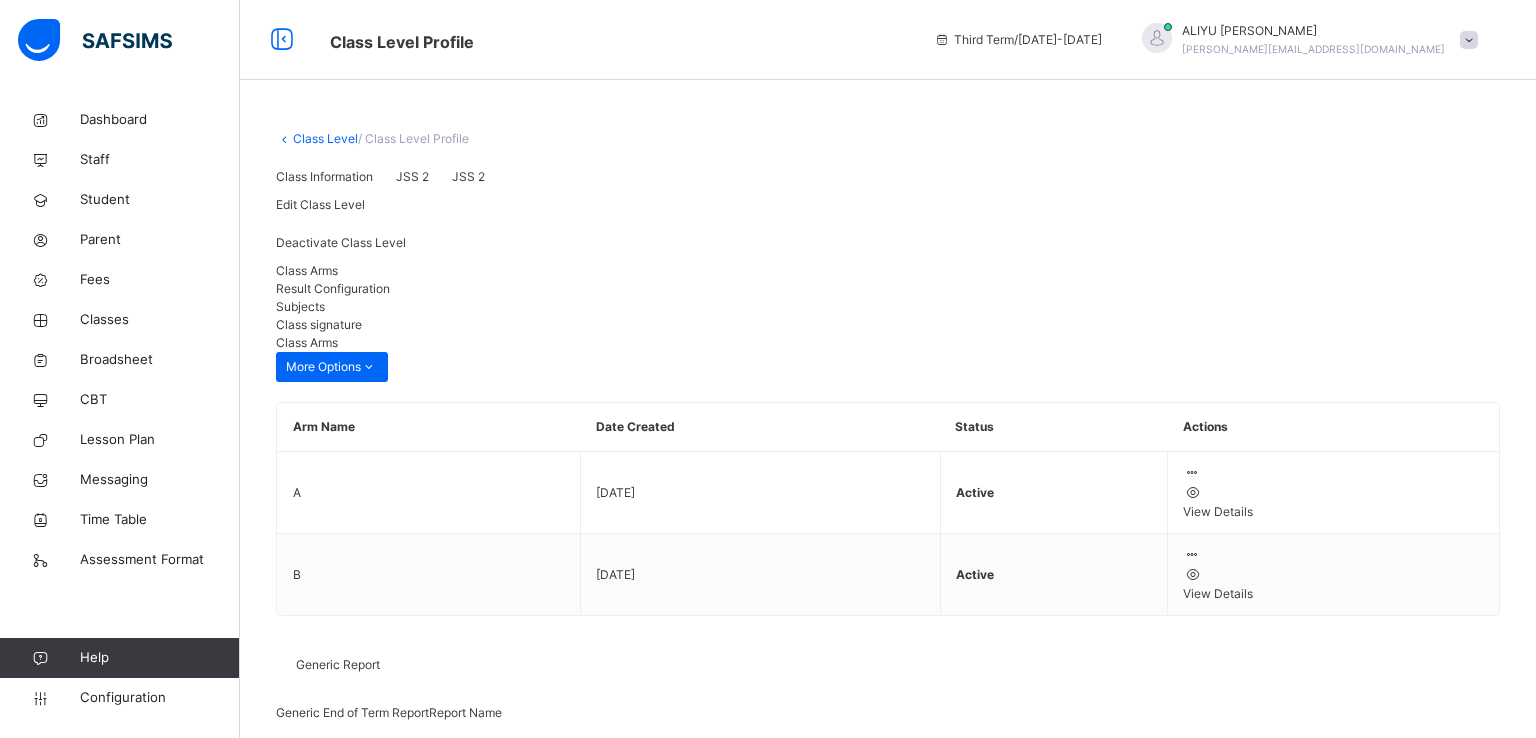 click on "Result Configuration" at bounding box center [333, 288] 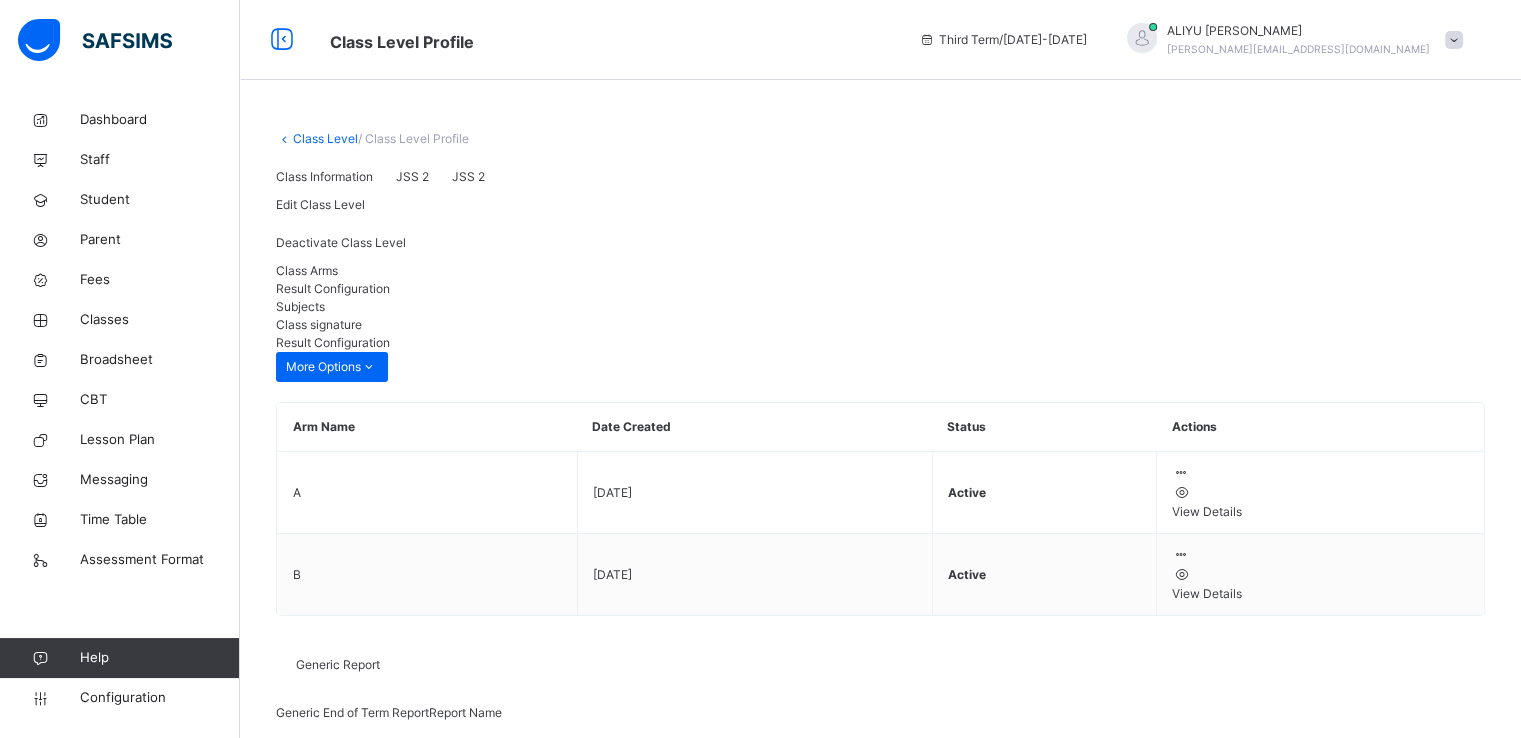scroll, scrollTop: 275, scrollLeft: 0, axis: vertical 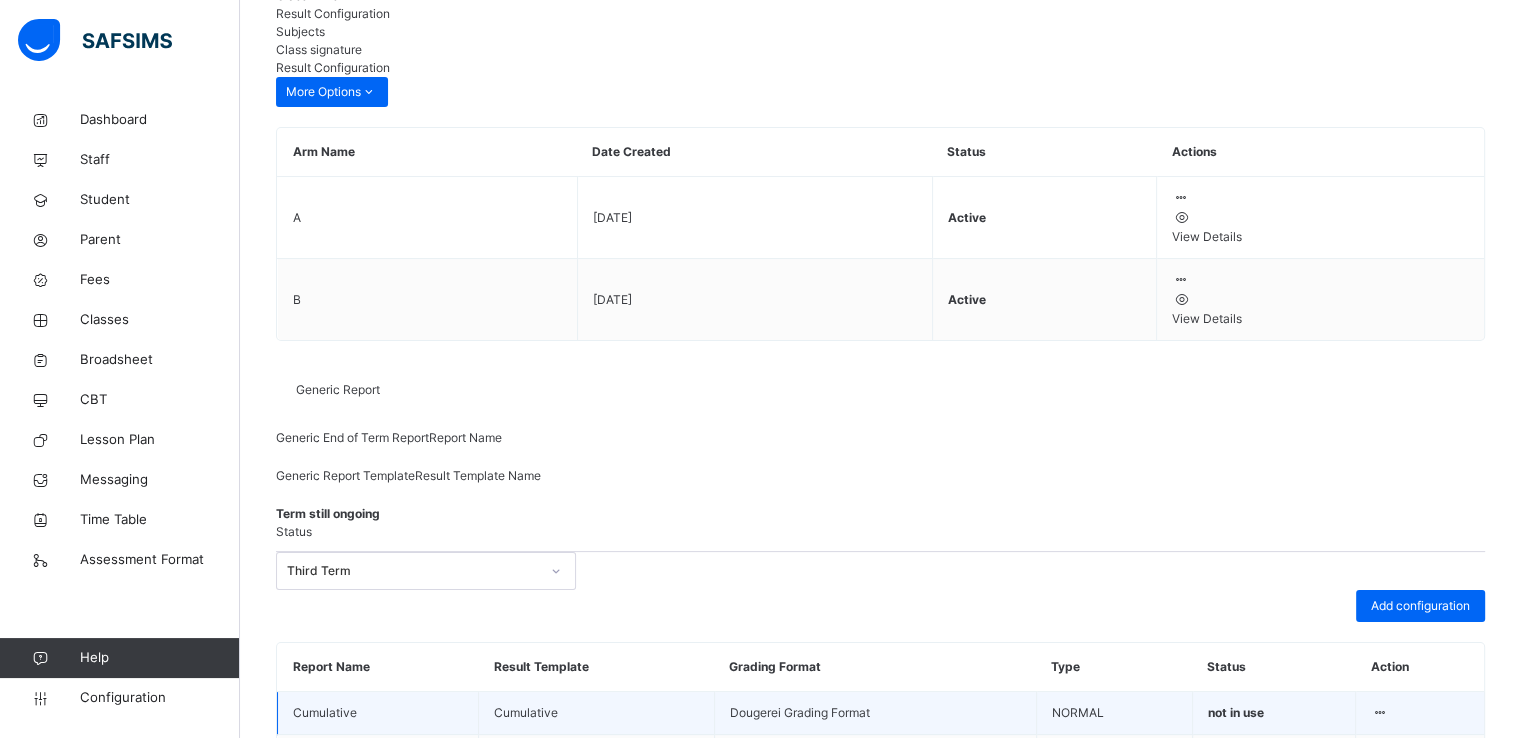 click at bounding box center [1379, 712] 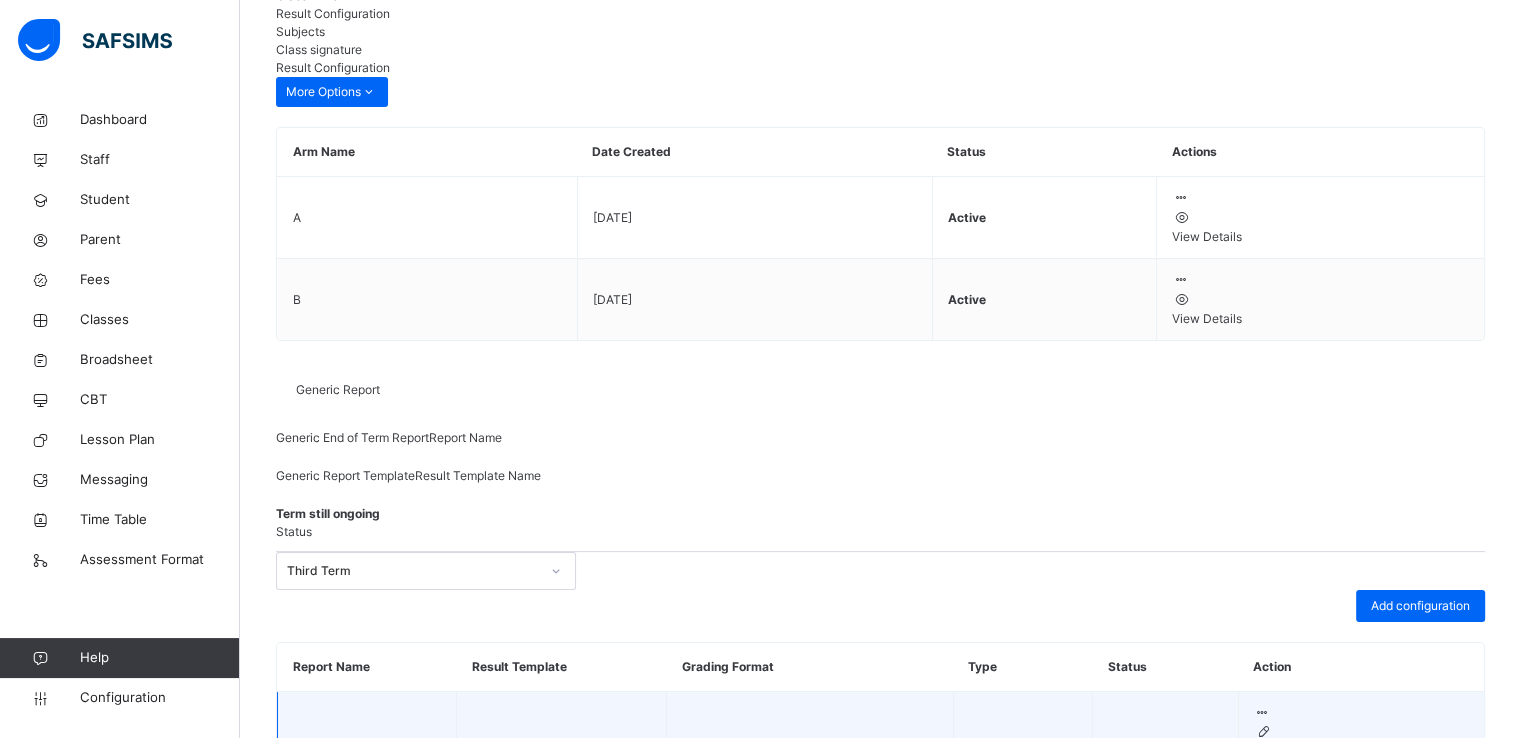 click on "Edit Configuration" at bounding box center (1361, 752) 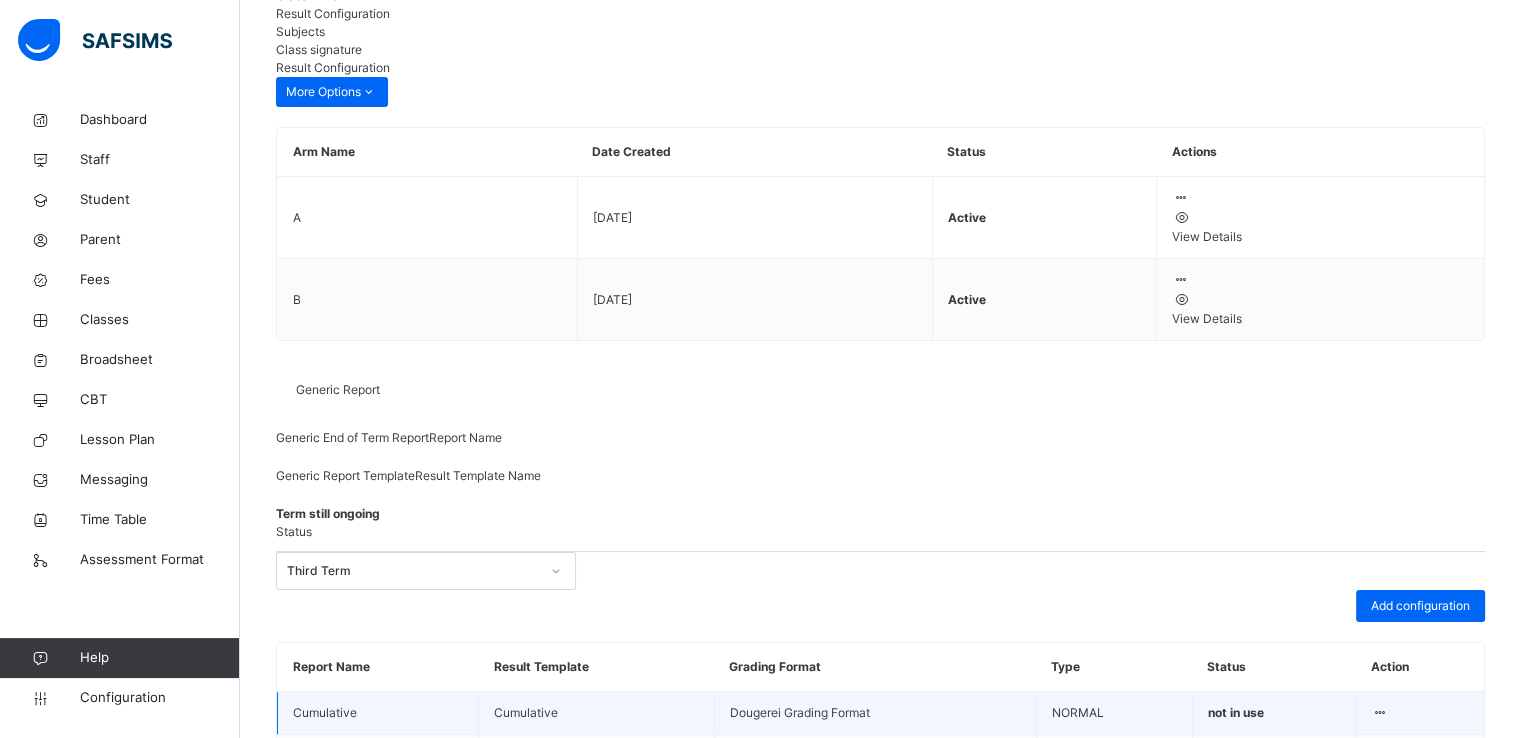 click on "CA 1" at bounding box center (408, 927) 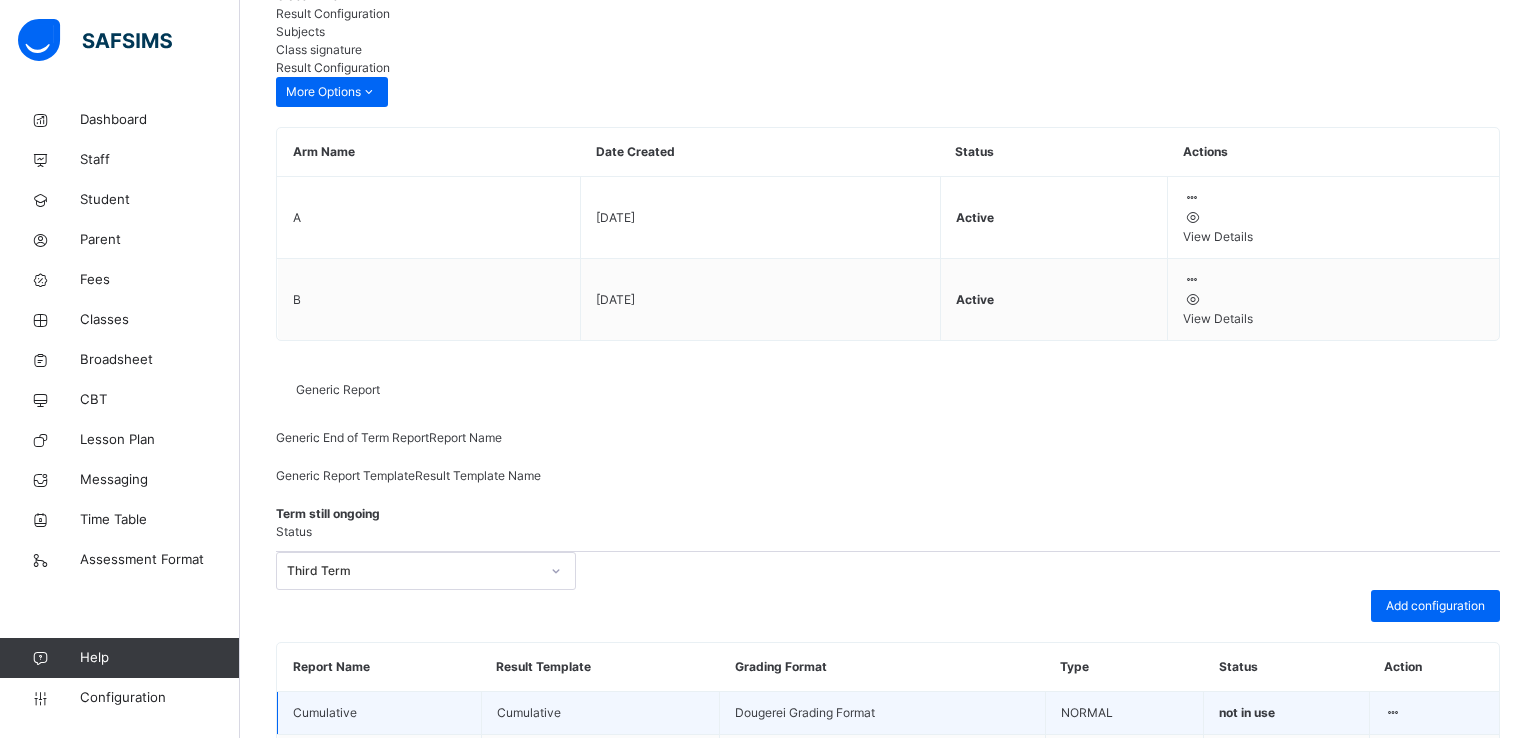 click on "Preview" at bounding box center (1368, 1146) 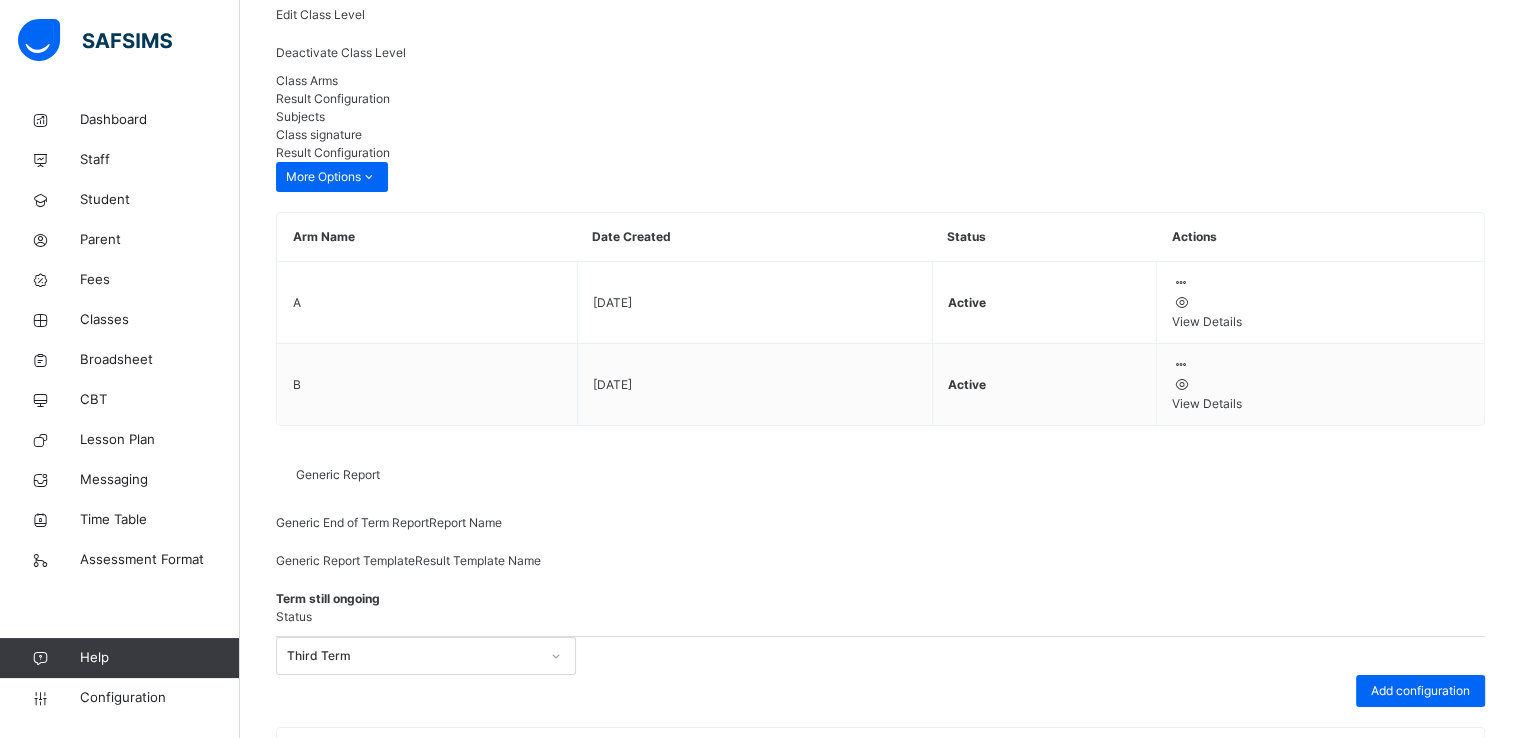 scroll, scrollTop: 185, scrollLeft: 0, axis: vertical 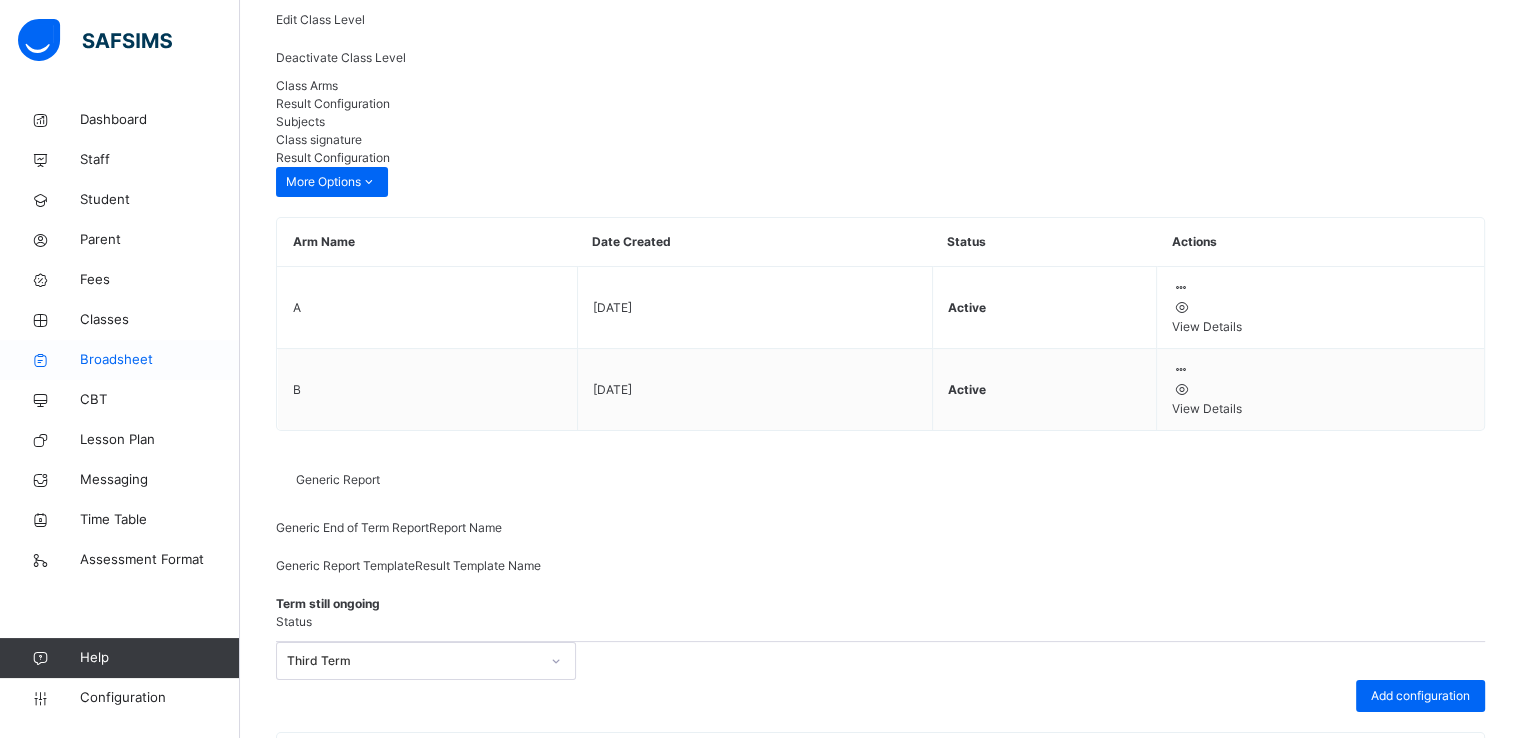 click on "Broadsheet" at bounding box center [120, 360] 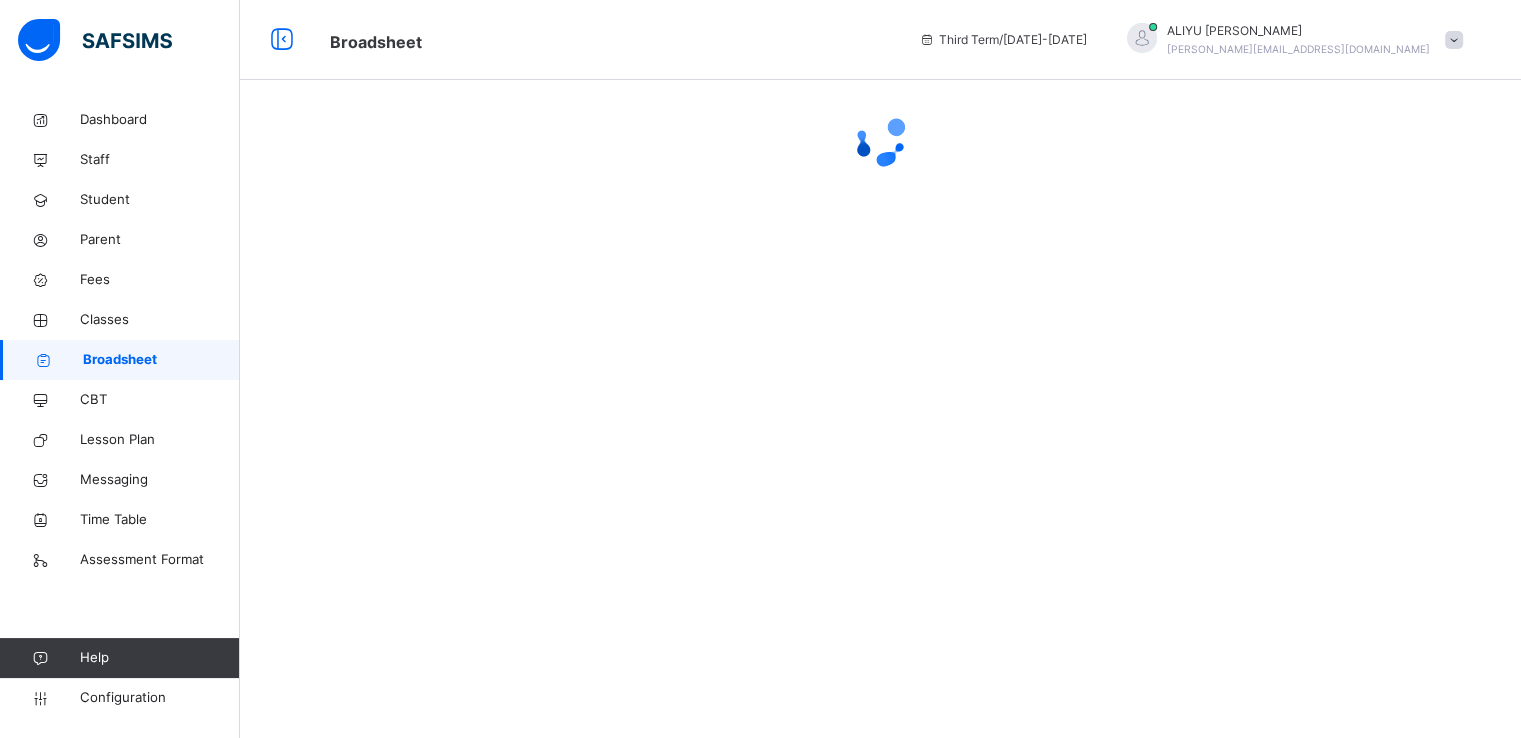 scroll, scrollTop: 0, scrollLeft: 0, axis: both 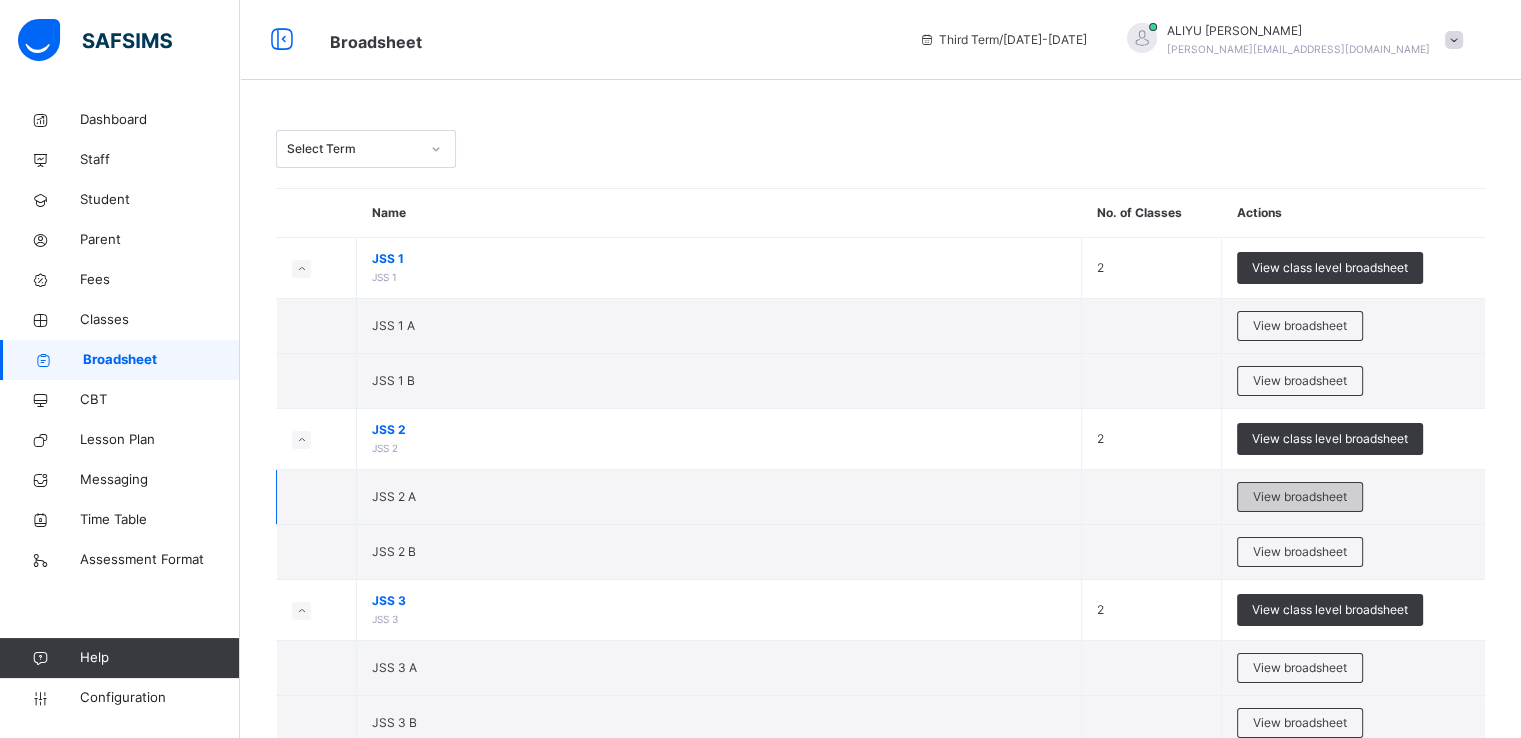 click on "View broadsheet" at bounding box center [1300, 497] 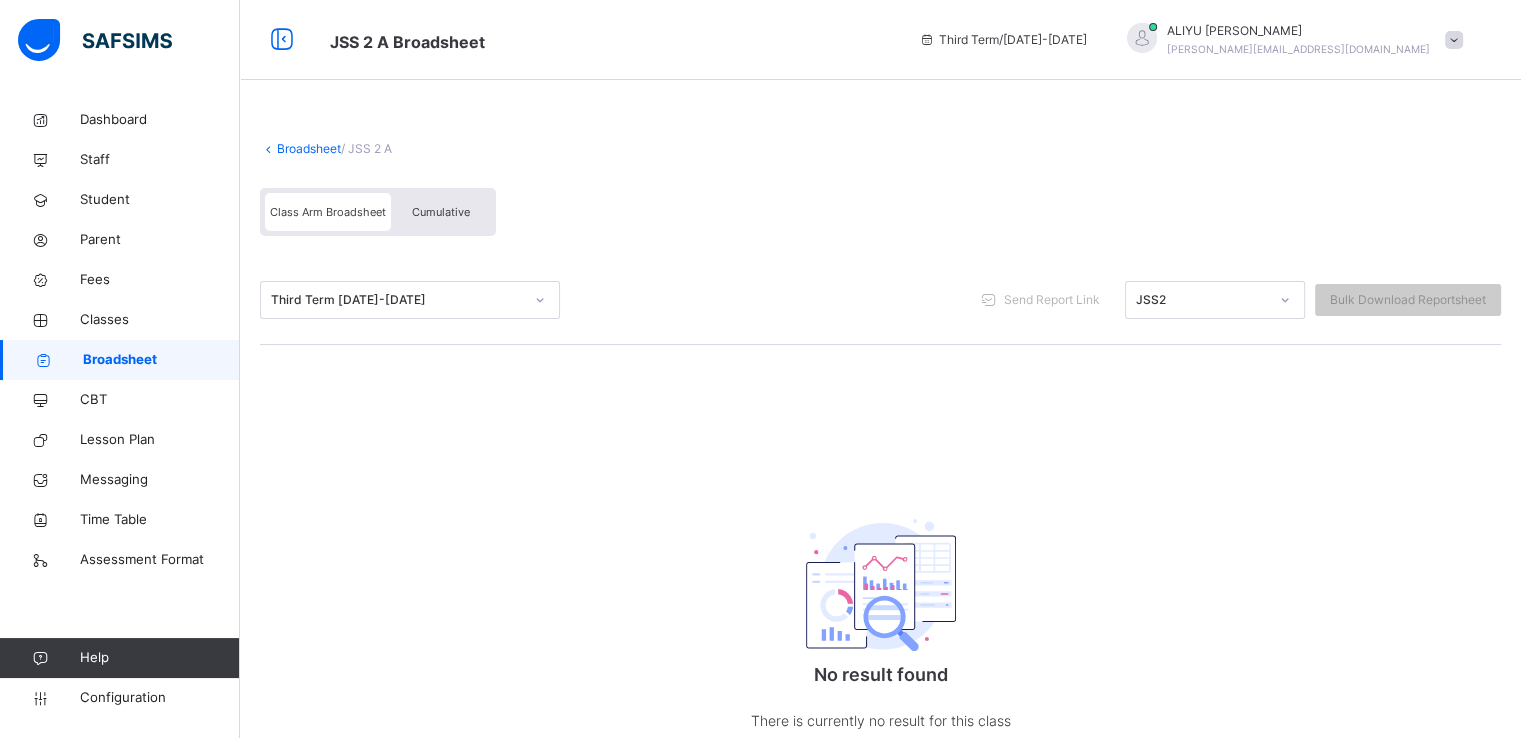 scroll, scrollTop: 7, scrollLeft: 0, axis: vertical 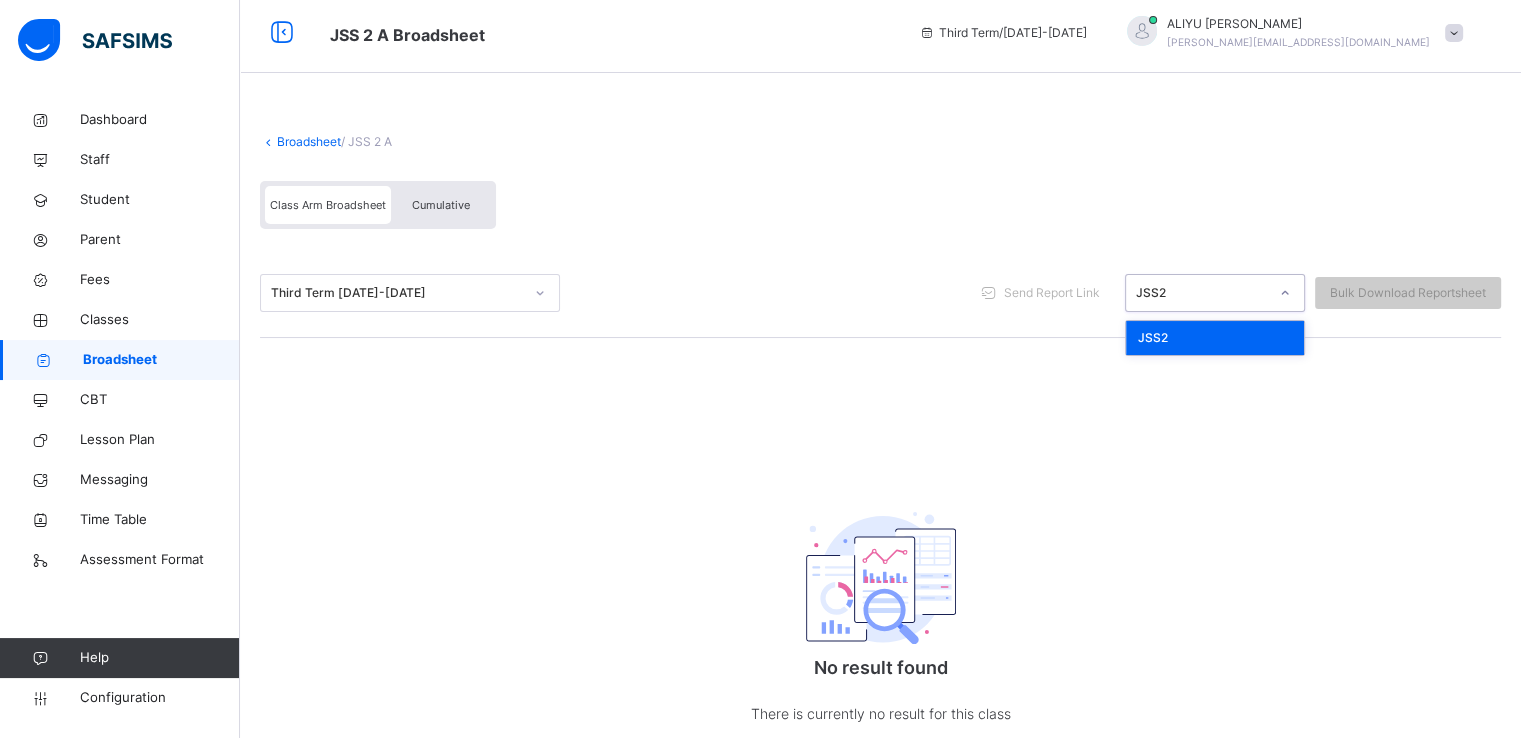 click on "JSS2" at bounding box center (1202, 293) 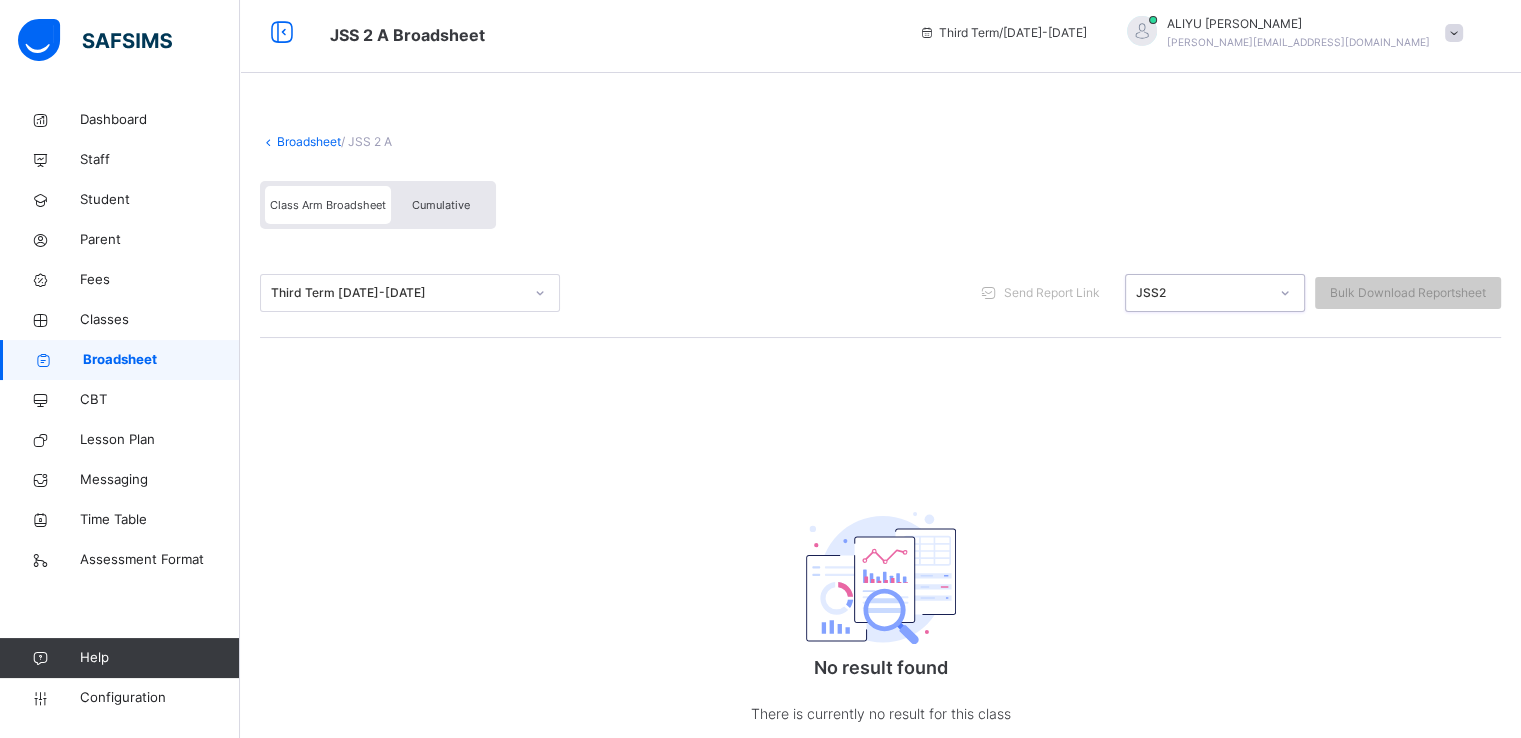 click on "JSS2" at bounding box center [1202, 293] 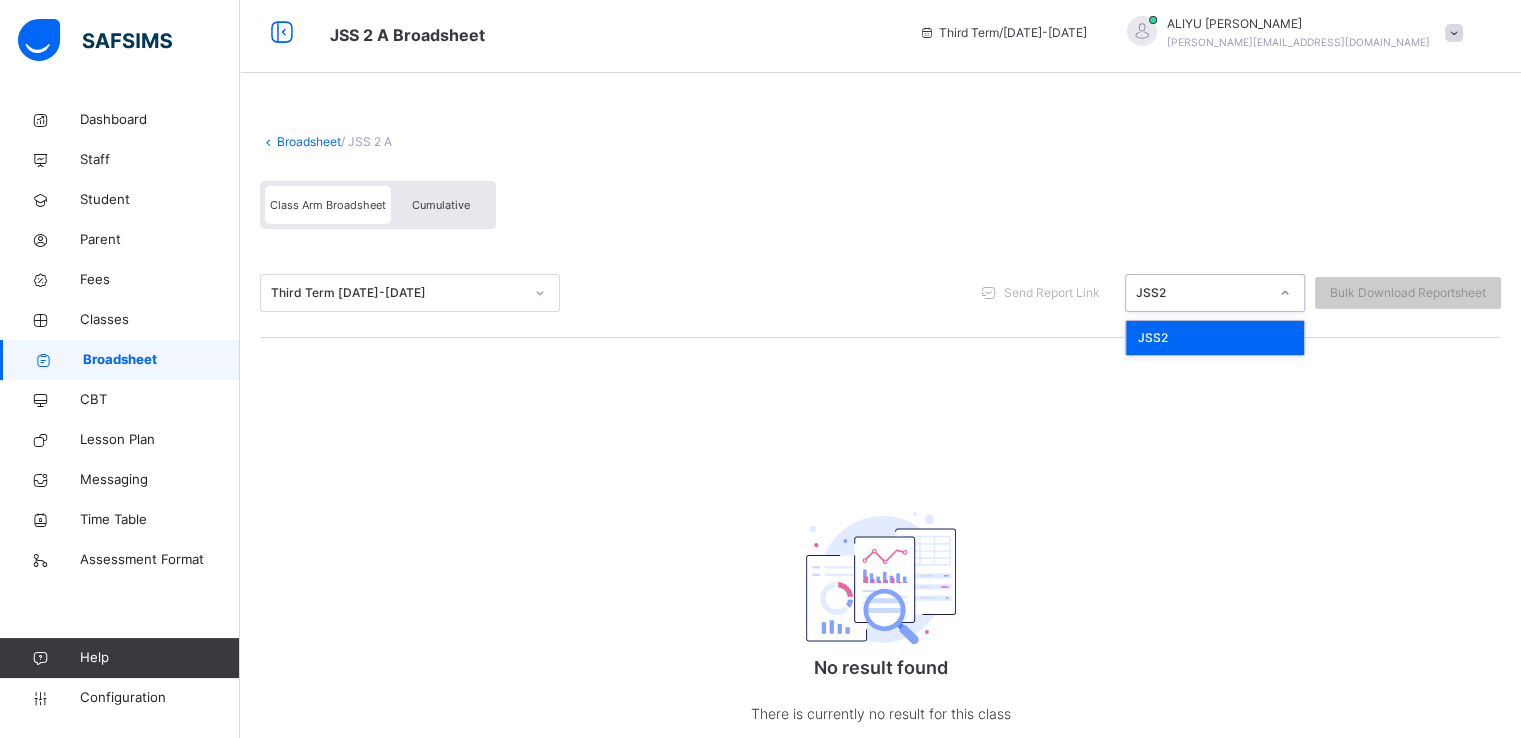 click on "JSS2" at bounding box center (1202, 293) 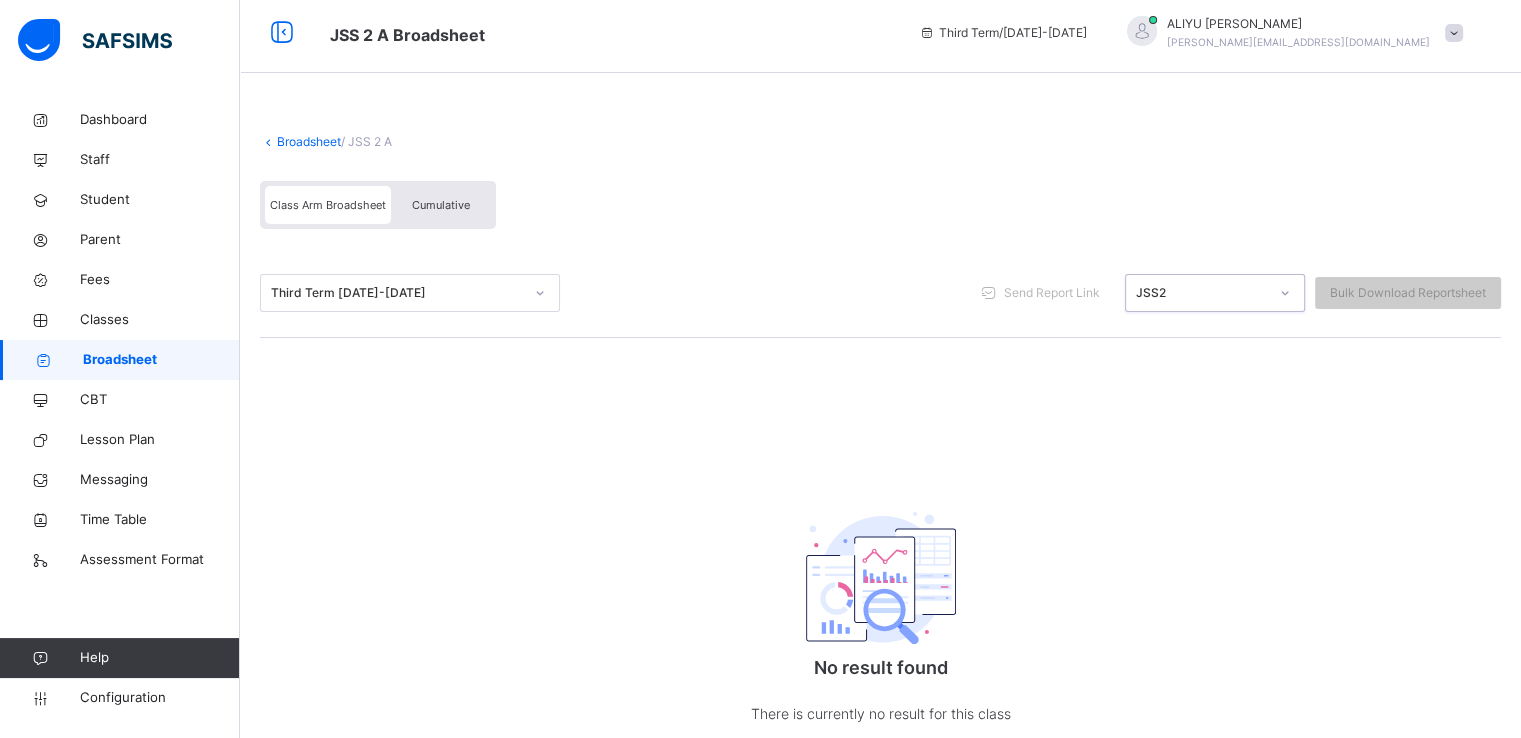 click on "JSS2" at bounding box center [1202, 293] 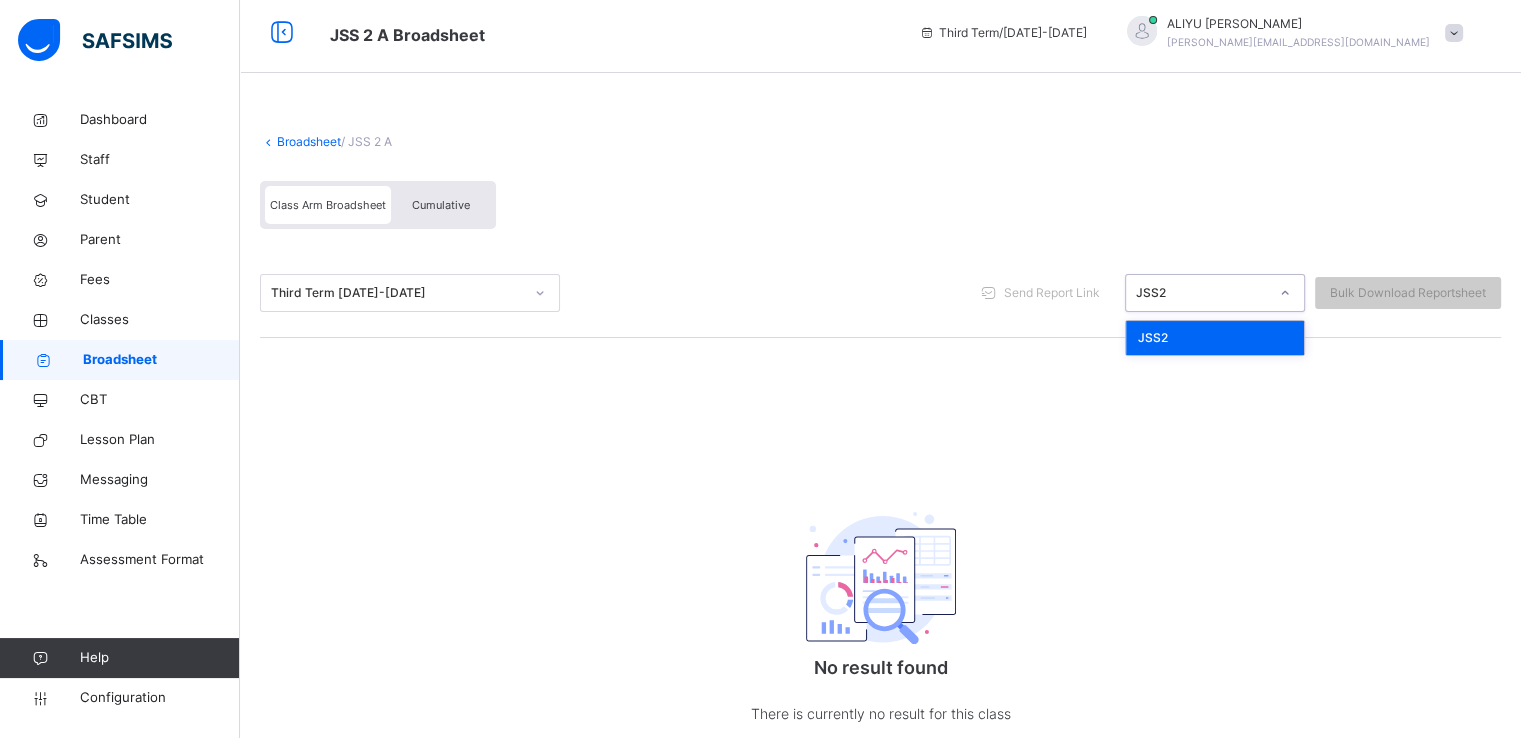 click on "JSS2" at bounding box center [1202, 293] 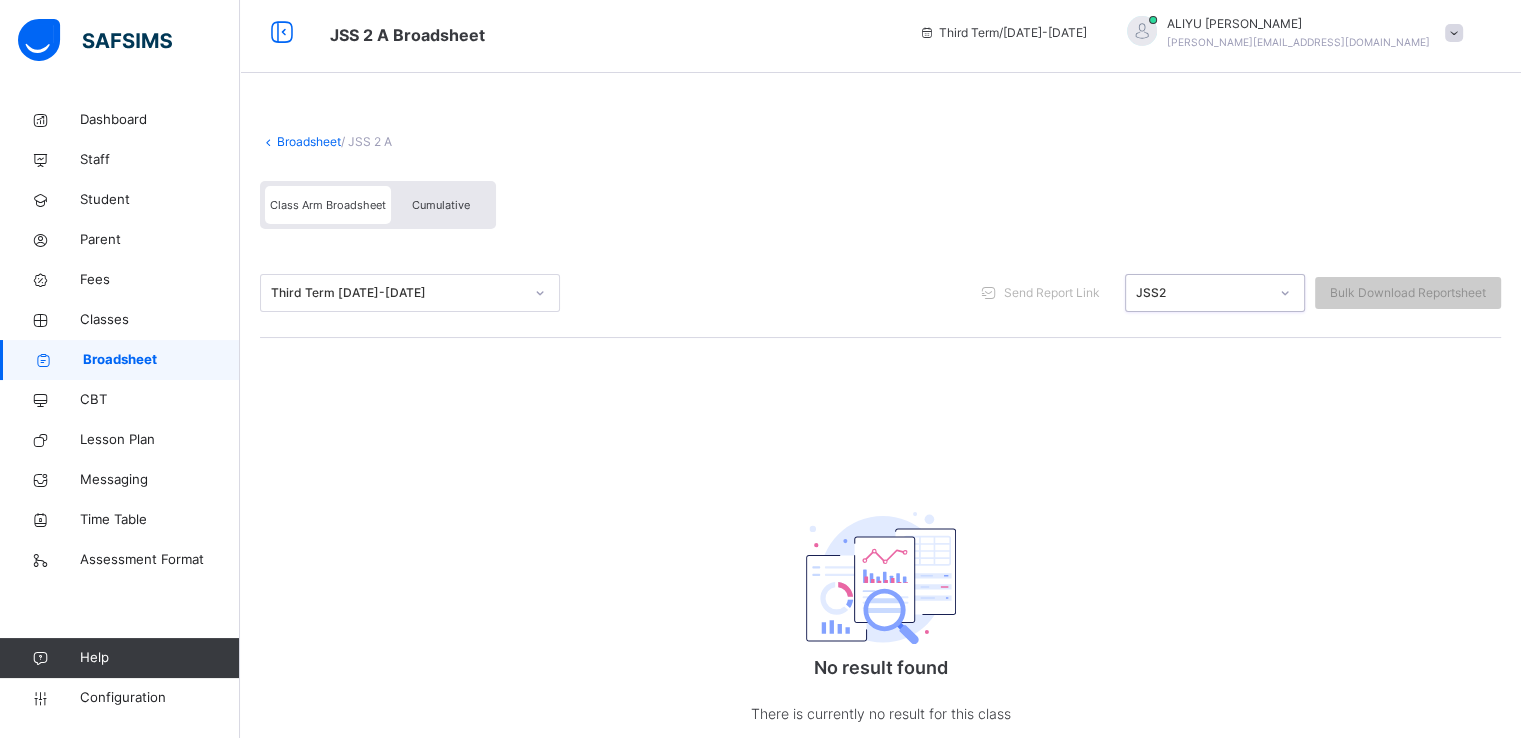 click on "JSS2" at bounding box center [1202, 293] 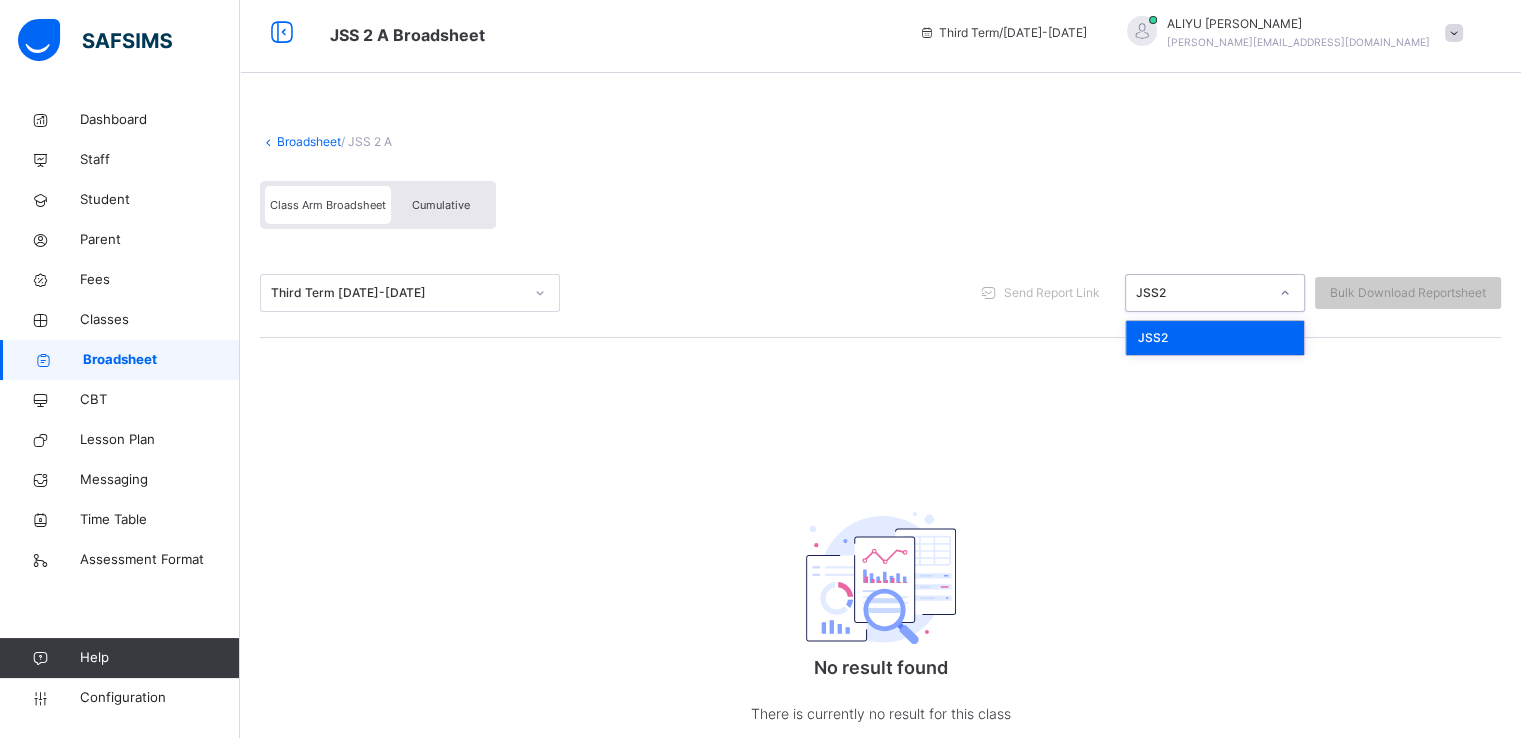 click on "JSS2" at bounding box center (1202, 293) 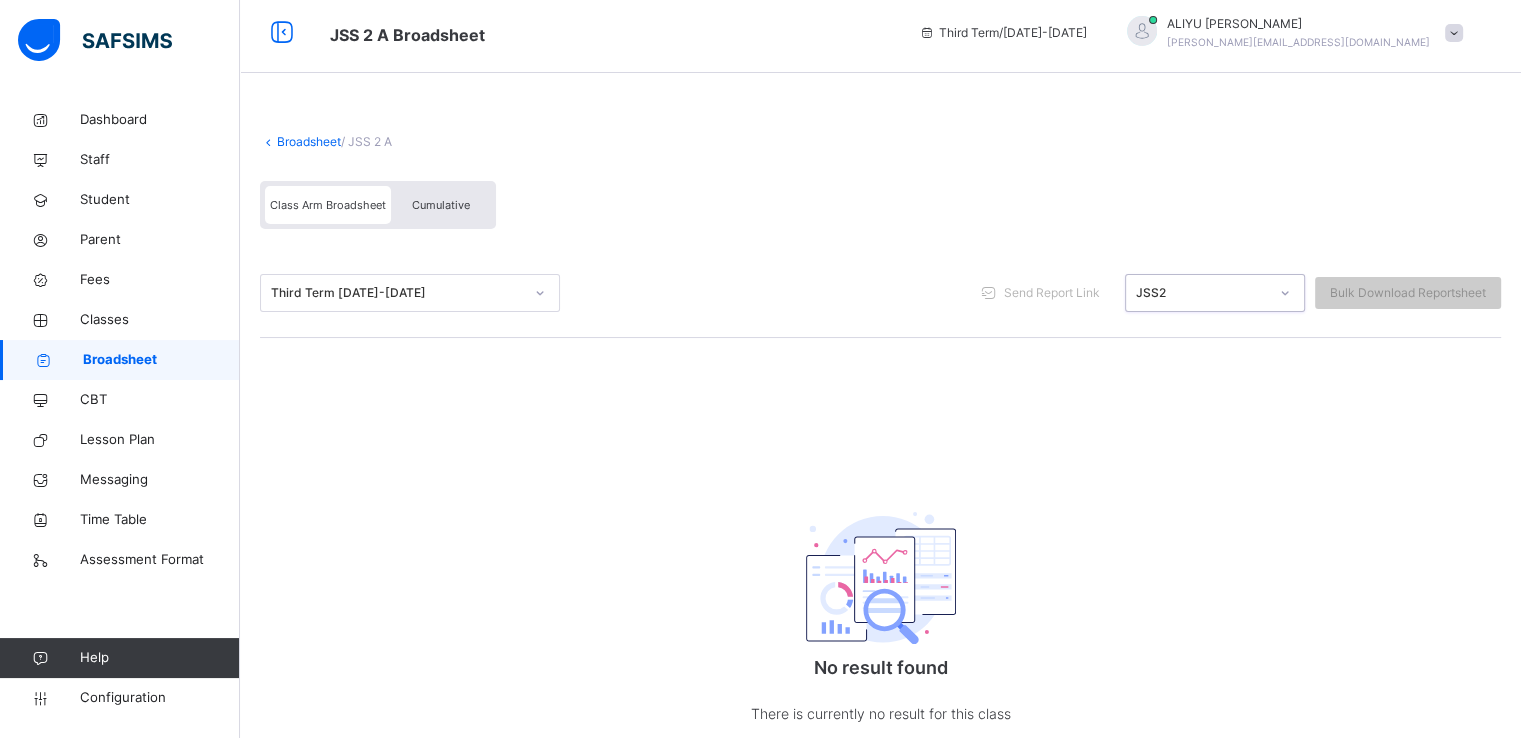 click on "JSS2" at bounding box center (1202, 293) 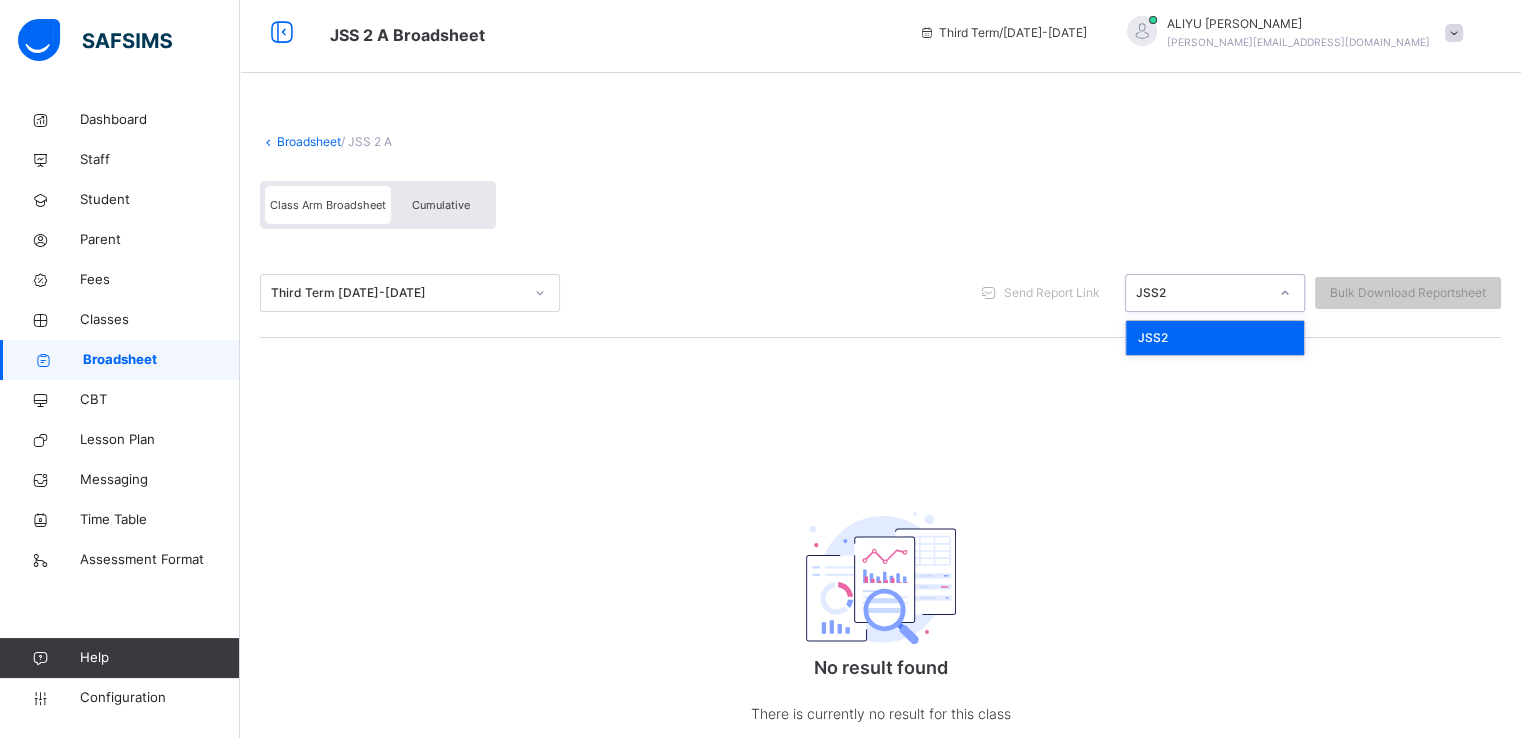click on "JSS2" at bounding box center [1202, 293] 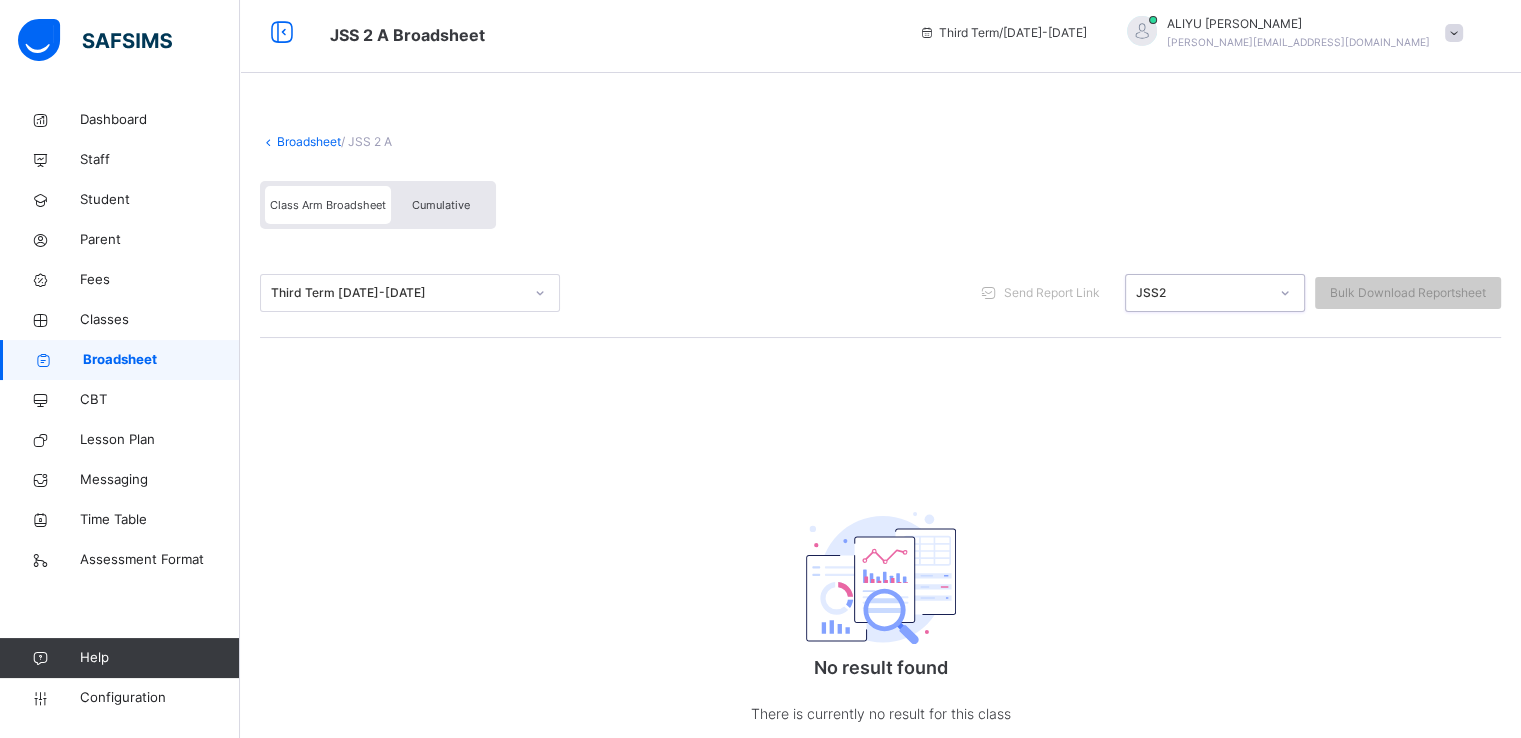 click on "JSS2" at bounding box center (1202, 293) 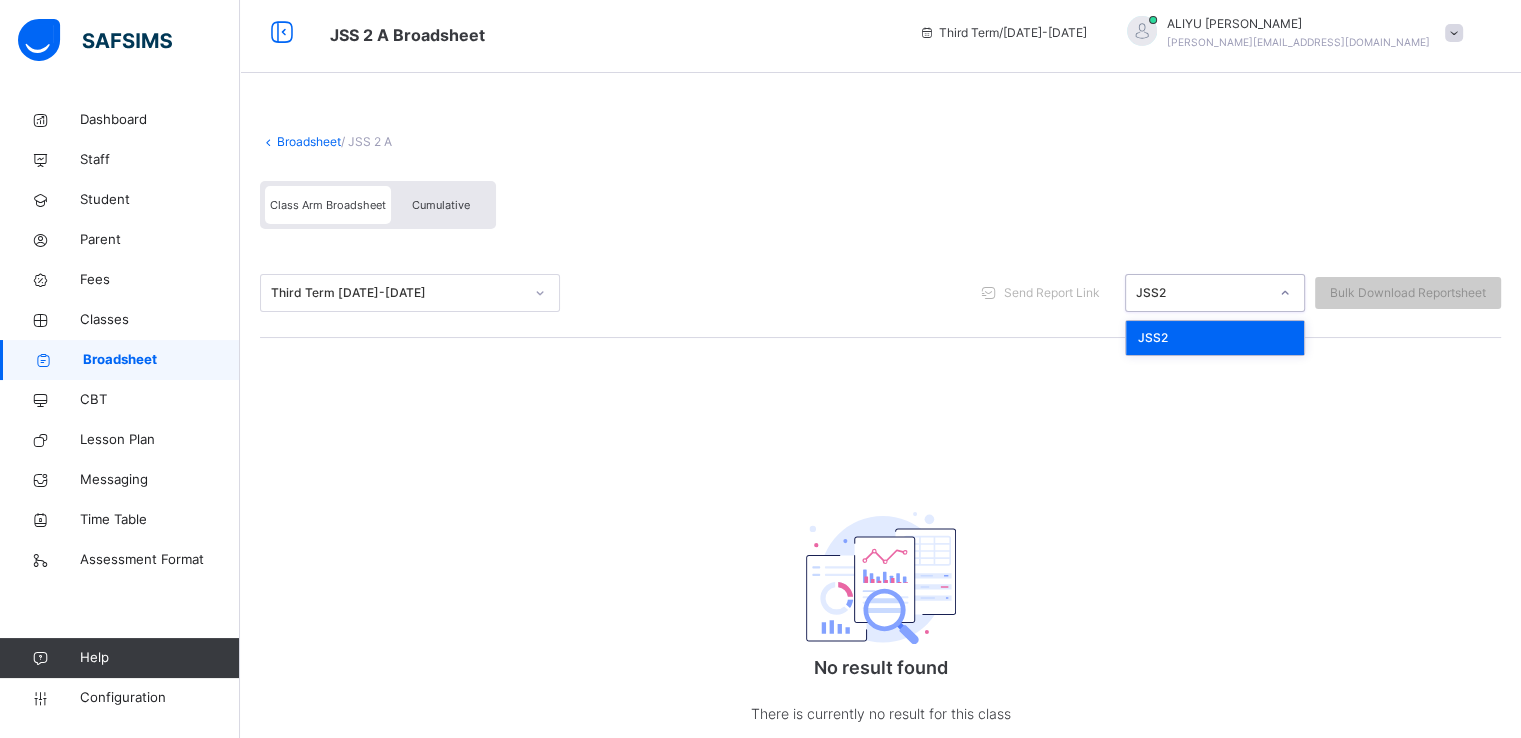 click on "JSS2" at bounding box center [1202, 293] 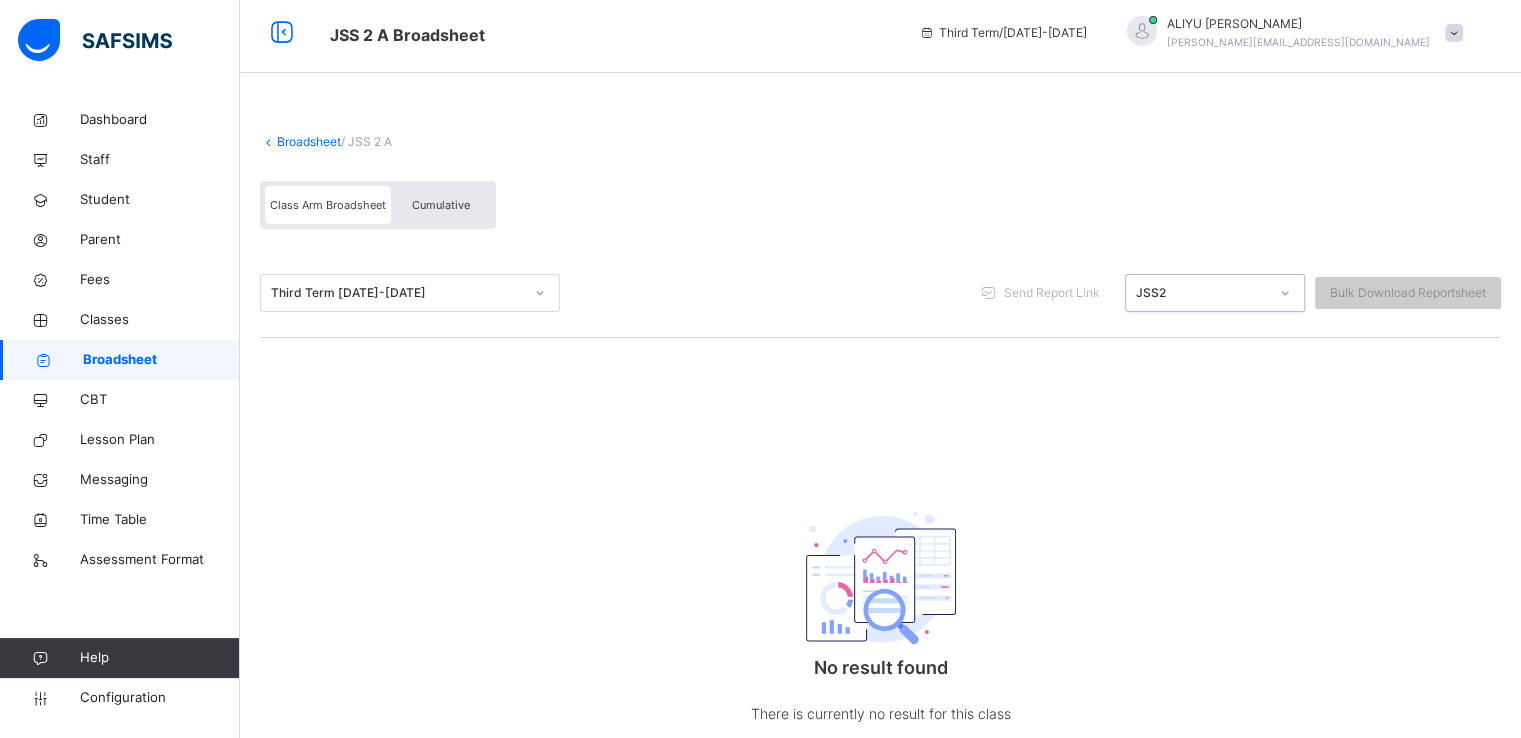 click on "JSS2" at bounding box center (1202, 293) 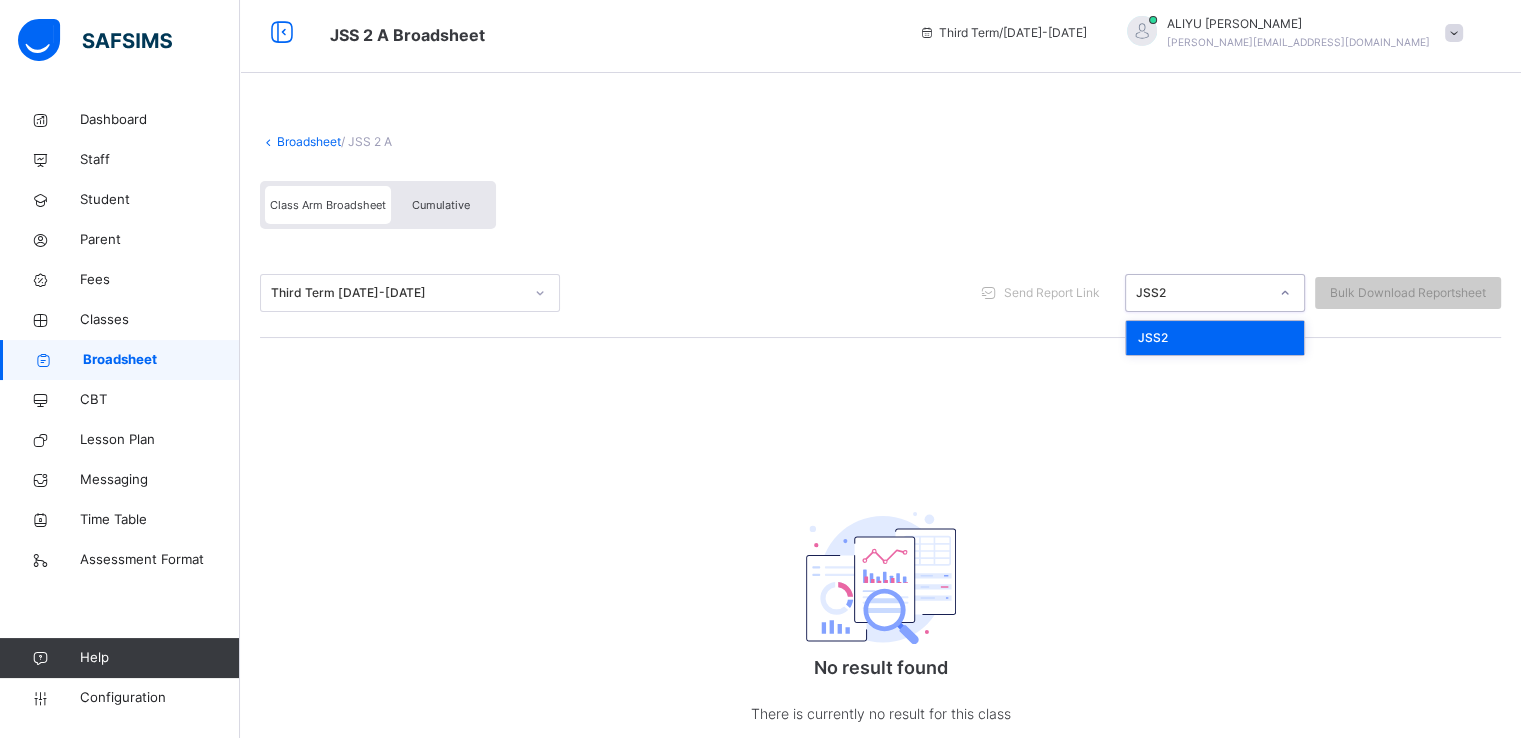 click on "JSS2" at bounding box center (1202, 293) 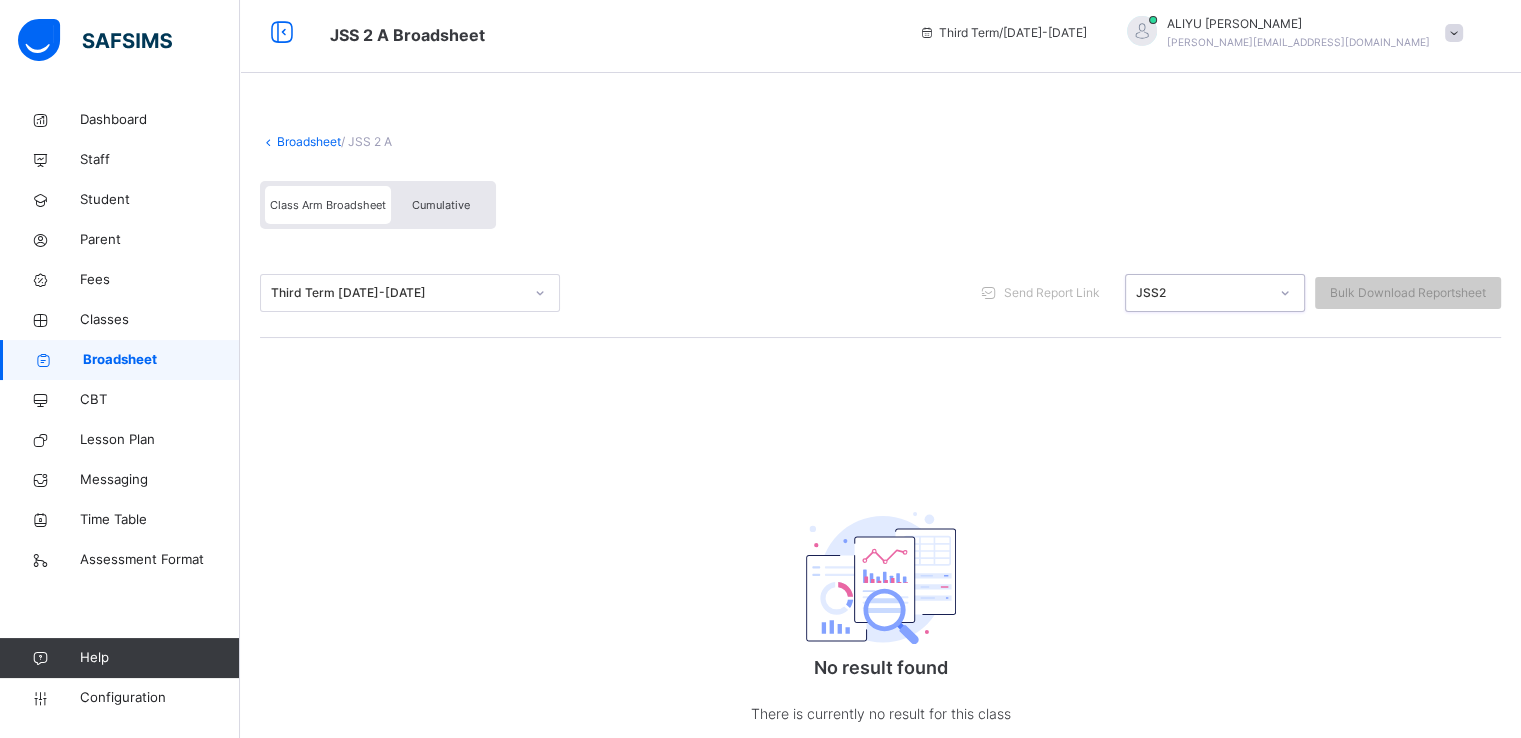 click on "JSS2" at bounding box center [1202, 293] 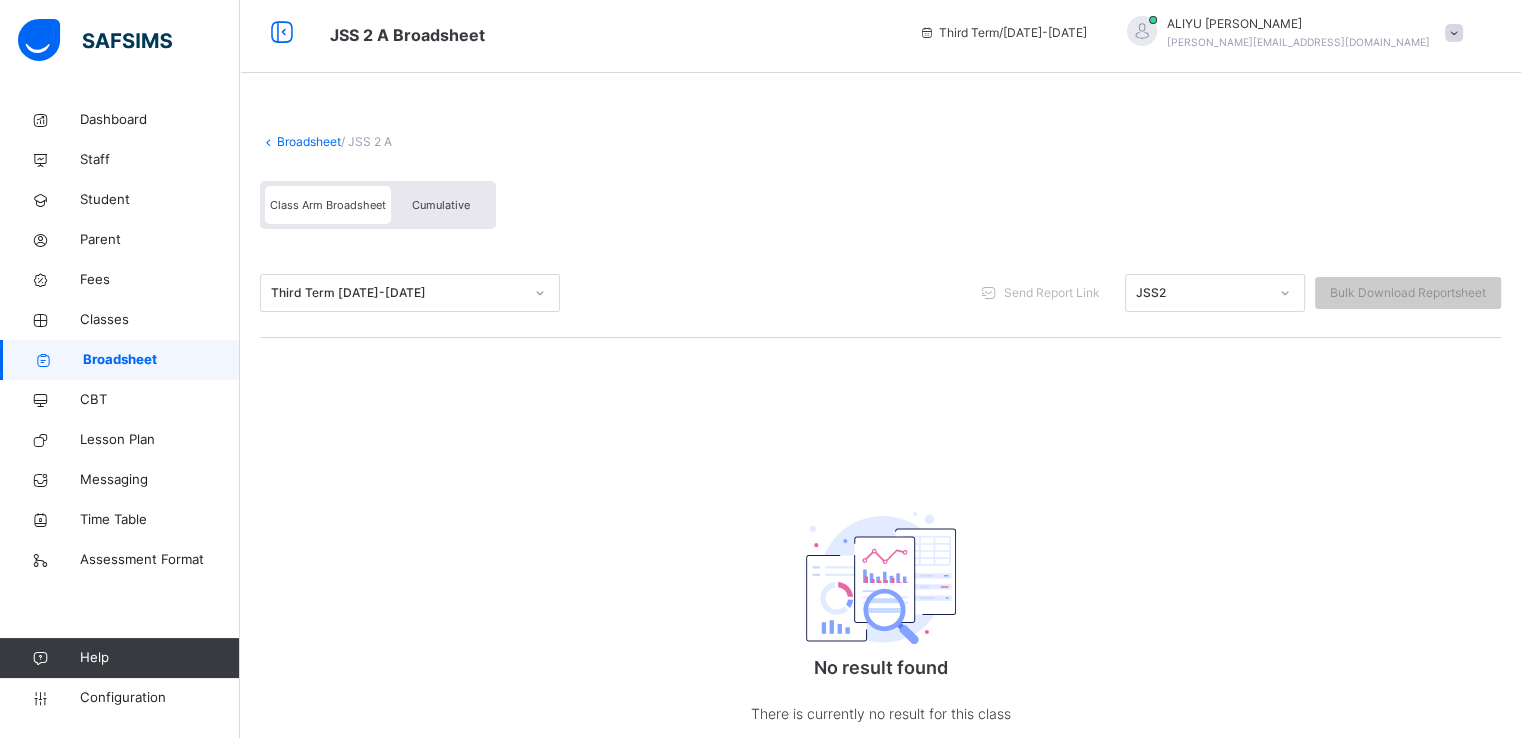 click on "Cumulative" at bounding box center (441, 205) 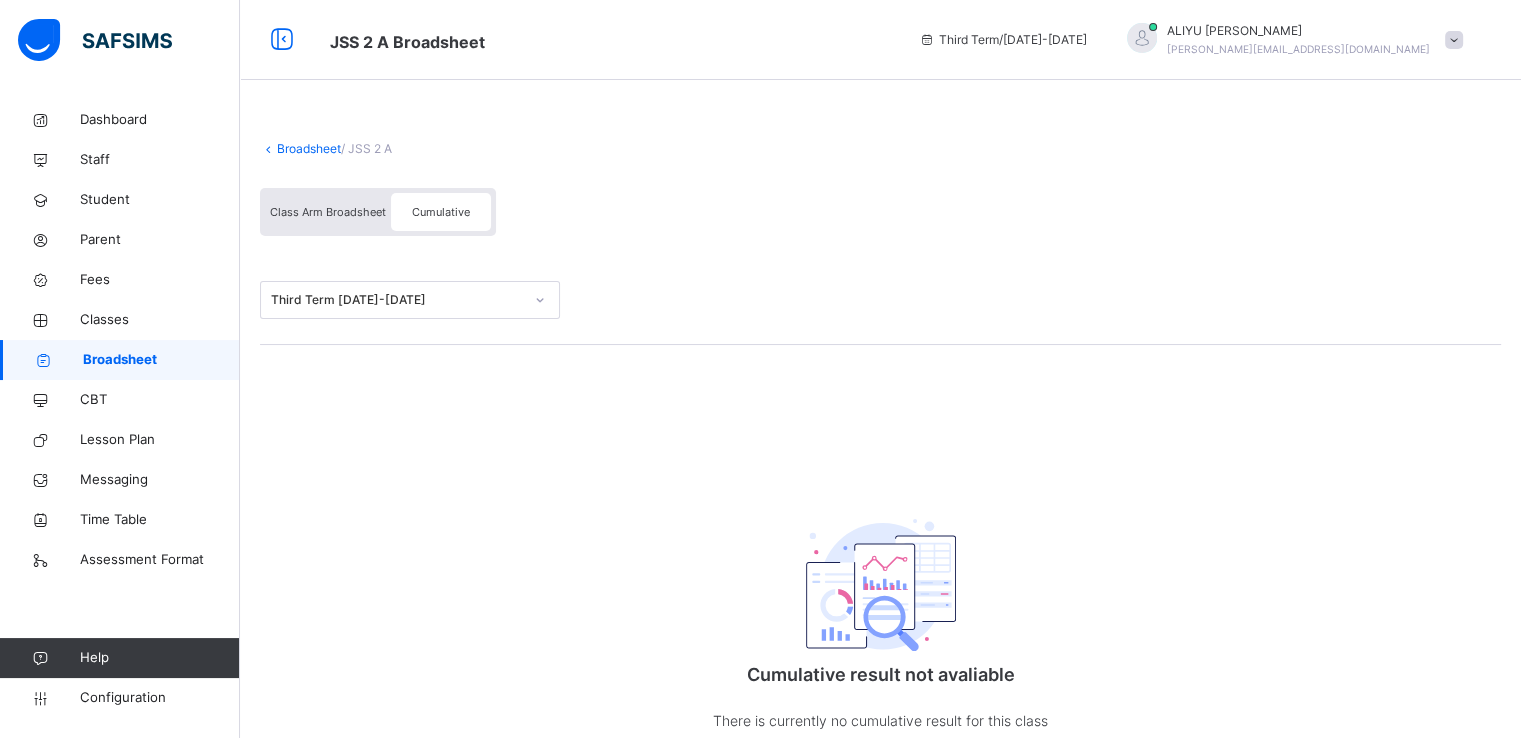 scroll, scrollTop: 76, scrollLeft: 0, axis: vertical 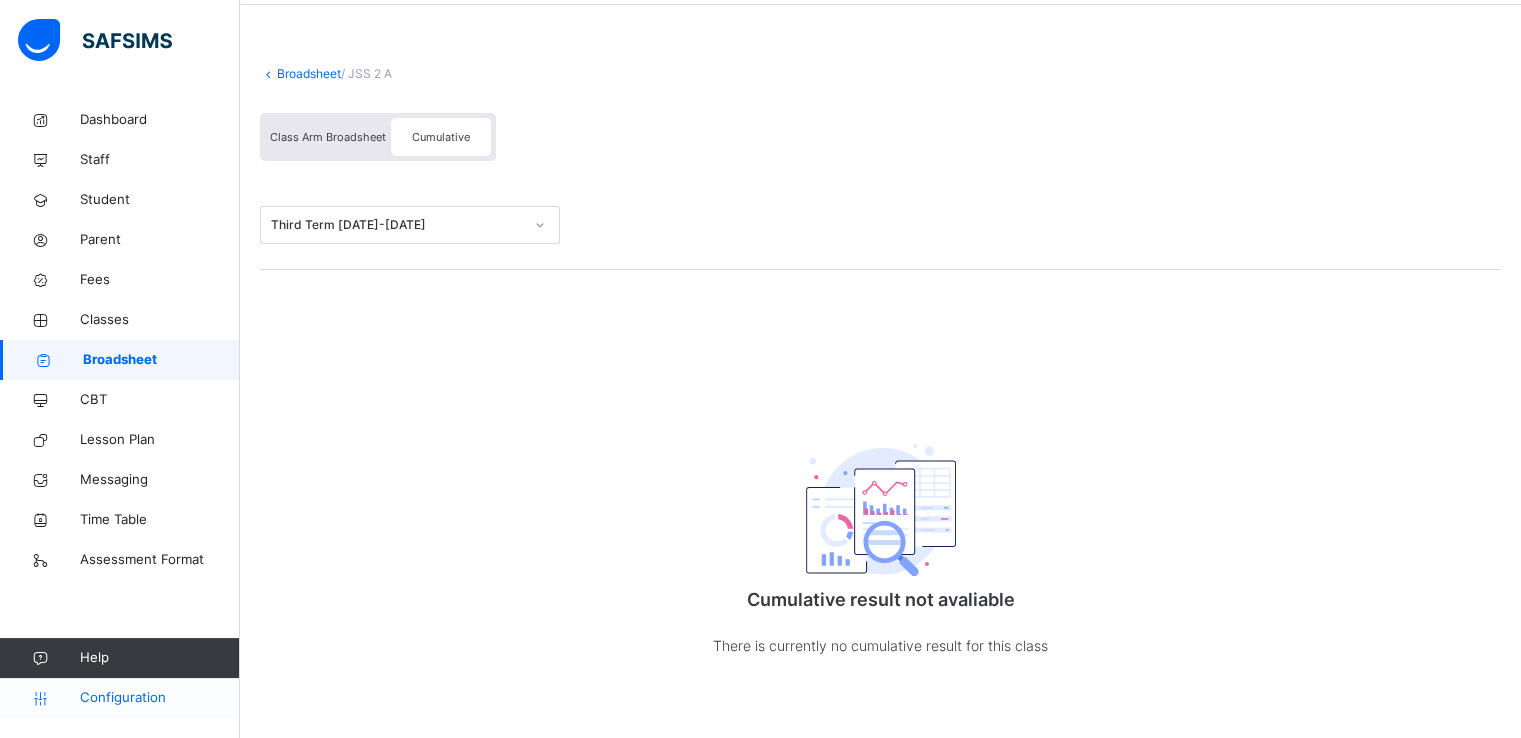 click on "Configuration" at bounding box center (159, 698) 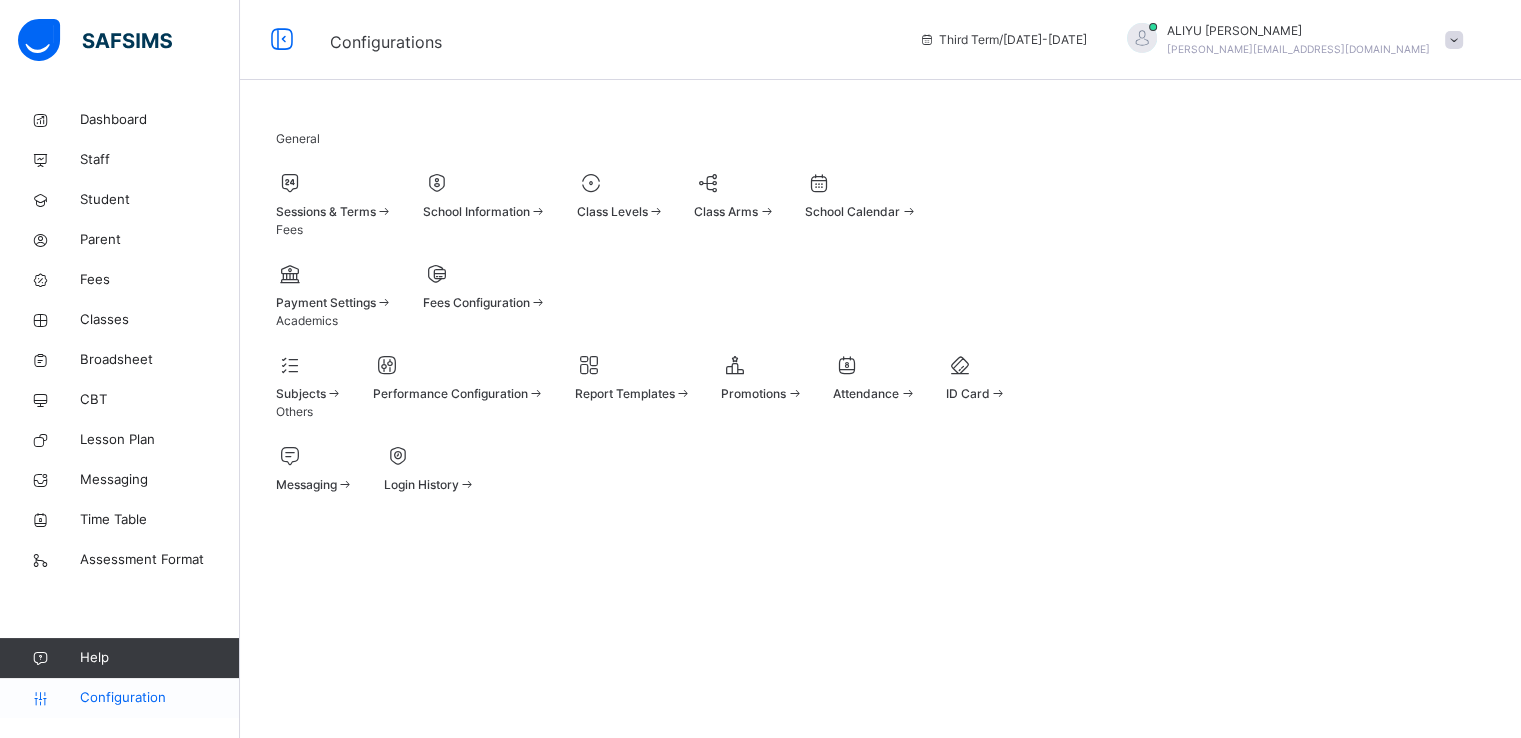 scroll, scrollTop: 0, scrollLeft: 0, axis: both 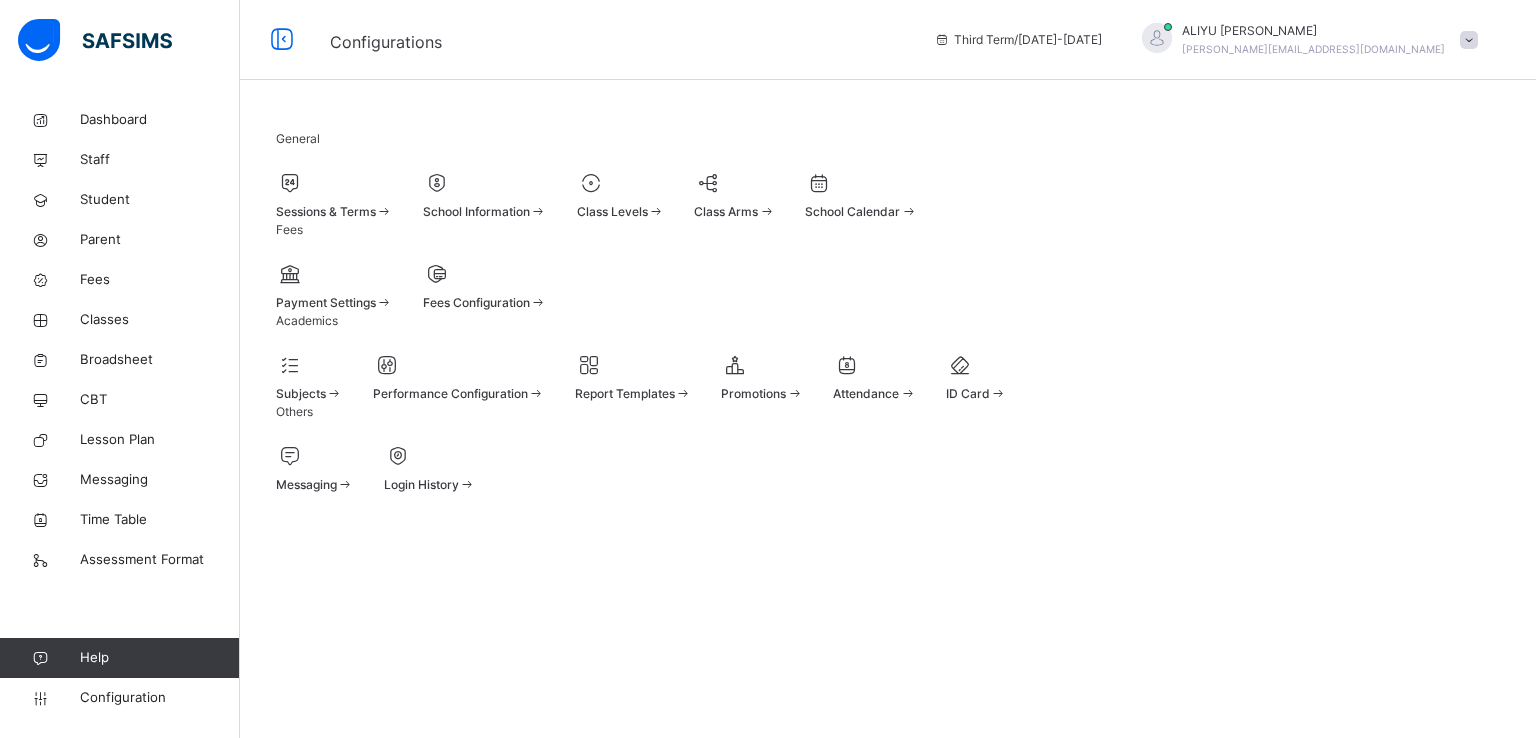 click at bounding box center [621, 183] 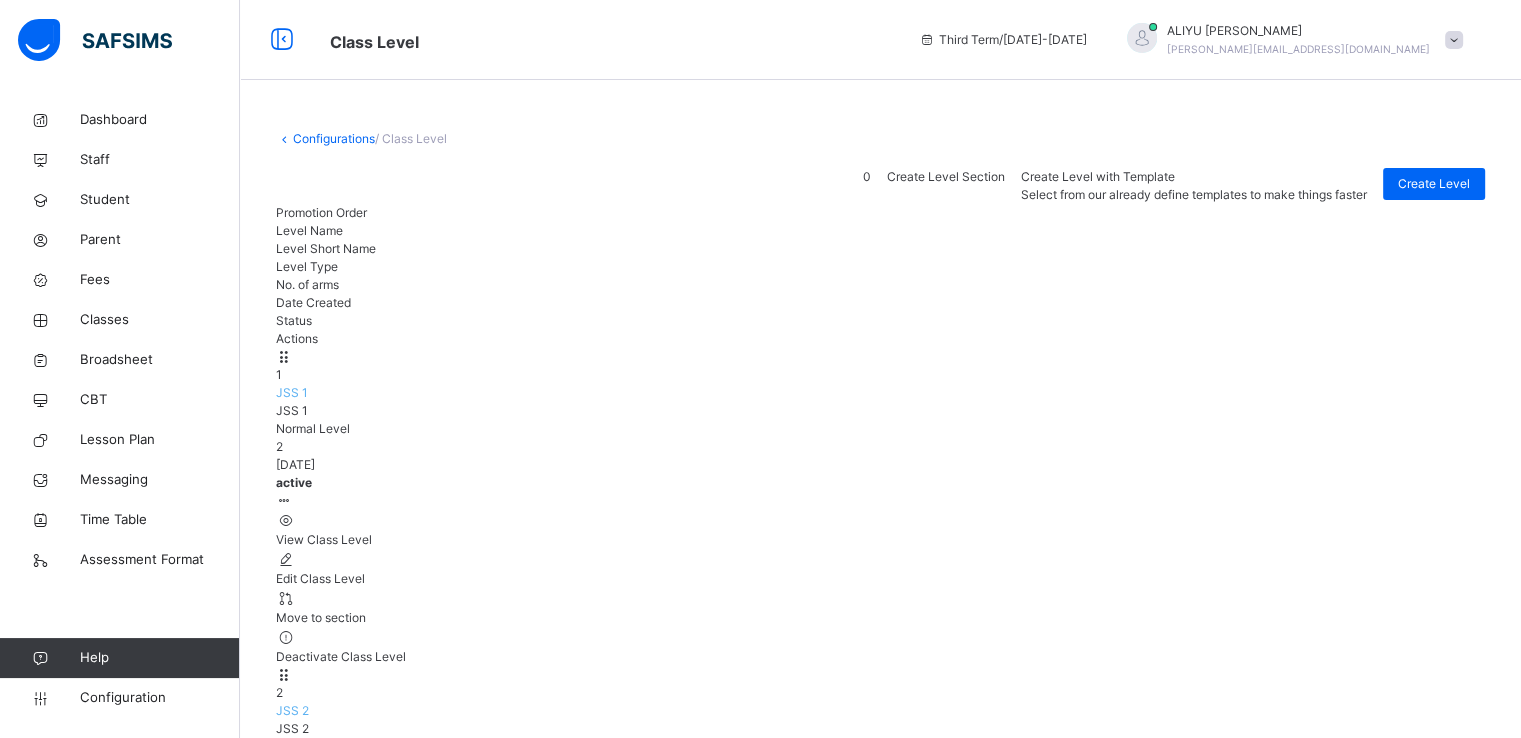 click on "View Class Level" at bounding box center (880, 858) 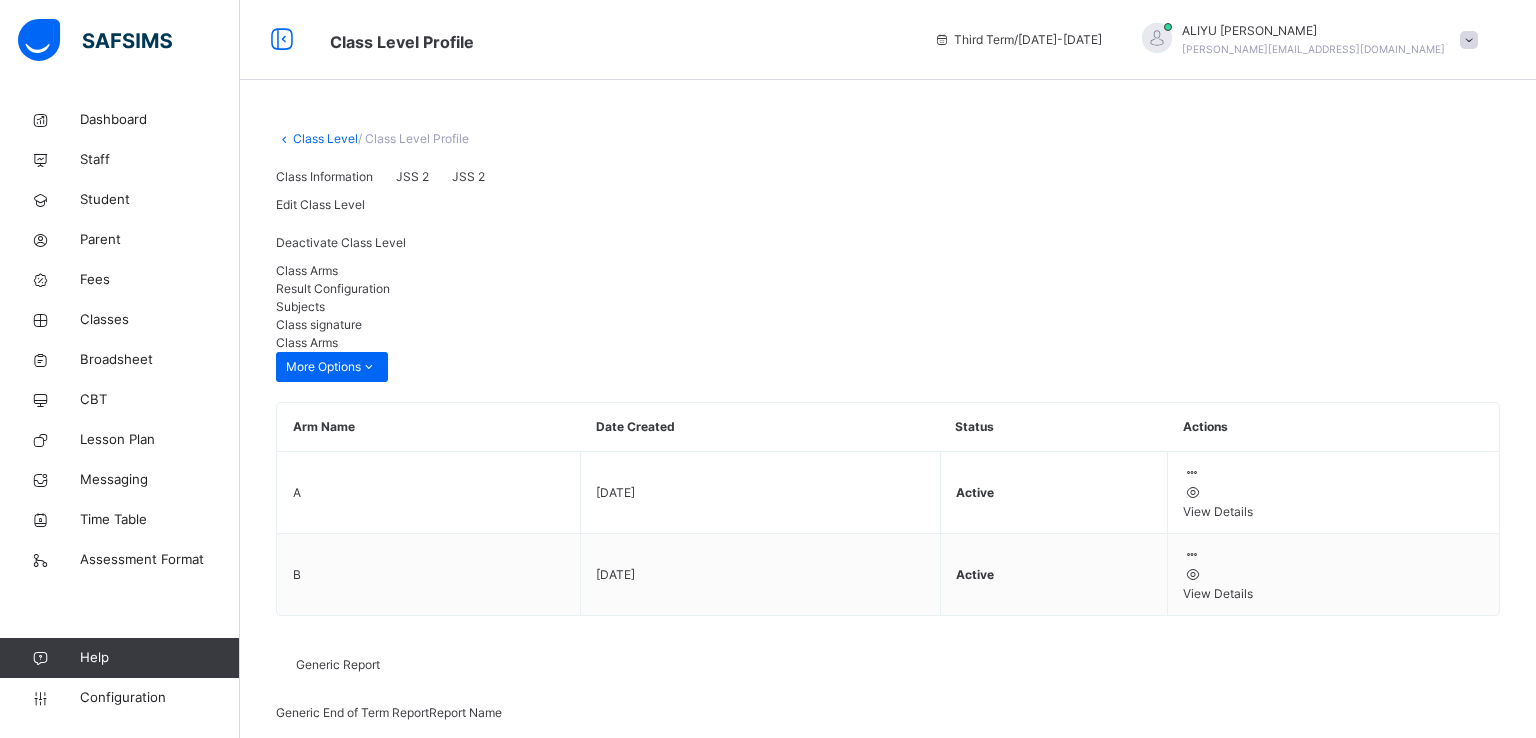 click on "Result Configuration" at bounding box center [333, 288] 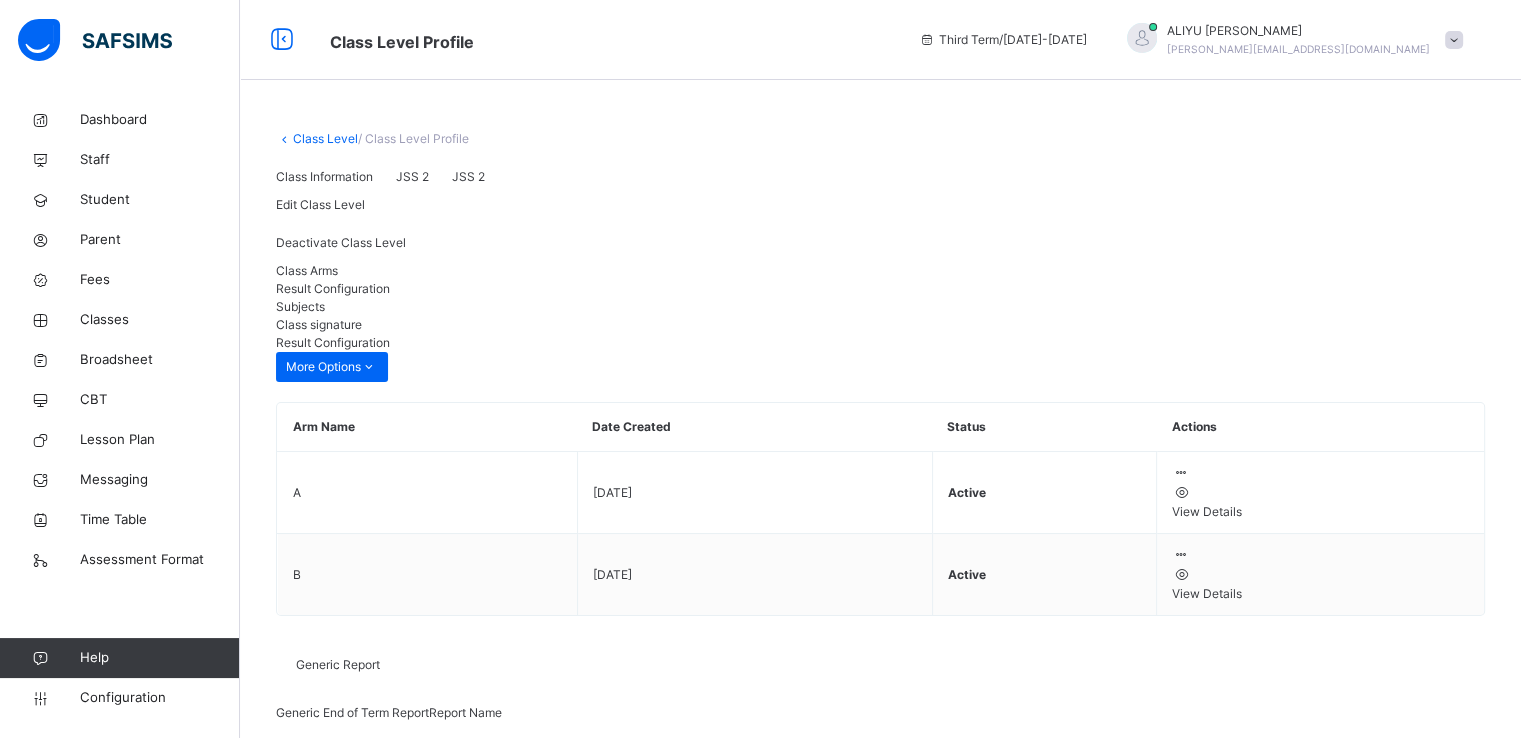 scroll, scrollTop: 275, scrollLeft: 0, axis: vertical 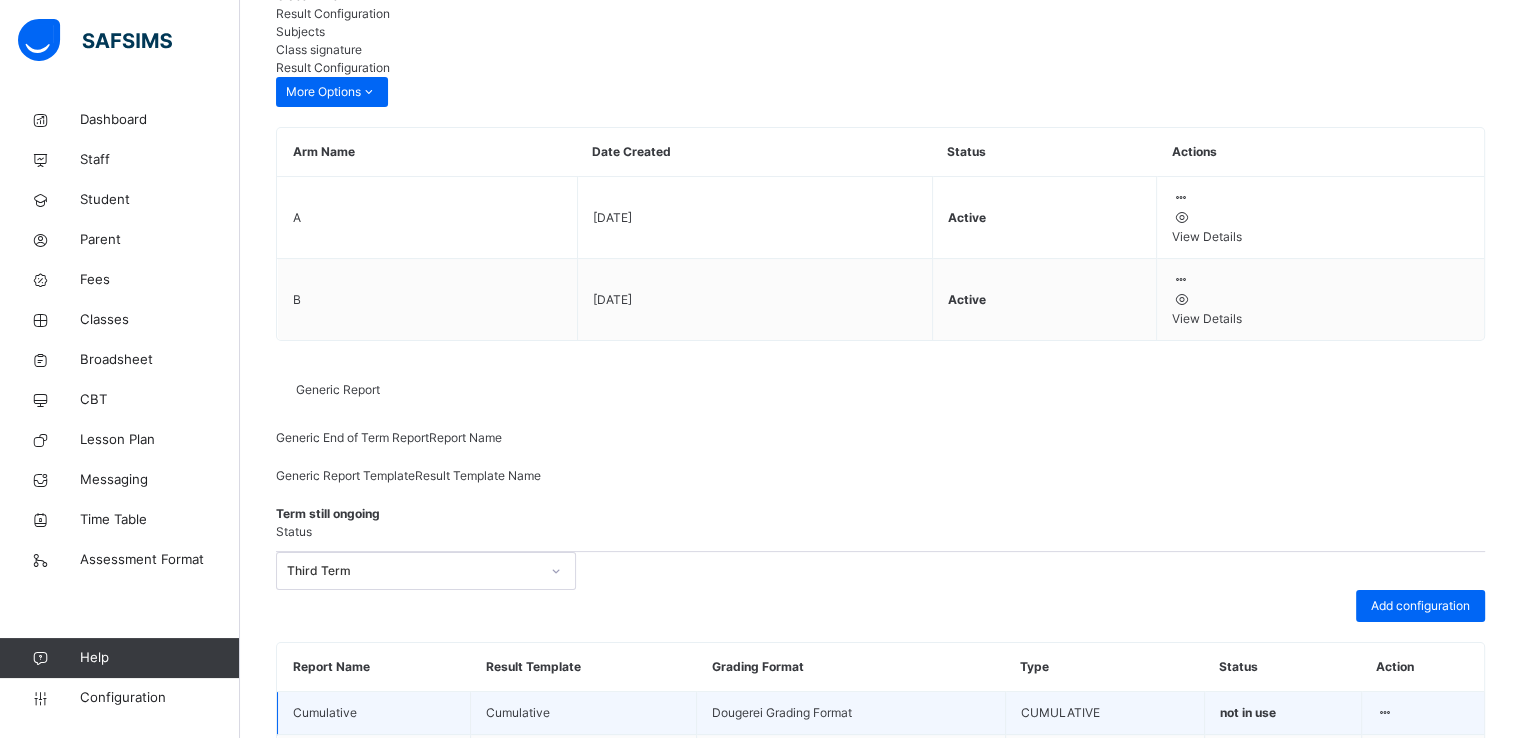click at bounding box center (1385, 712) 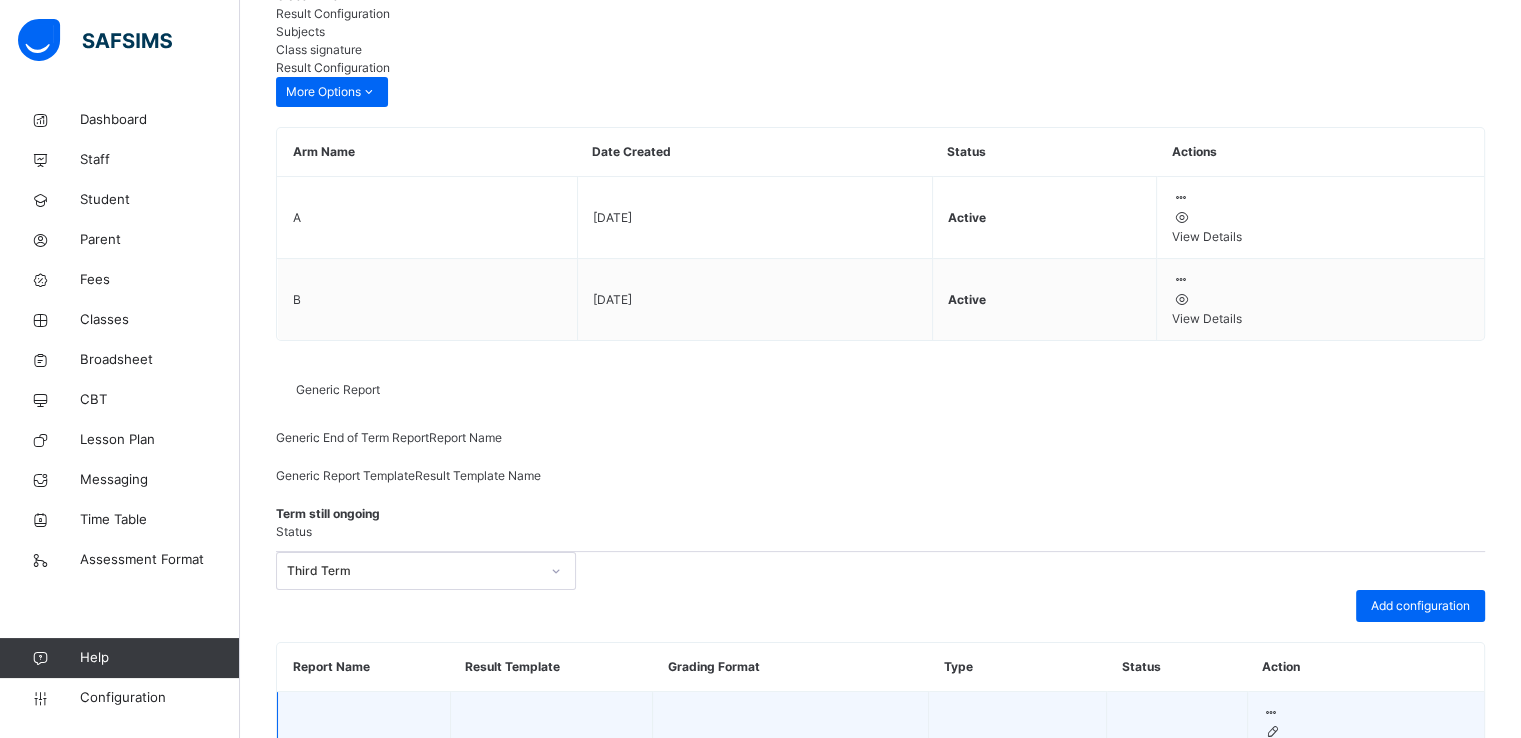 click on "Edit Configuration" at bounding box center (1366, 752) 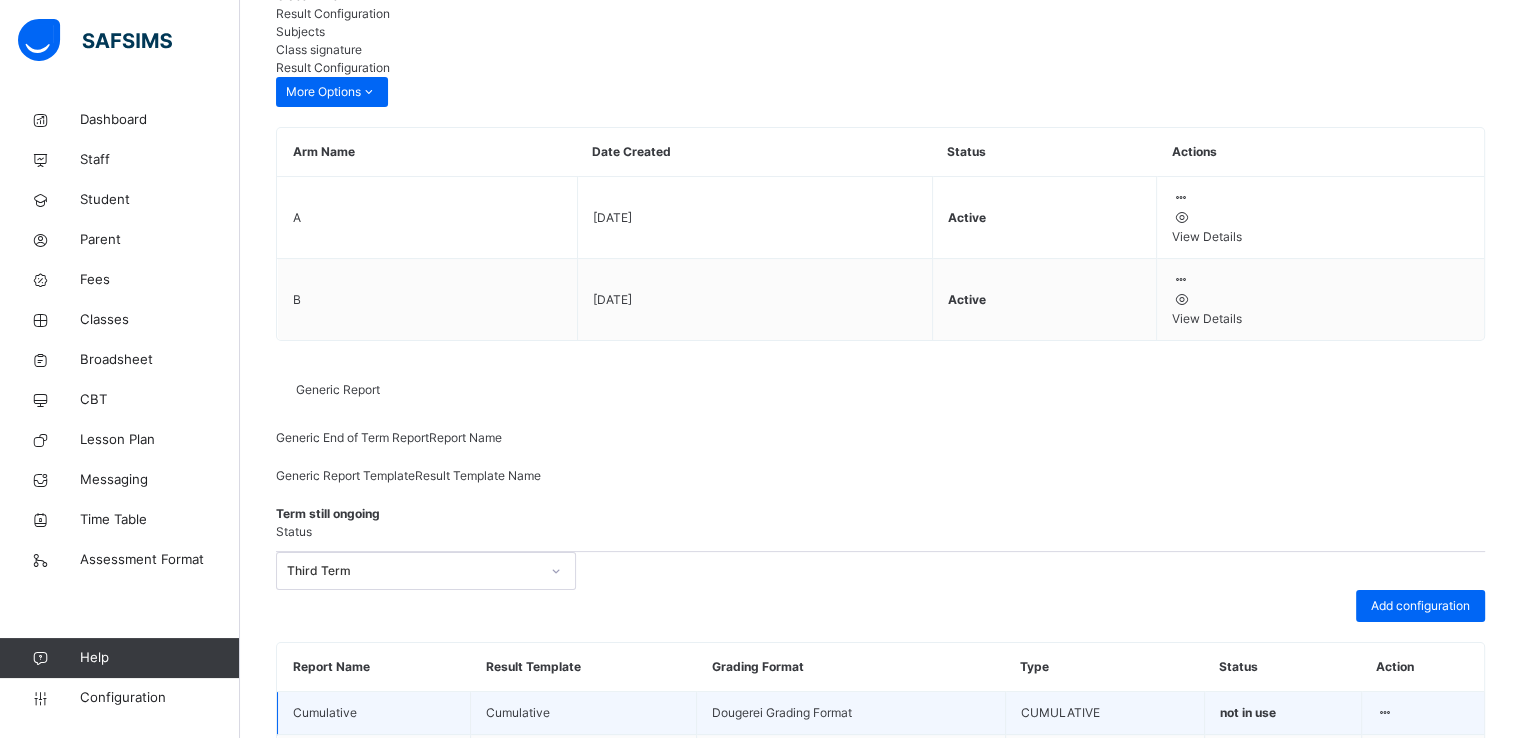 type on "**********" 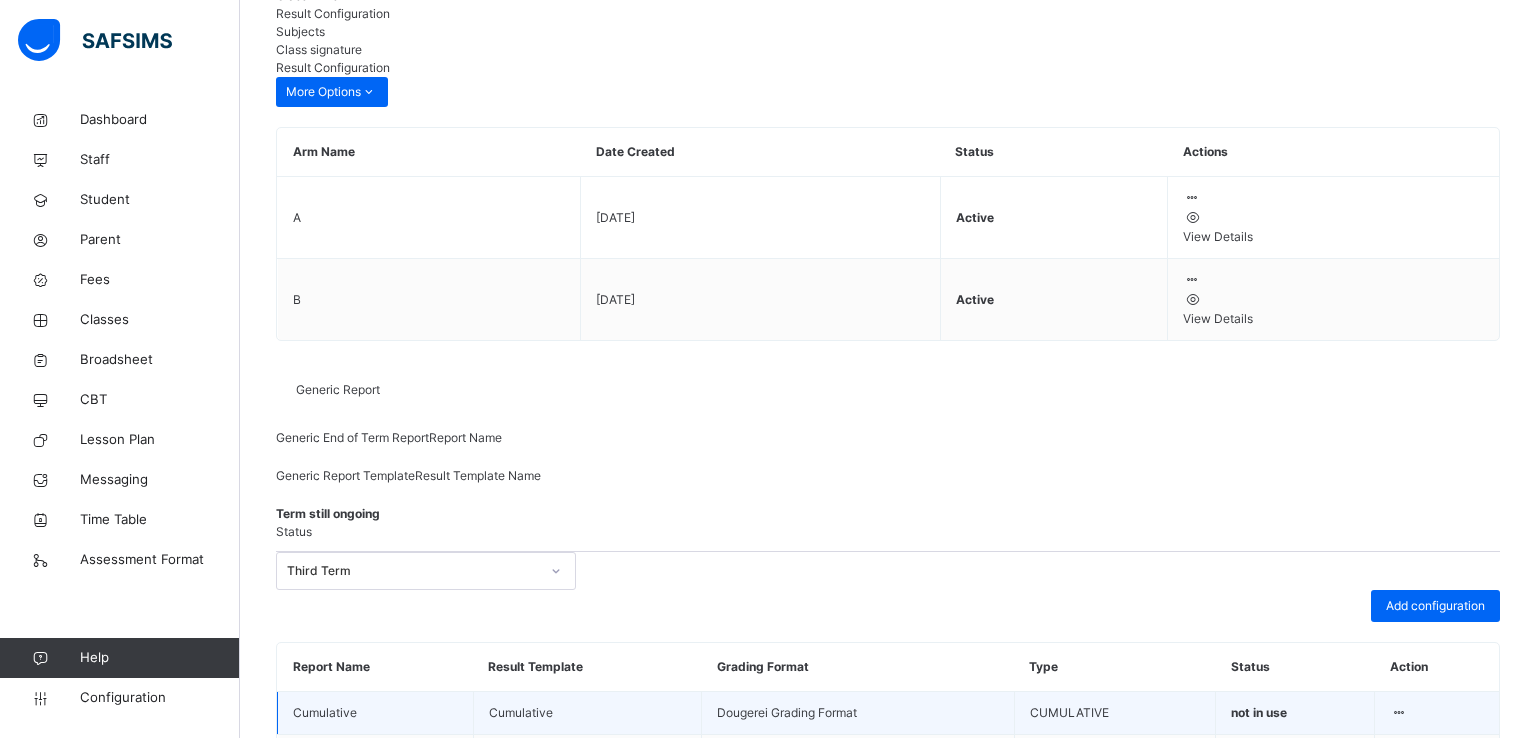 click on "Preview" at bounding box center [1368, 1146] 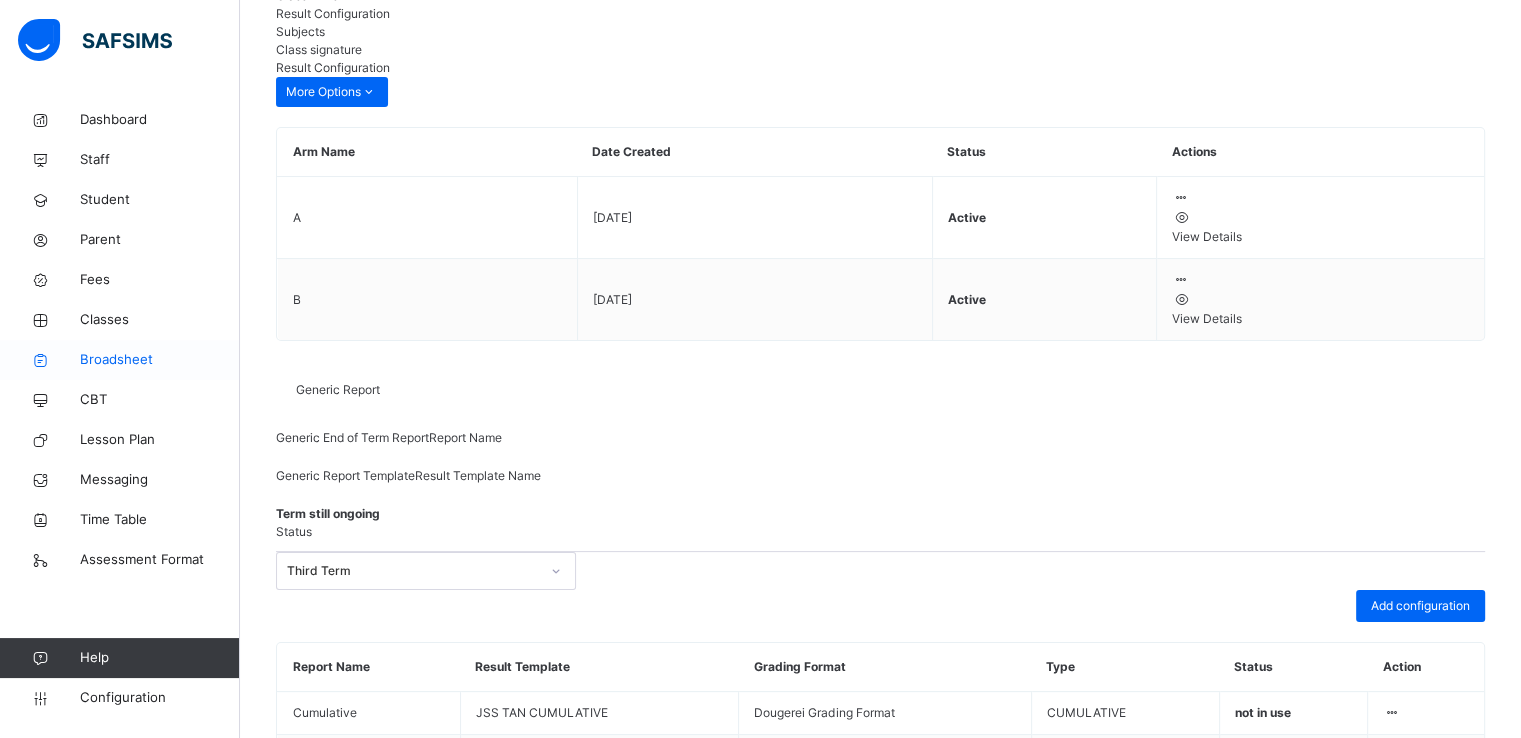 click on "Broadsheet" at bounding box center [160, 360] 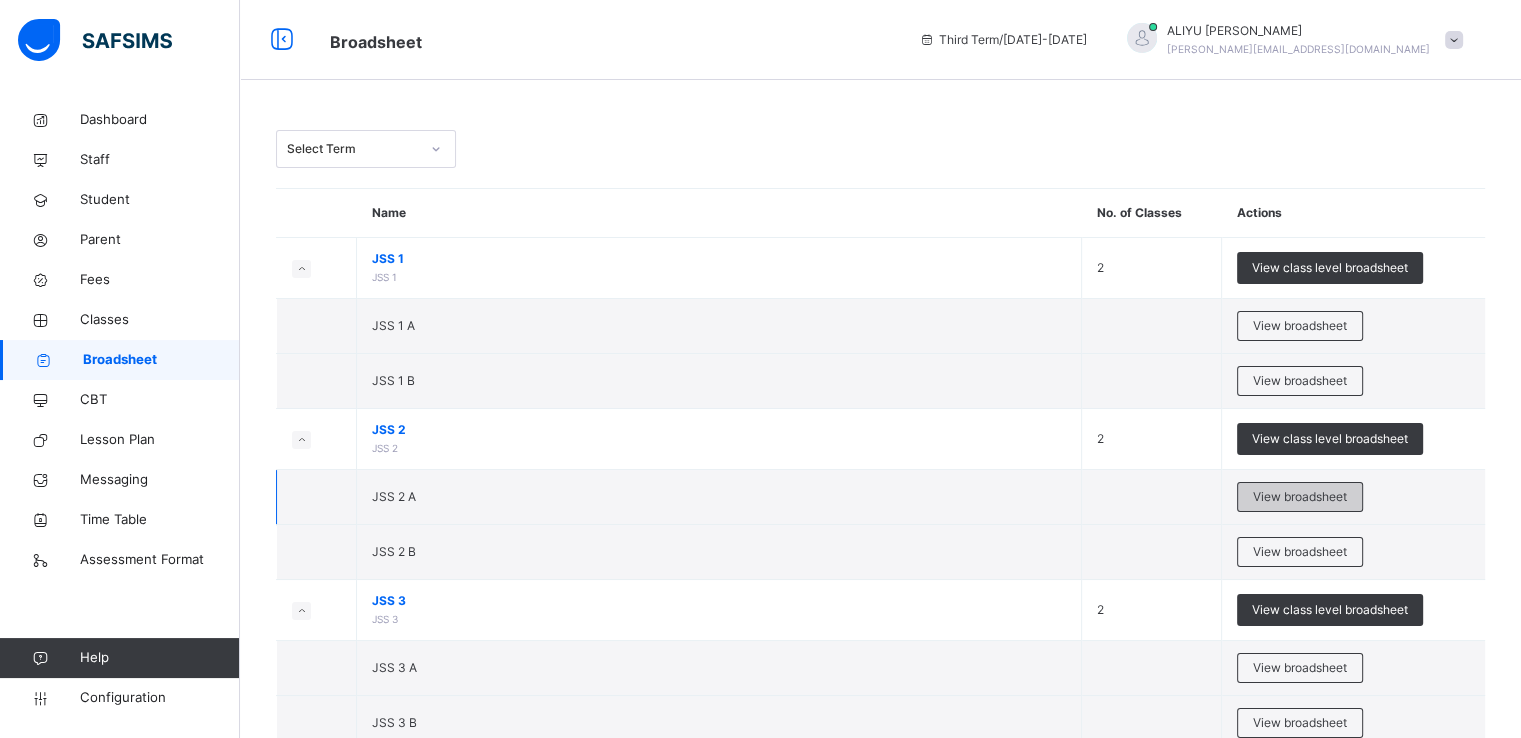 click on "View broadsheet" at bounding box center [1300, 497] 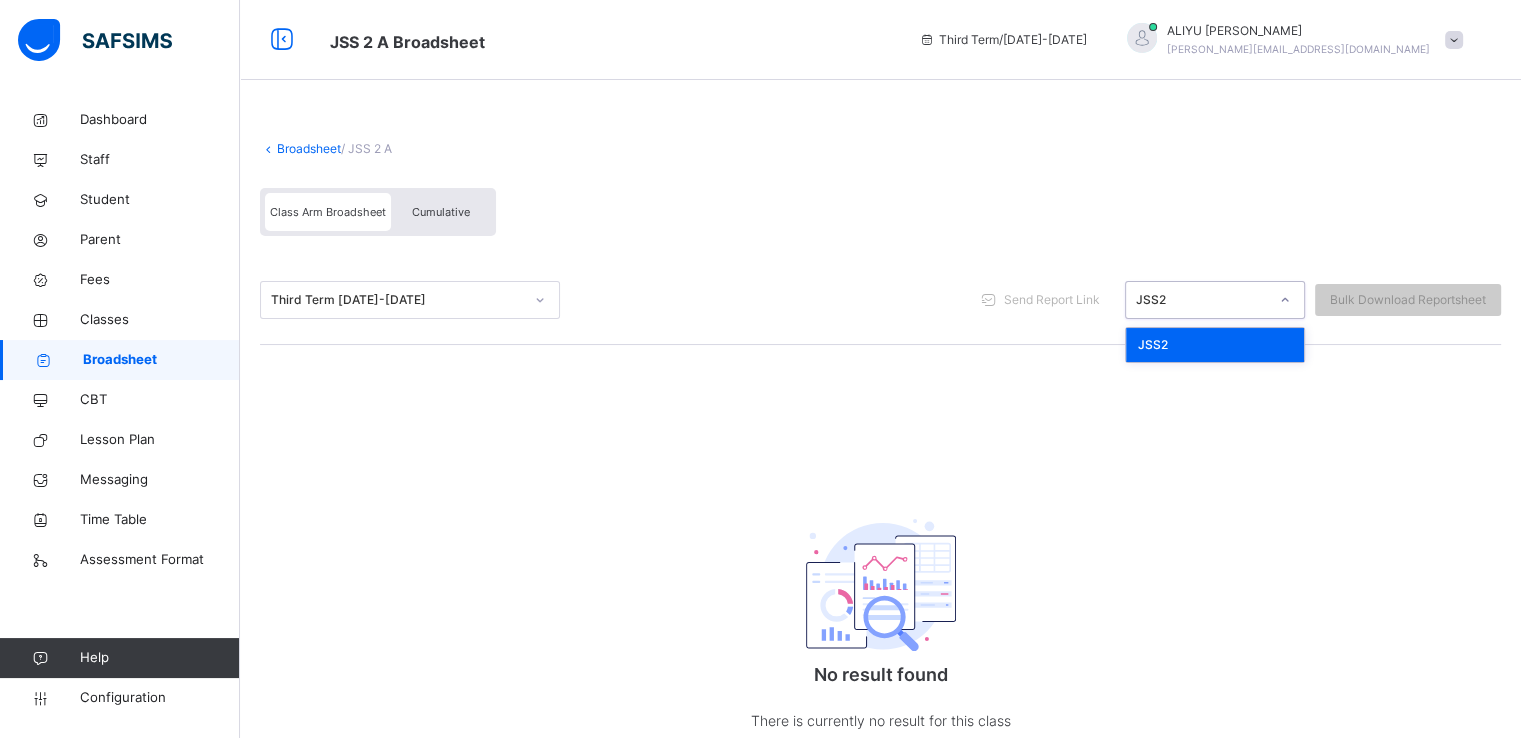 click on "JSS2" at bounding box center [1202, 300] 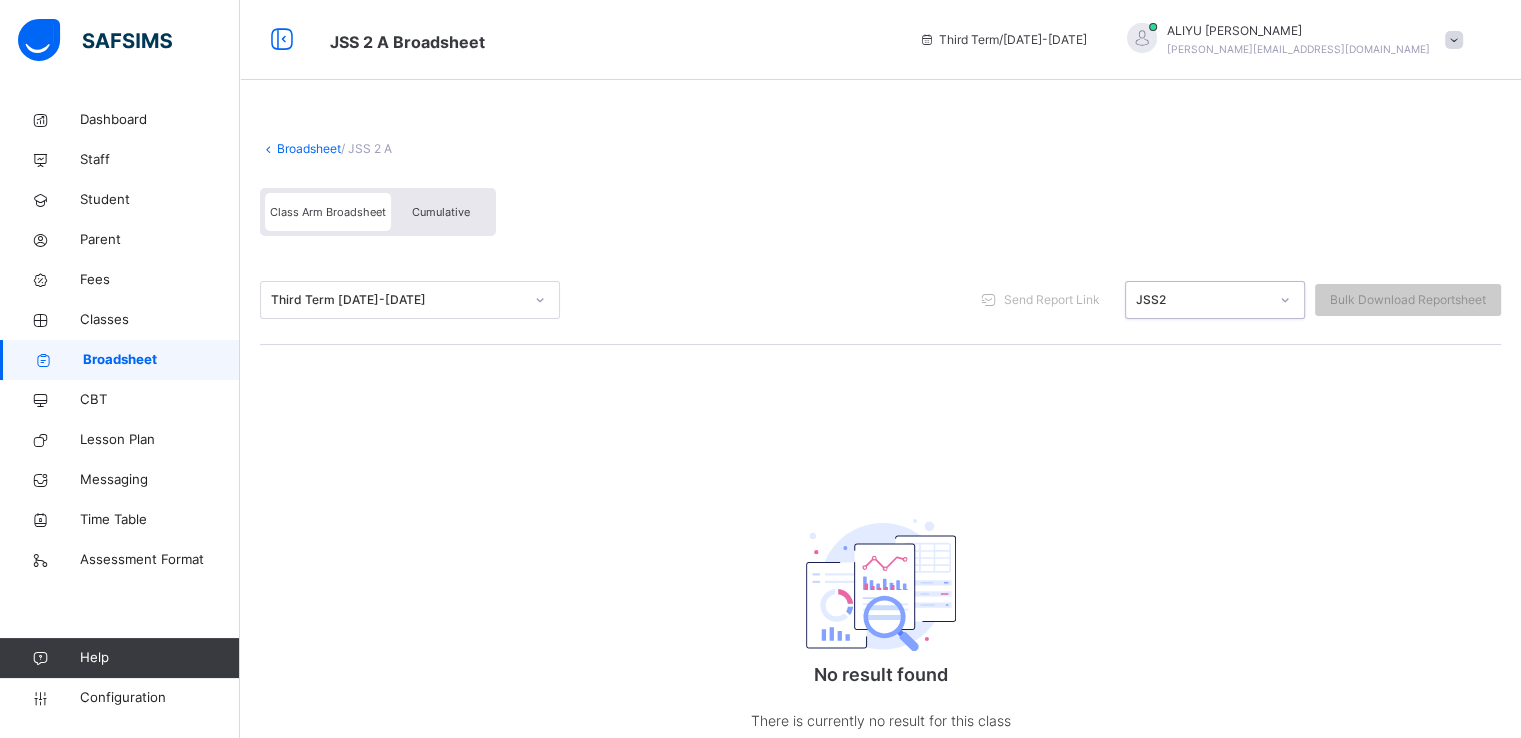 click on "JSS2" at bounding box center (1202, 300) 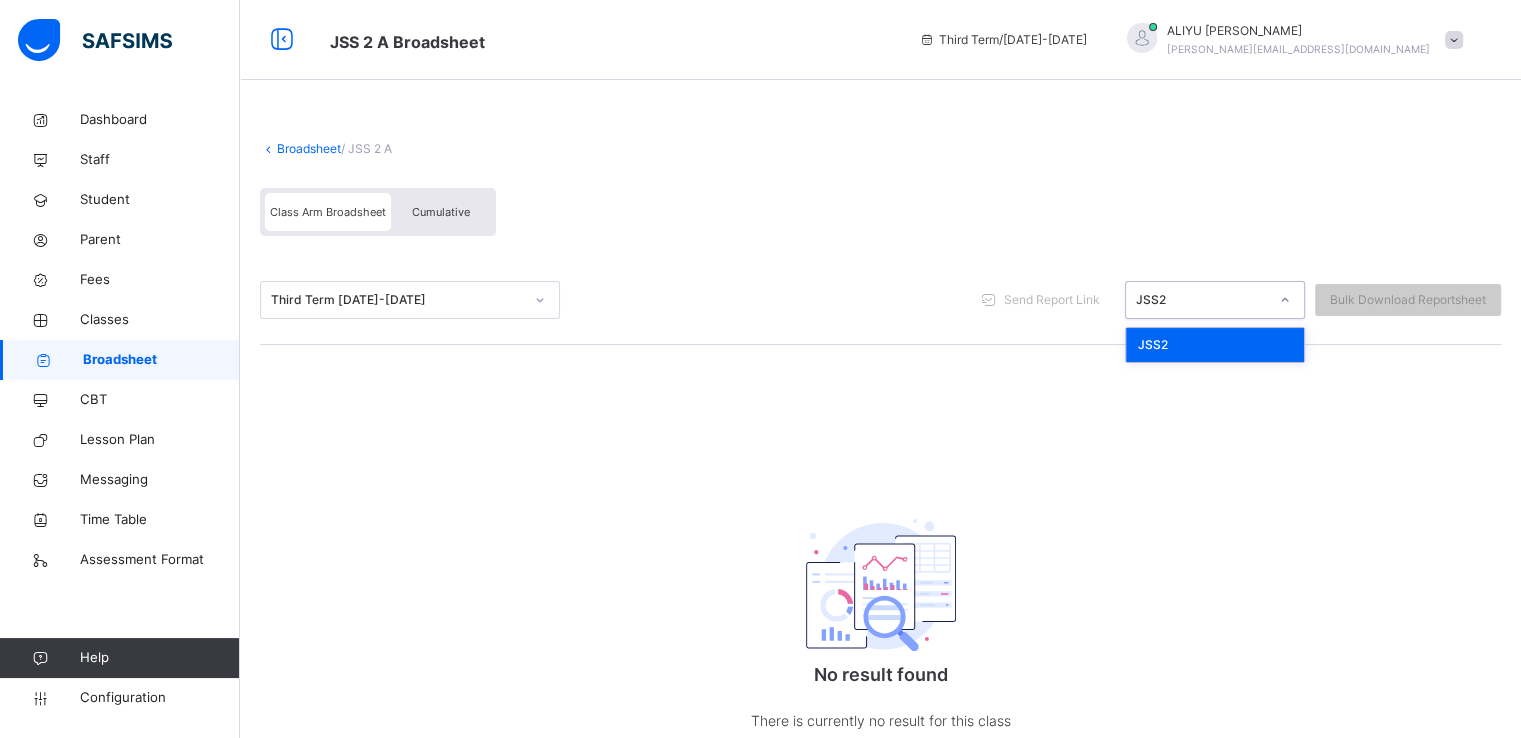 click on "Cumulative" at bounding box center [441, 212] 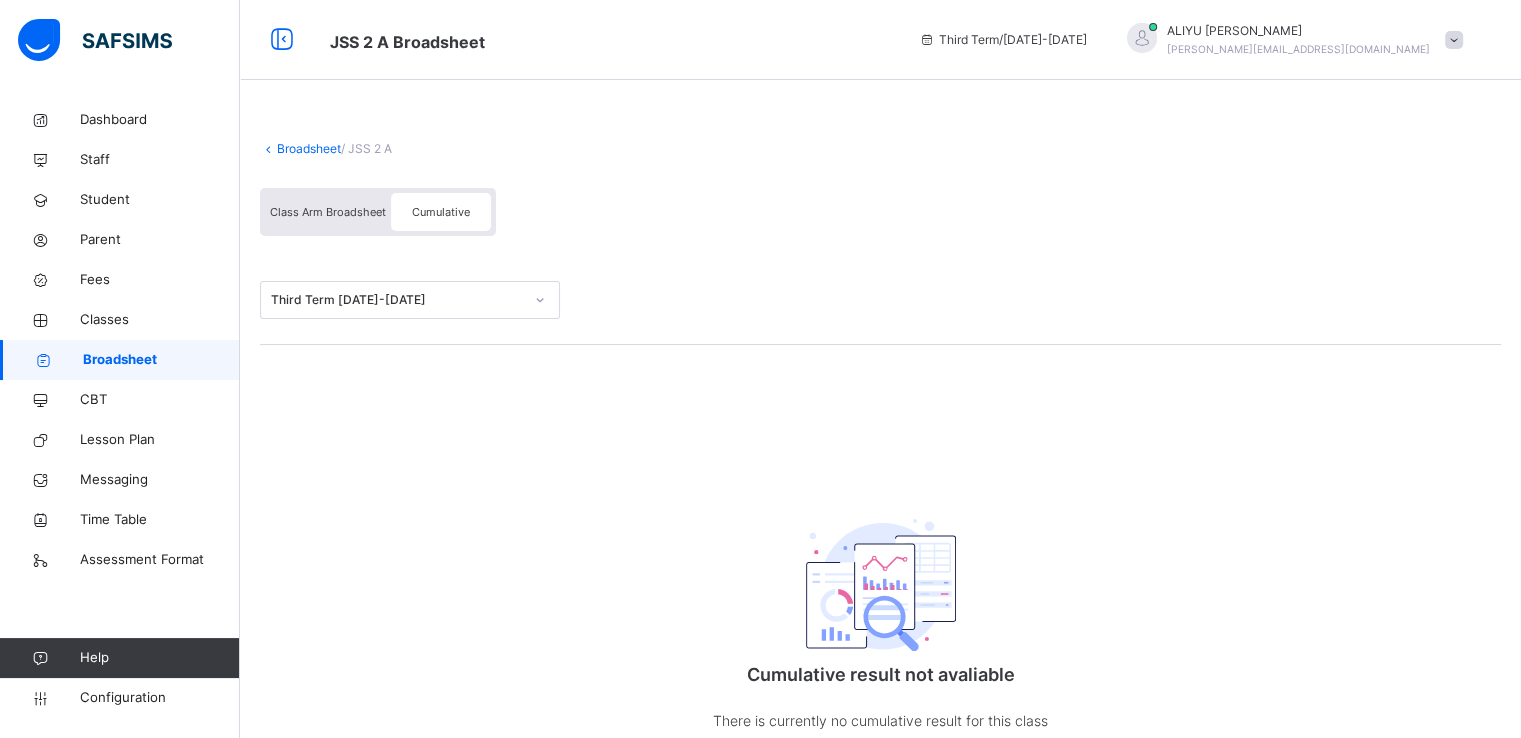click on "Broadsheet" at bounding box center (309, 148) 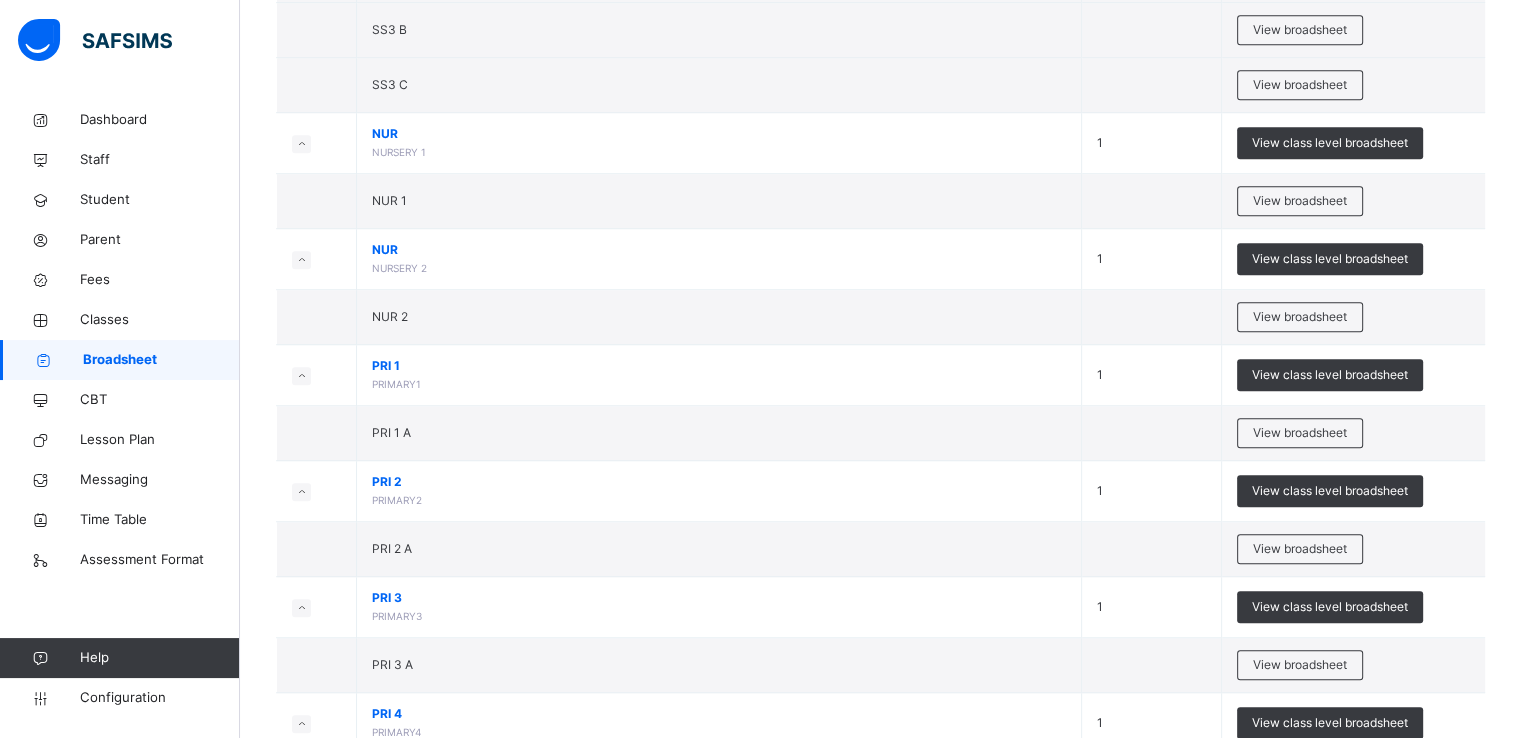 scroll, scrollTop: 1661, scrollLeft: 0, axis: vertical 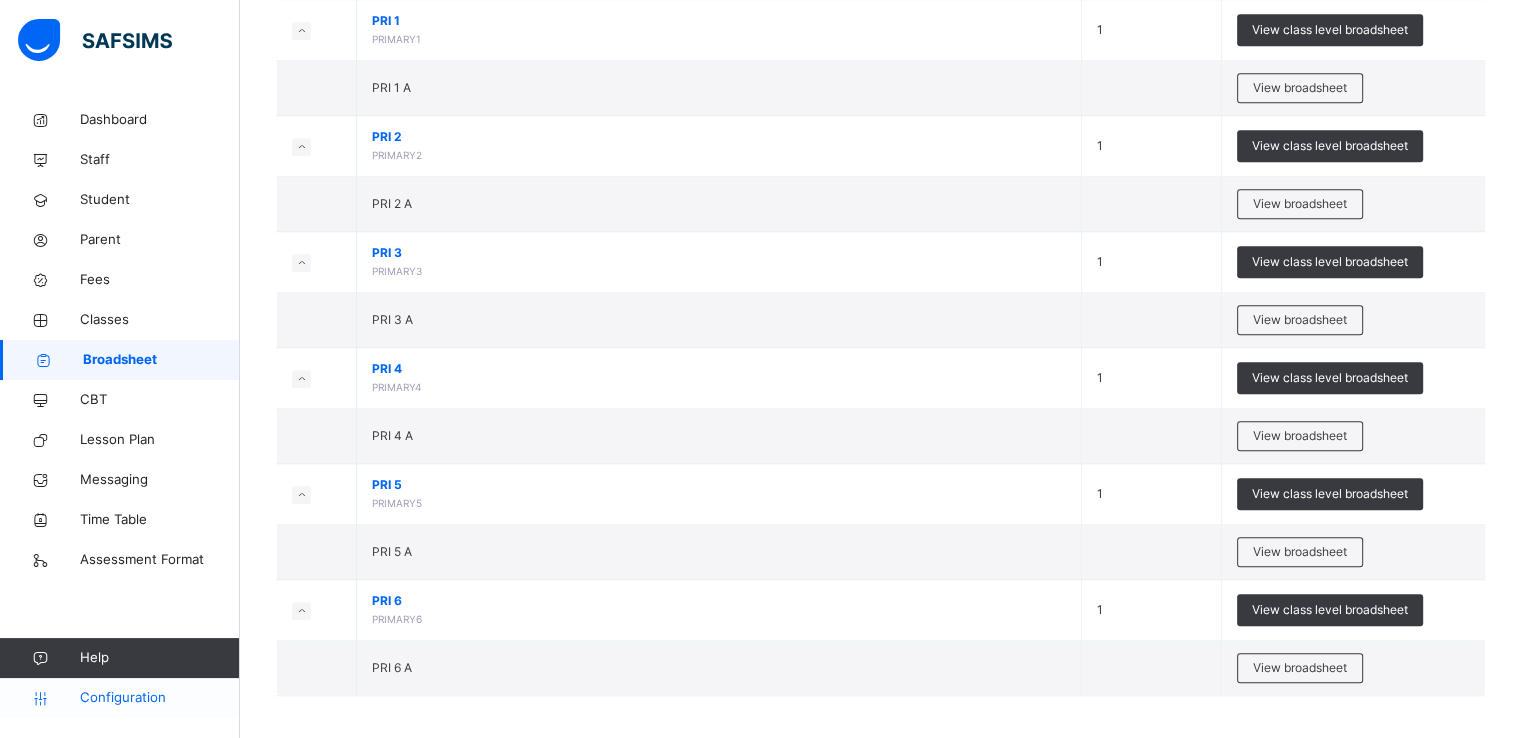 click on "Configuration" at bounding box center (159, 698) 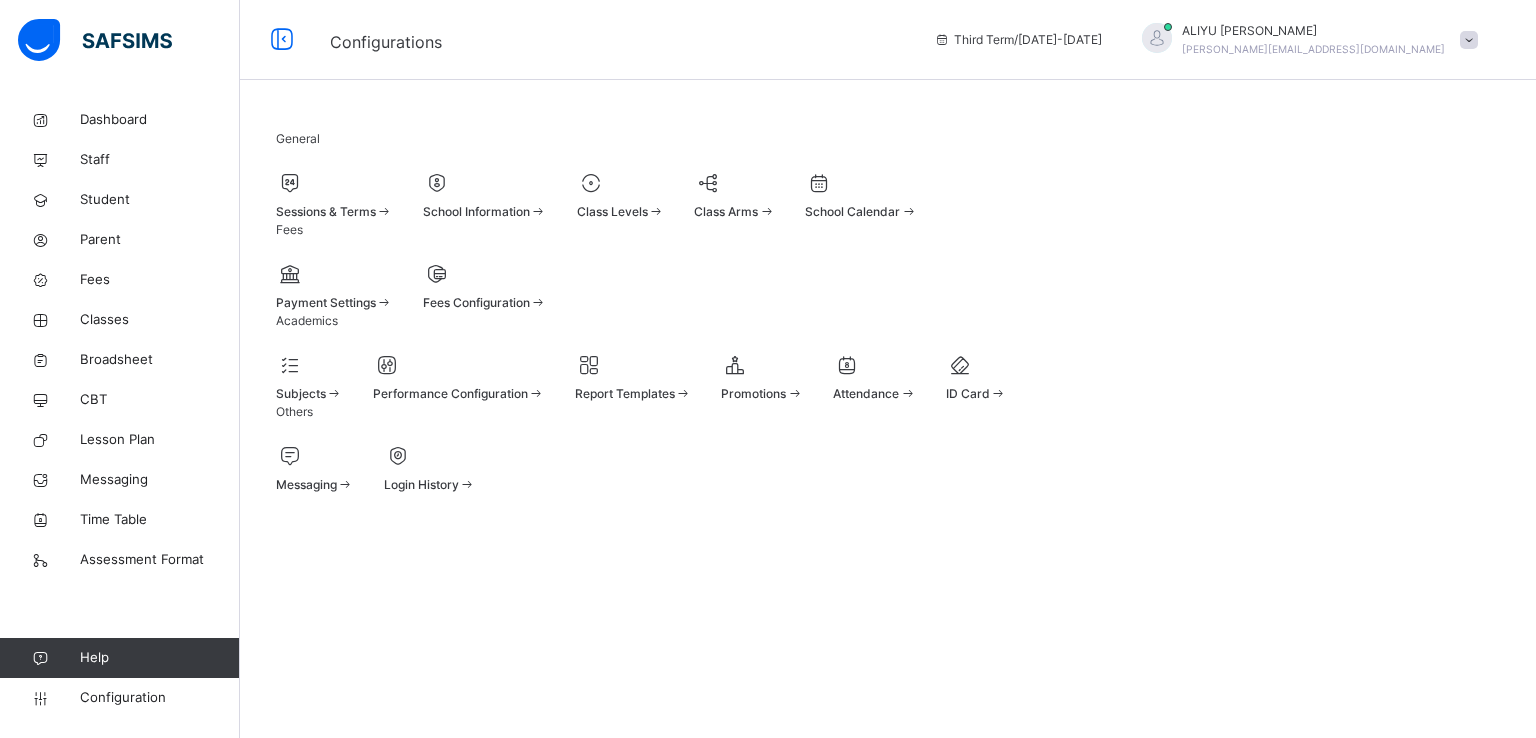 click on "Login History" at bounding box center [421, 484] 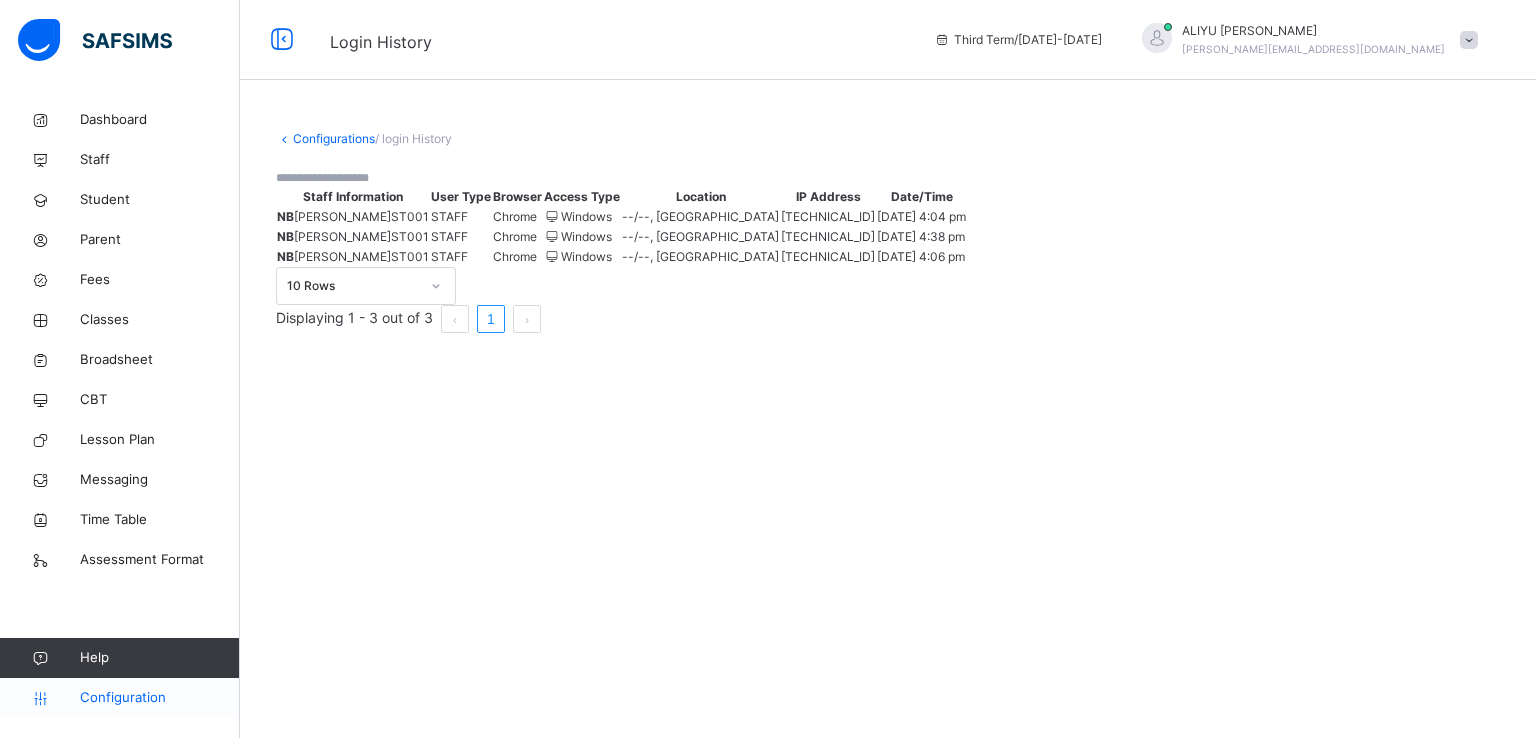 click on "Configuration" at bounding box center (159, 698) 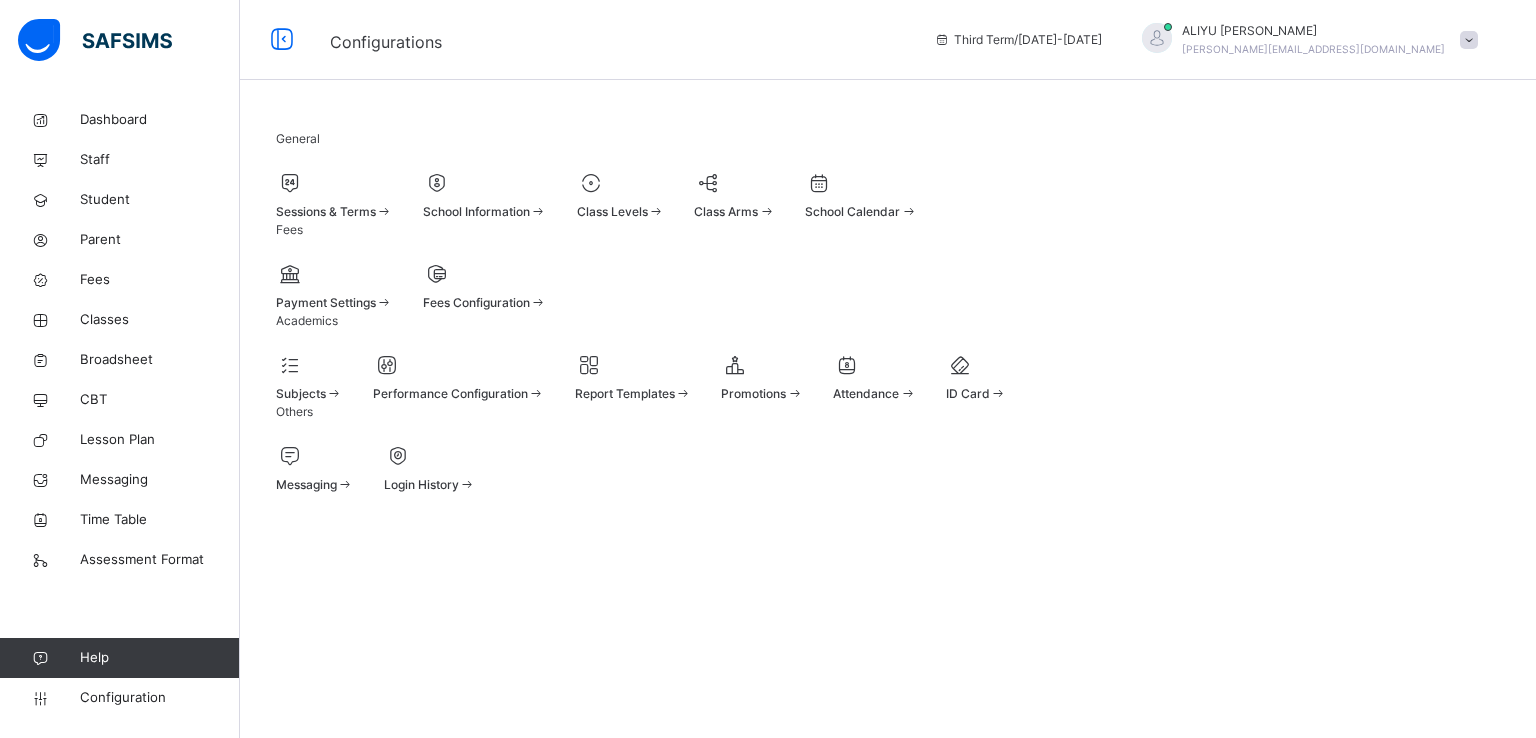 click at bounding box center [459, 365] 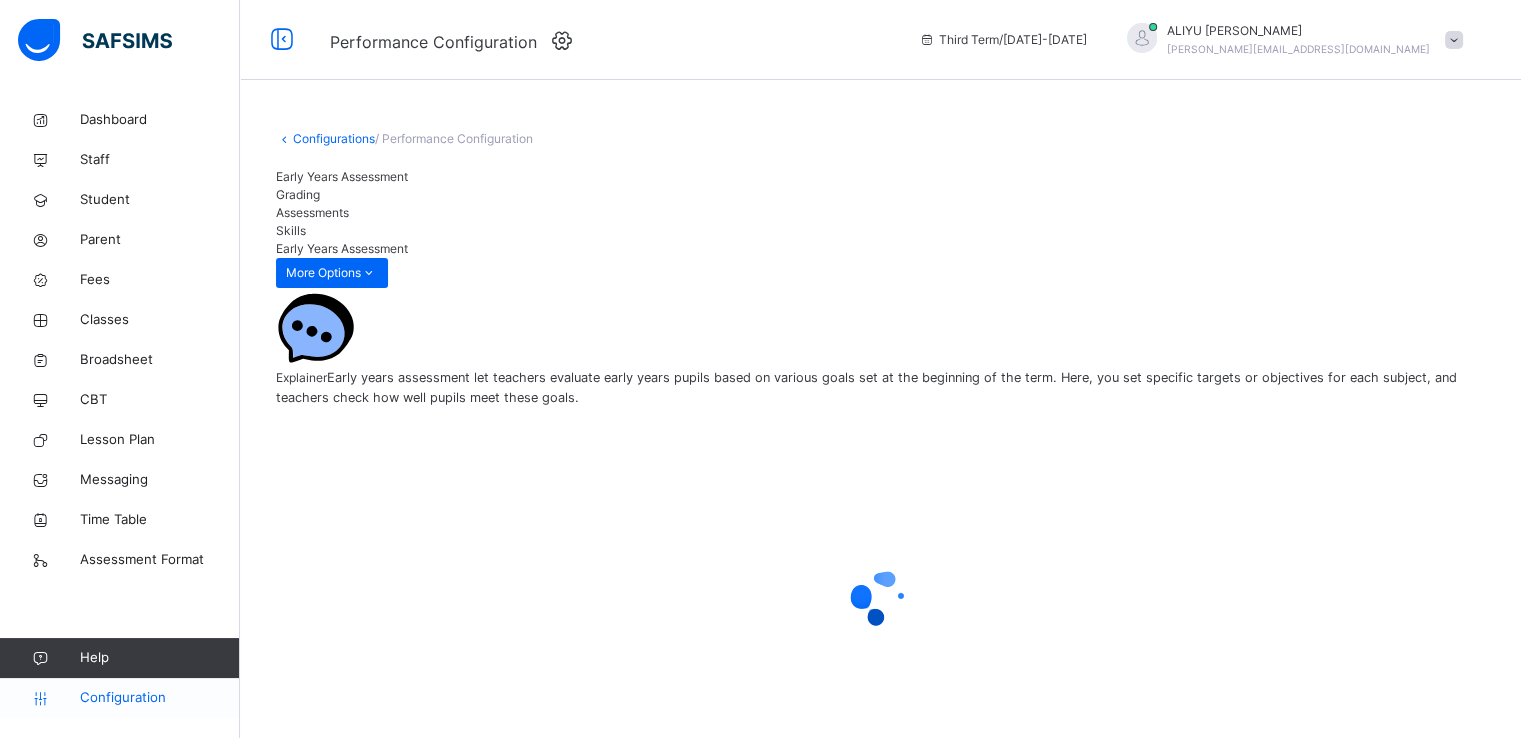 click on "Configuration" at bounding box center (159, 698) 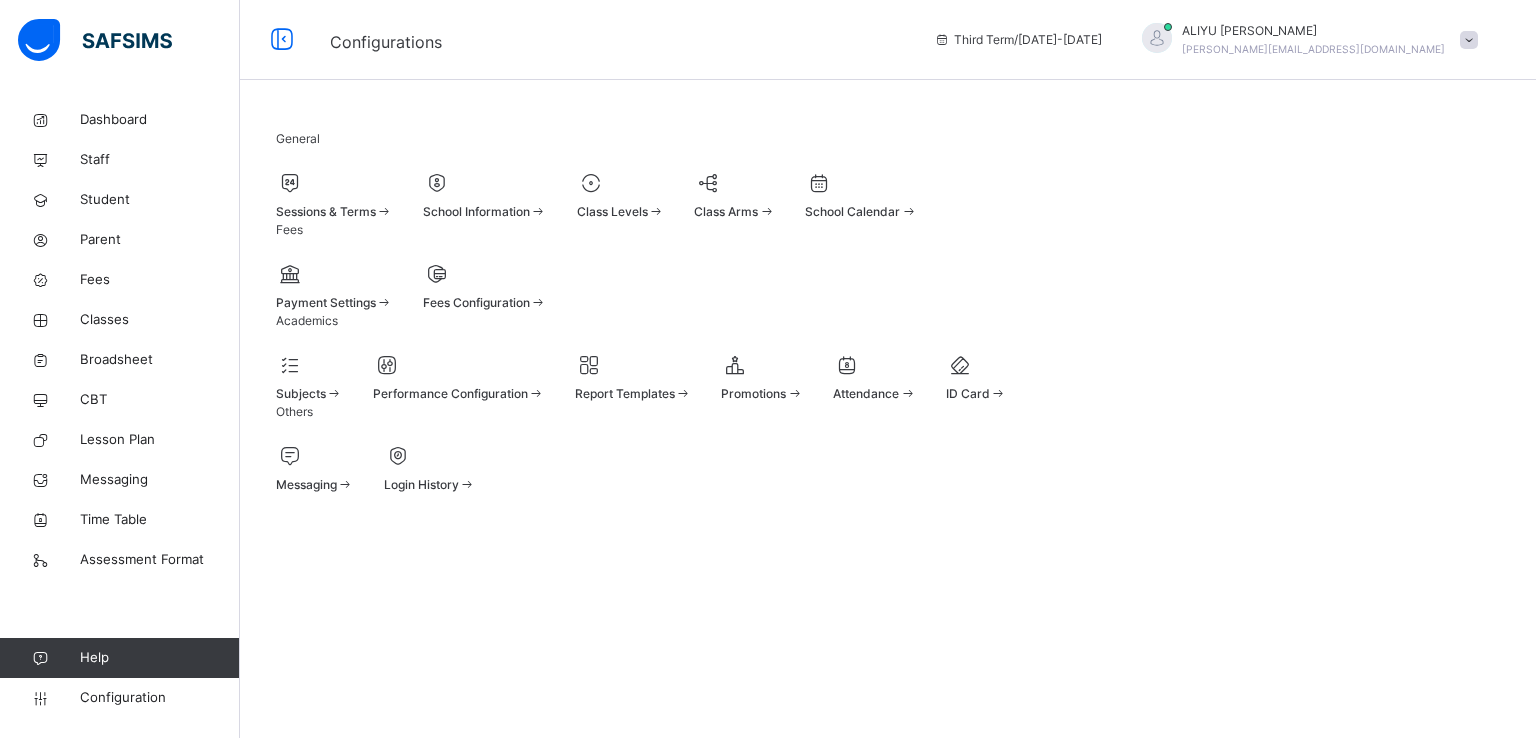 click on "Report Templates" at bounding box center [625, 393] 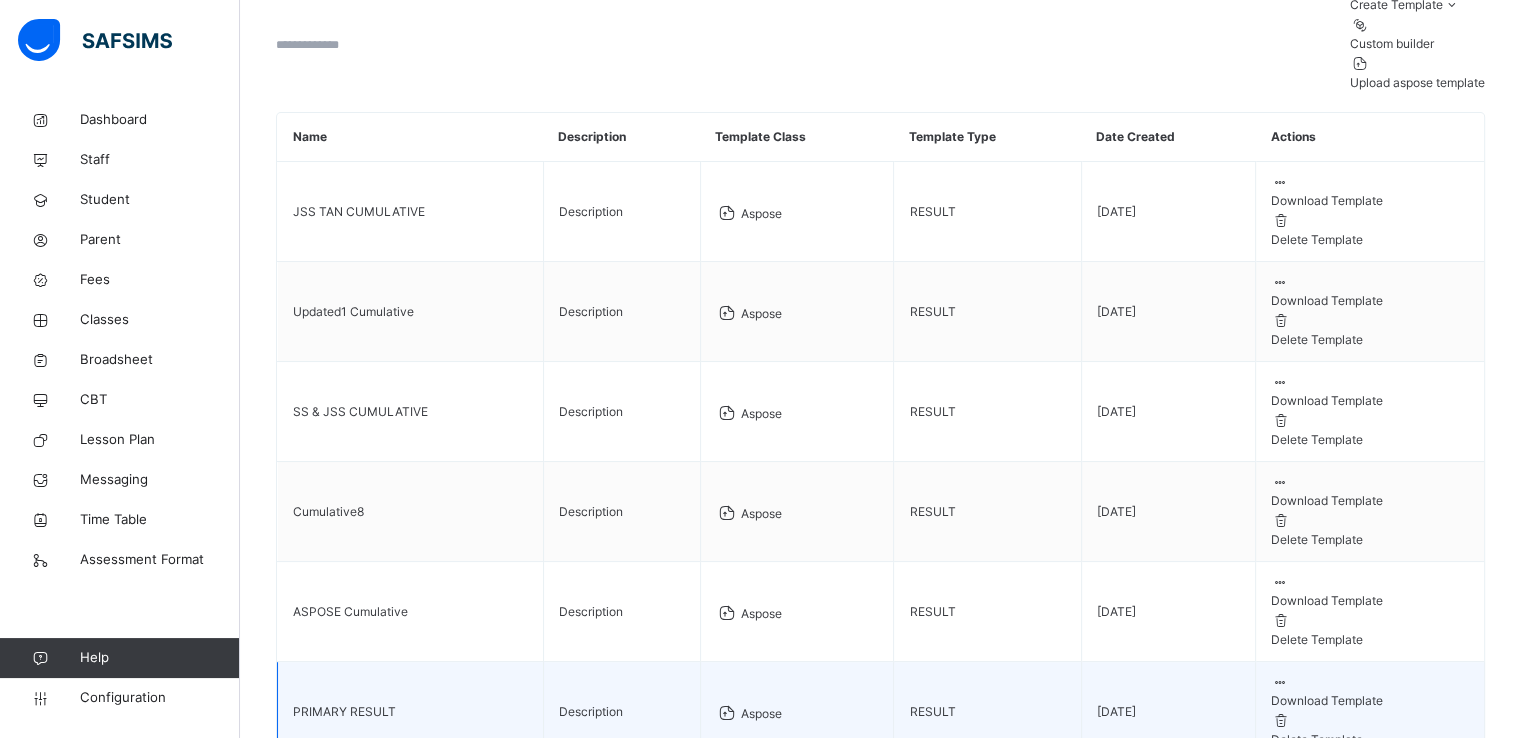scroll, scrollTop: 286, scrollLeft: 0, axis: vertical 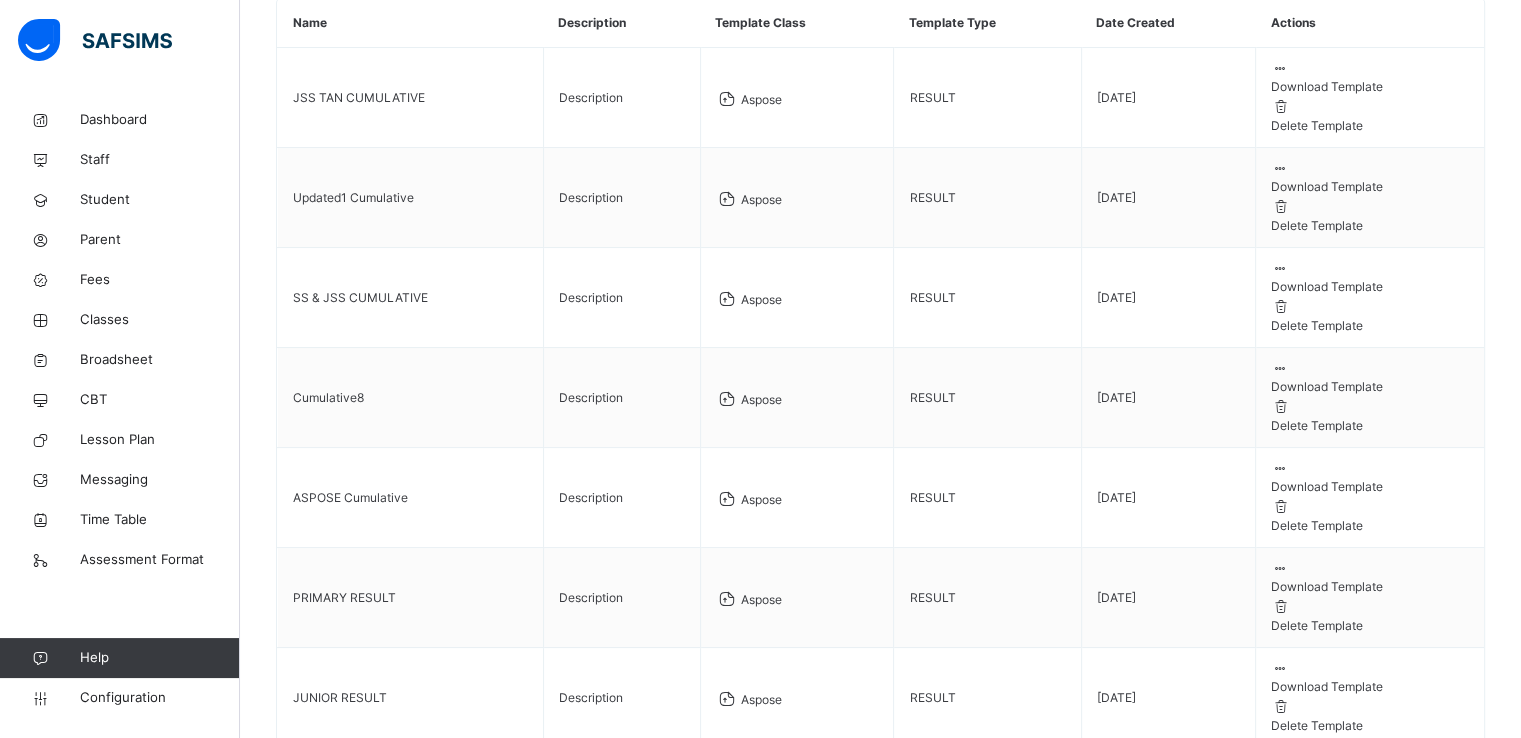 click on "2" at bounding box center [562, 1119] 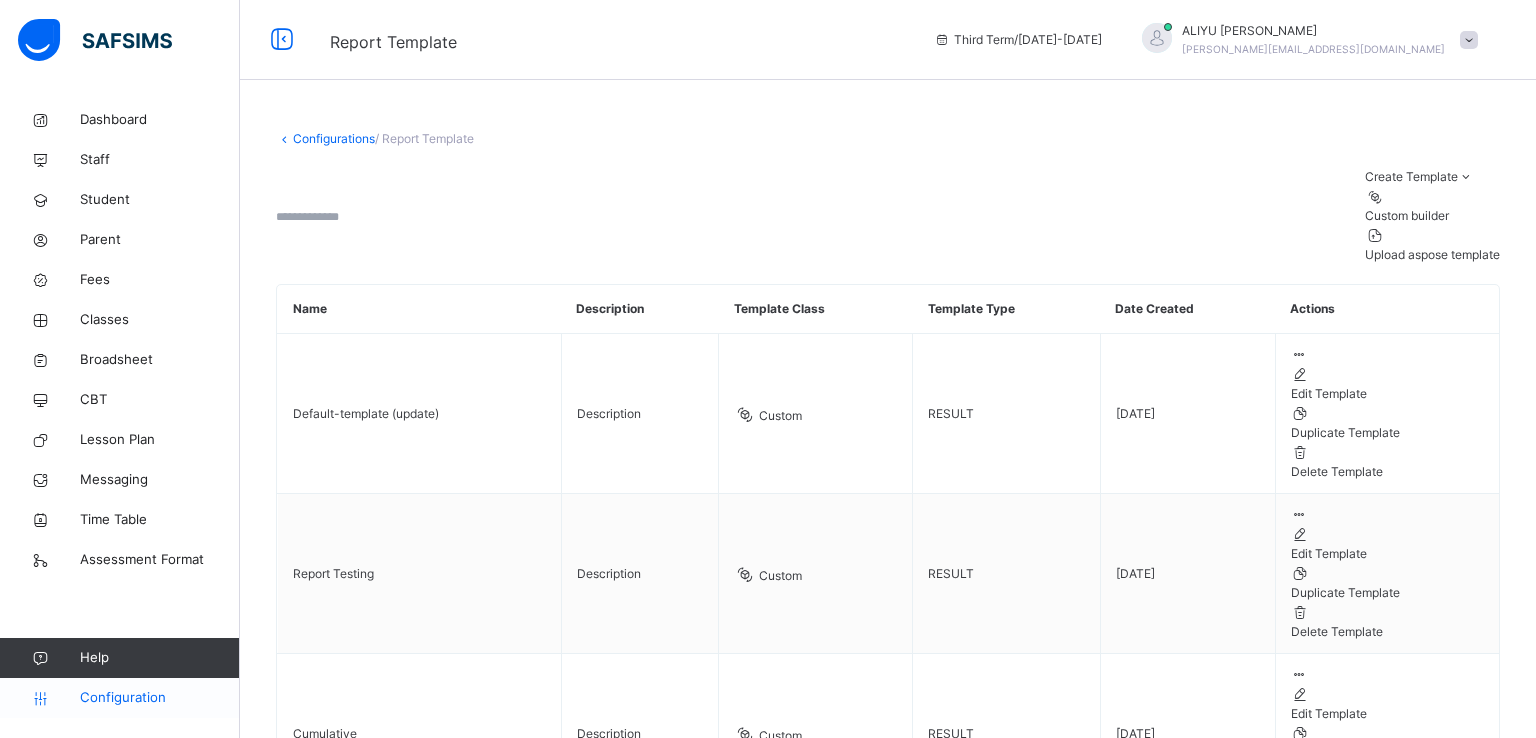 click on "Configuration" at bounding box center (159, 698) 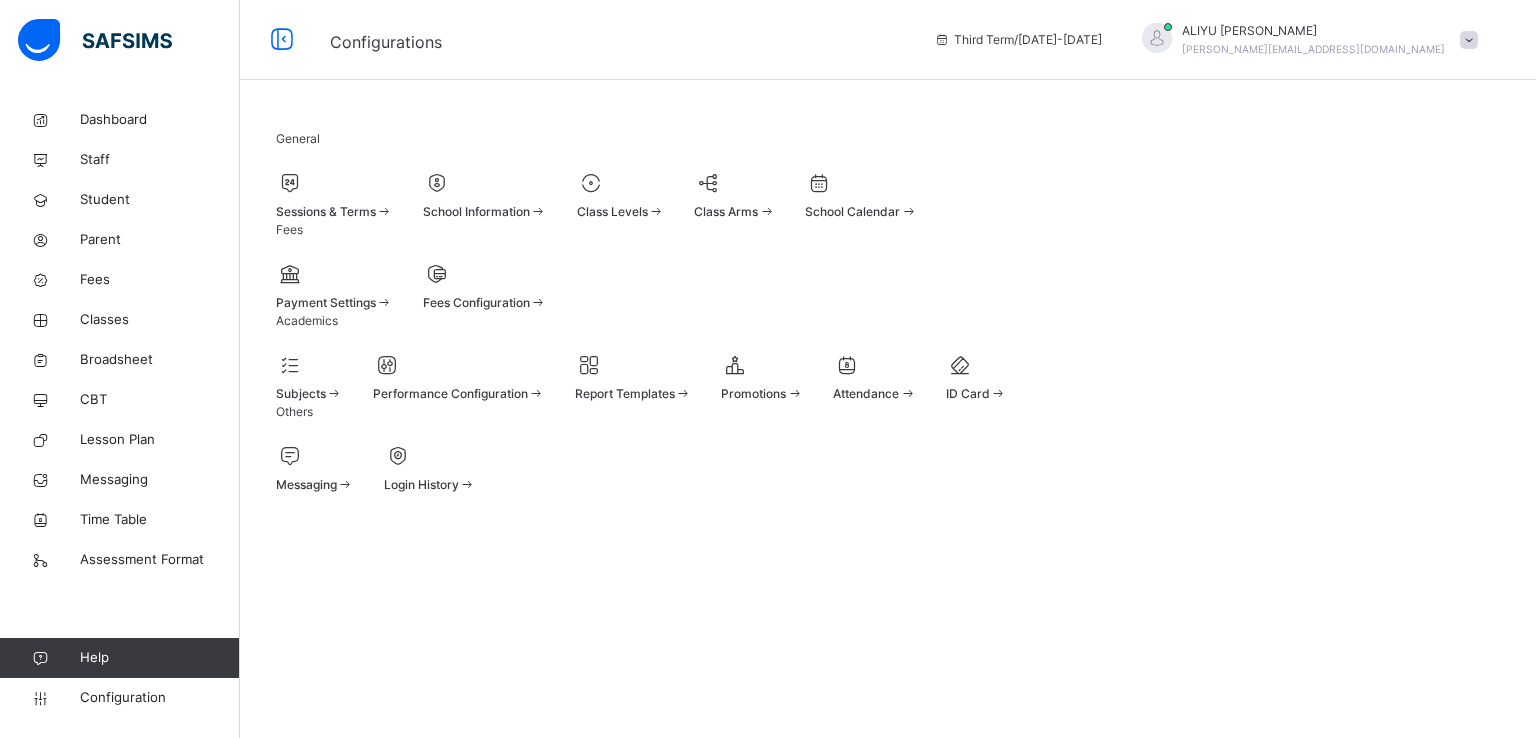 click at bounding box center [334, 183] 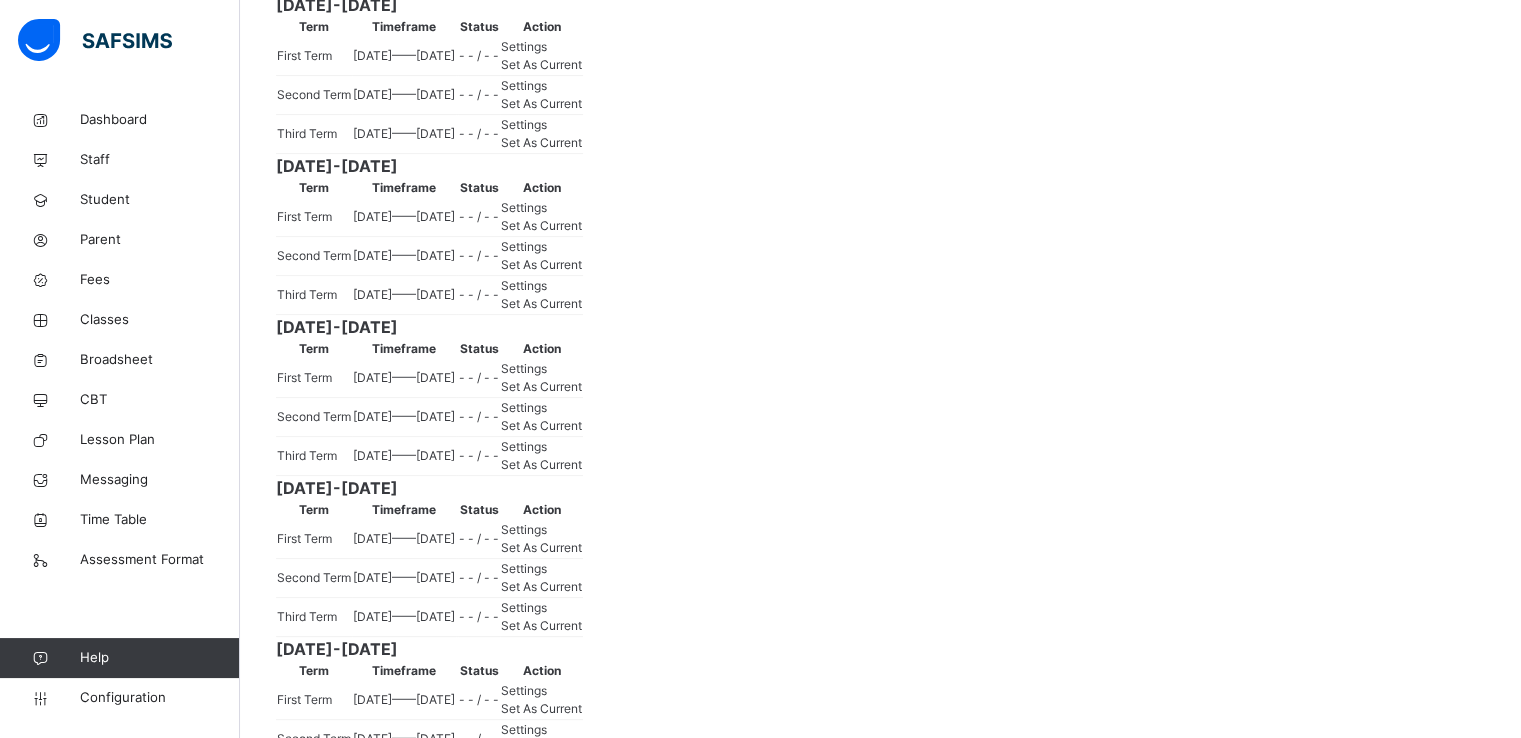 scroll, scrollTop: 460, scrollLeft: 0, axis: vertical 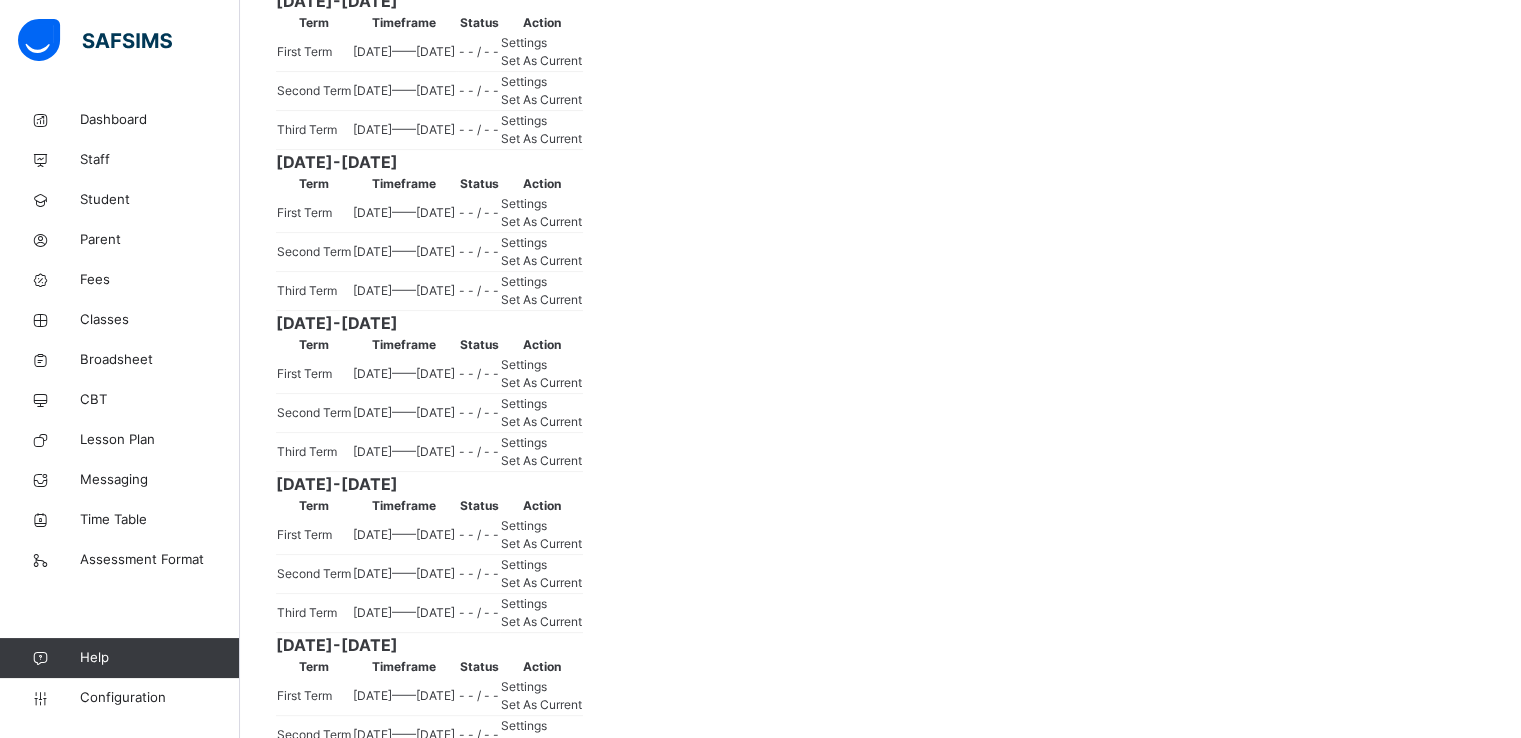 click on "Set As Current" at bounding box center [541, 138] 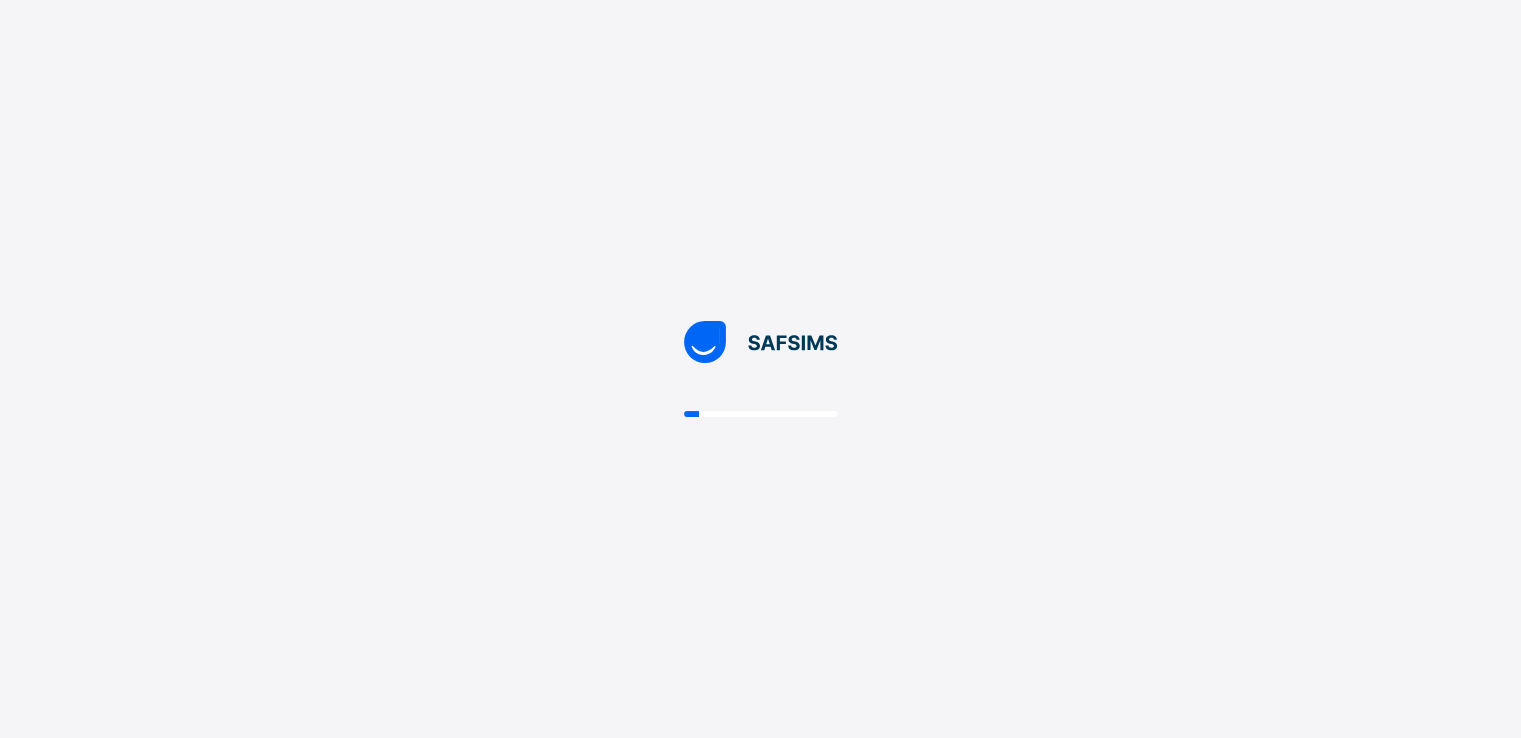 scroll, scrollTop: 0, scrollLeft: 0, axis: both 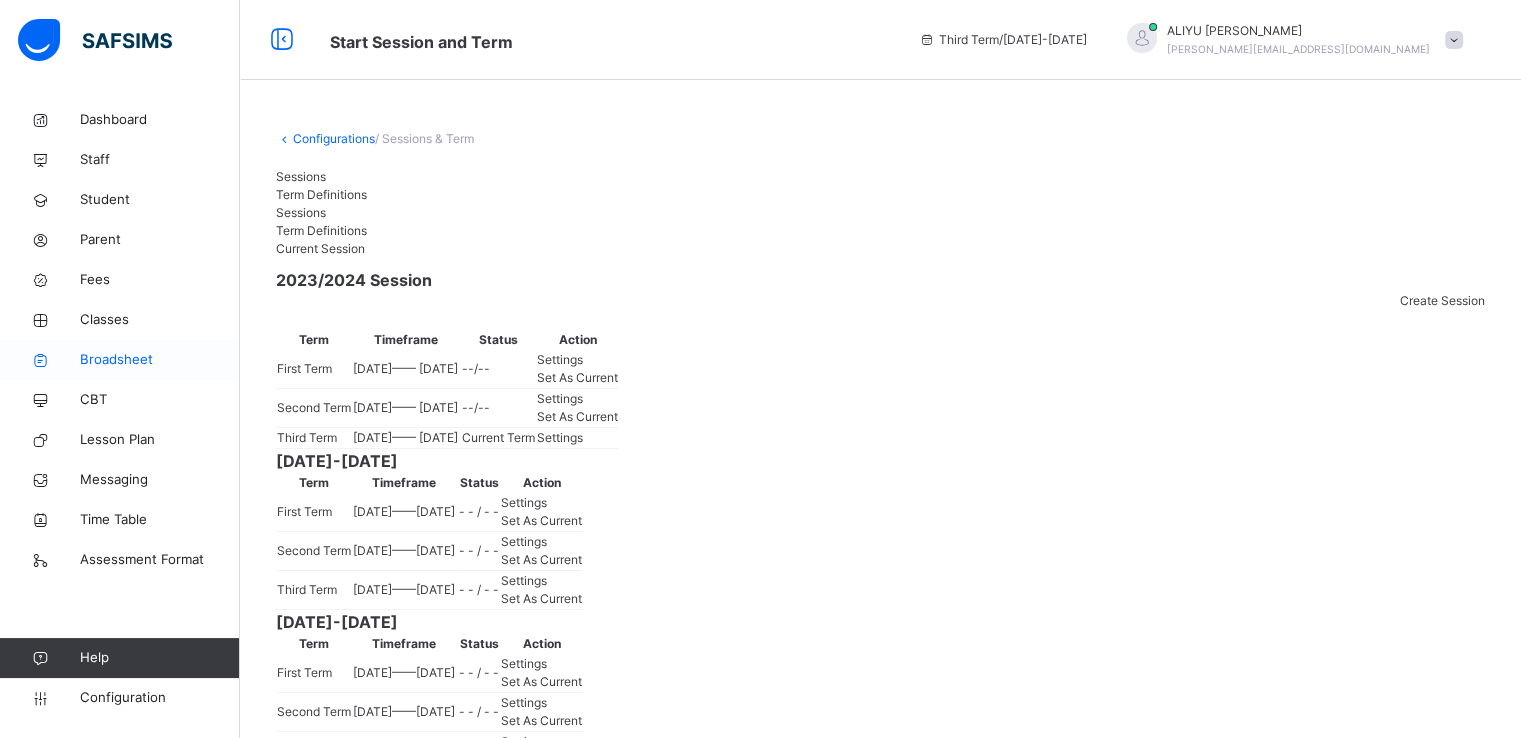 click on "Broadsheet" at bounding box center (160, 360) 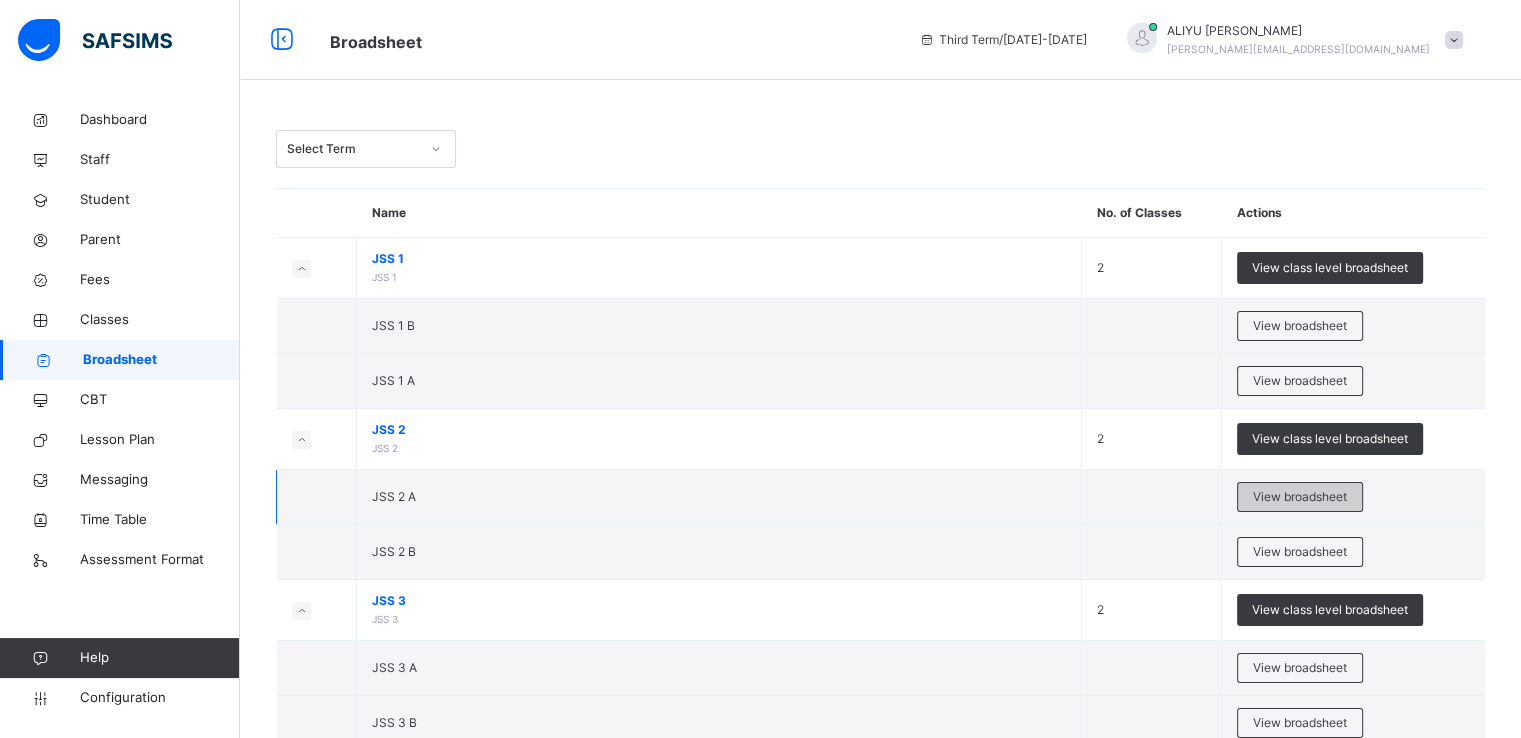 click on "View broadsheet" at bounding box center (1300, 497) 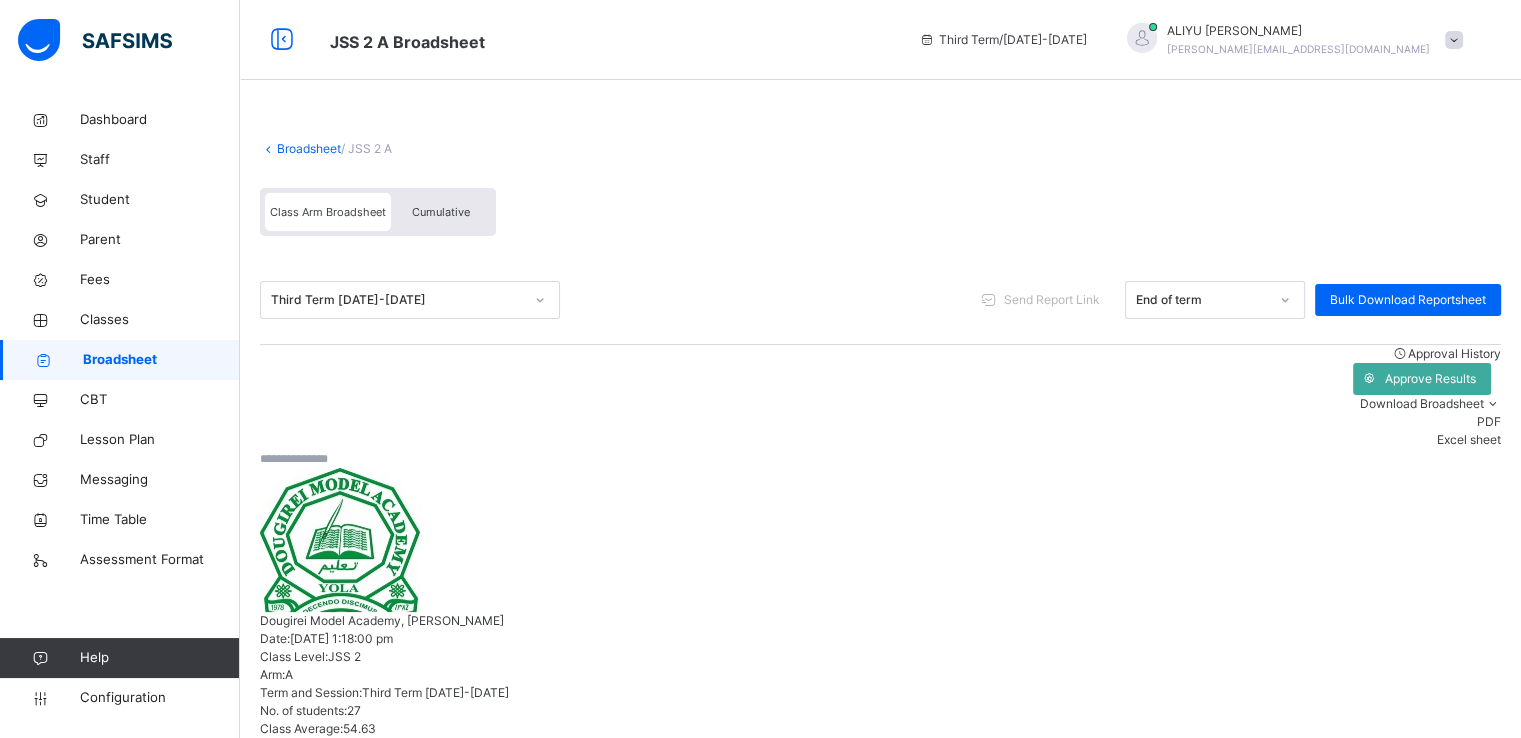 scroll, scrollTop: 115, scrollLeft: 0, axis: vertical 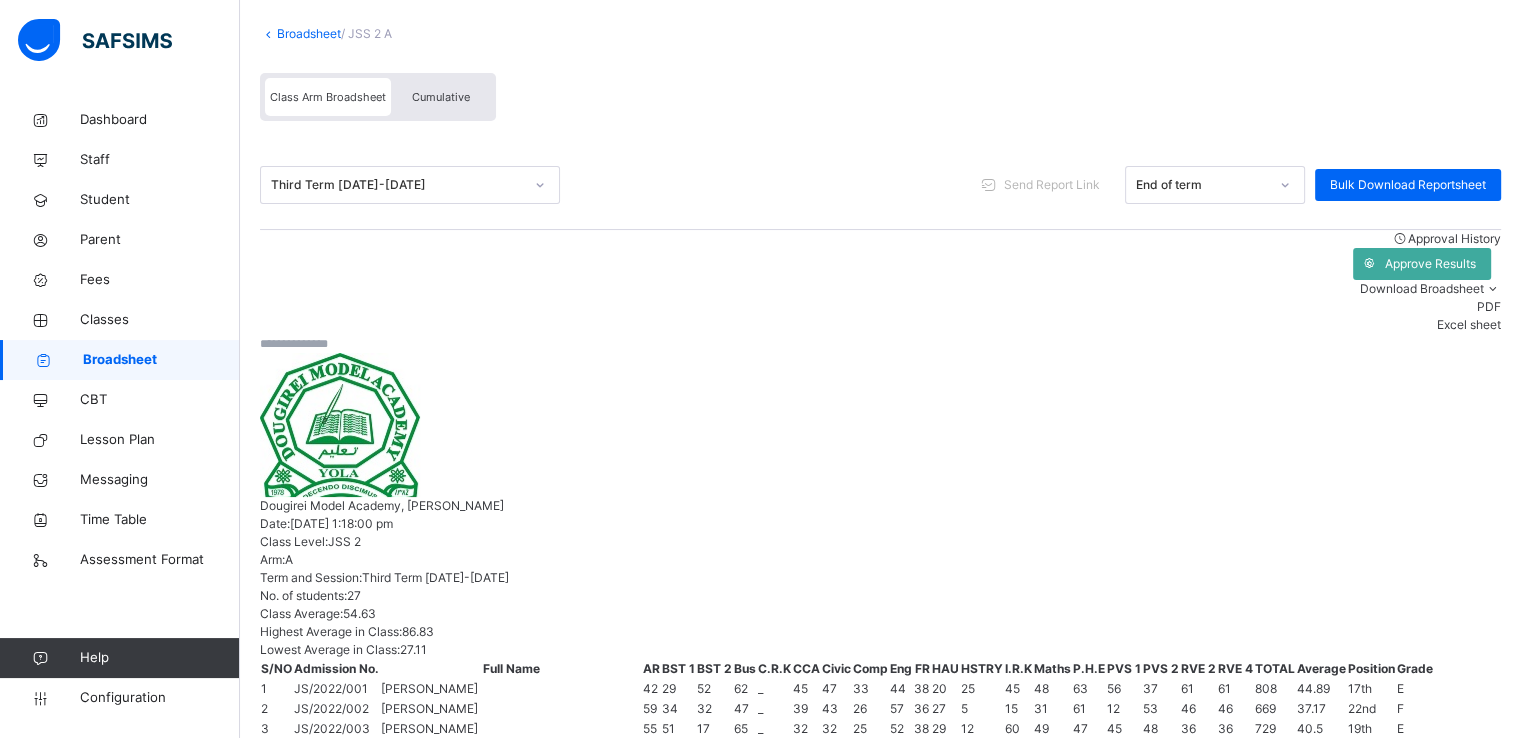 click on "Cumulative" at bounding box center (441, 97) 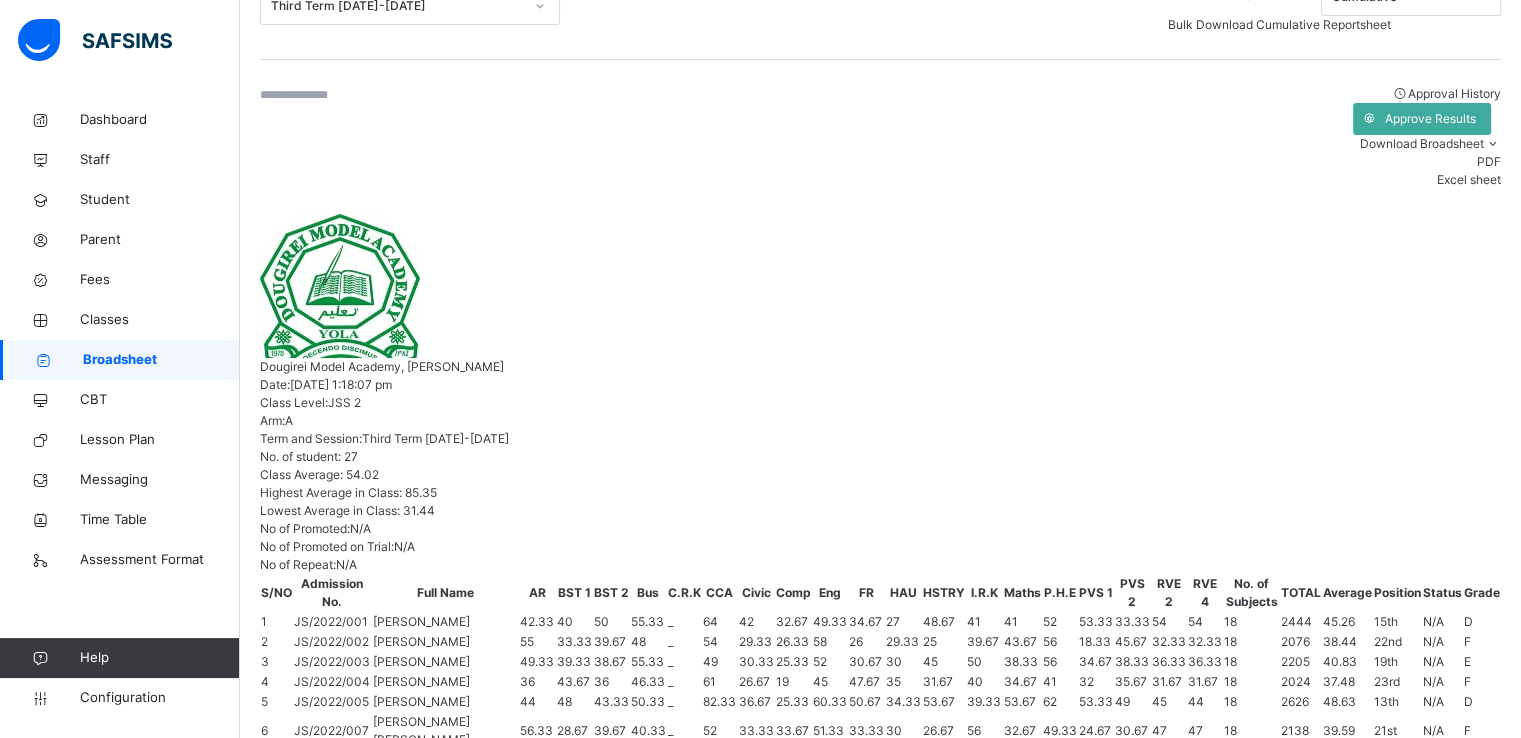 scroll, scrollTop: 304, scrollLeft: 0, axis: vertical 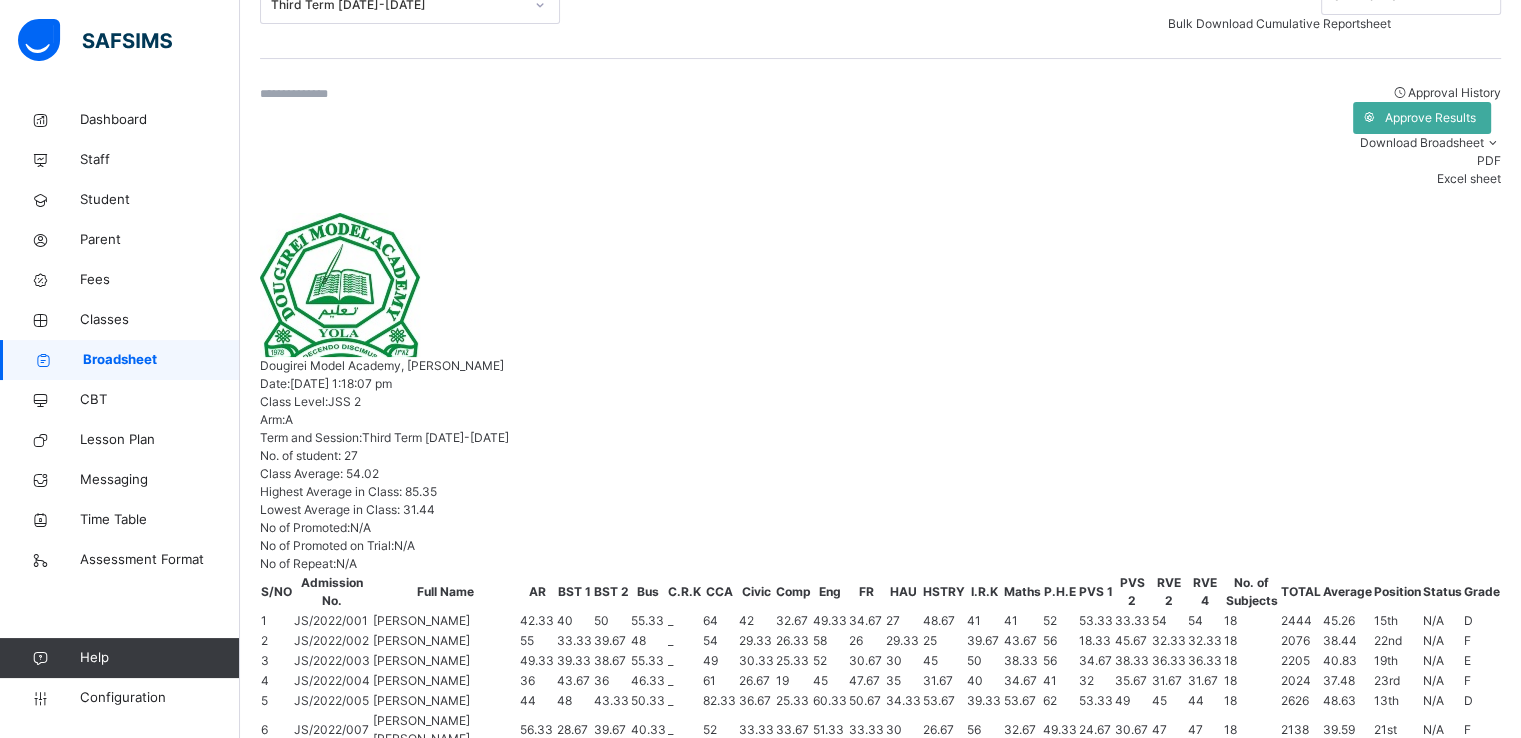 click on "Abdulkarim  Uzairu" at bounding box center (354, 1327) 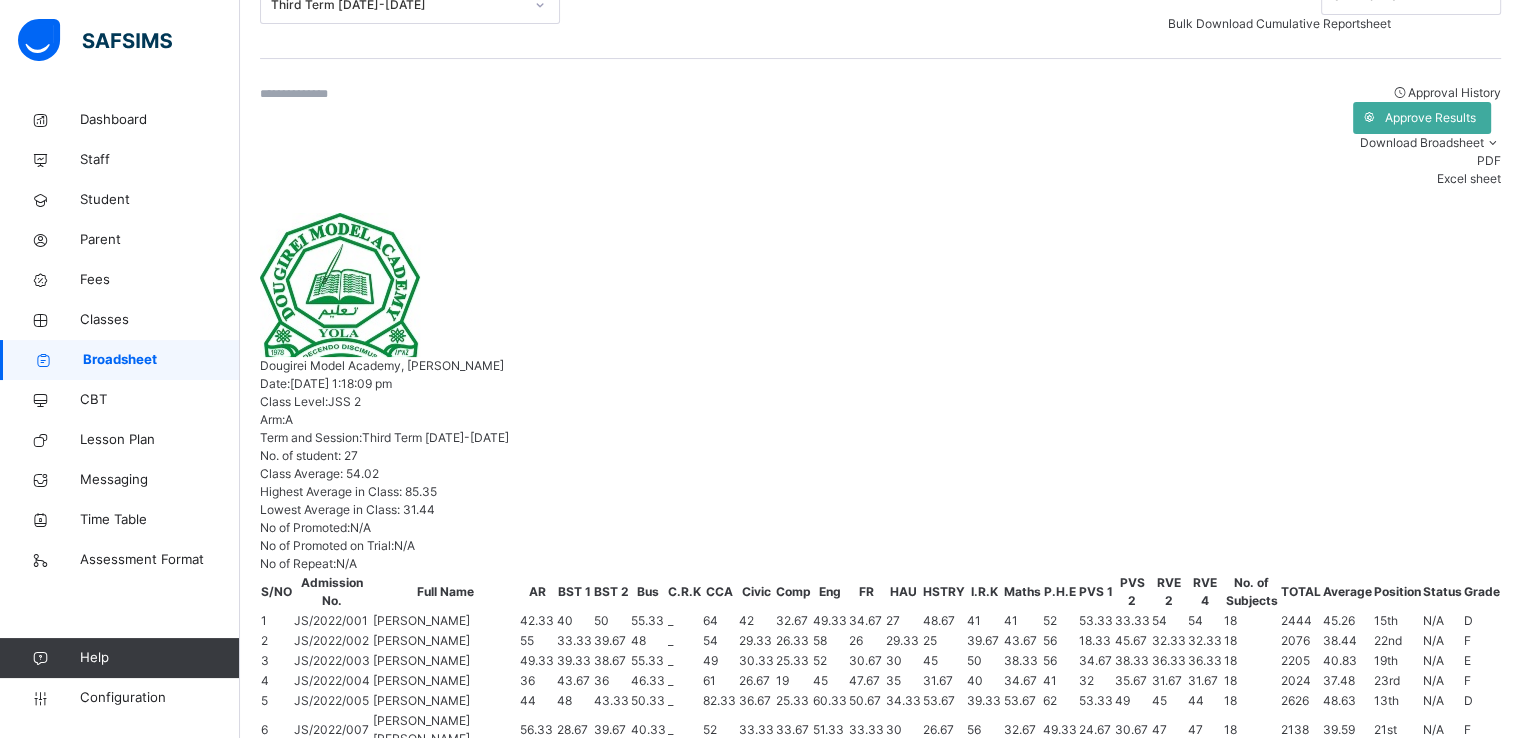click on "View Reportsheet" at bounding box center (1308, 2455) 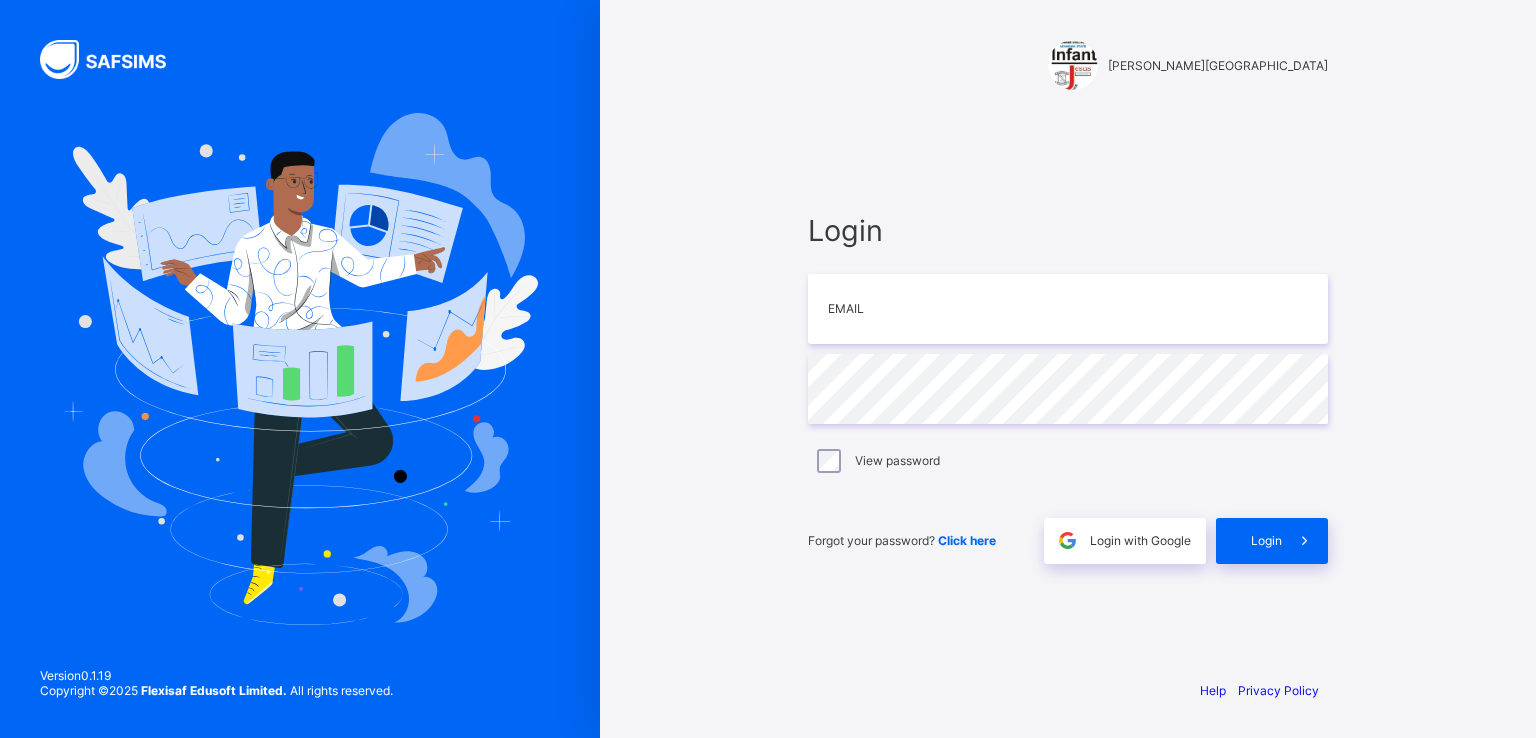 scroll, scrollTop: 0, scrollLeft: 0, axis: both 